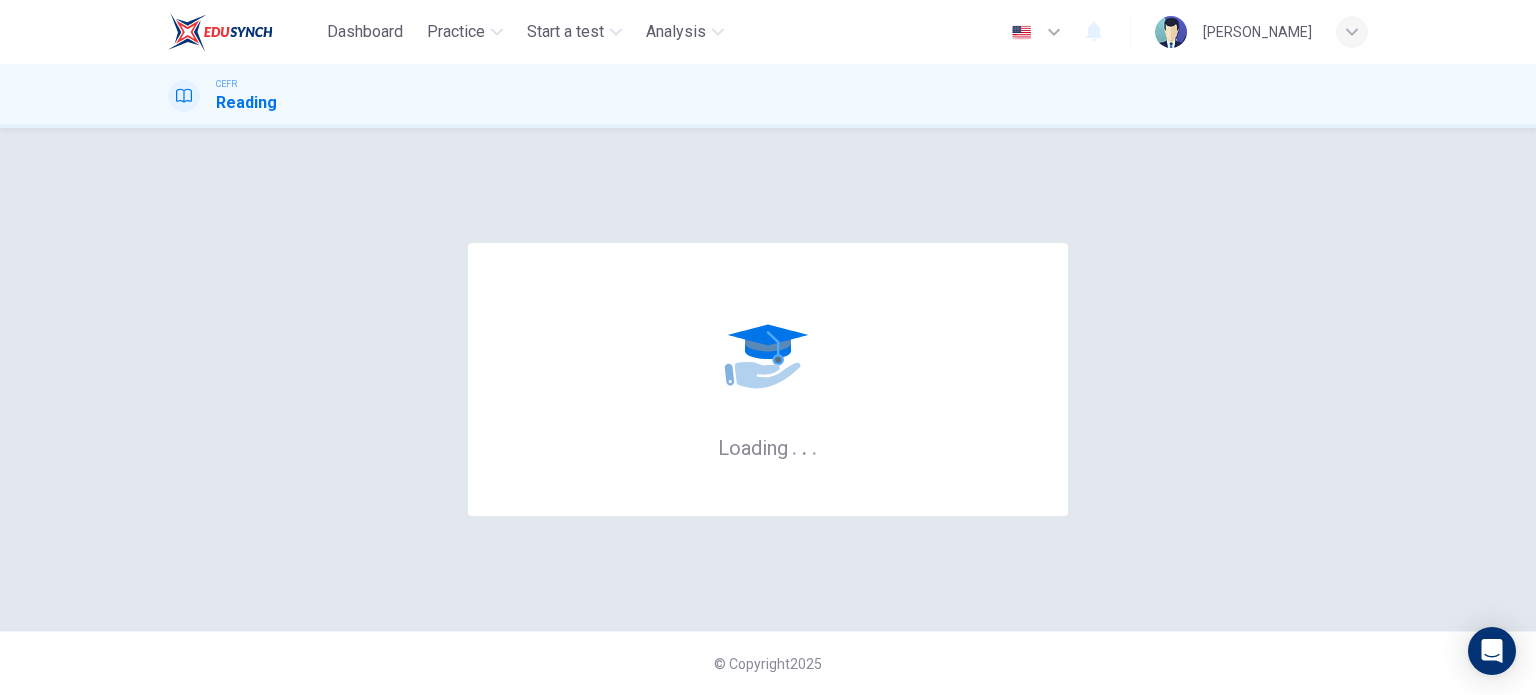 scroll, scrollTop: 0, scrollLeft: 0, axis: both 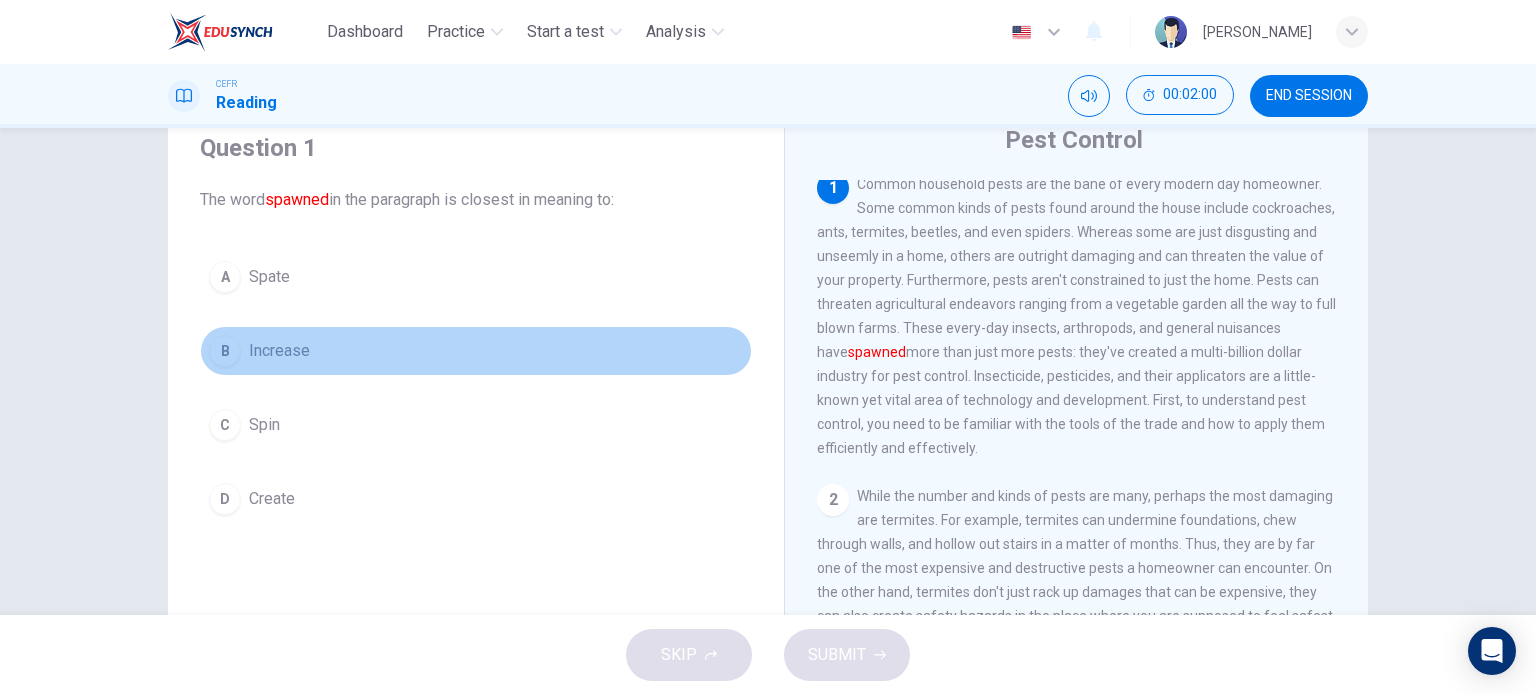 click on "B" at bounding box center [225, 351] 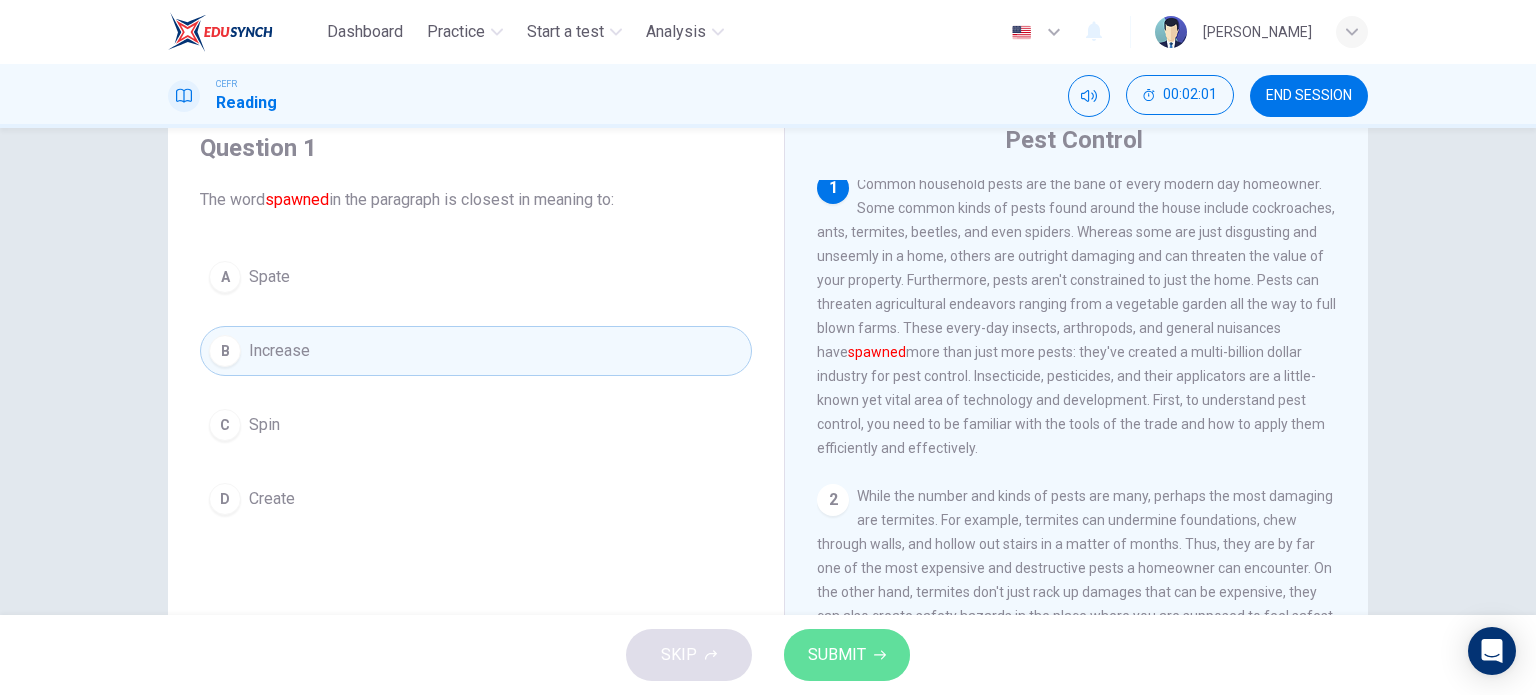 click on "SUBMIT" at bounding box center [837, 655] 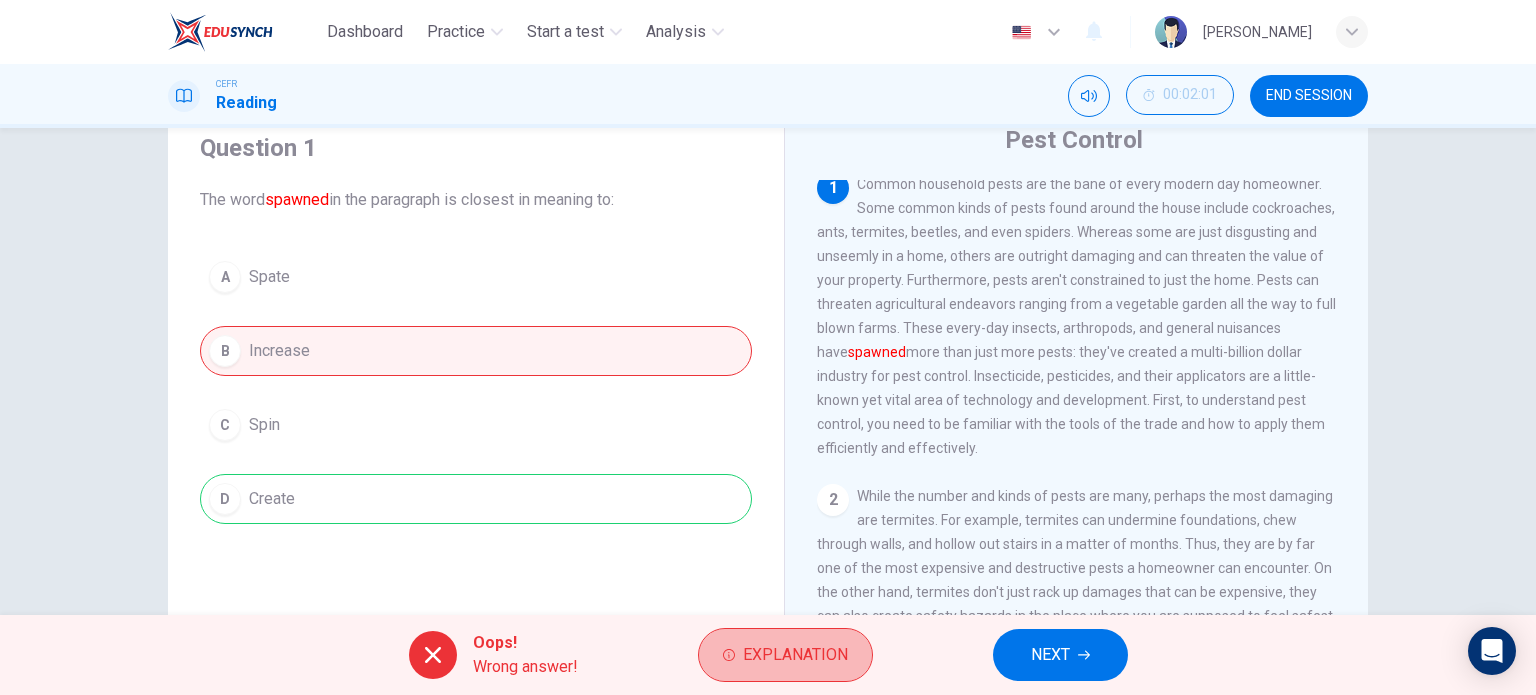 click on "Explanation" at bounding box center (785, 655) 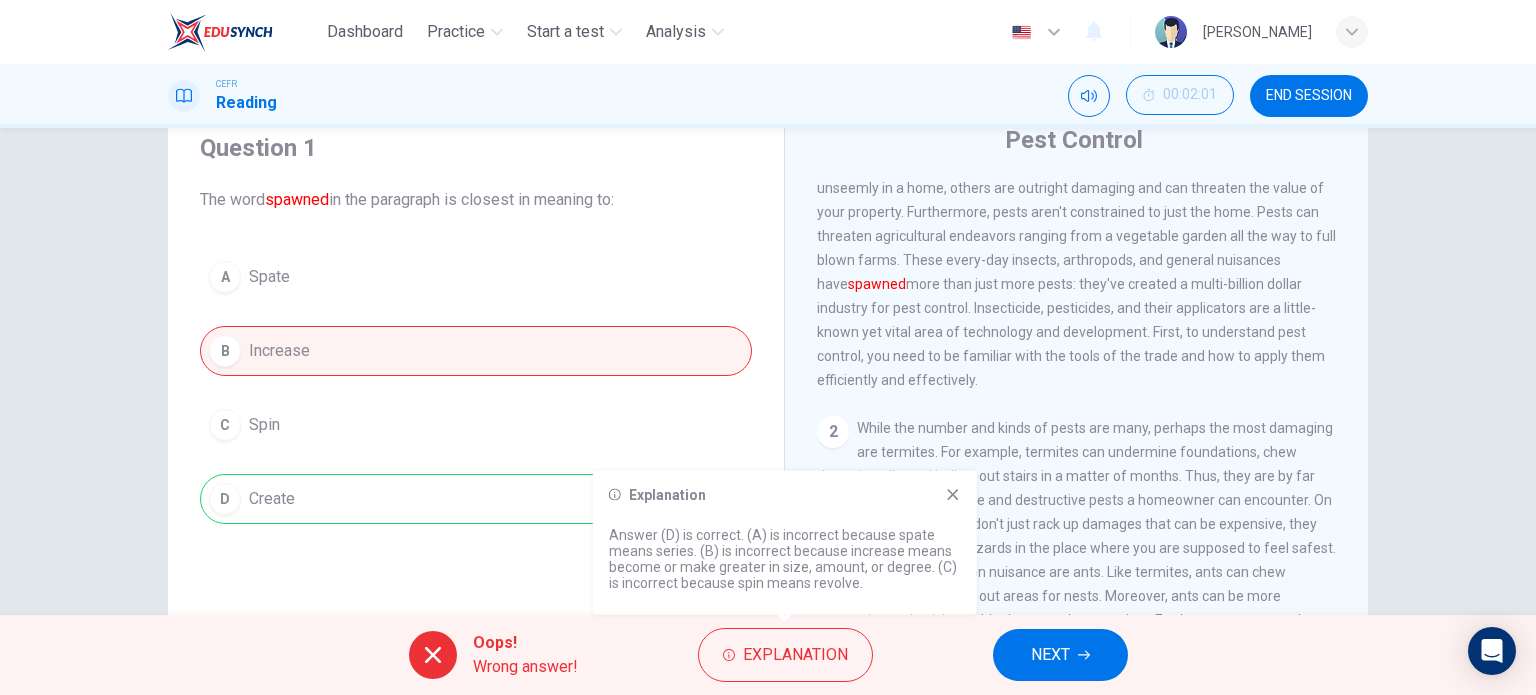 scroll, scrollTop: 83, scrollLeft: 0, axis: vertical 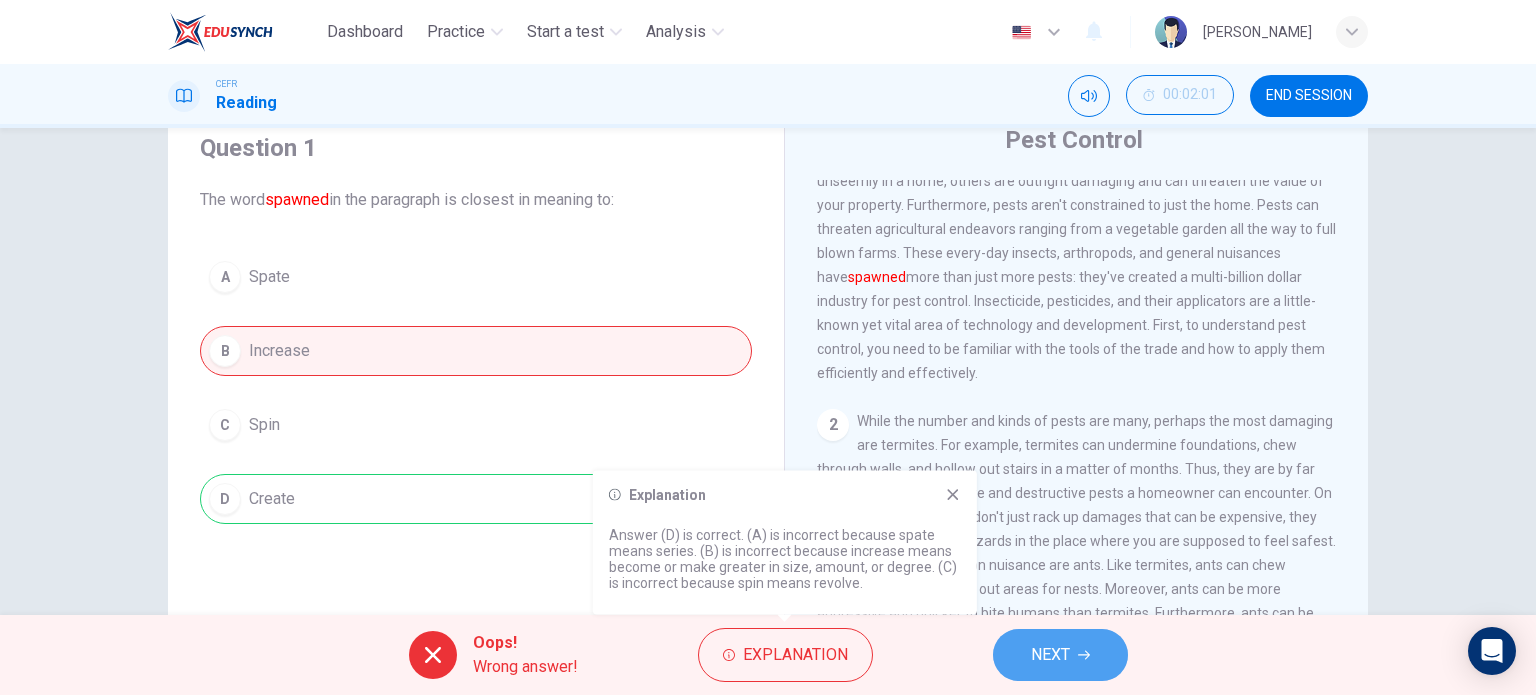 click on "NEXT" at bounding box center (1050, 655) 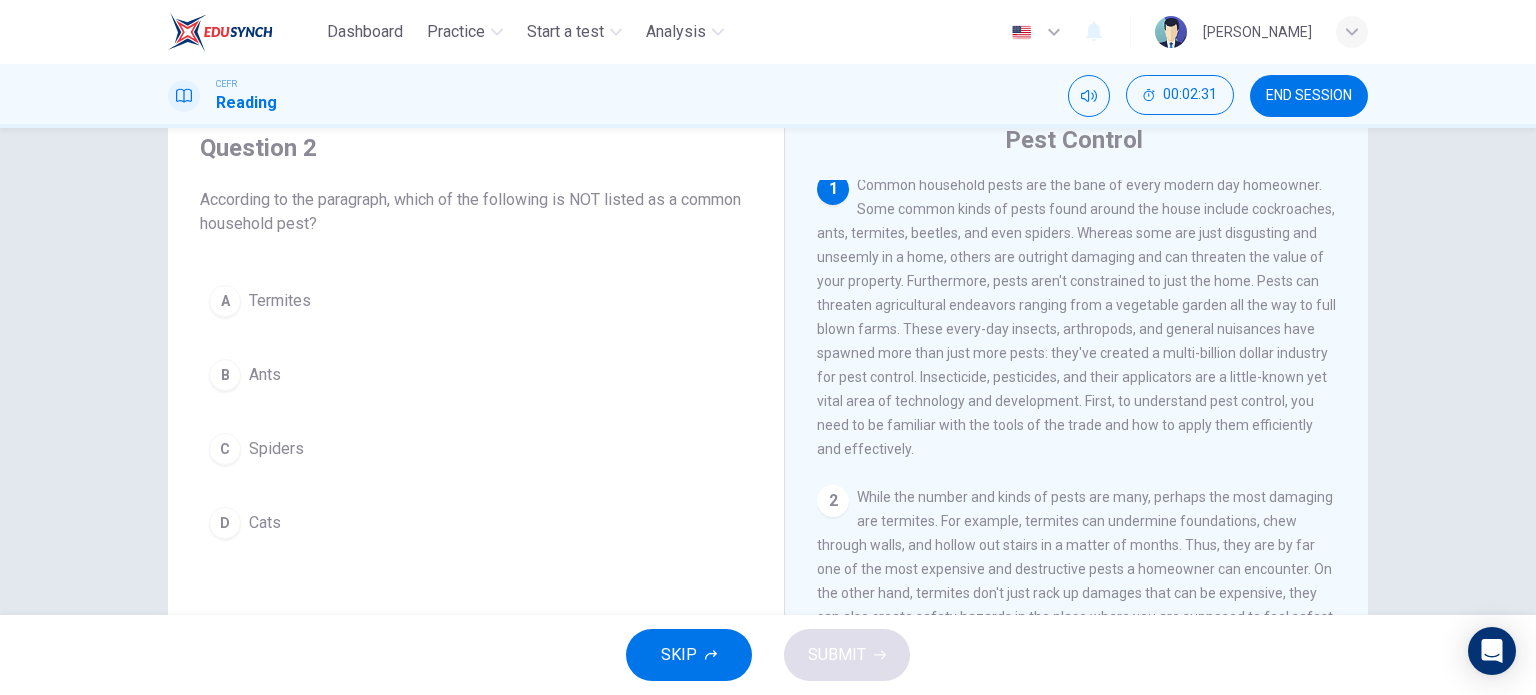 scroll, scrollTop: 0, scrollLeft: 0, axis: both 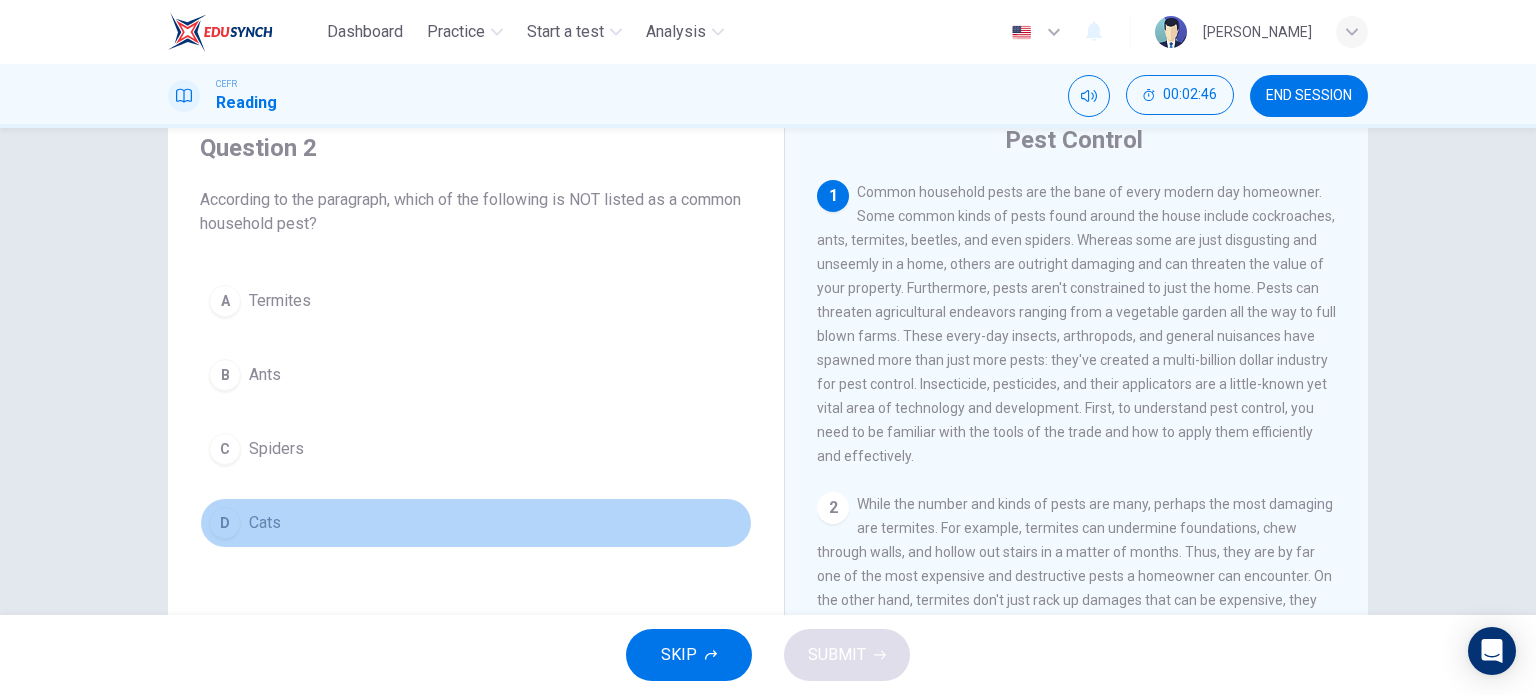 click on "D" at bounding box center [225, 523] 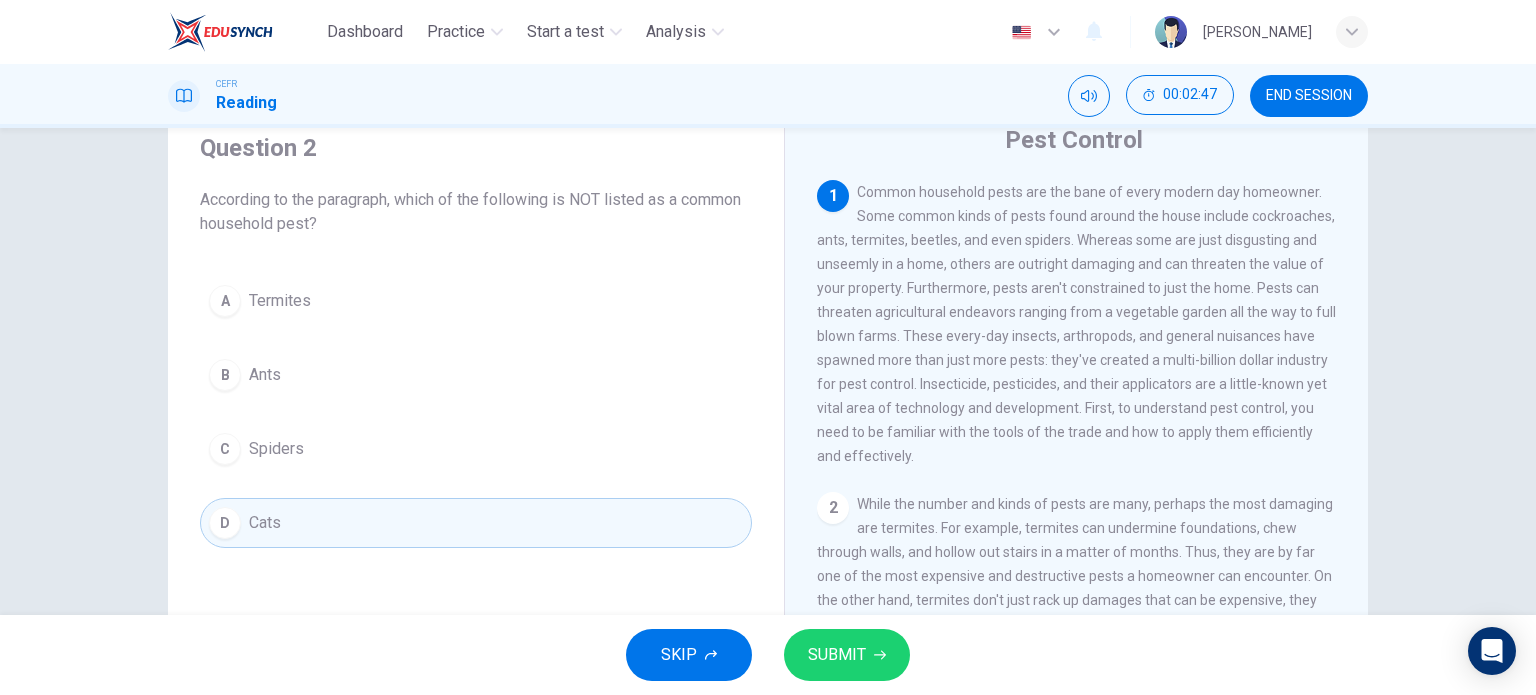 click on "SUBMIT" at bounding box center [847, 655] 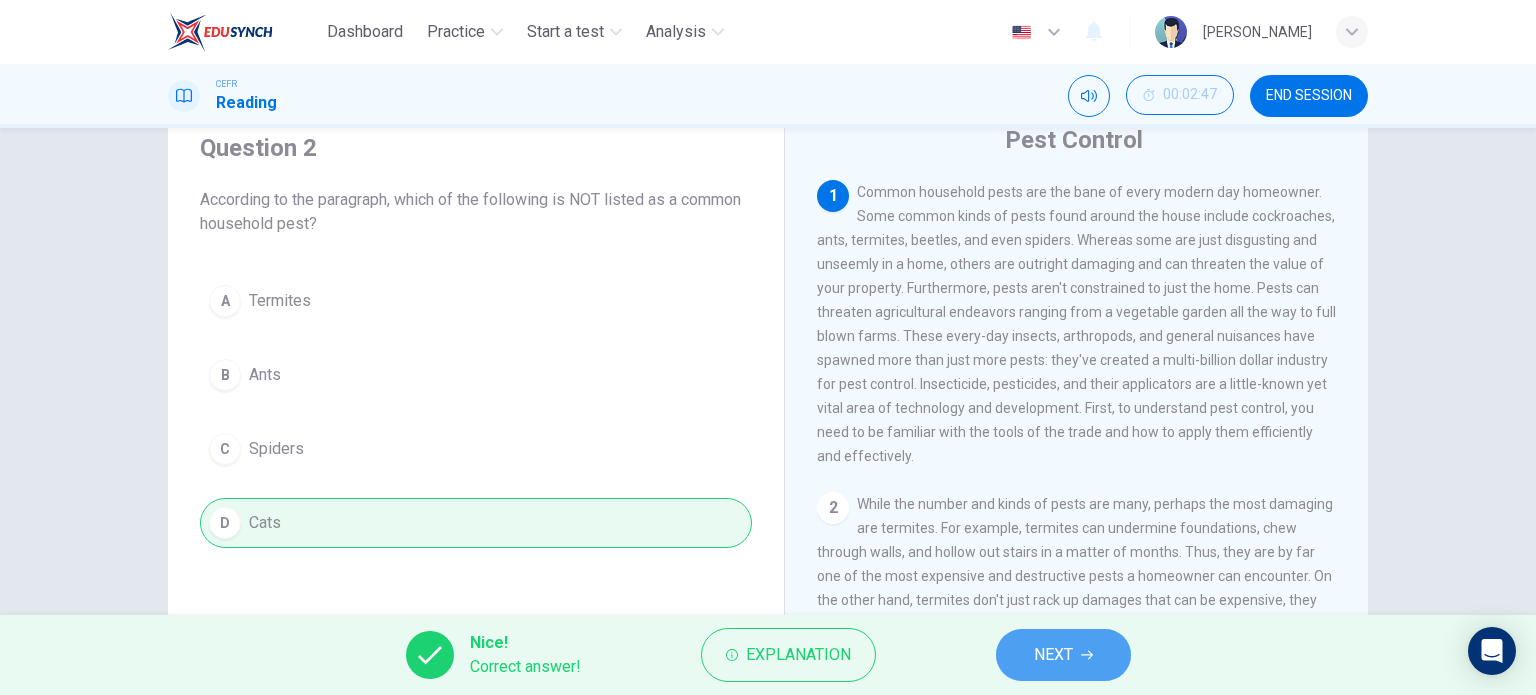 click on "NEXT" at bounding box center [1063, 655] 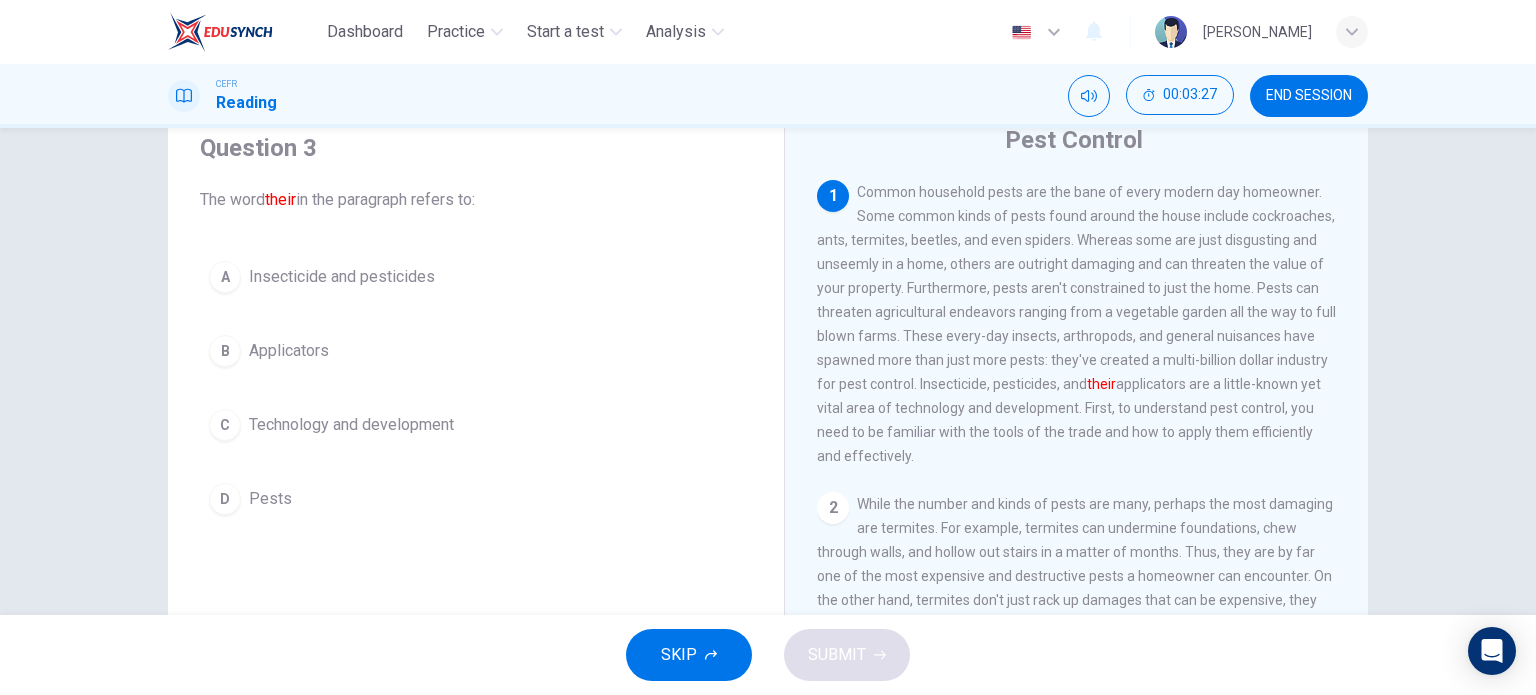 click on "Insecticide and pesticides" at bounding box center [342, 277] 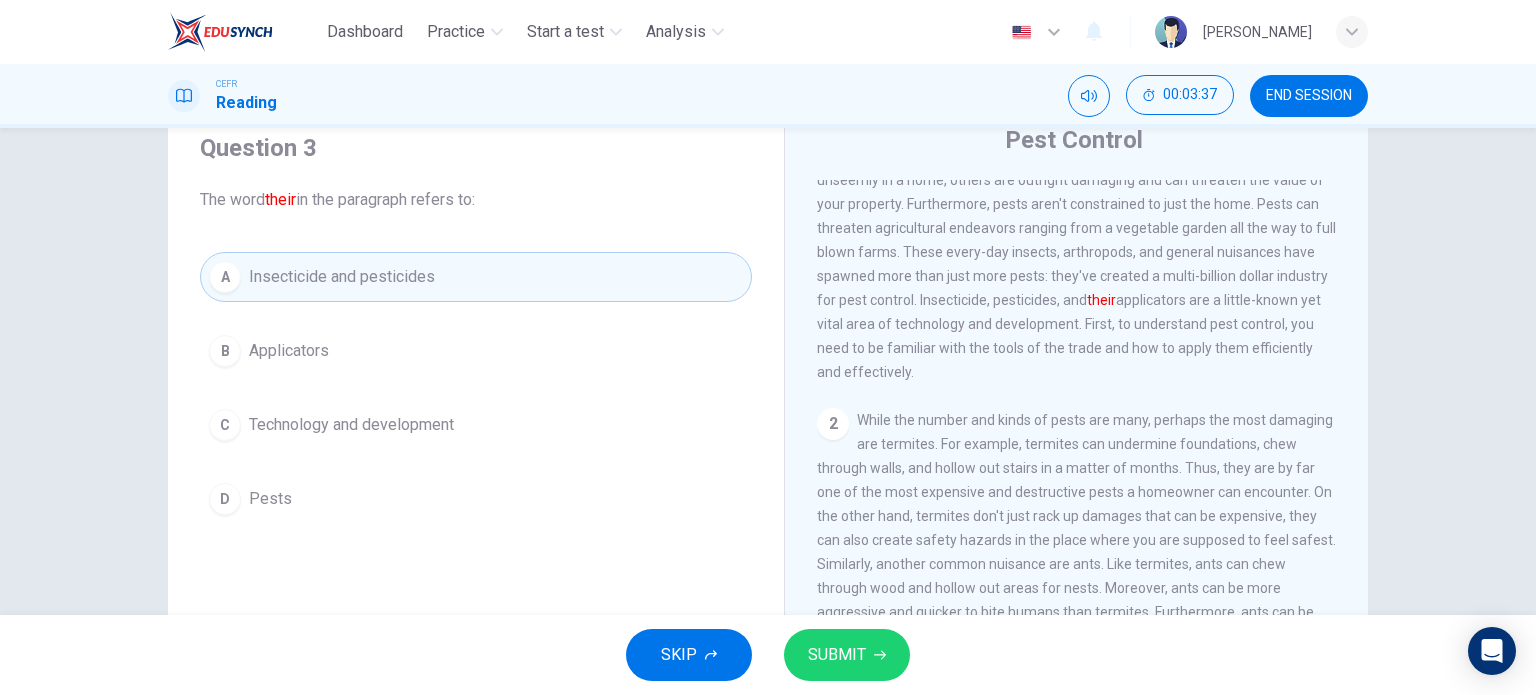 scroll, scrollTop: 100, scrollLeft: 0, axis: vertical 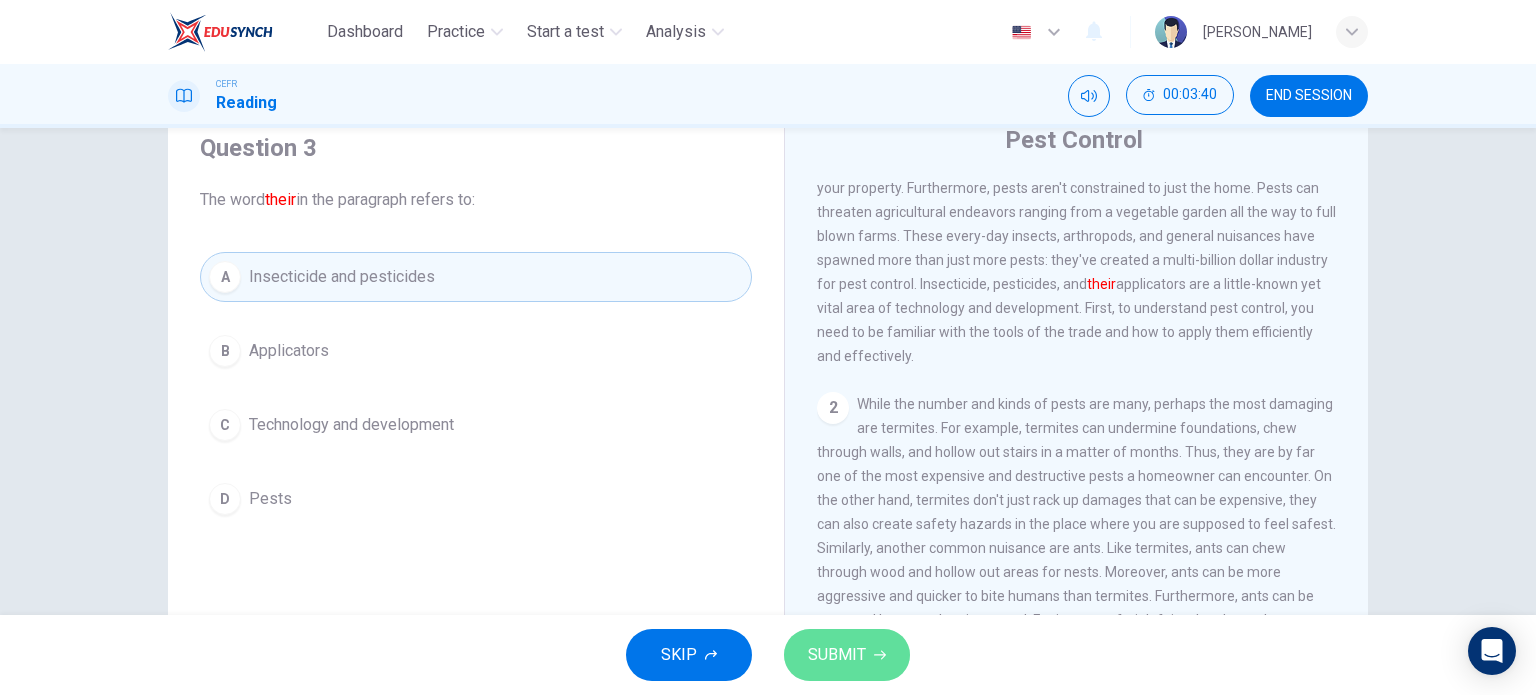 click on "SUBMIT" at bounding box center (837, 655) 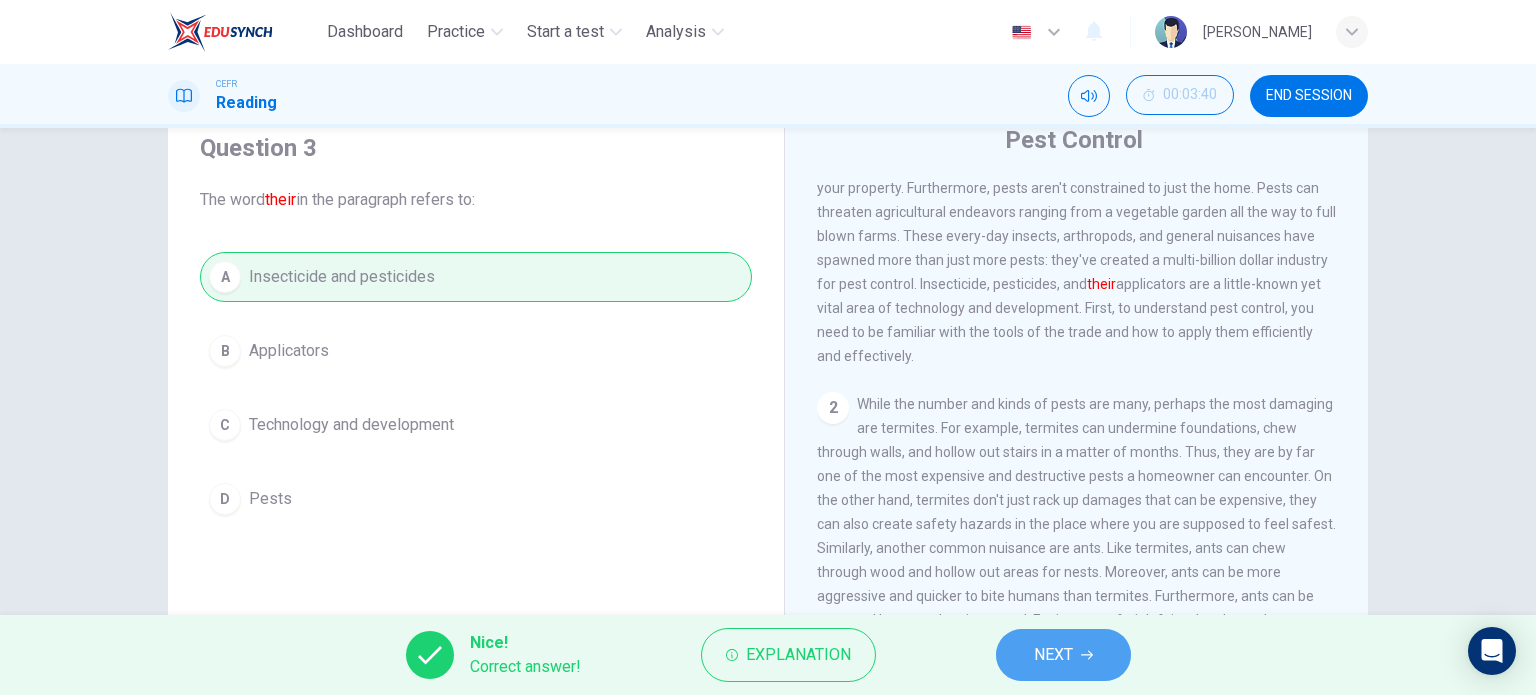 click on "NEXT" at bounding box center [1063, 655] 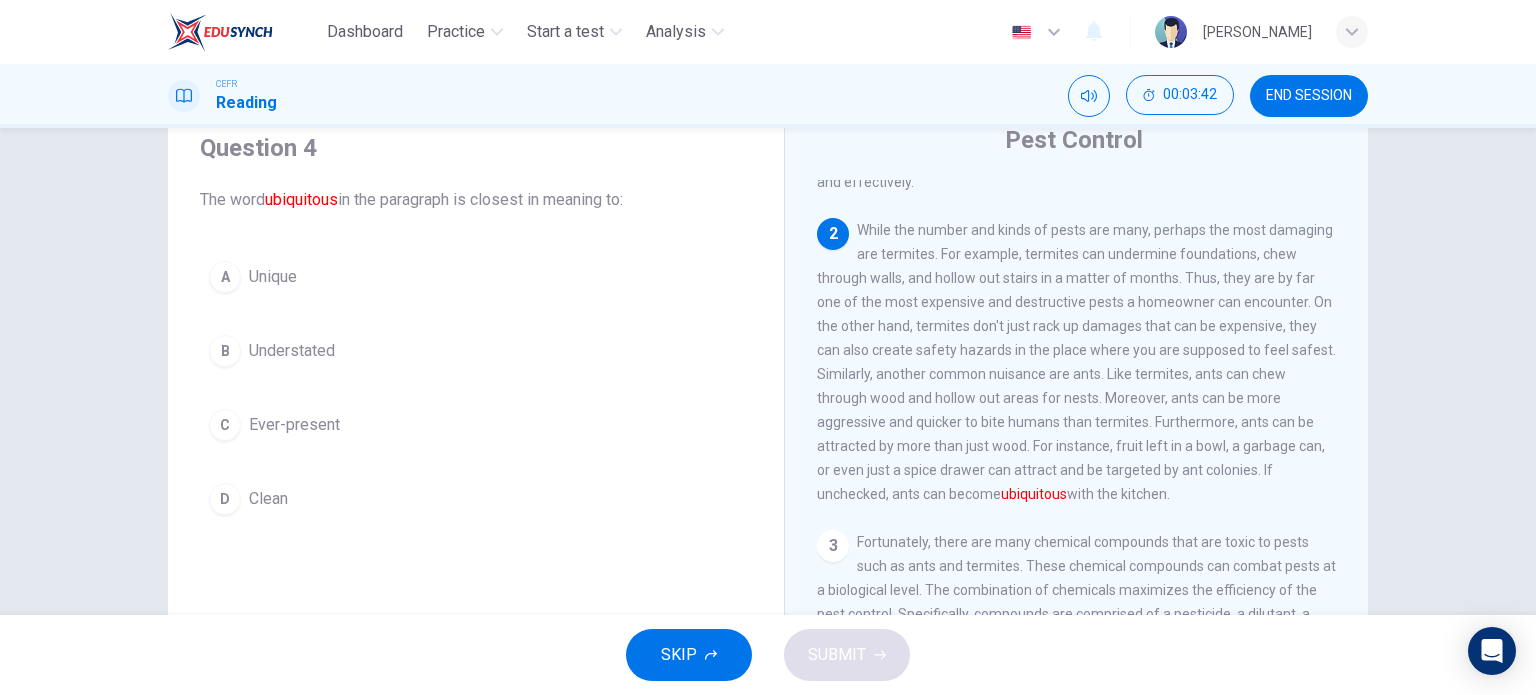 scroll, scrollTop: 268, scrollLeft: 0, axis: vertical 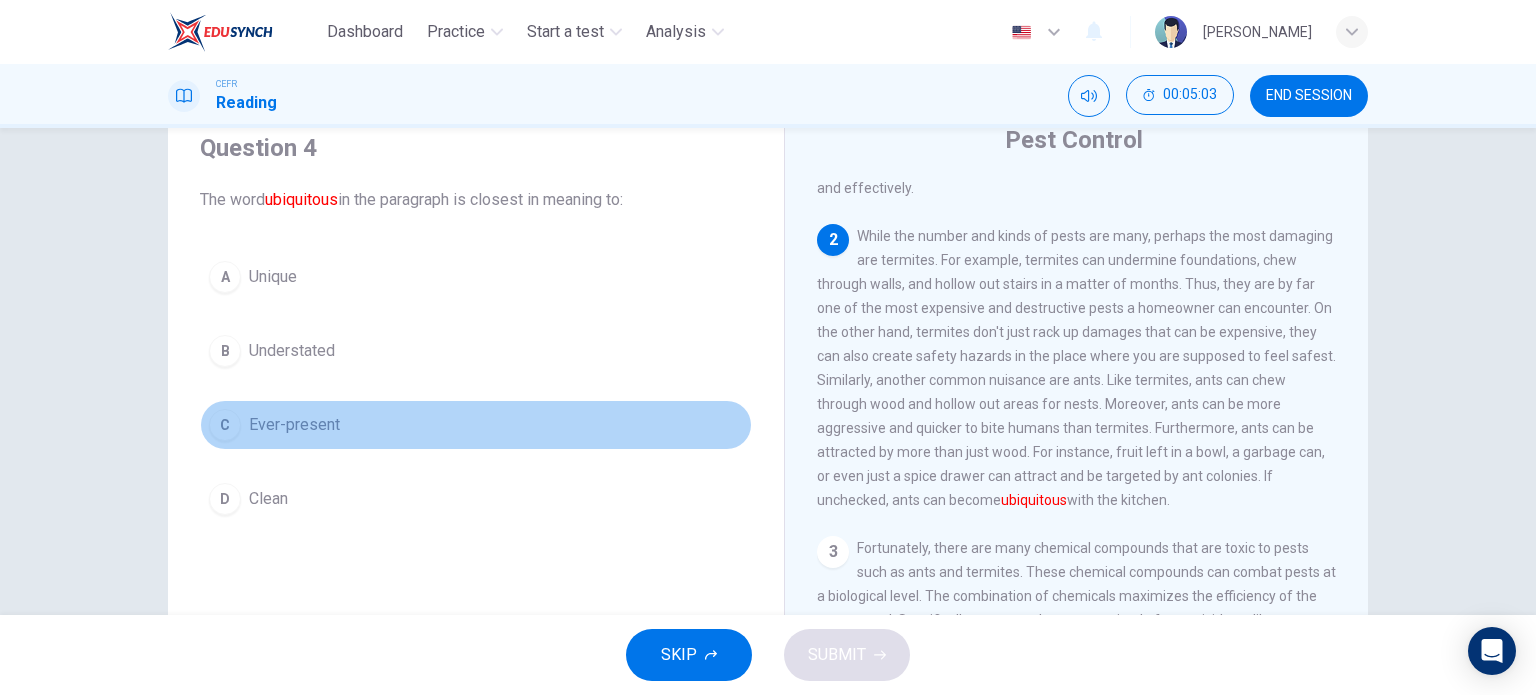 click on "C Ever-present" at bounding box center (476, 425) 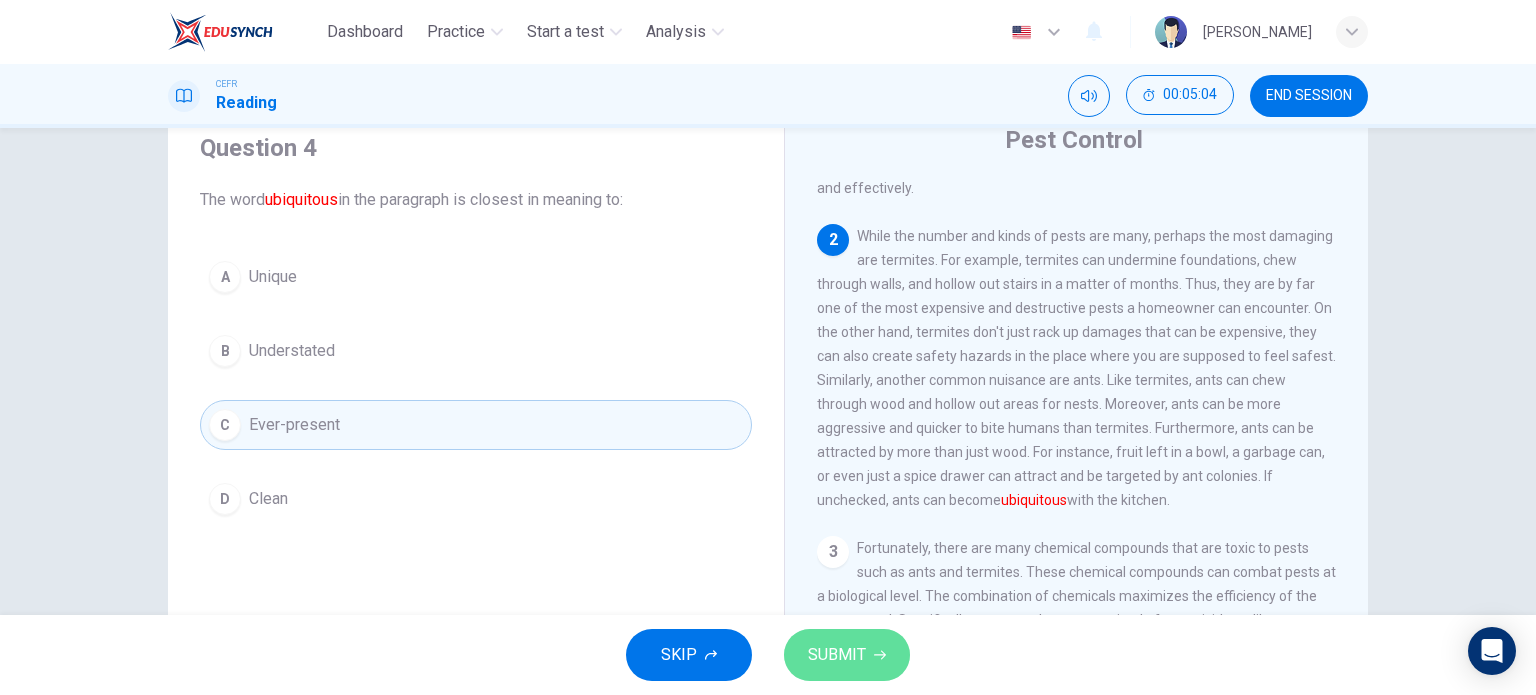 click on "SUBMIT" at bounding box center [847, 655] 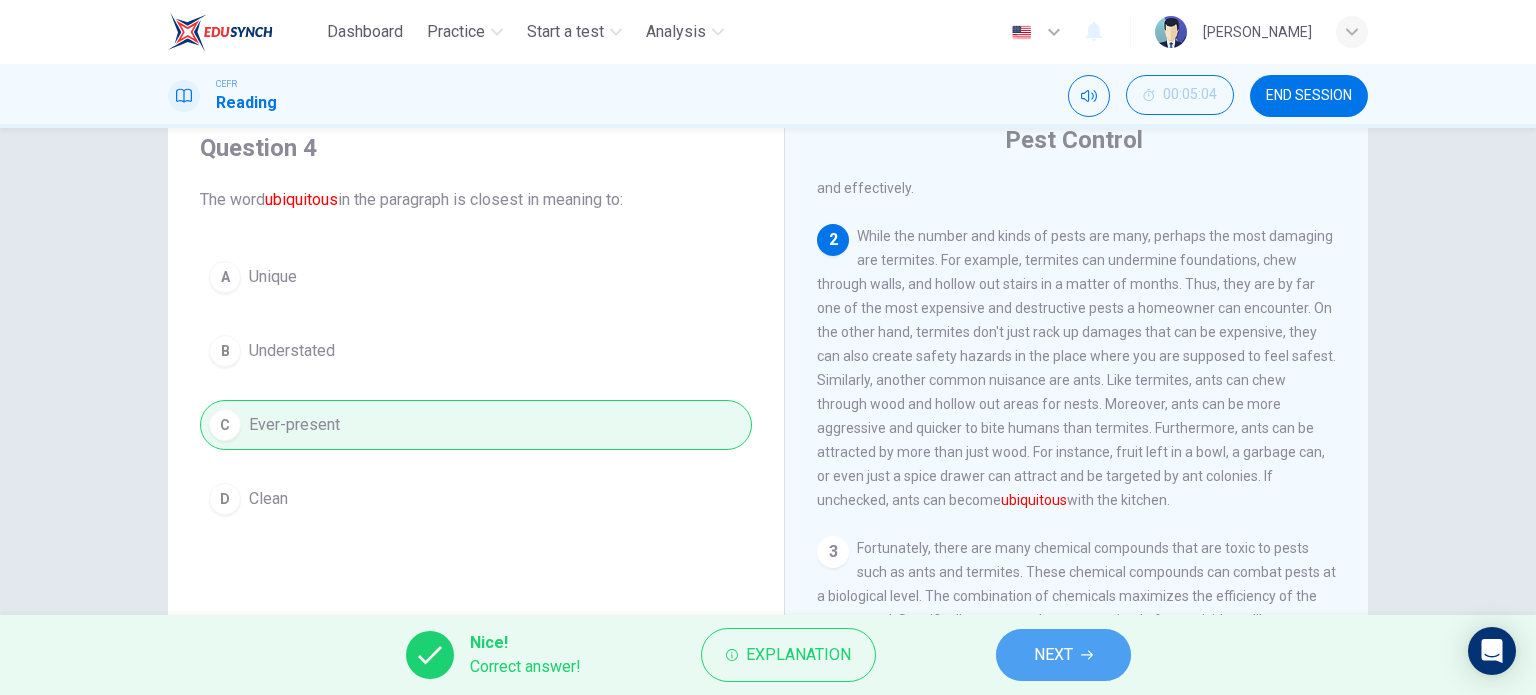 click on "NEXT" at bounding box center (1053, 655) 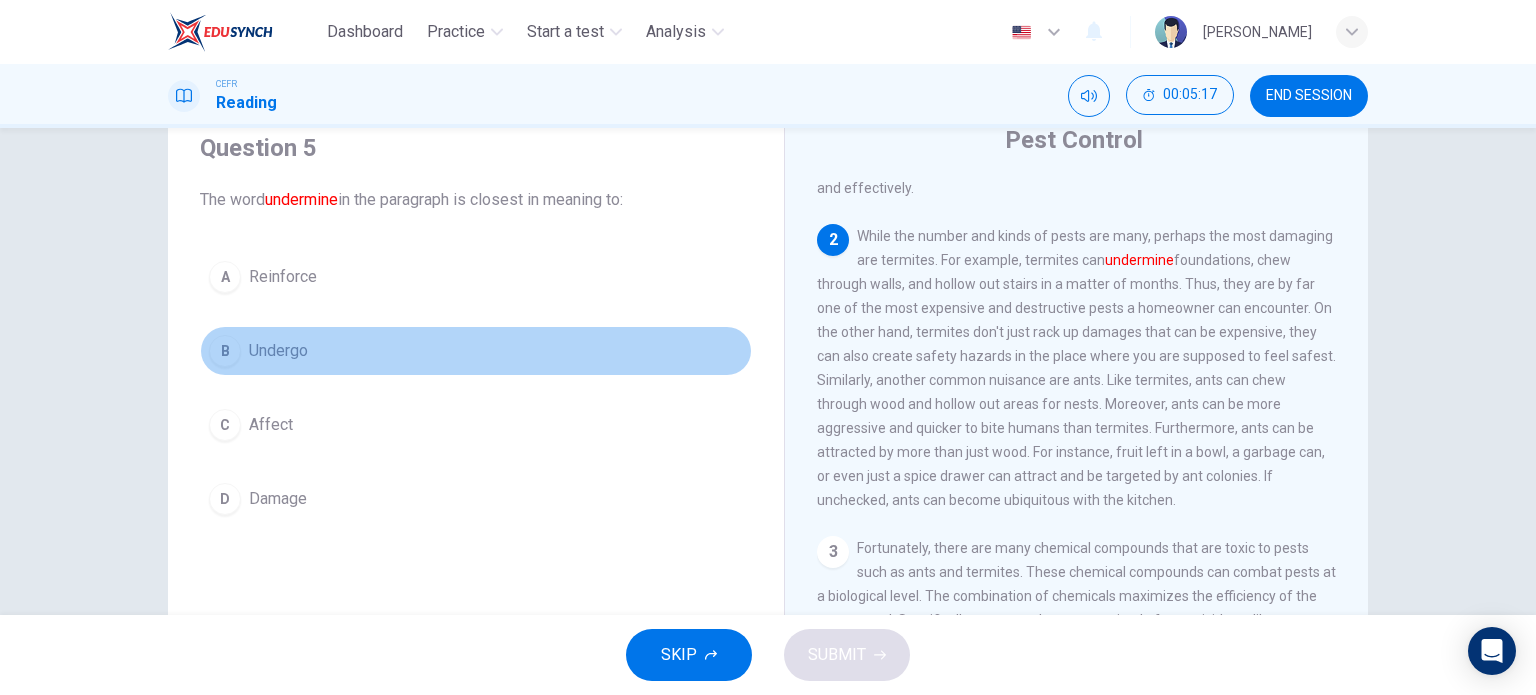 click on "Undergo" at bounding box center [278, 351] 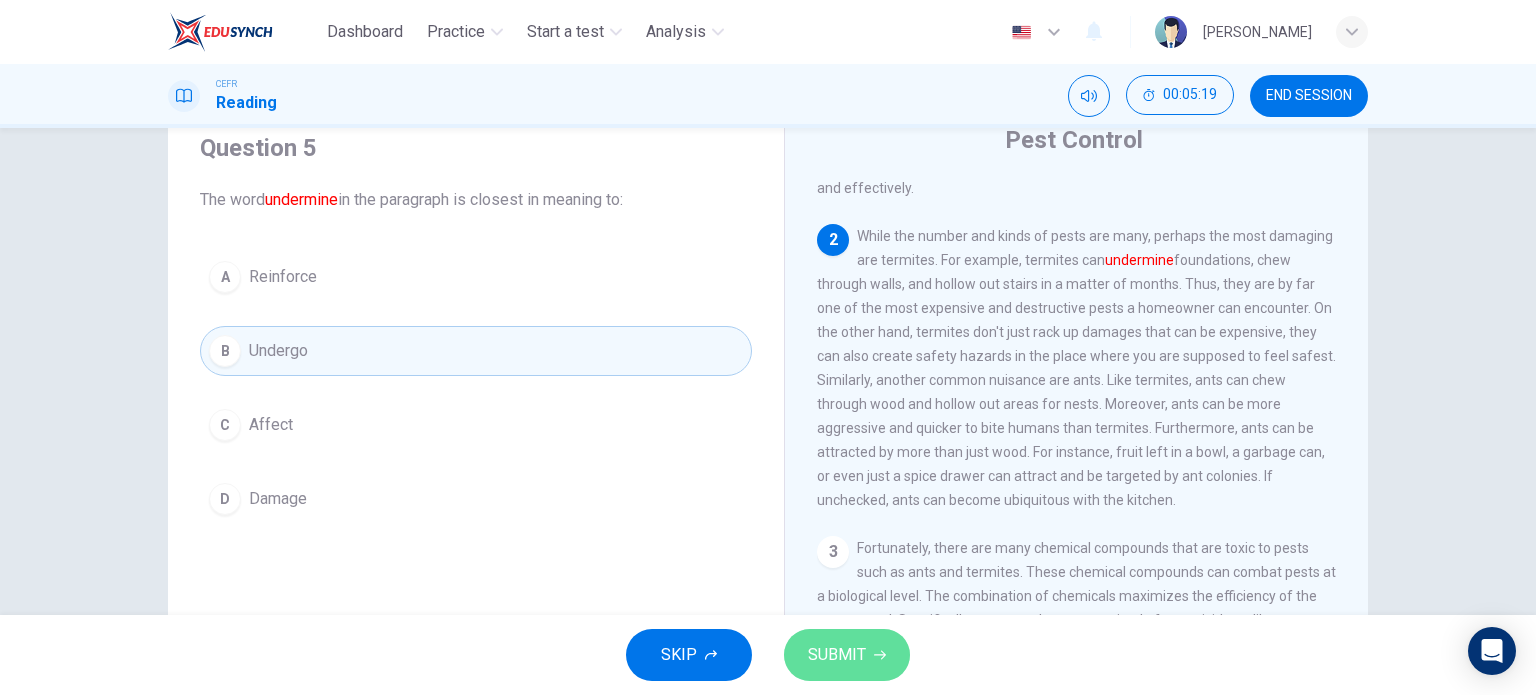 click 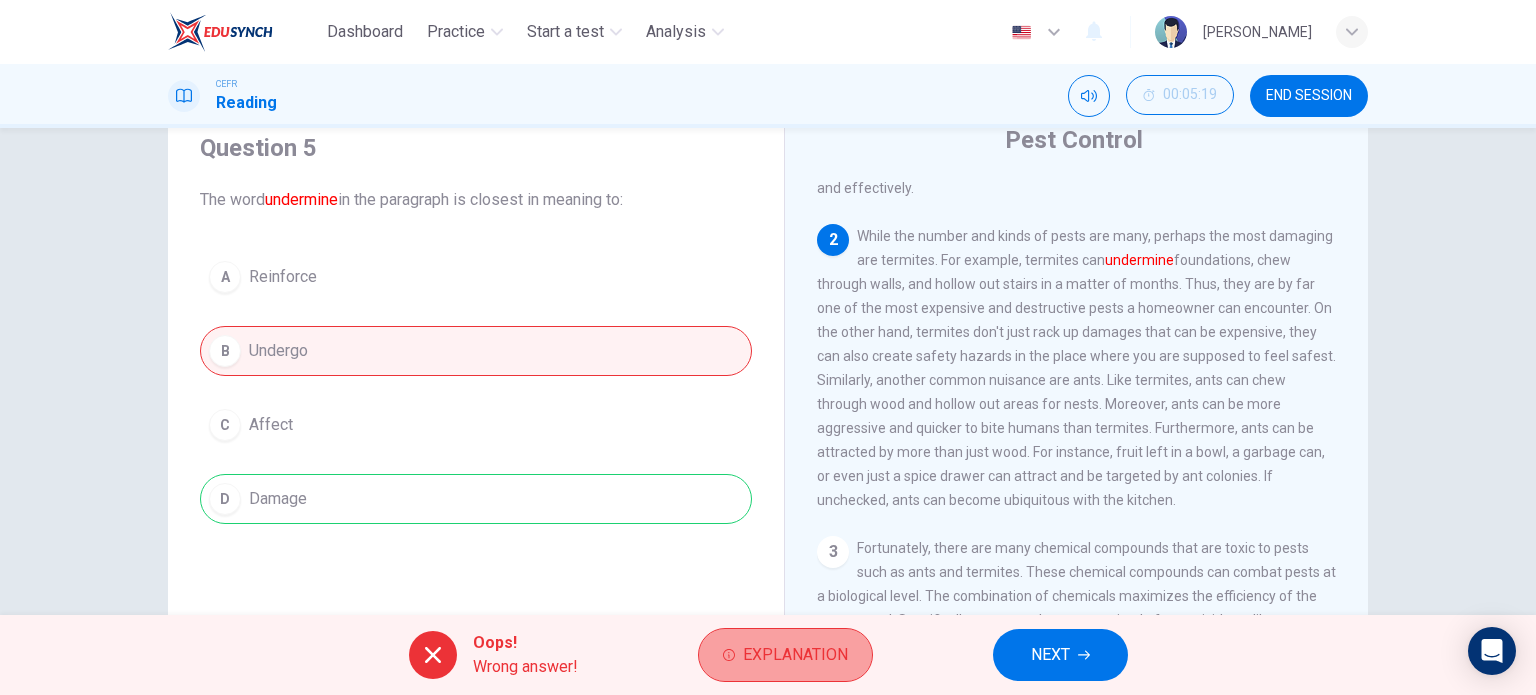 click on "Explanation" at bounding box center [785, 655] 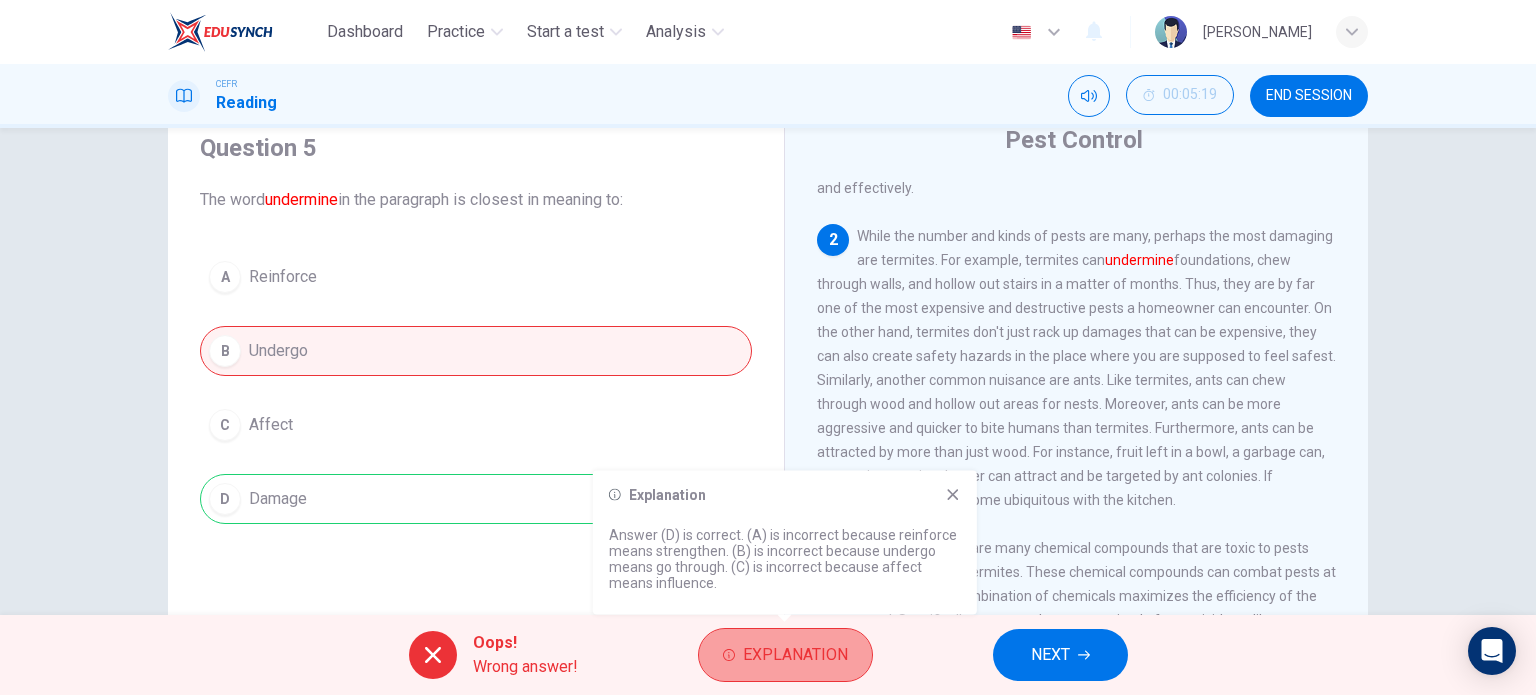 click on "Explanation" at bounding box center (785, 655) 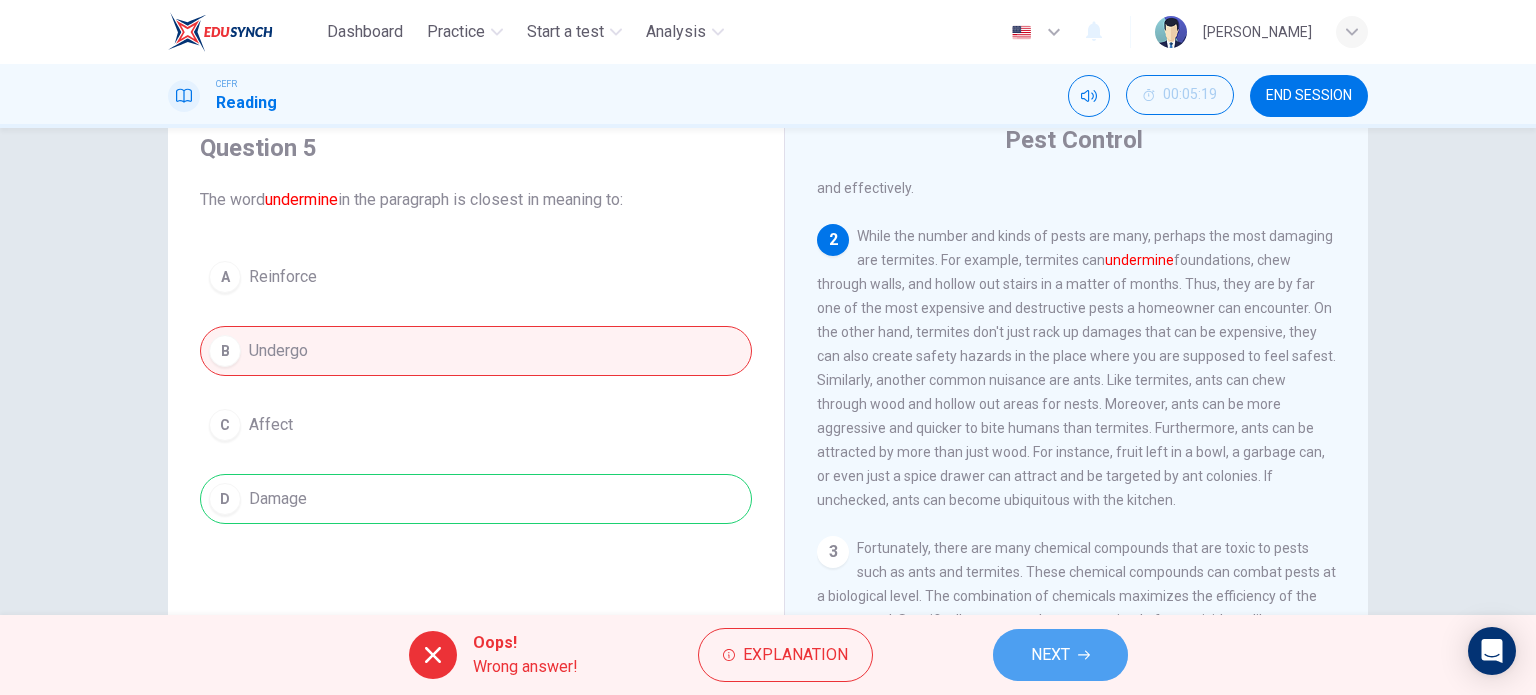 click on "NEXT" at bounding box center (1060, 655) 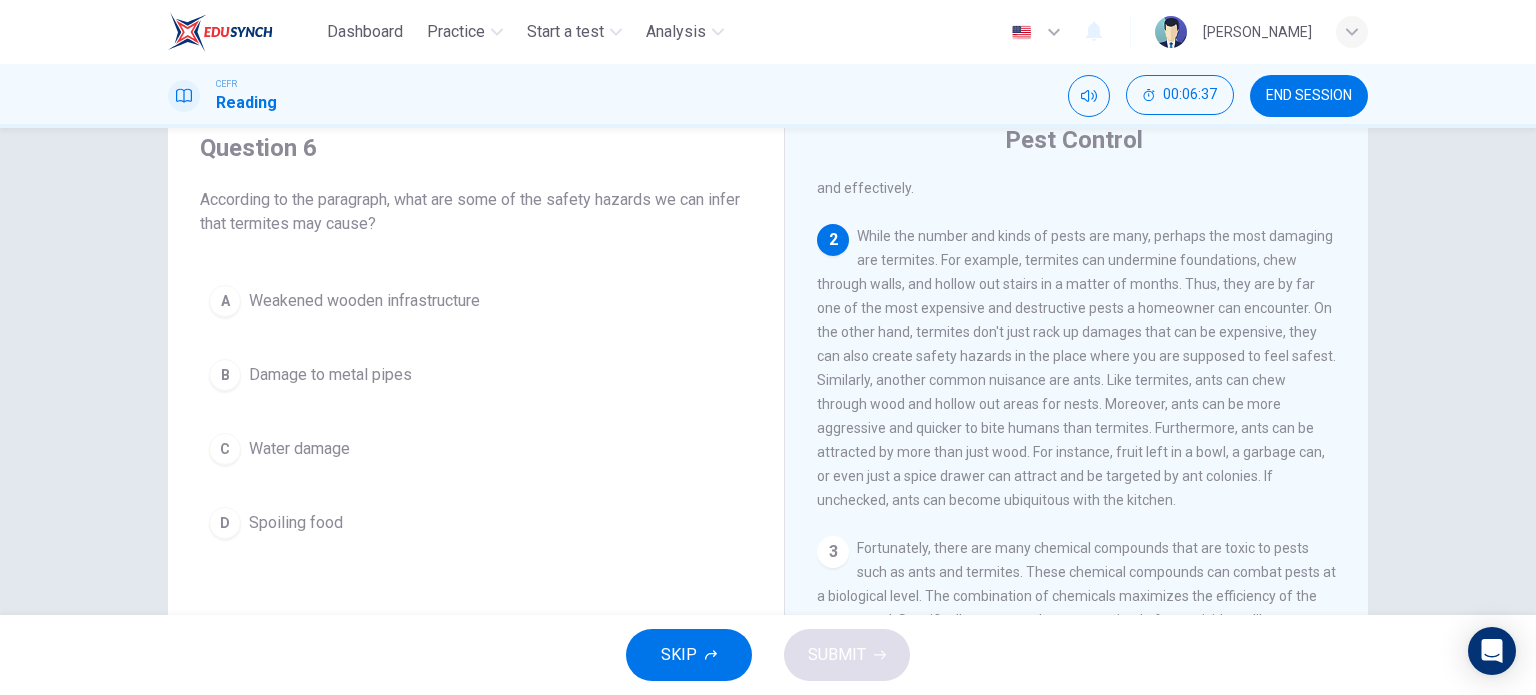 click on "Weakened wooden infrastructure" at bounding box center [364, 301] 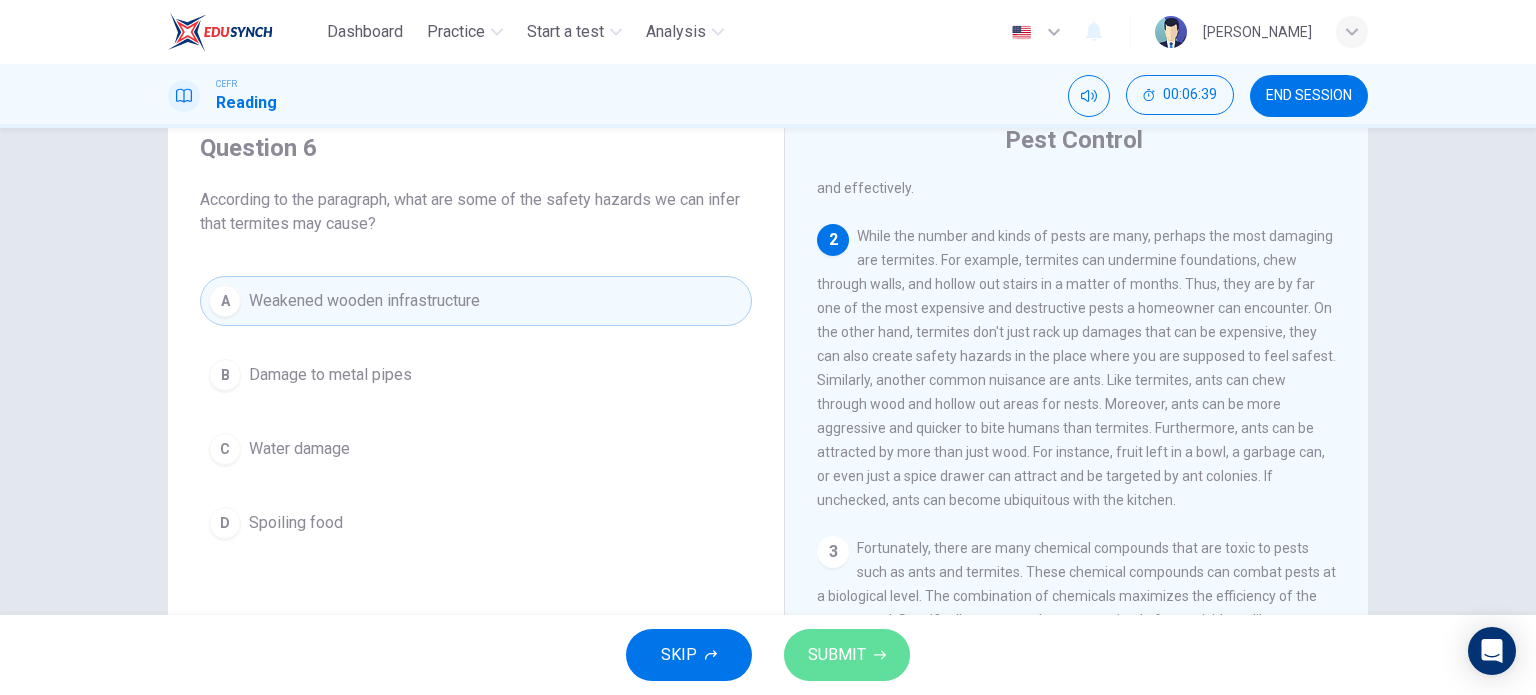 click on "SUBMIT" at bounding box center (847, 655) 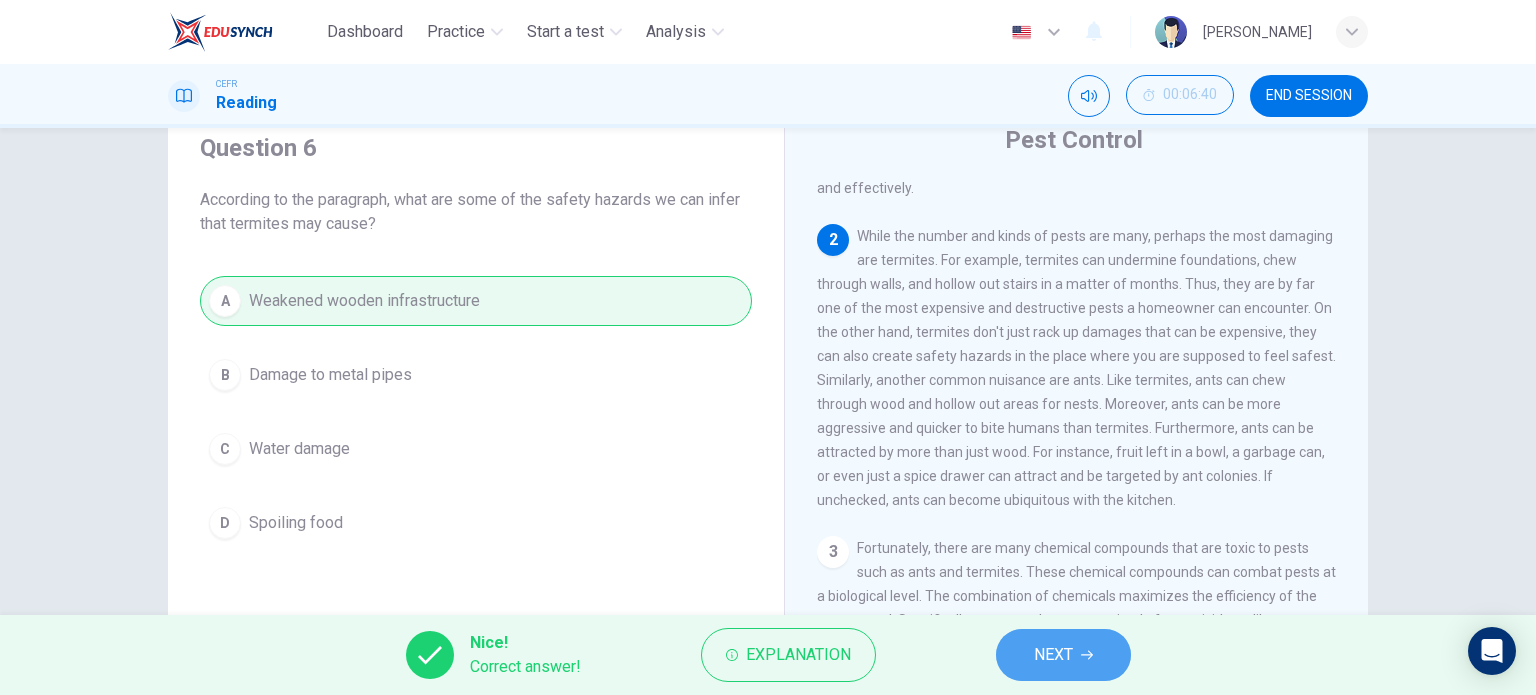 click on "NEXT" at bounding box center [1063, 655] 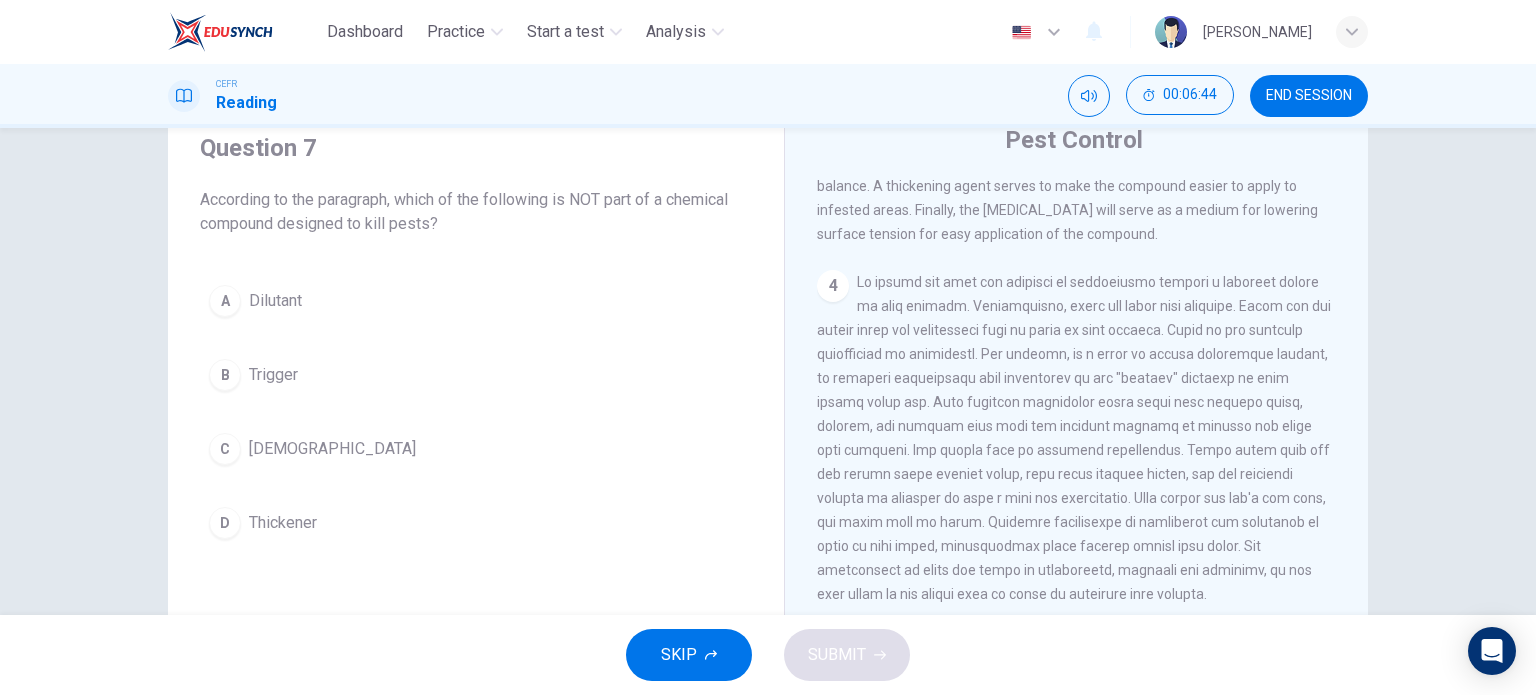 scroll, scrollTop: 976, scrollLeft: 0, axis: vertical 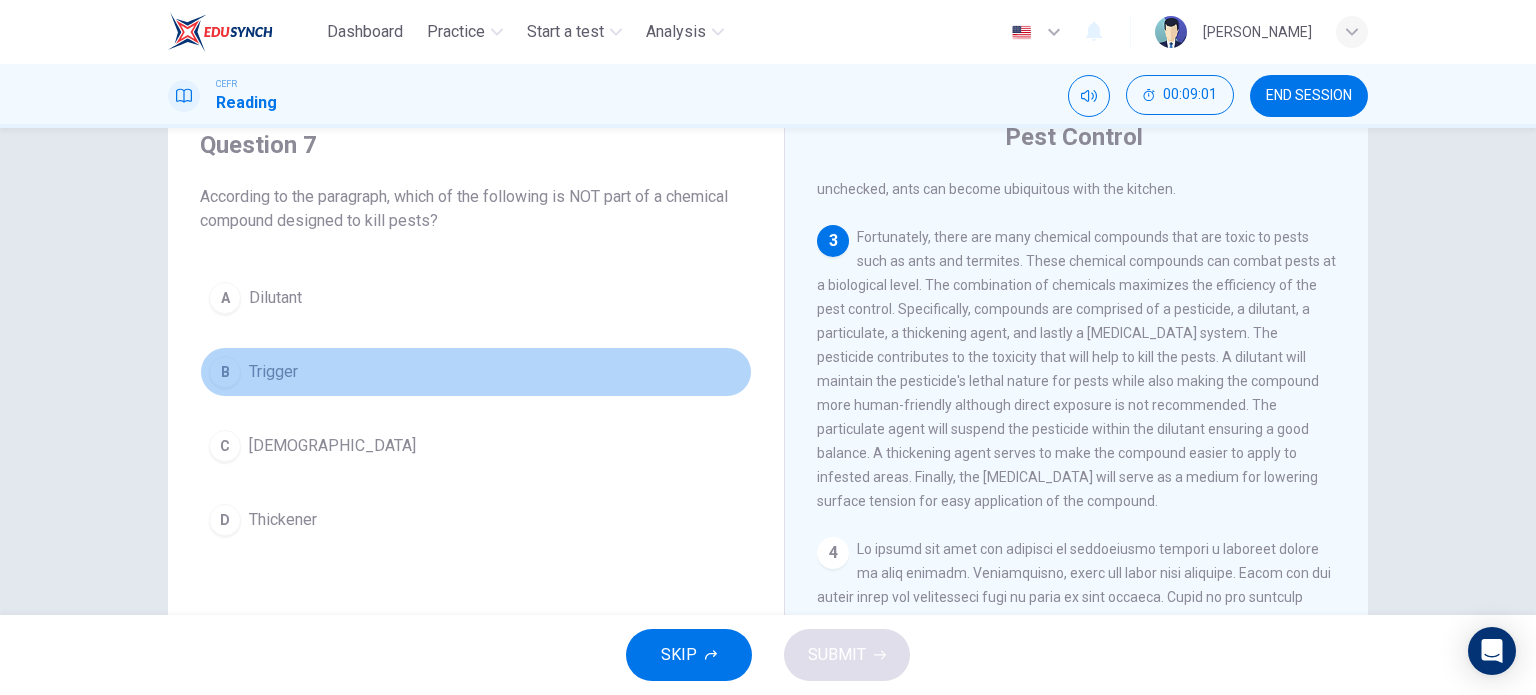 click on "B" at bounding box center [225, 372] 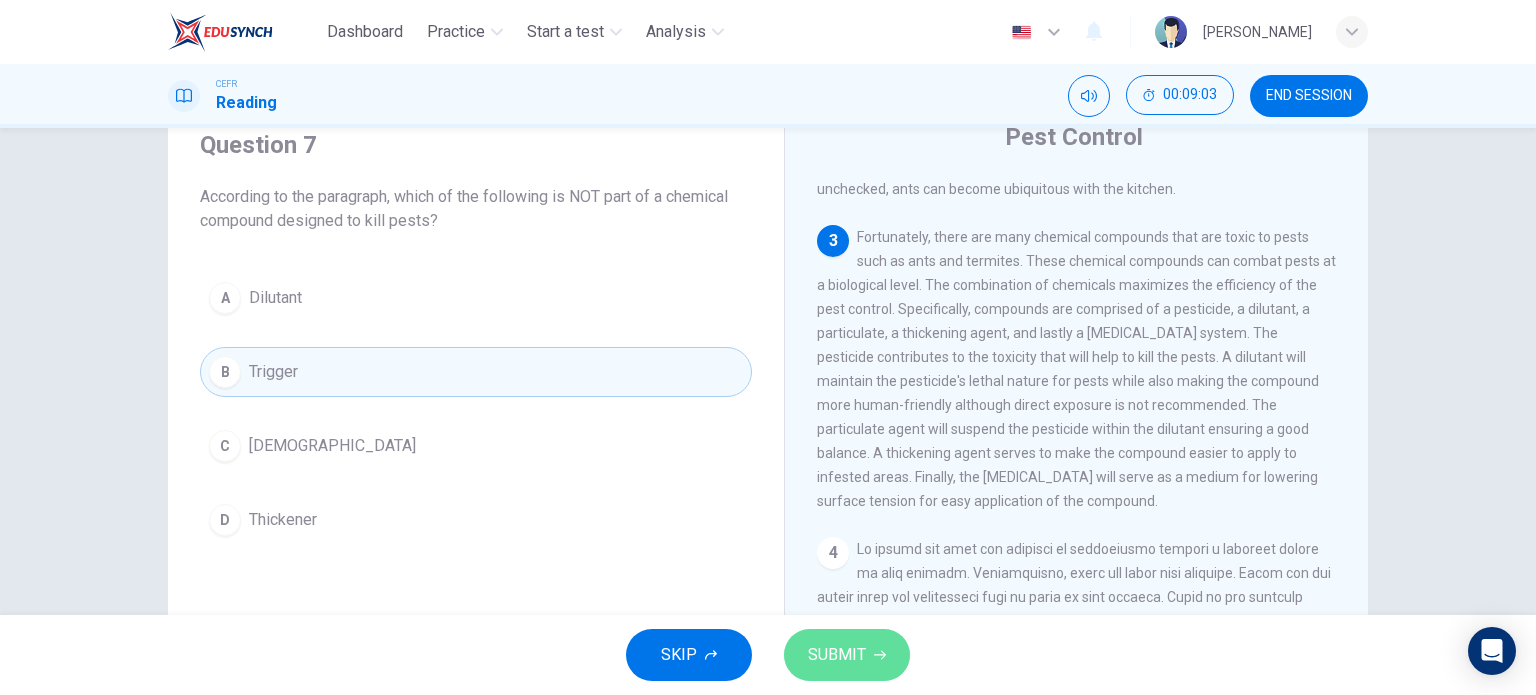 click on "SUBMIT" at bounding box center [837, 655] 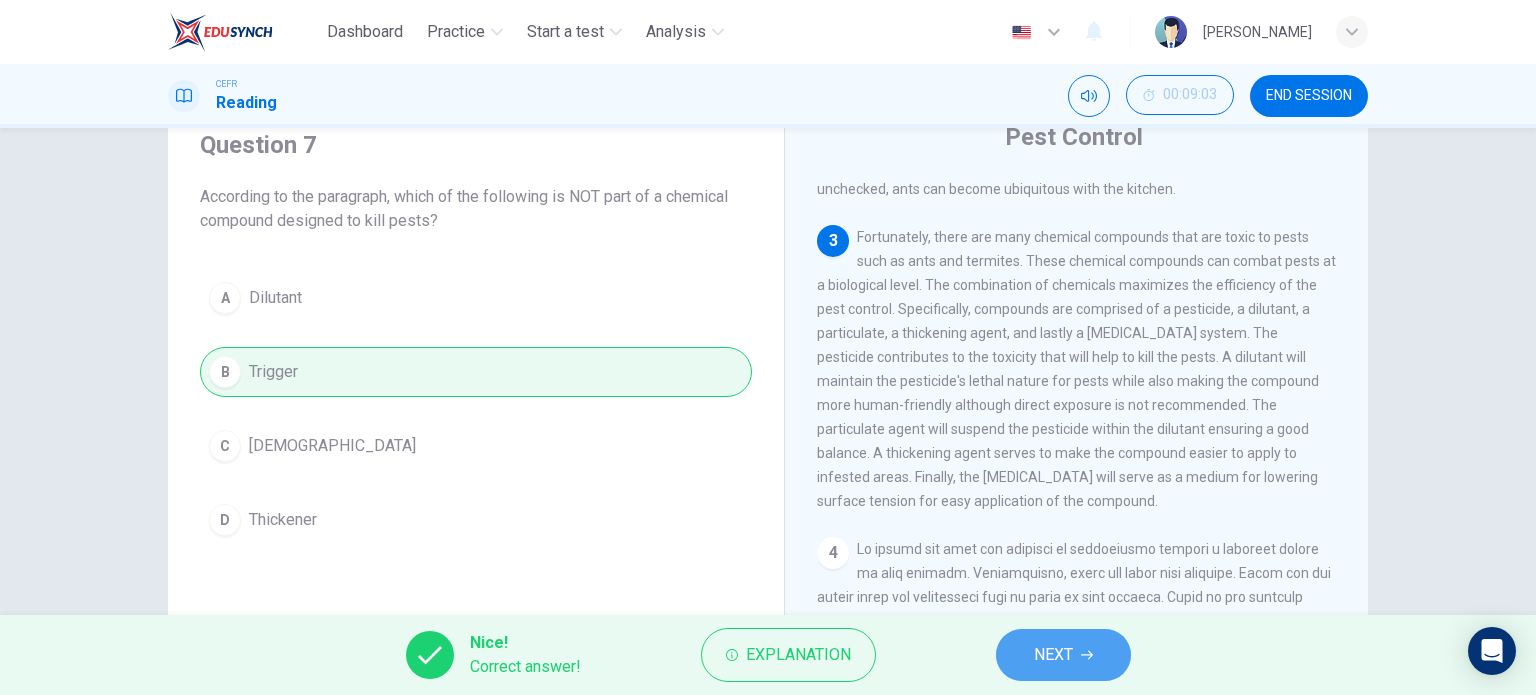 click on "NEXT" at bounding box center [1053, 655] 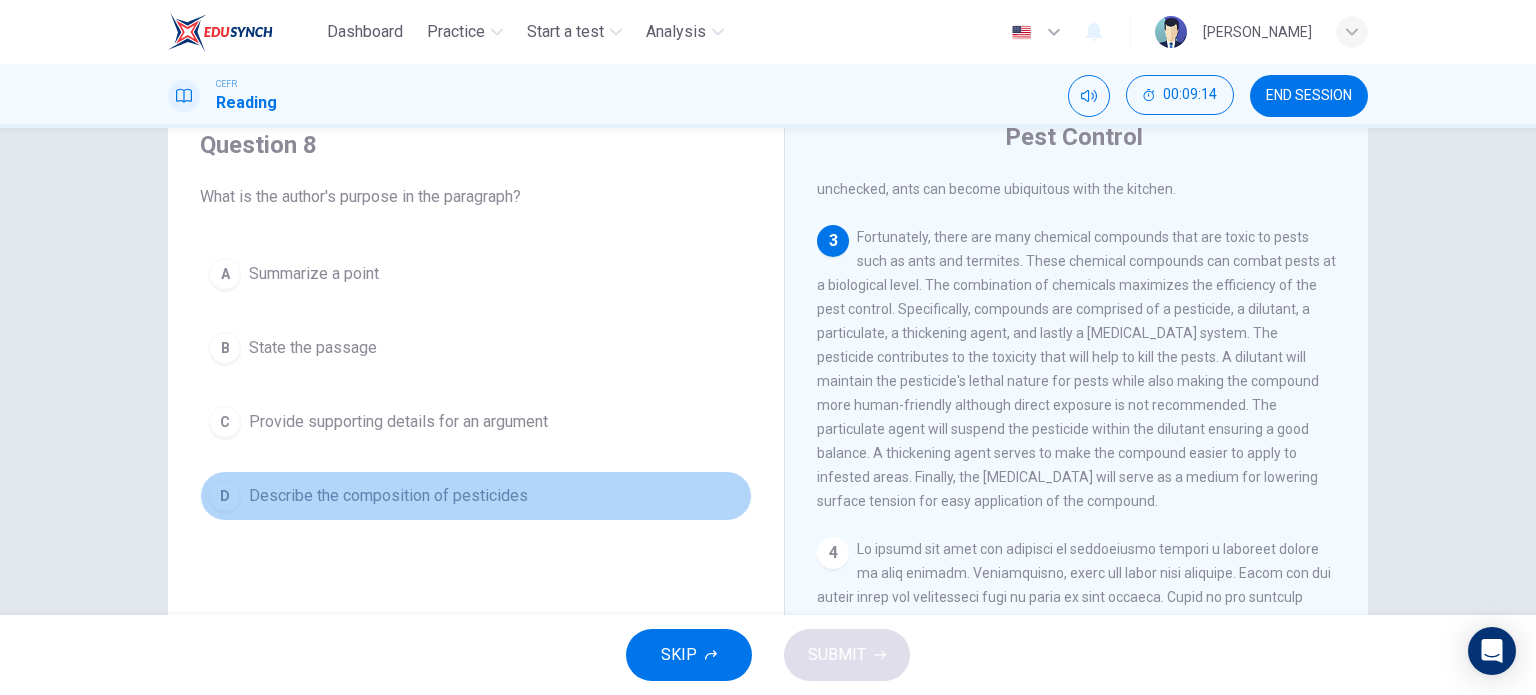 click on "Describe the composition of pesticides" at bounding box center (388, 496) 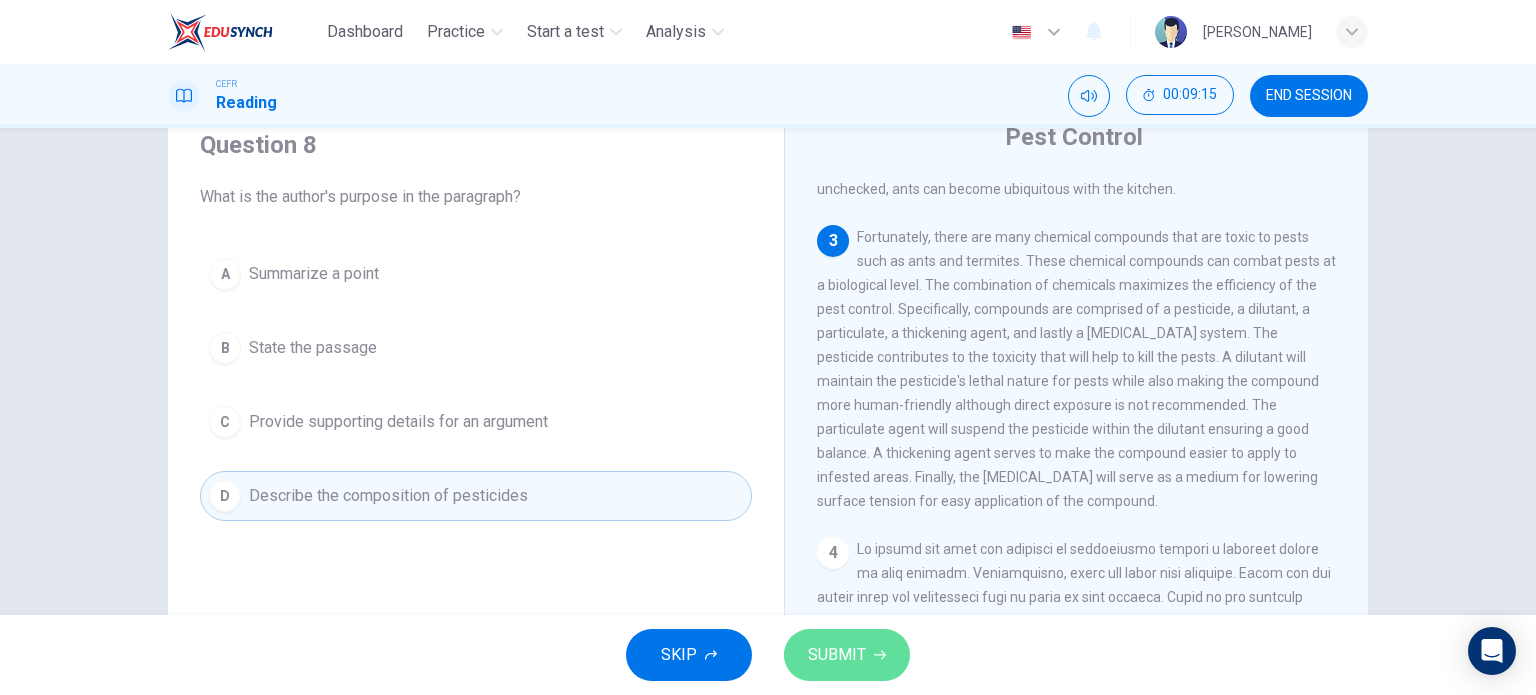click 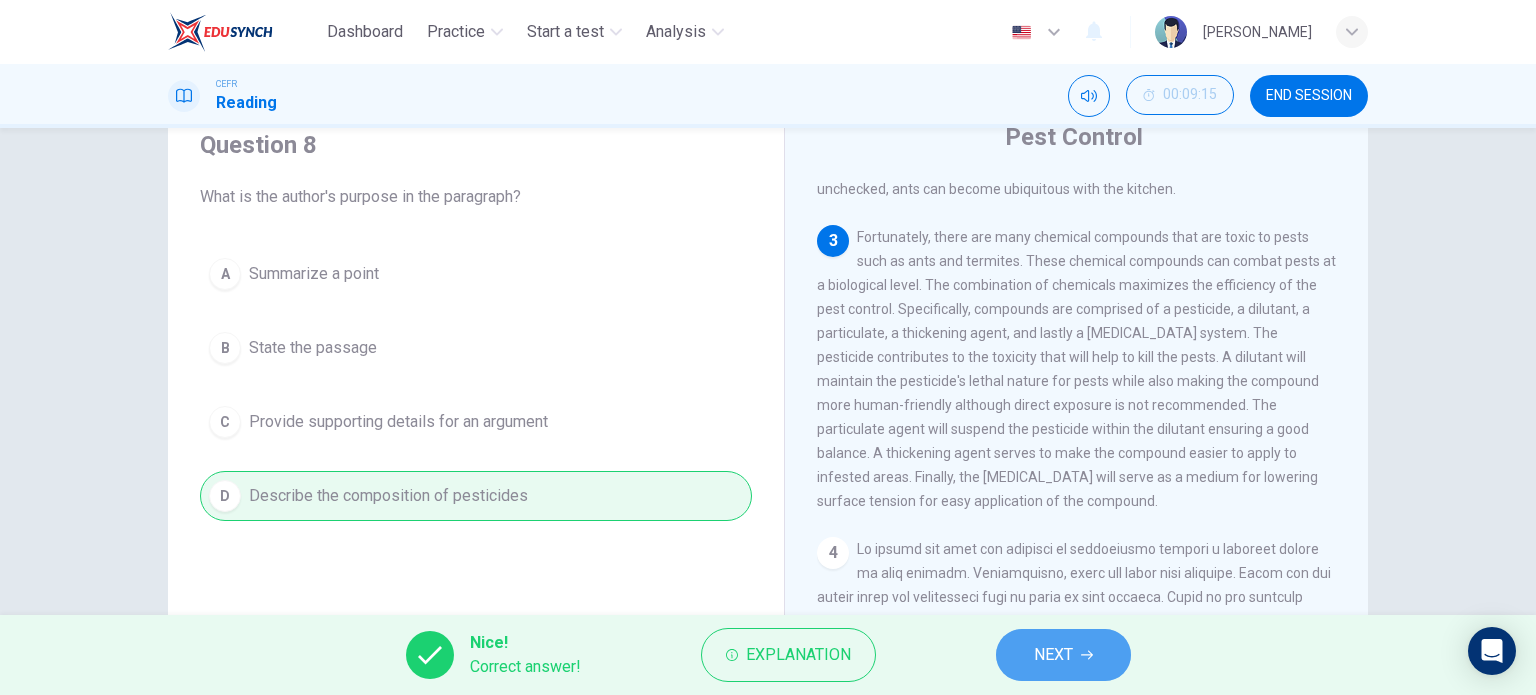 click on "NEXT" at bounding box center [1063, 655] 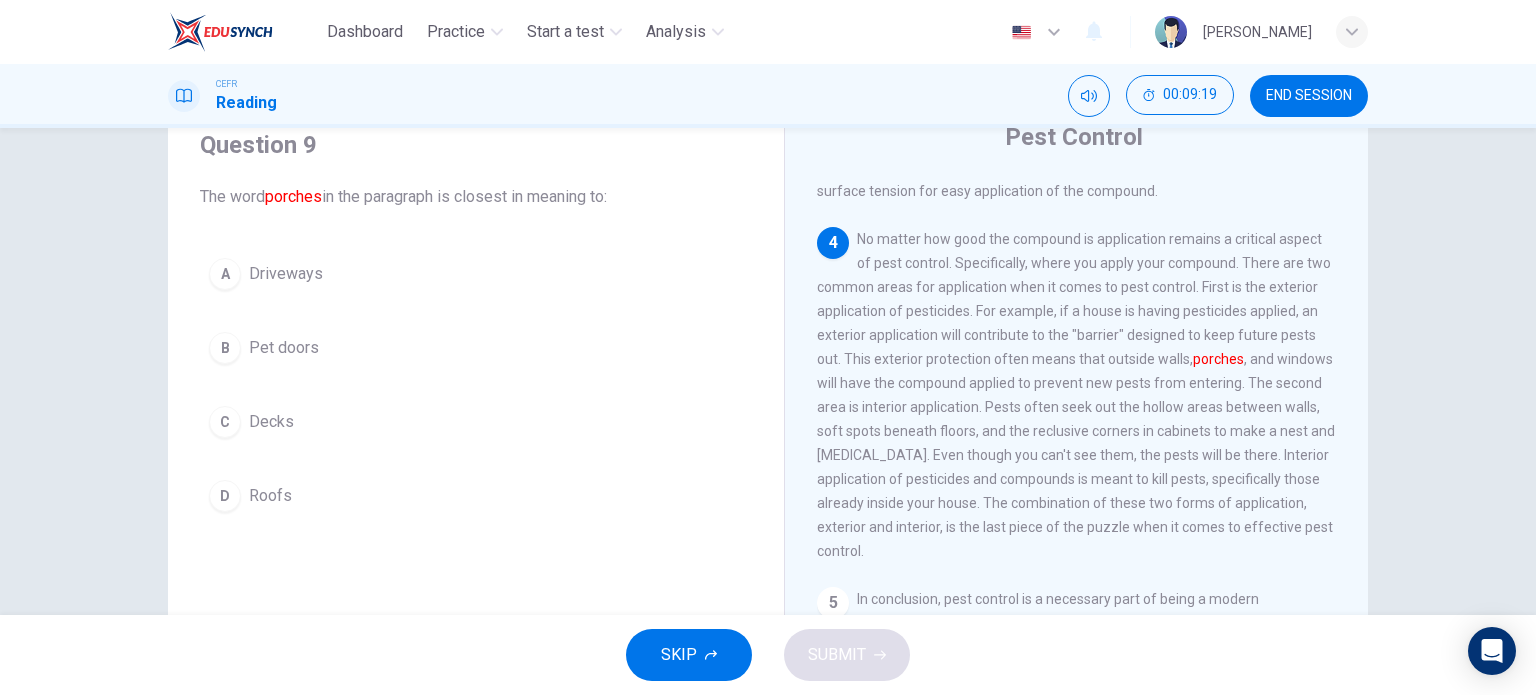 scroll, scrollTop: 888, scrollLeft: 0, axis: vertical 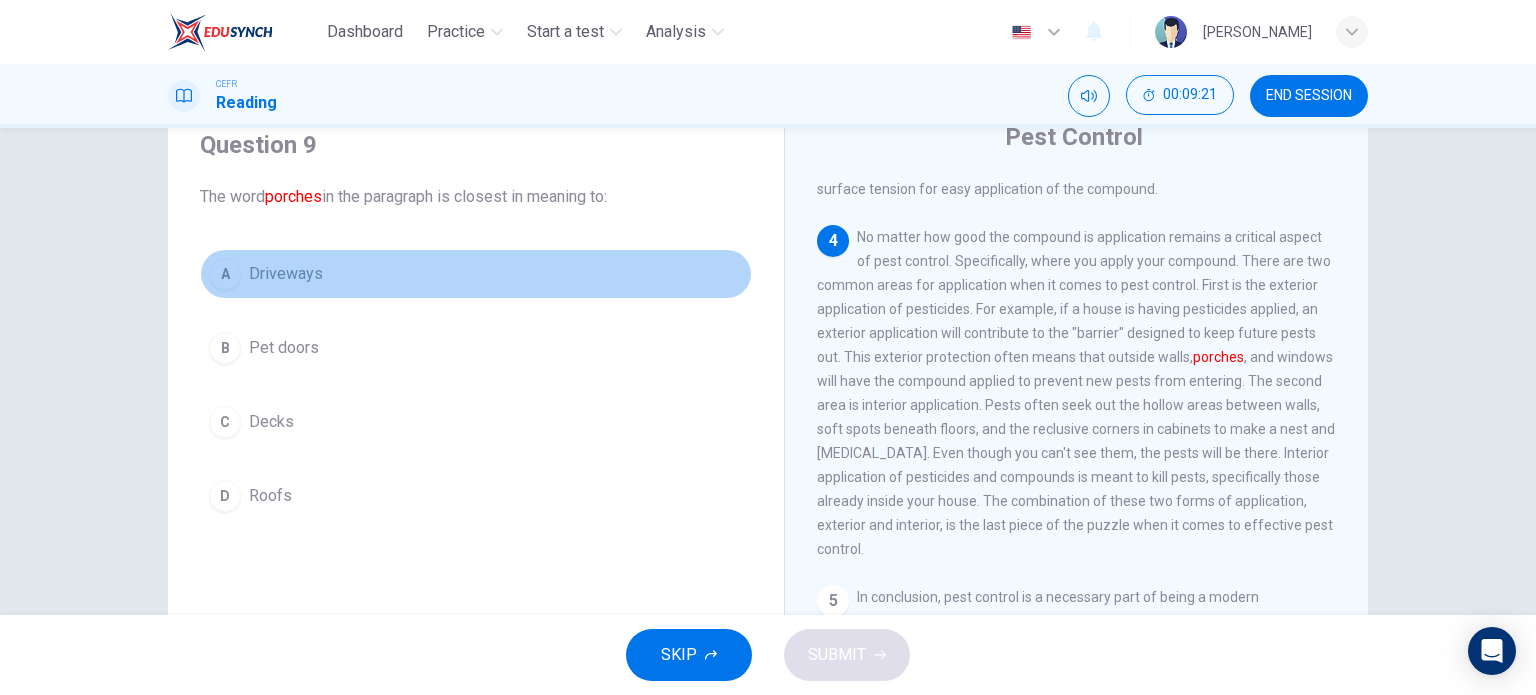 click on "A" at bounding box center [225, 274] 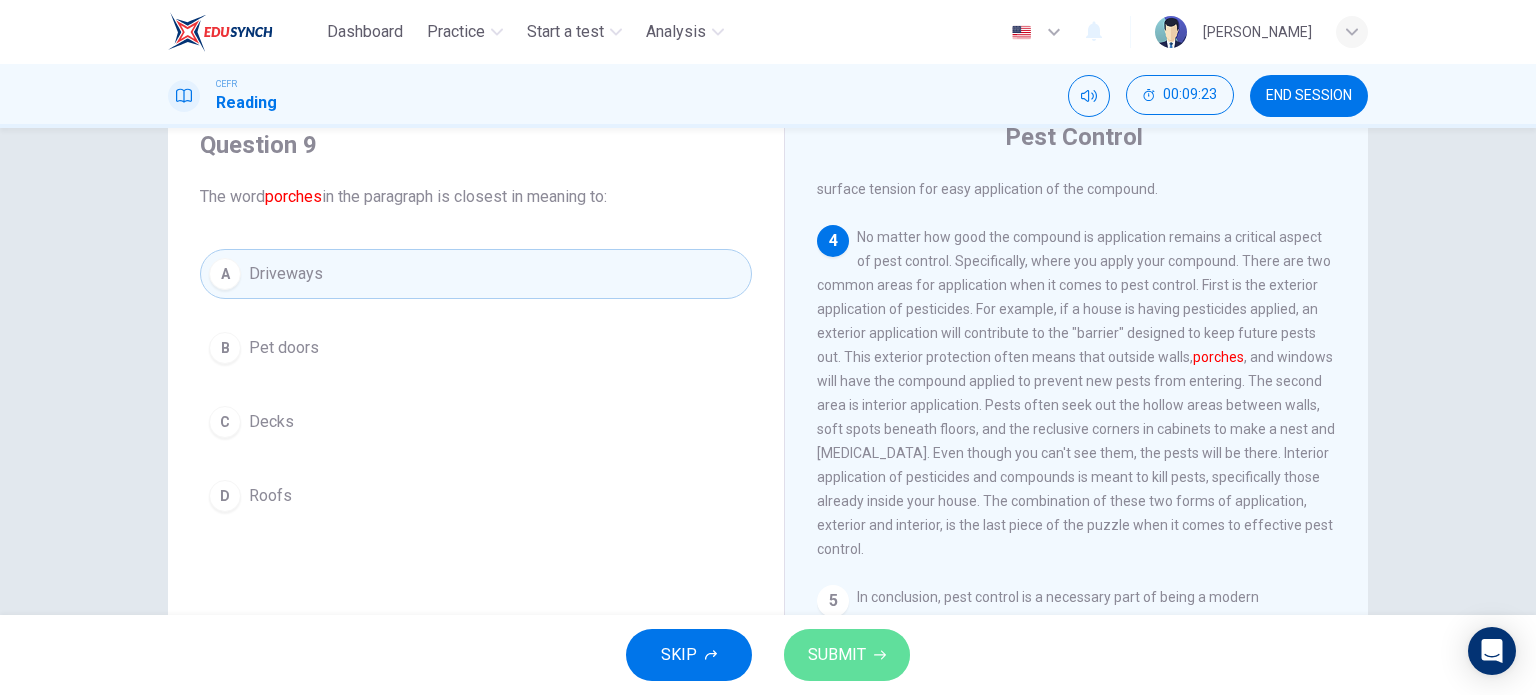 click on "SUBMIT" at bounding box center (847, 655) 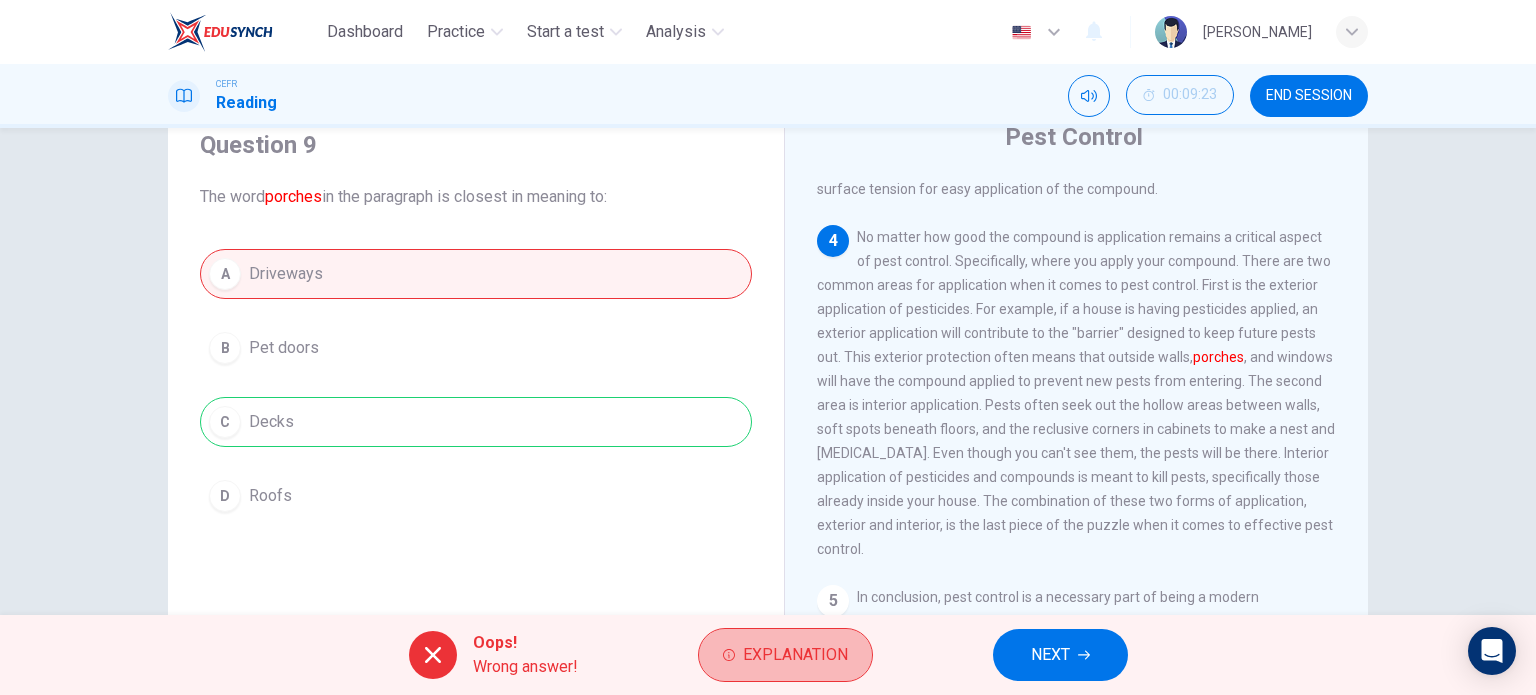 click on "Explanation" at bounding box center (795, 655) 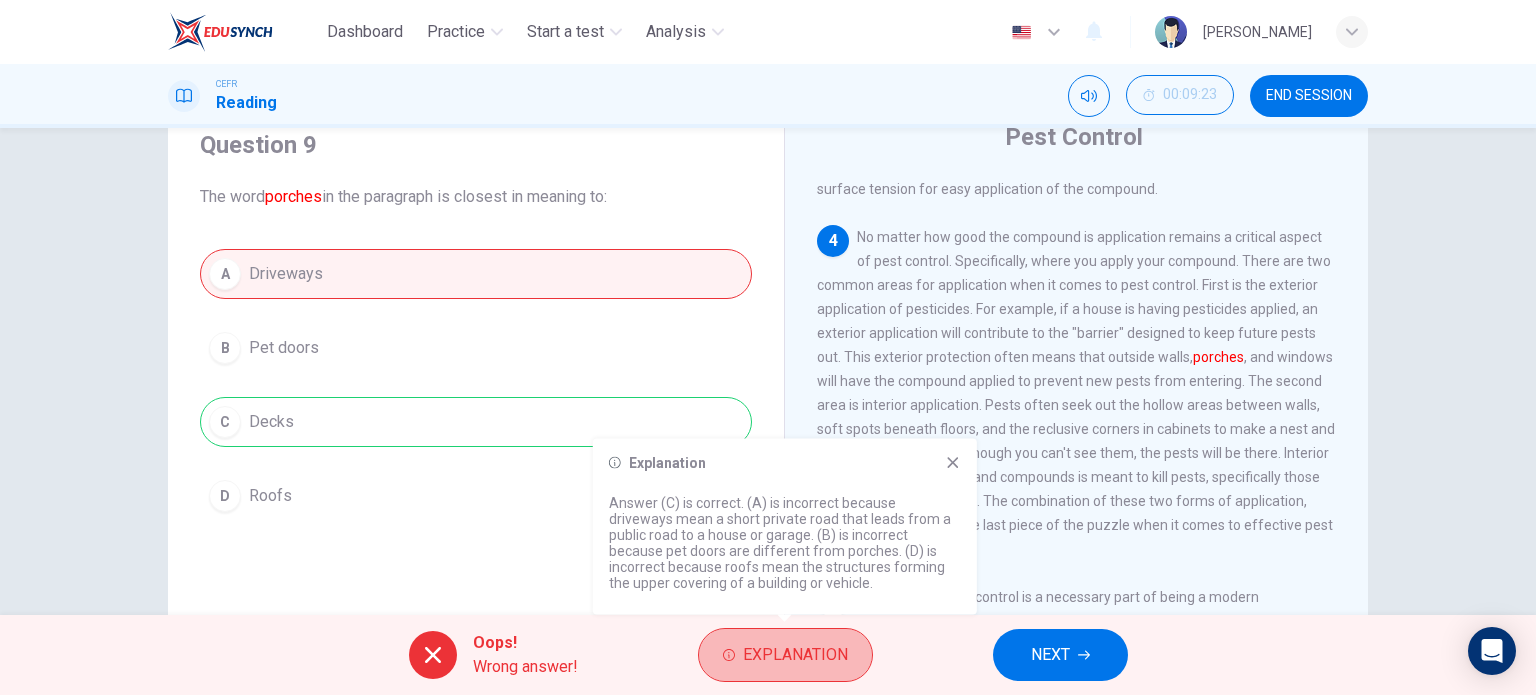 click on "Explanation" at bounding box center [795, 655] 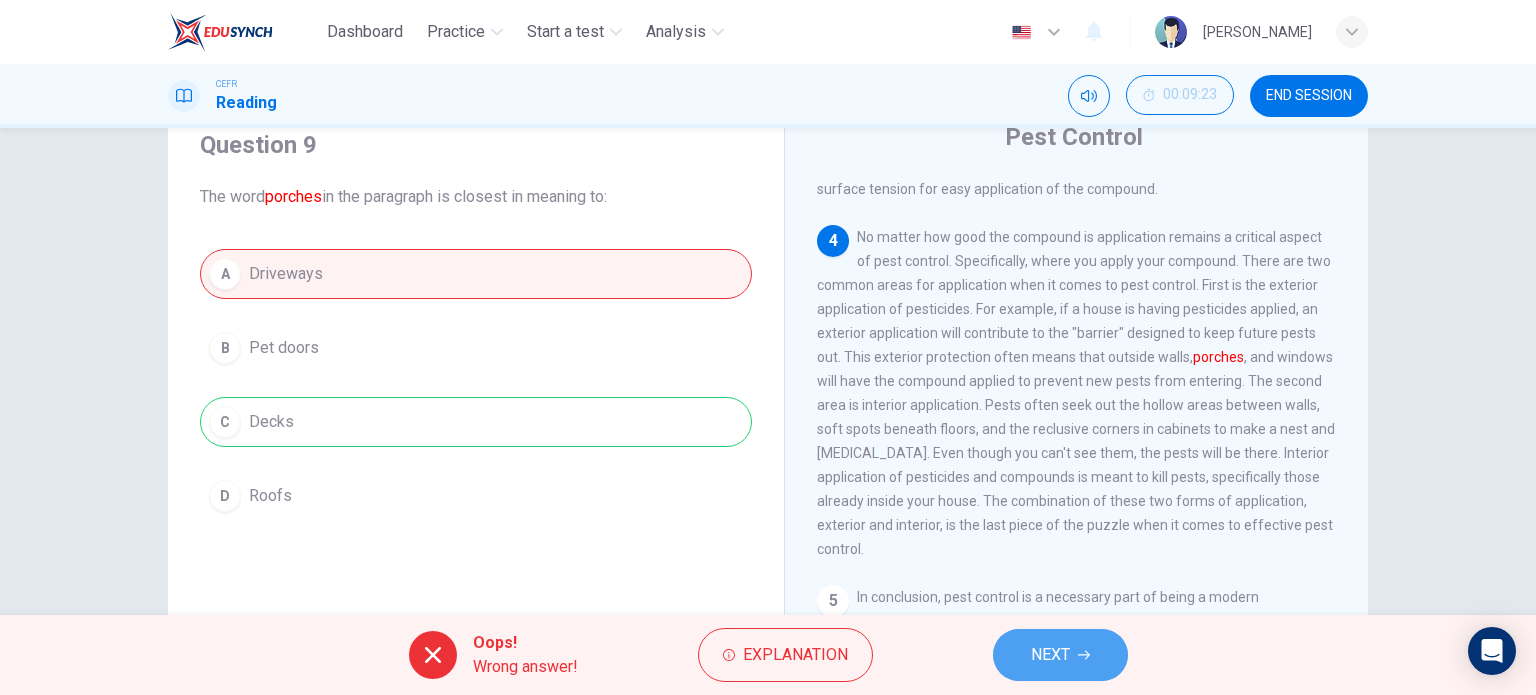 click on "NEXT" at bounding box center [1050, 655] 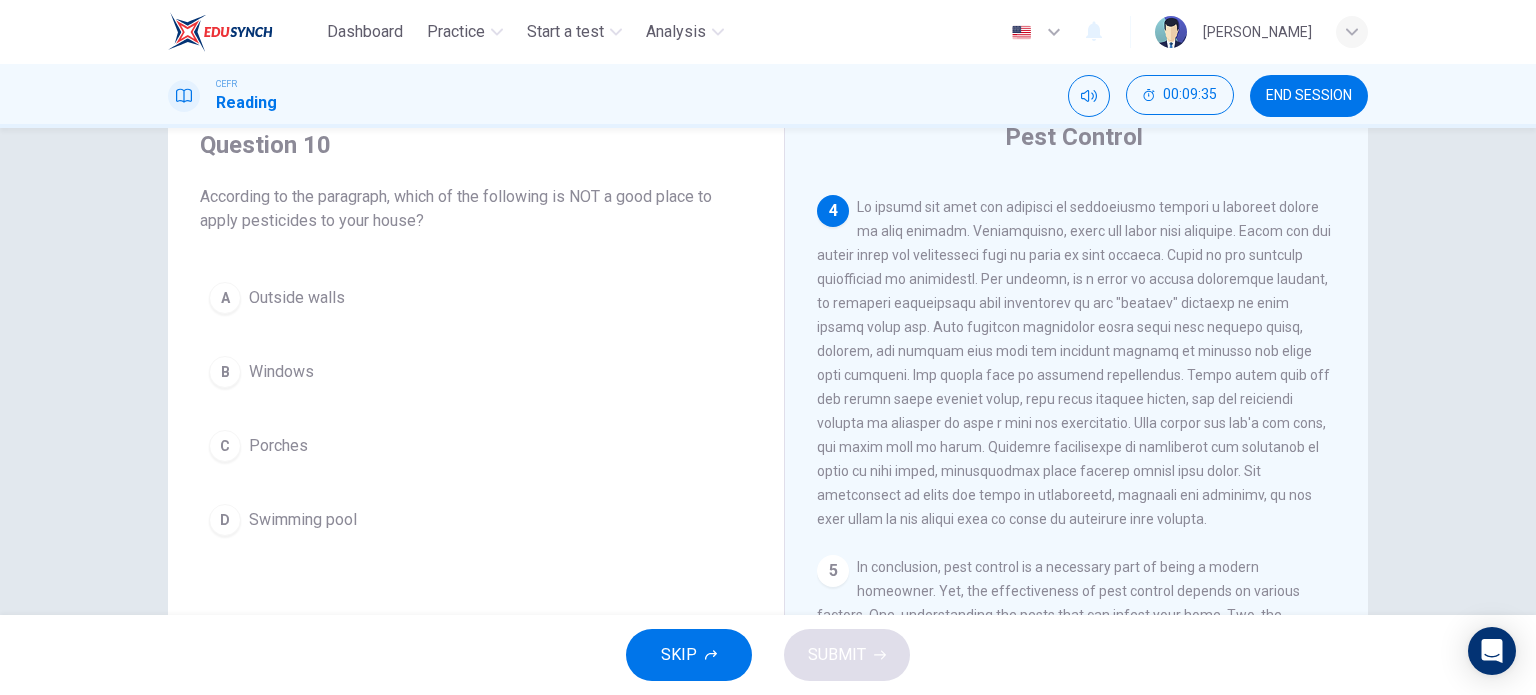 scroll, scrollTop: 920, scrollLeft: 0, axis: vertical 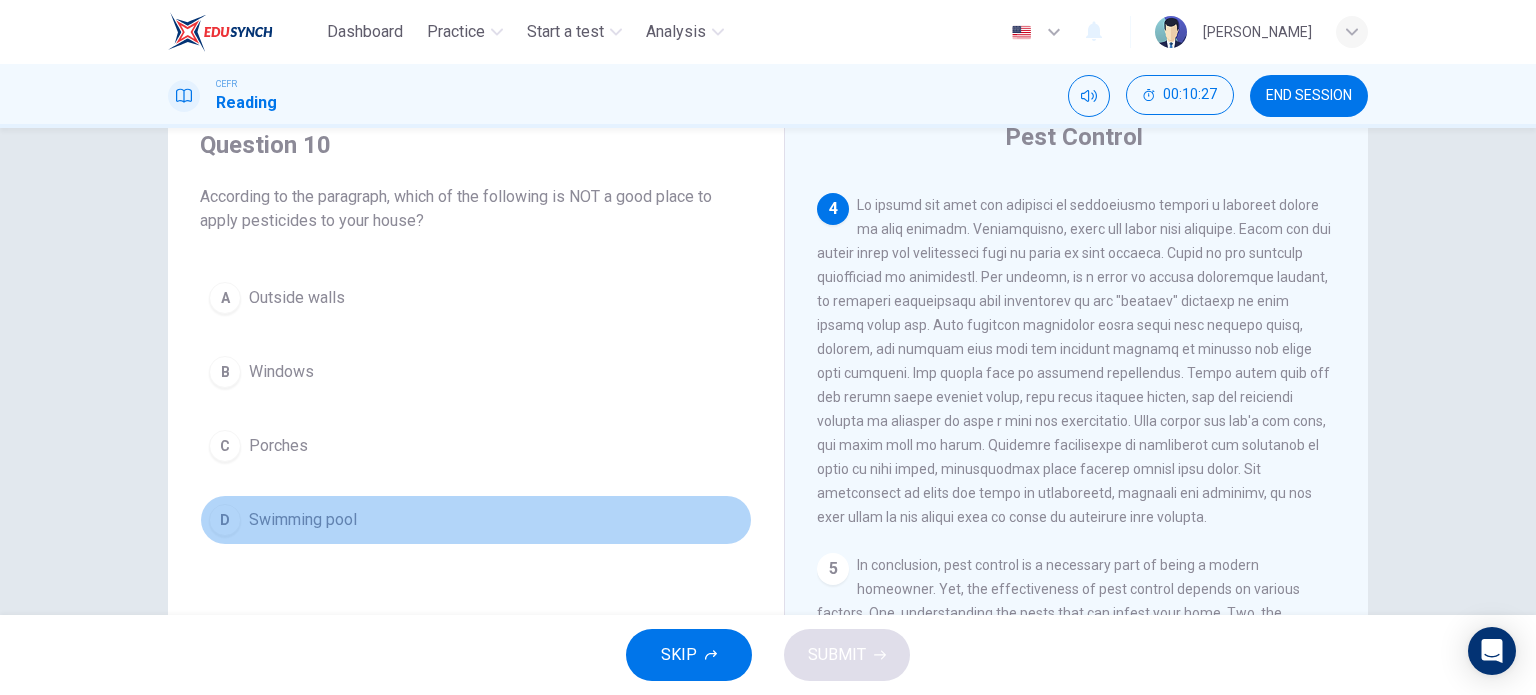 click on "D Swimming pool" at bounding box center (476, 520) 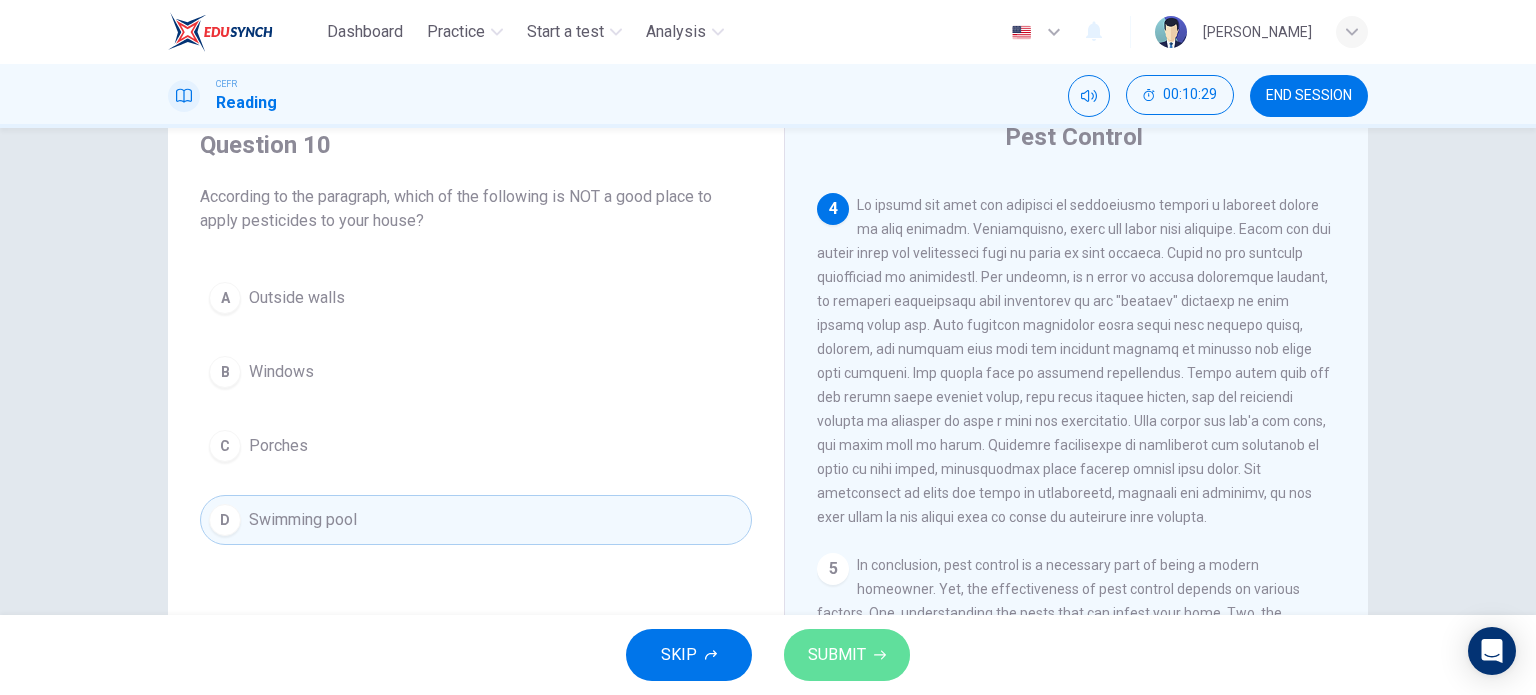 click on "SUBMIT" at bounding box center (847, 655) 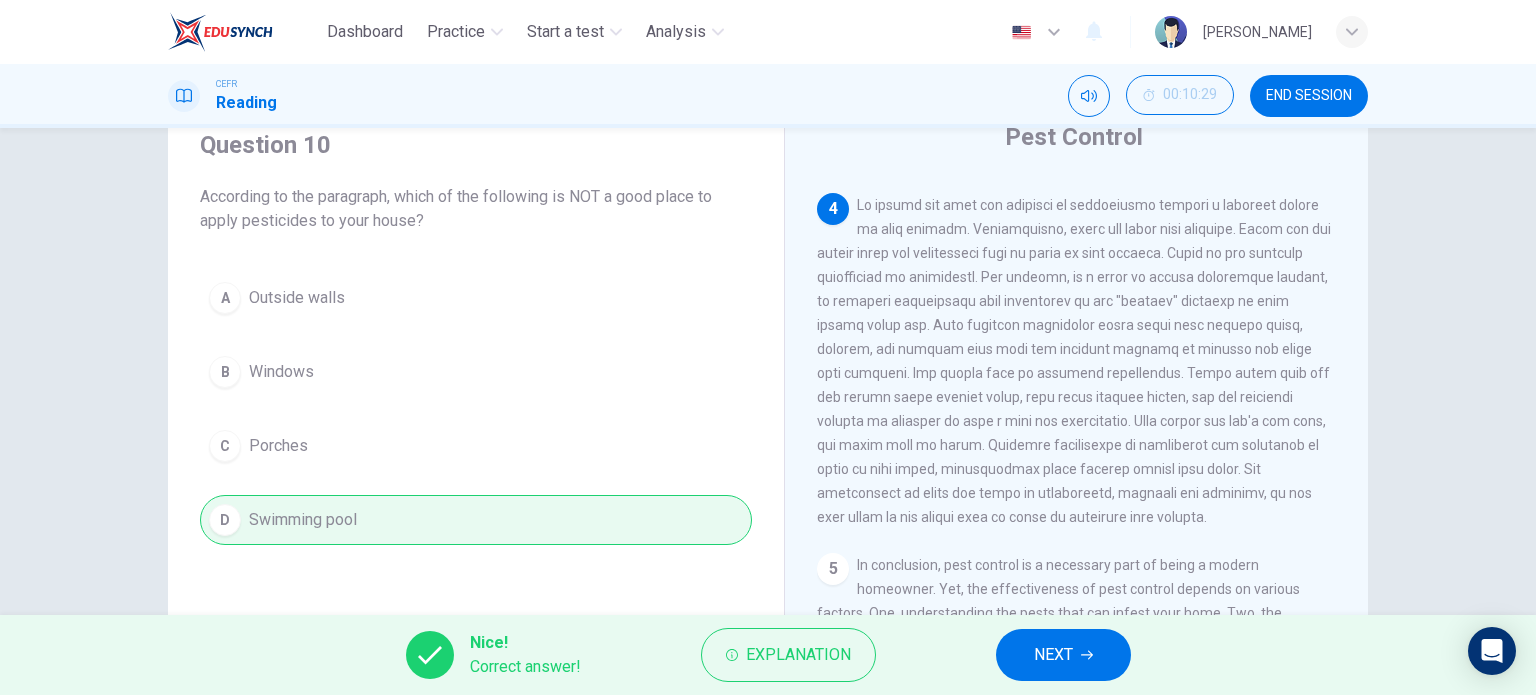 scroll, scrollTop: 976, scrollLeft: 0, axis: vertical 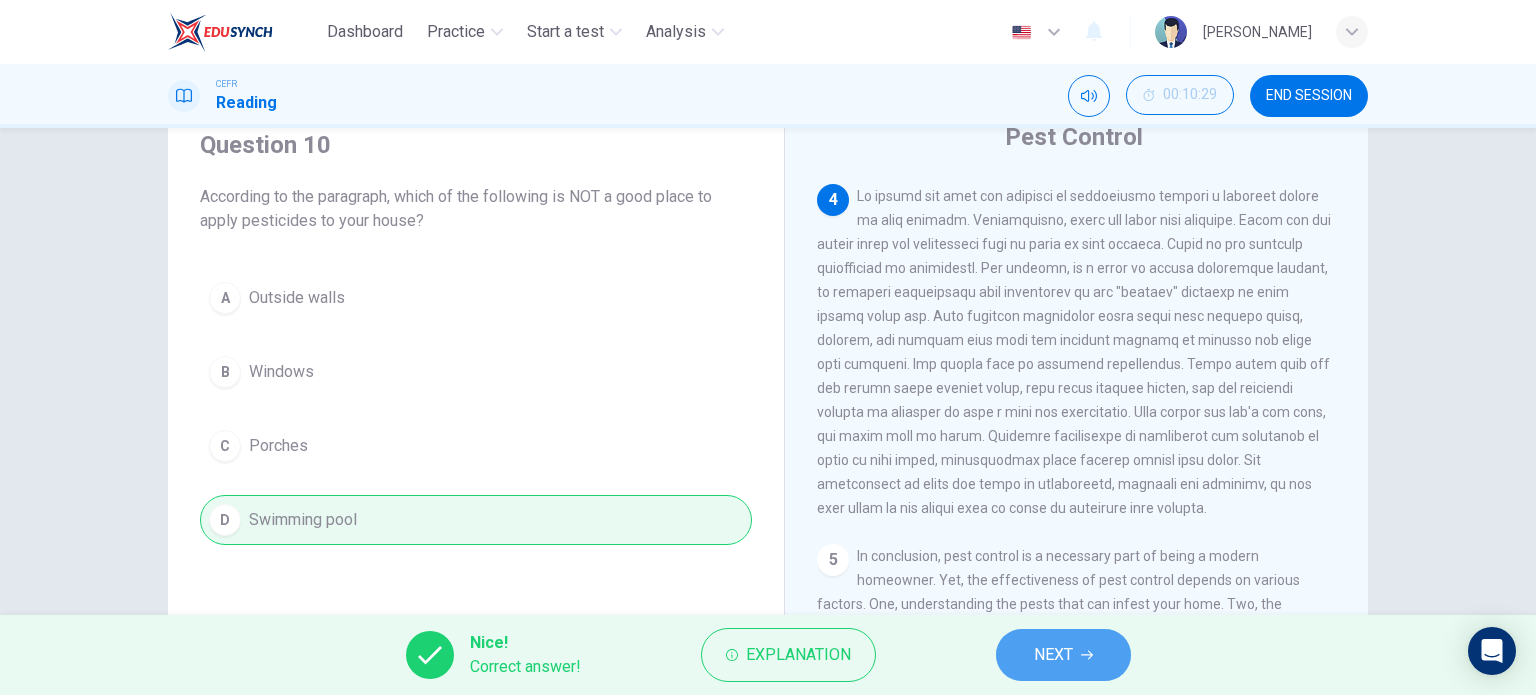 click on "NEXT" at bounding box center (1053, 655) 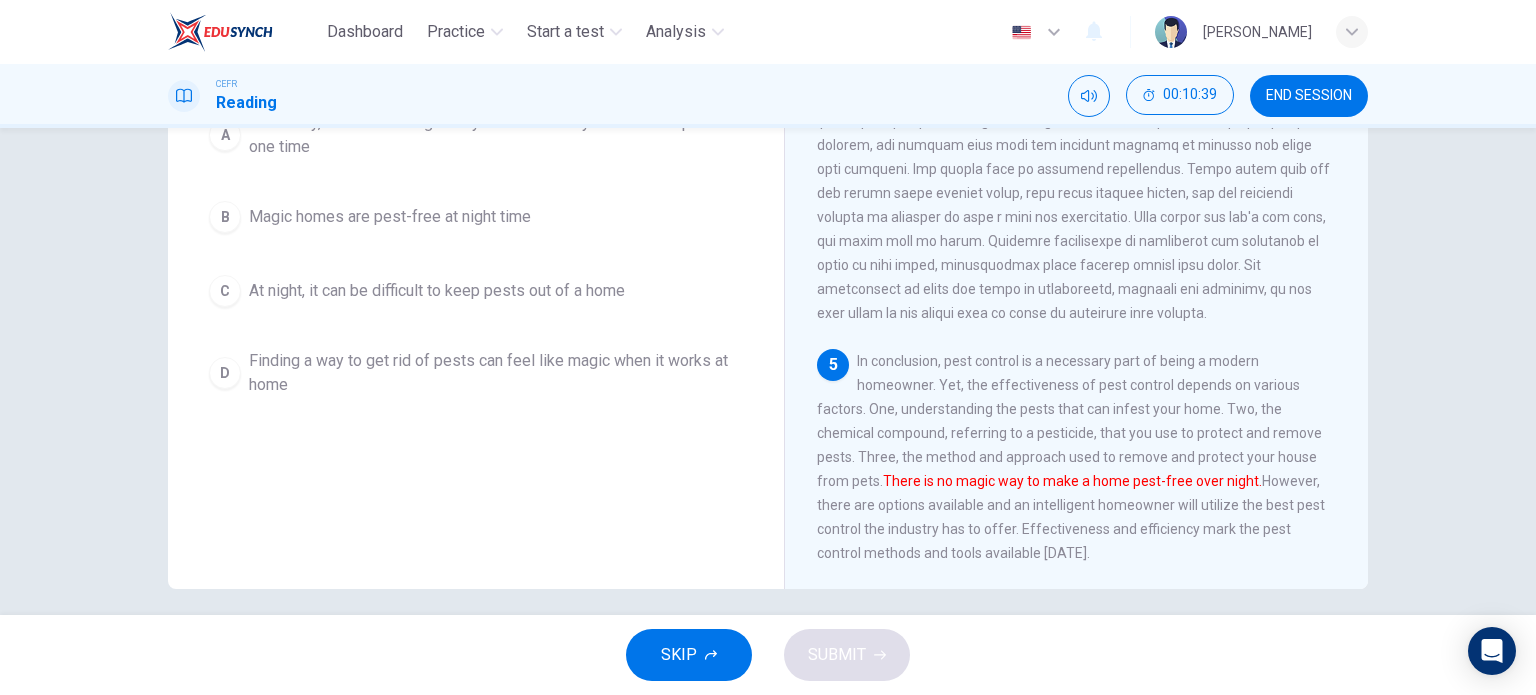 scroll, scrollTop: 288, scrollLeft: 0, axis: vertical 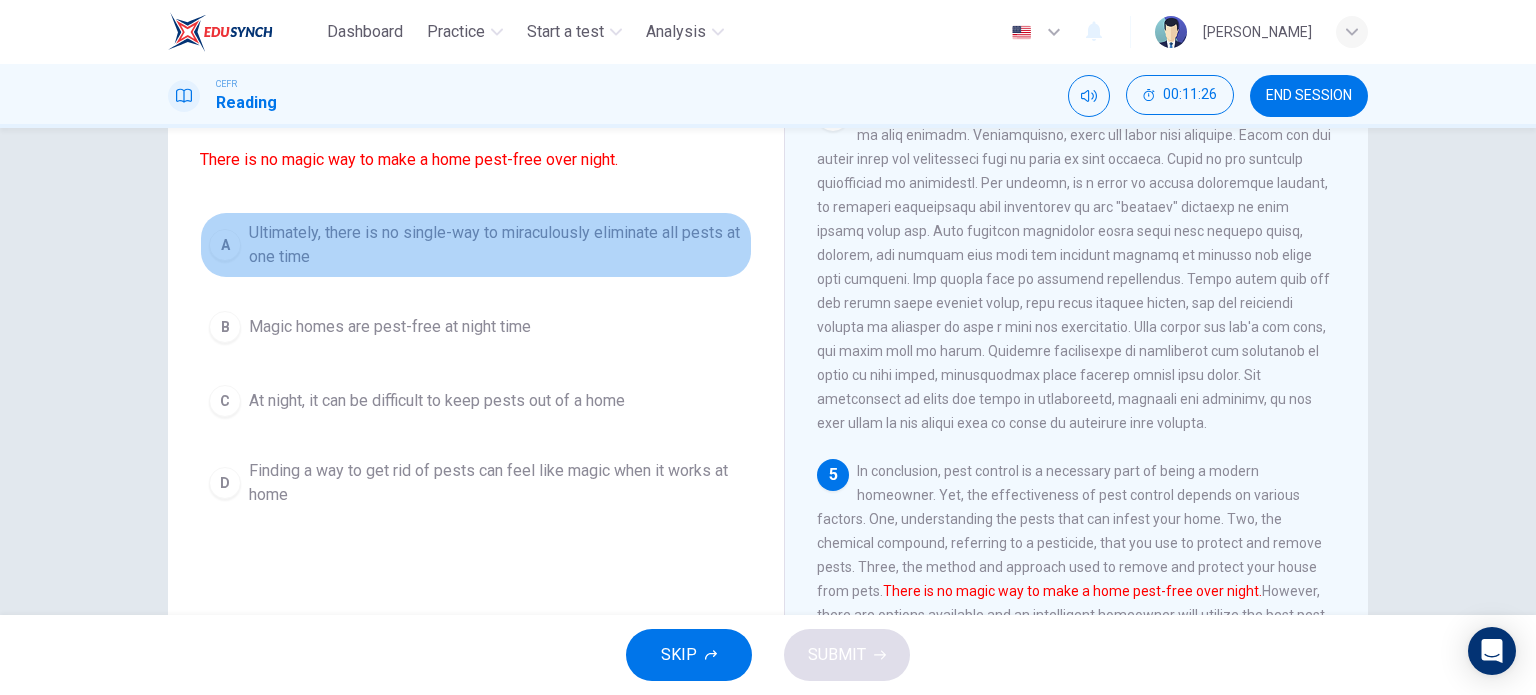 click on "Ultimately, there is no single-way to miraculously eliminate all pests at one time" at bounding box center [496, 245] 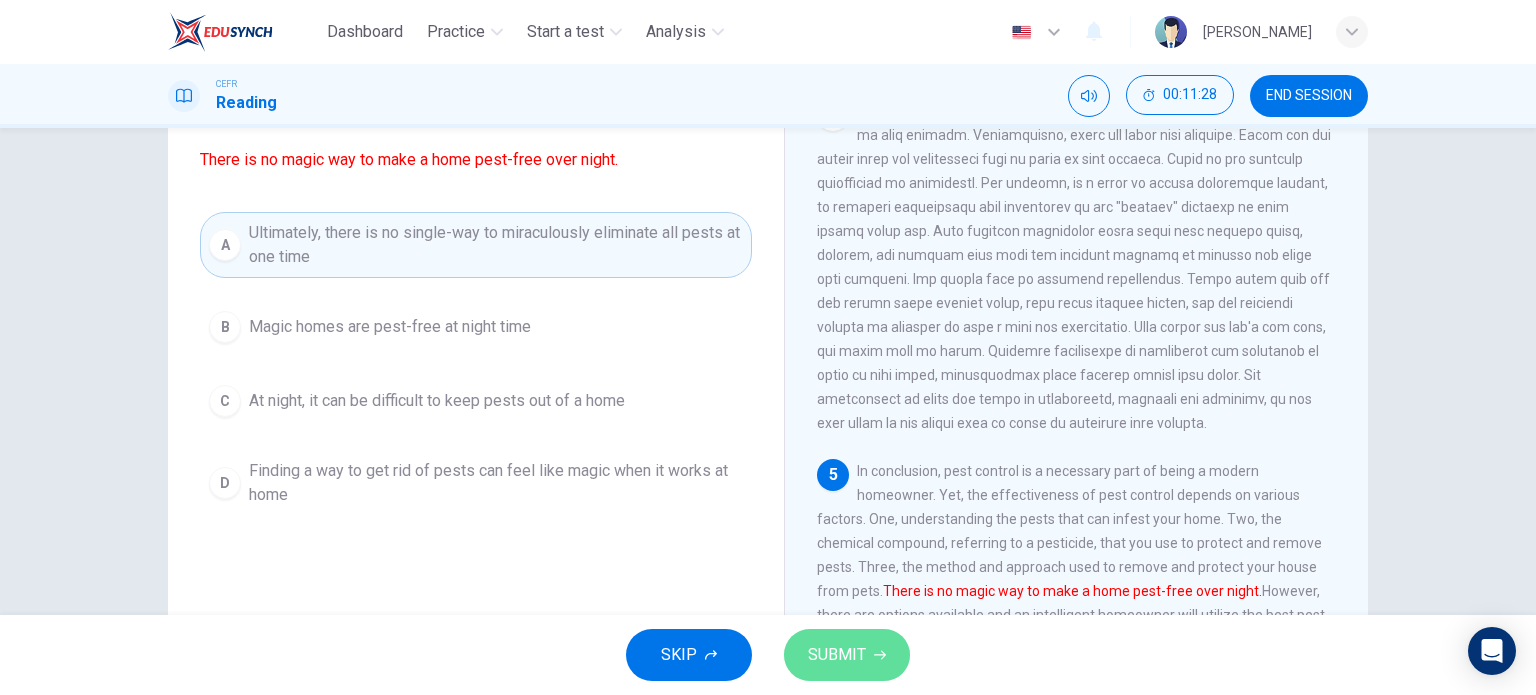 click on "SUBMIT" at bounding box center (847, 655) 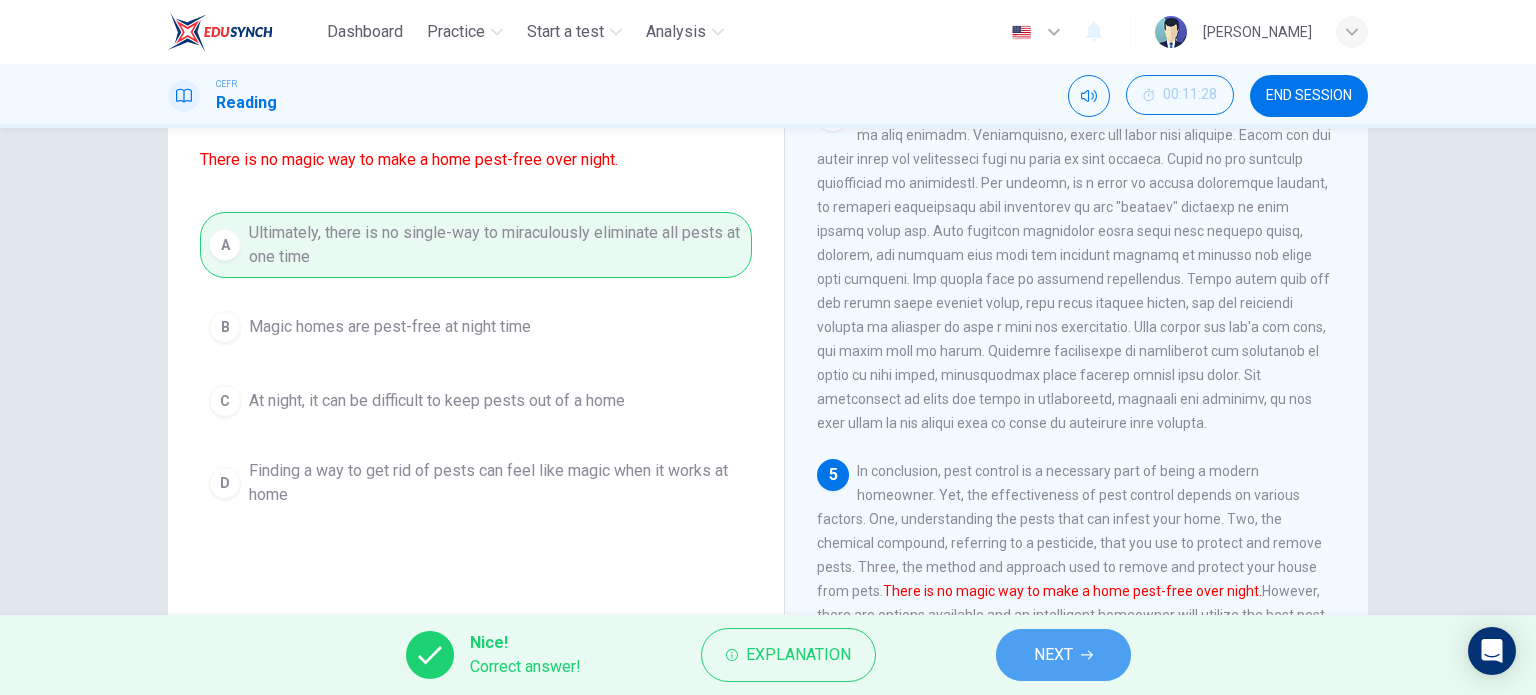 click on "NEXT" at bounding box center [1063, 655] 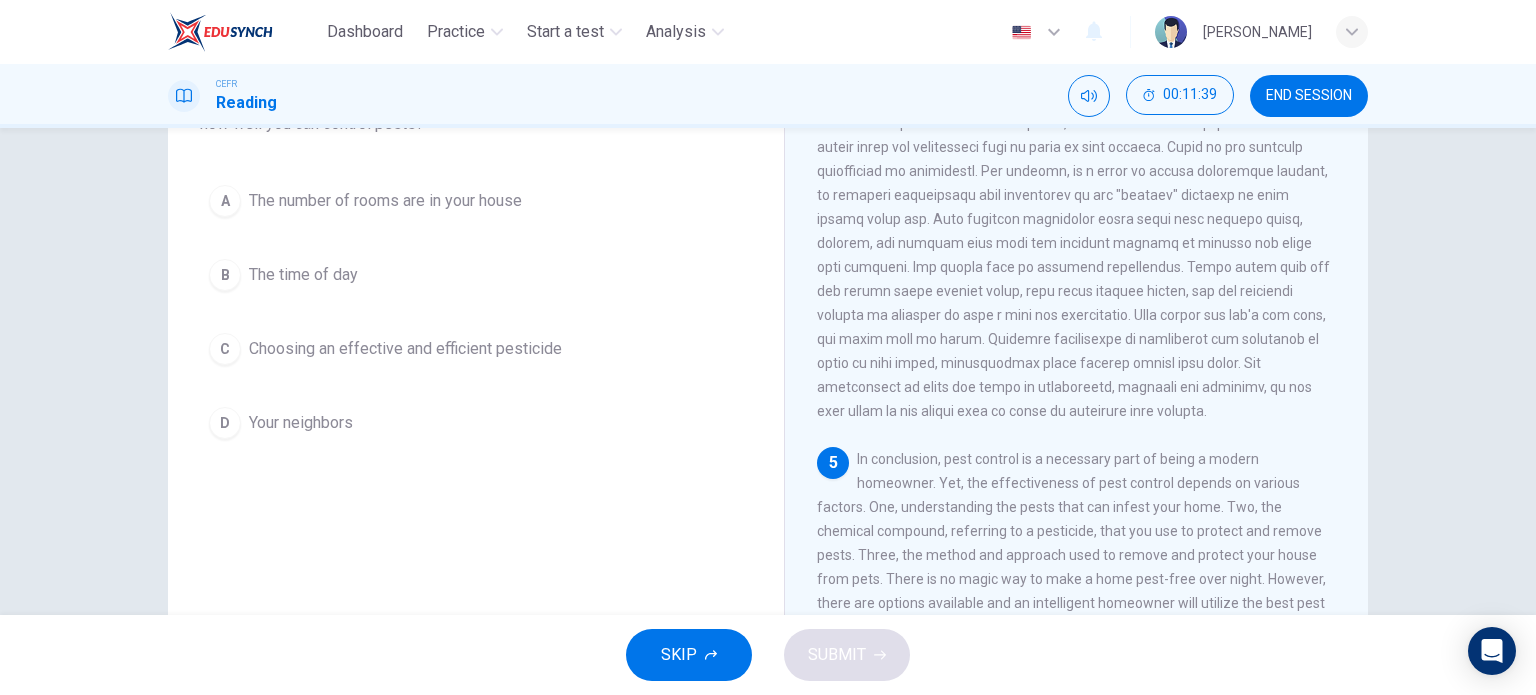scroll, scrollTop: 176, scrollLeft: 0, axis: vertical 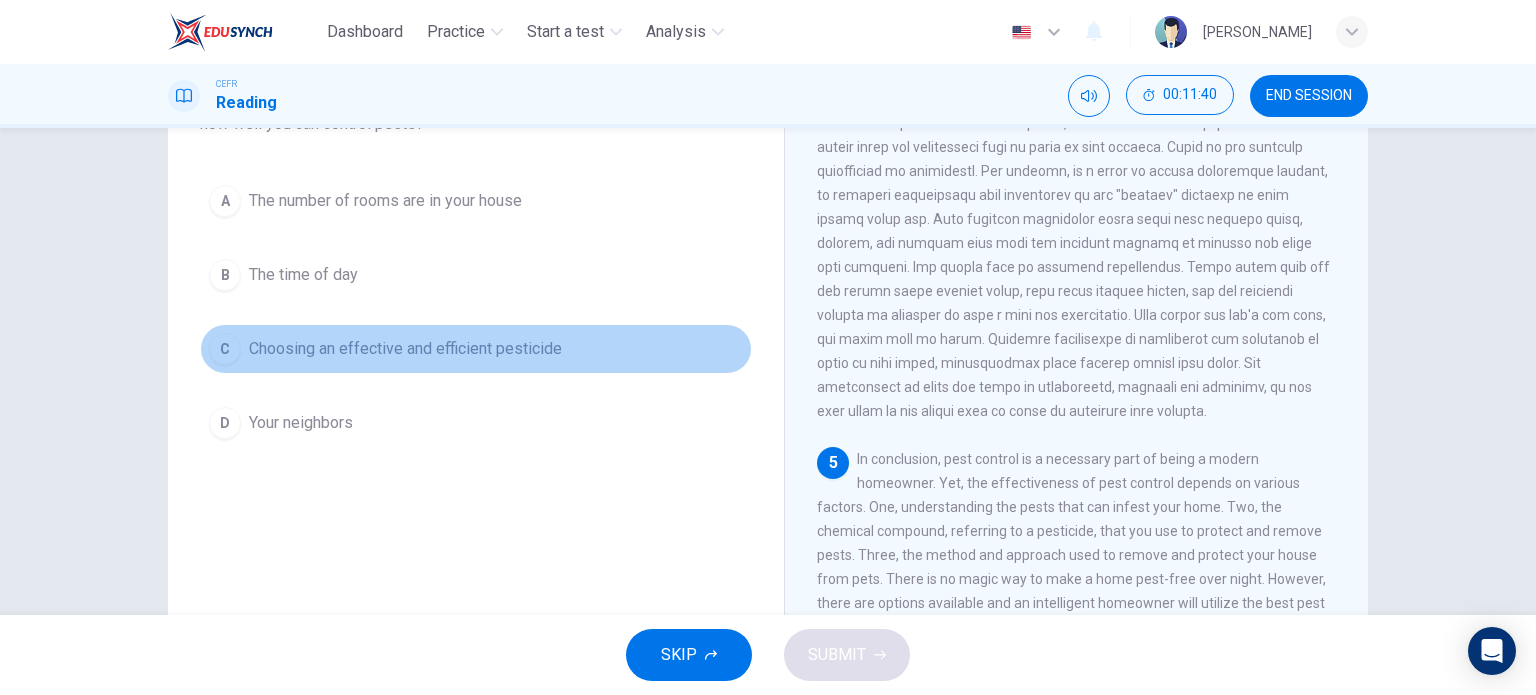 click on "Choosing an effective and efficient pesticide" at bounding box center [405, 349] 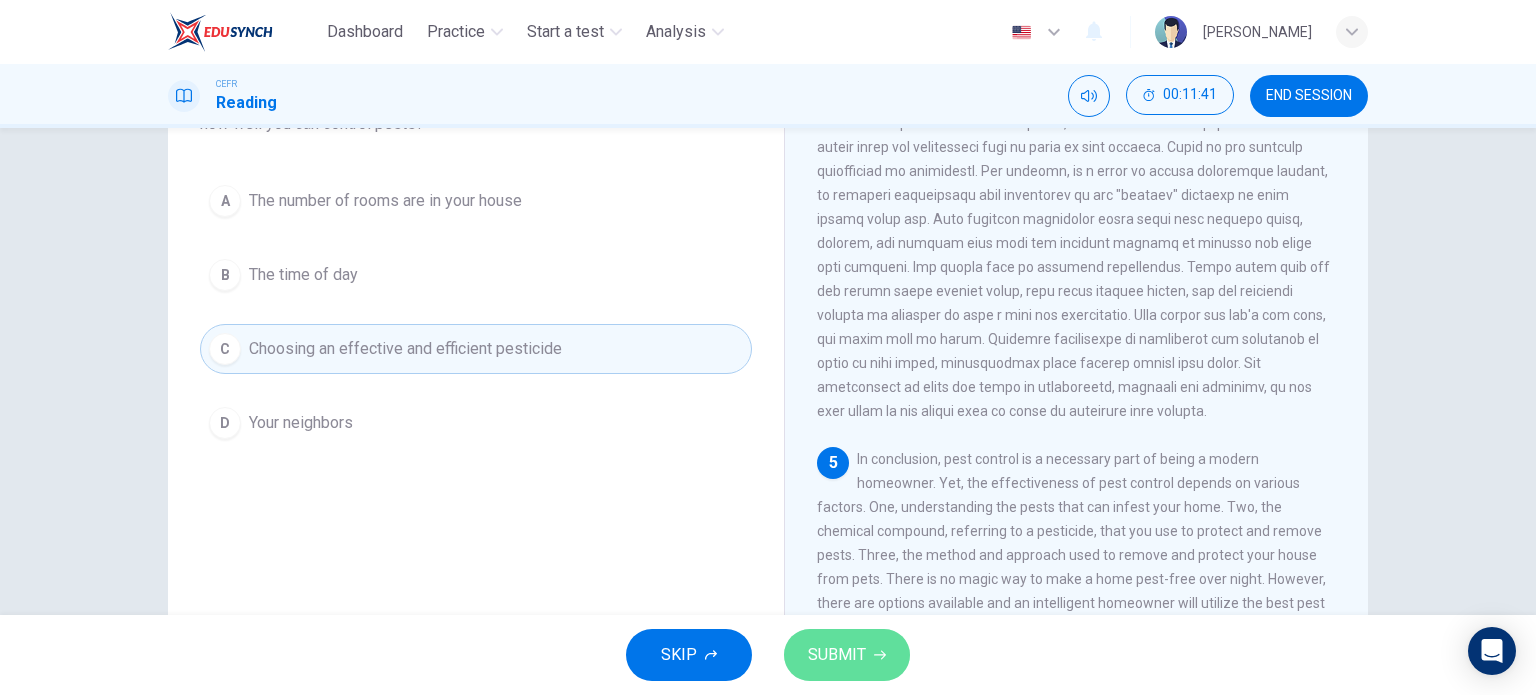 click on "SUBMIT" at bounding box center [847, 655] 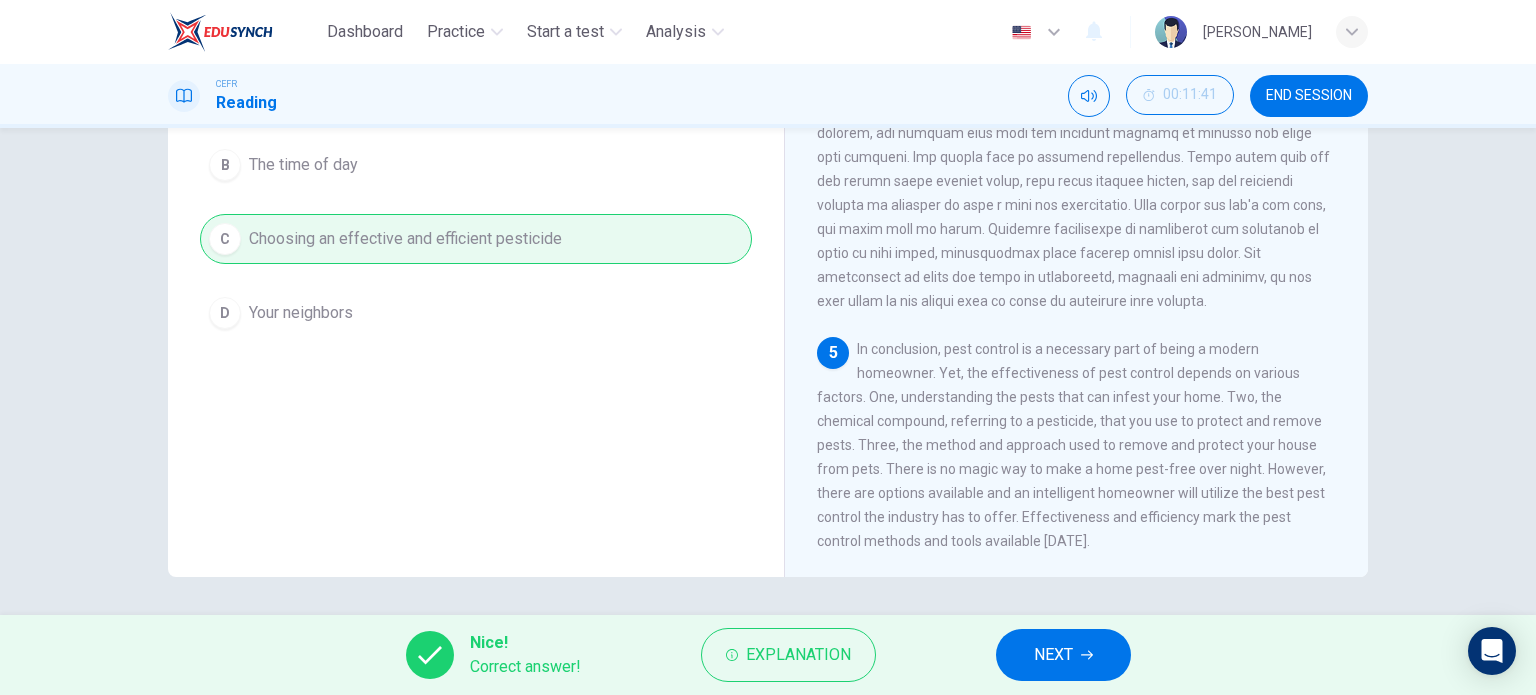 scroll, scrollTop: 288, scrollLeft: 0, axis: vertical 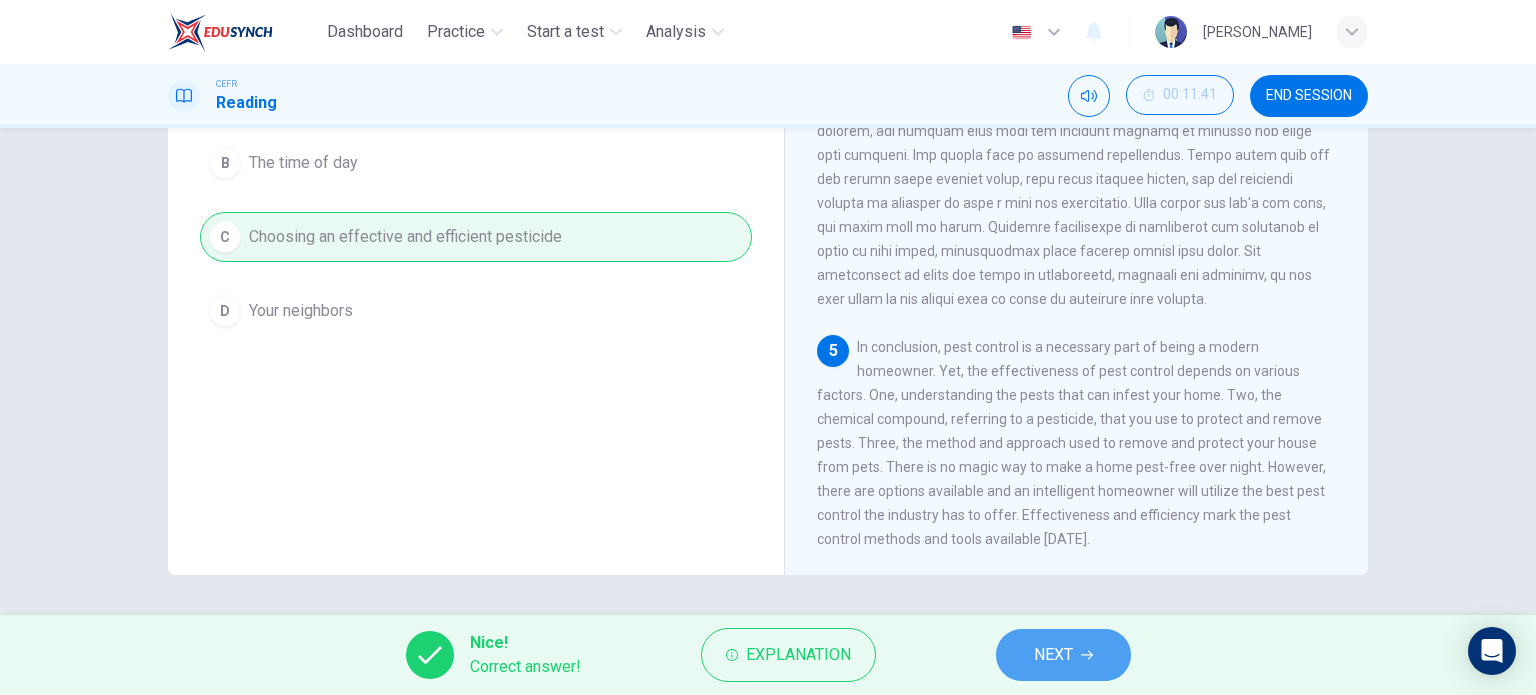 click on "NEXT" at bounding box center (1063, 655) 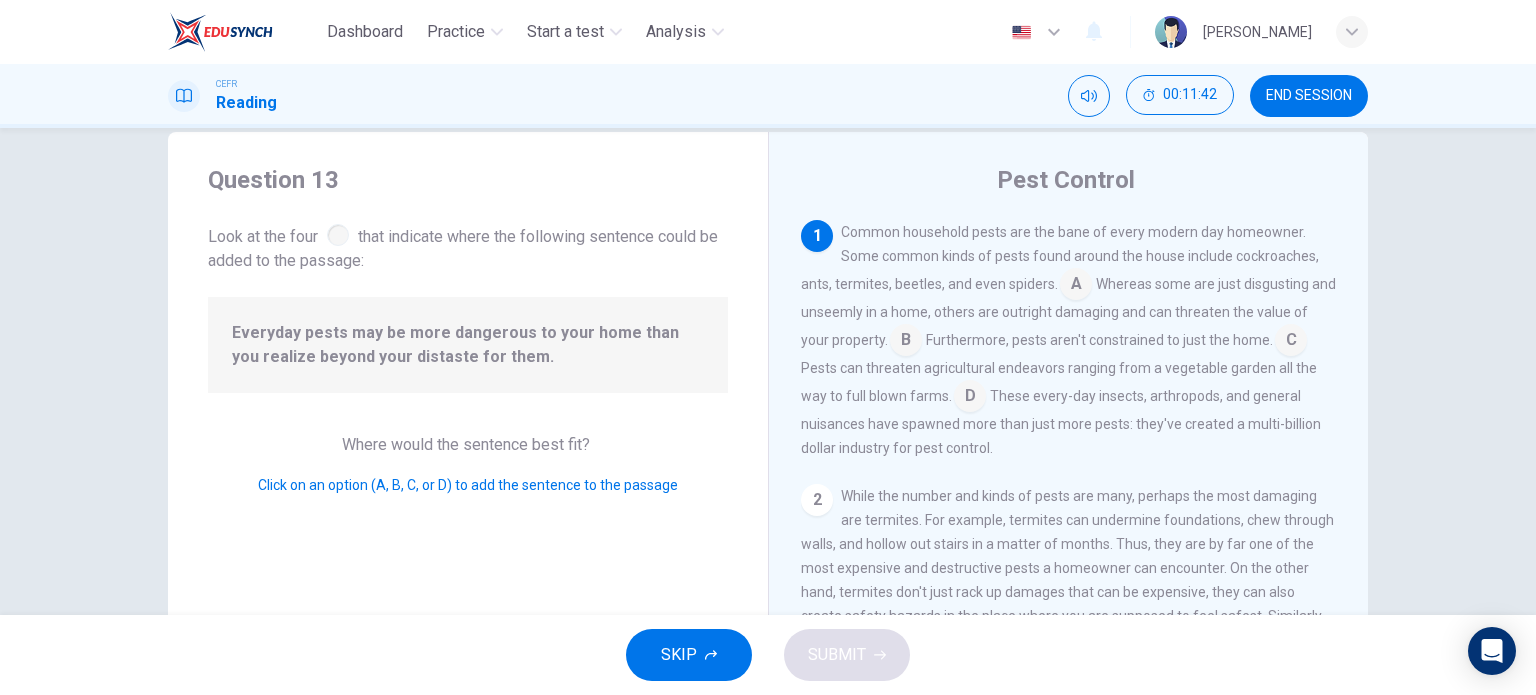 scroll, scrollTop: 32, scrollLeft: 0, axis: vertical 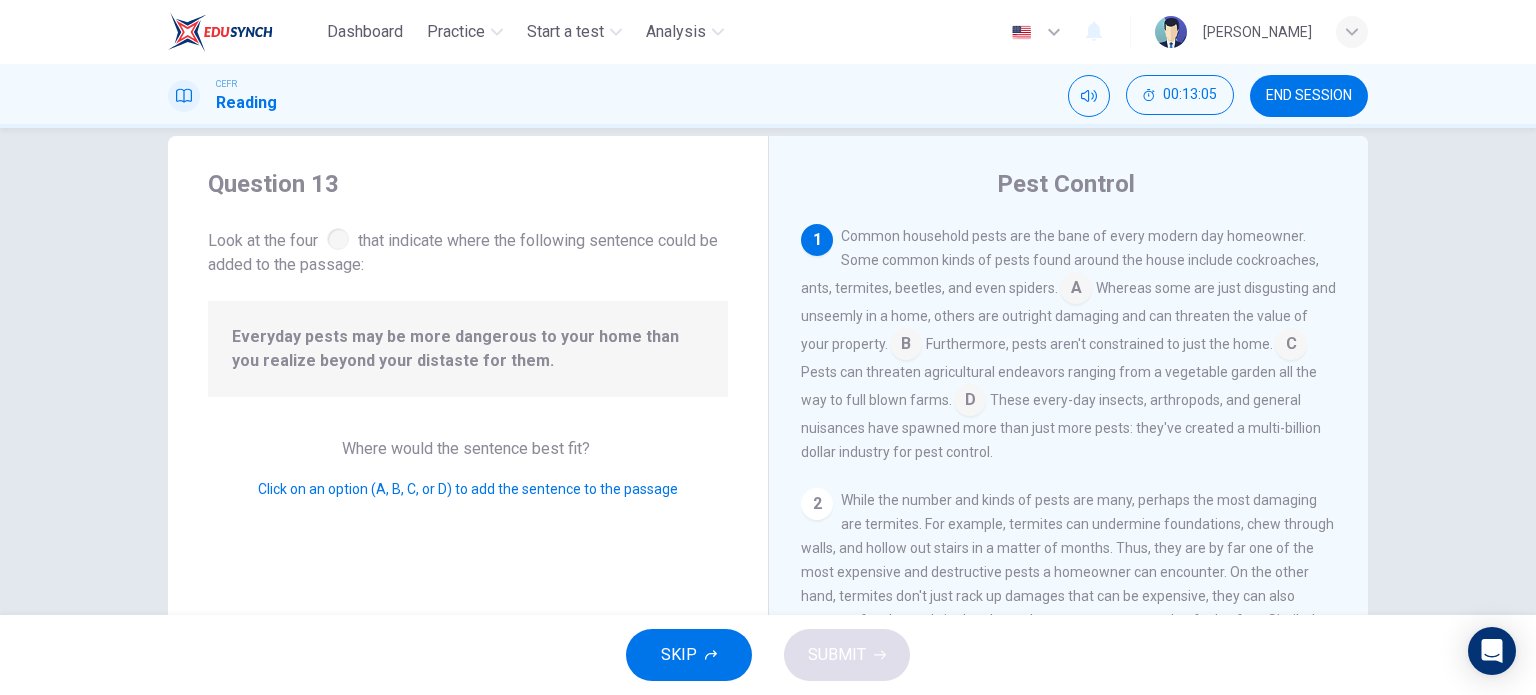 click at bounding box center [1076, 290] 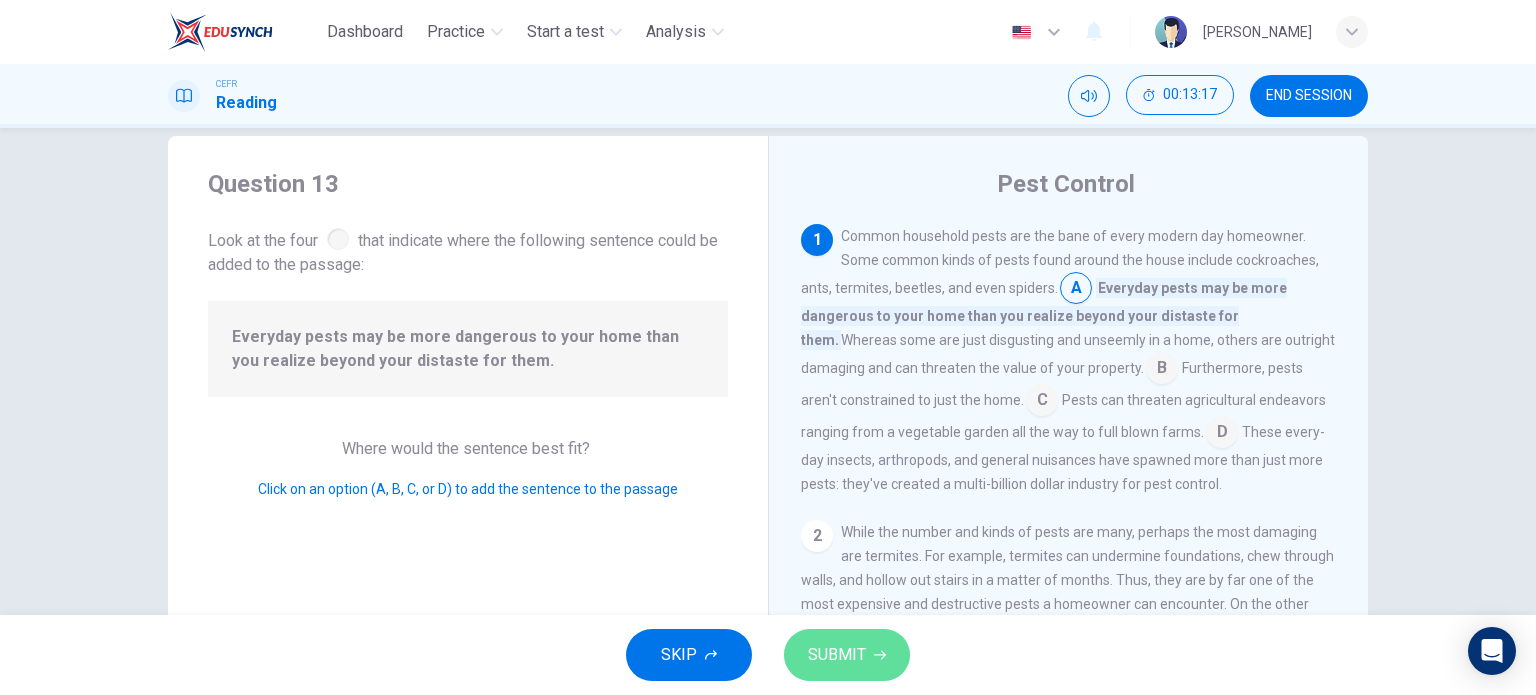 click on "SUBMIT" at bounding box center (847, 655) 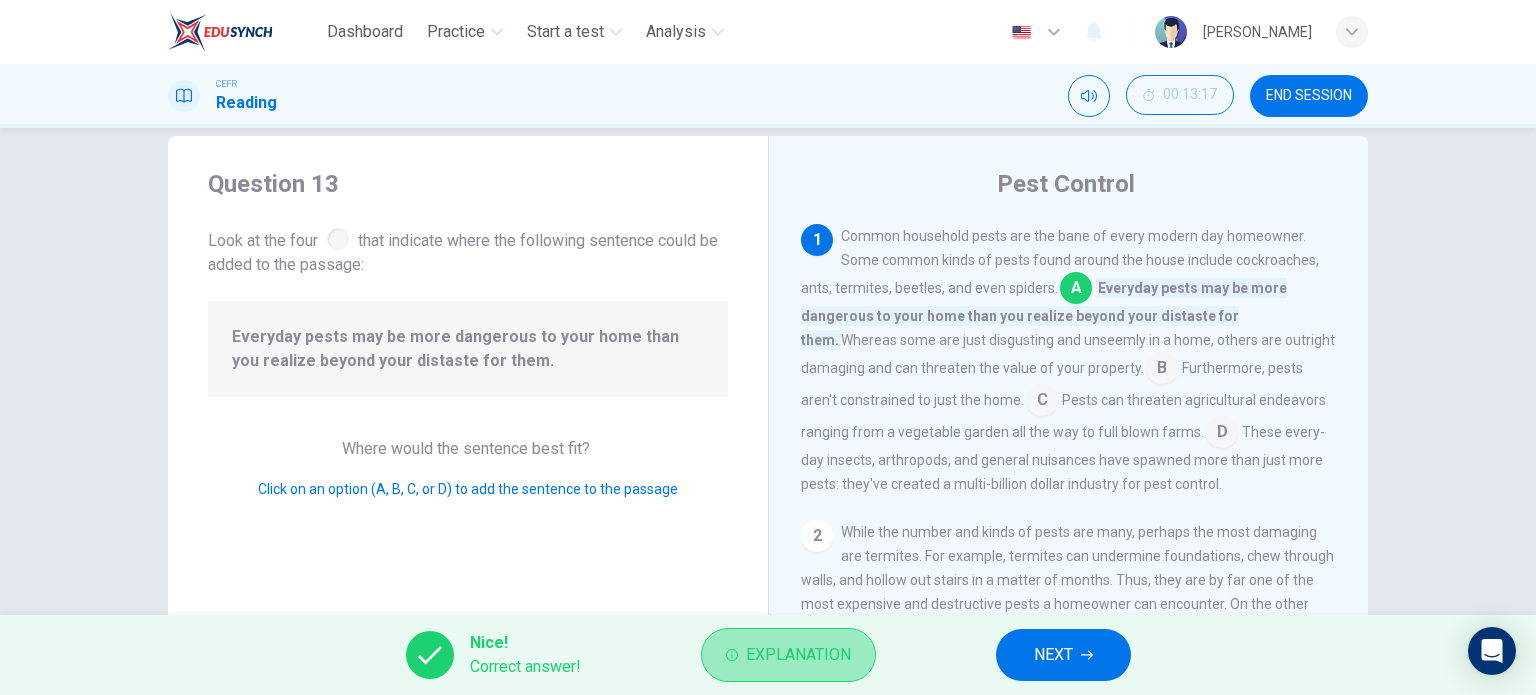 click on "Explanation" at bounding box center (788, 655) 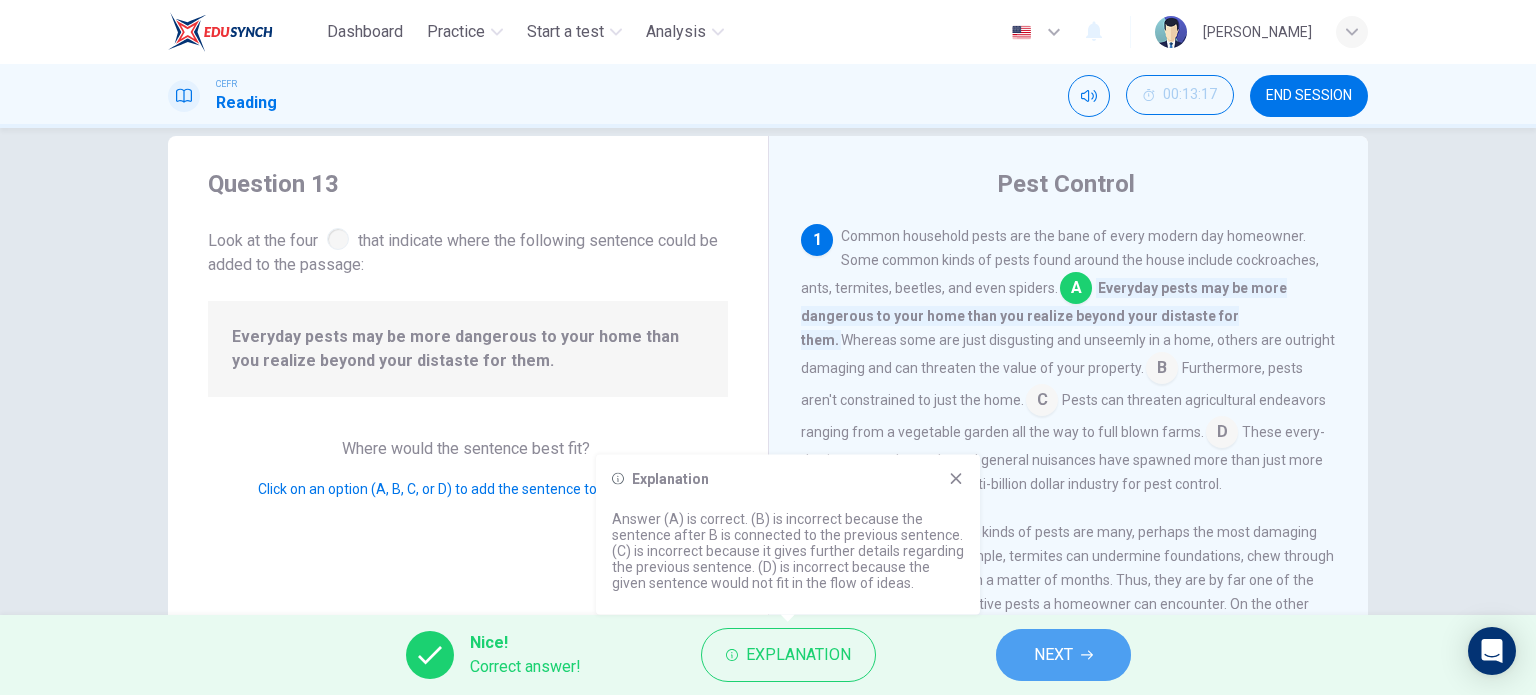 click on "NEXT" at bounding box center [1063, 655] 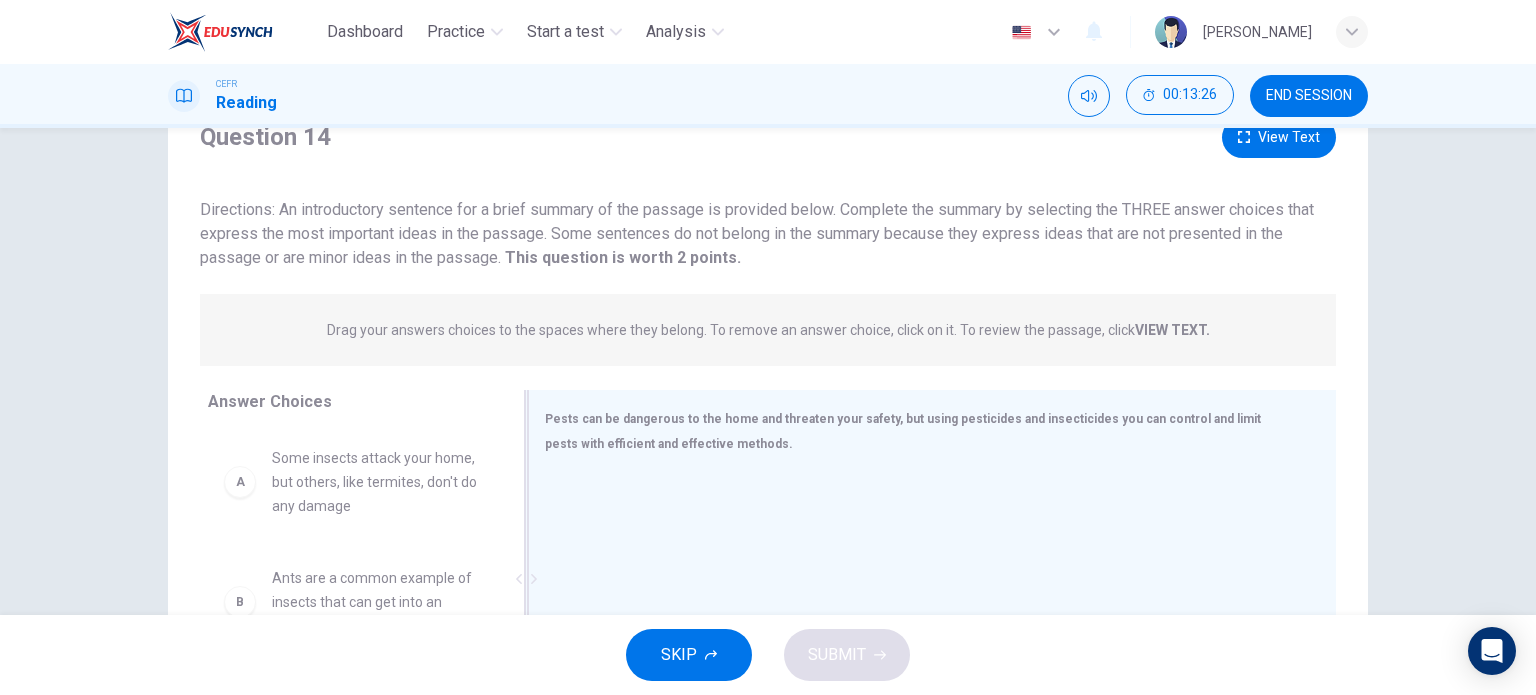 scroll, scrollTop: 82, scrollLeft: 0, axis: vertical 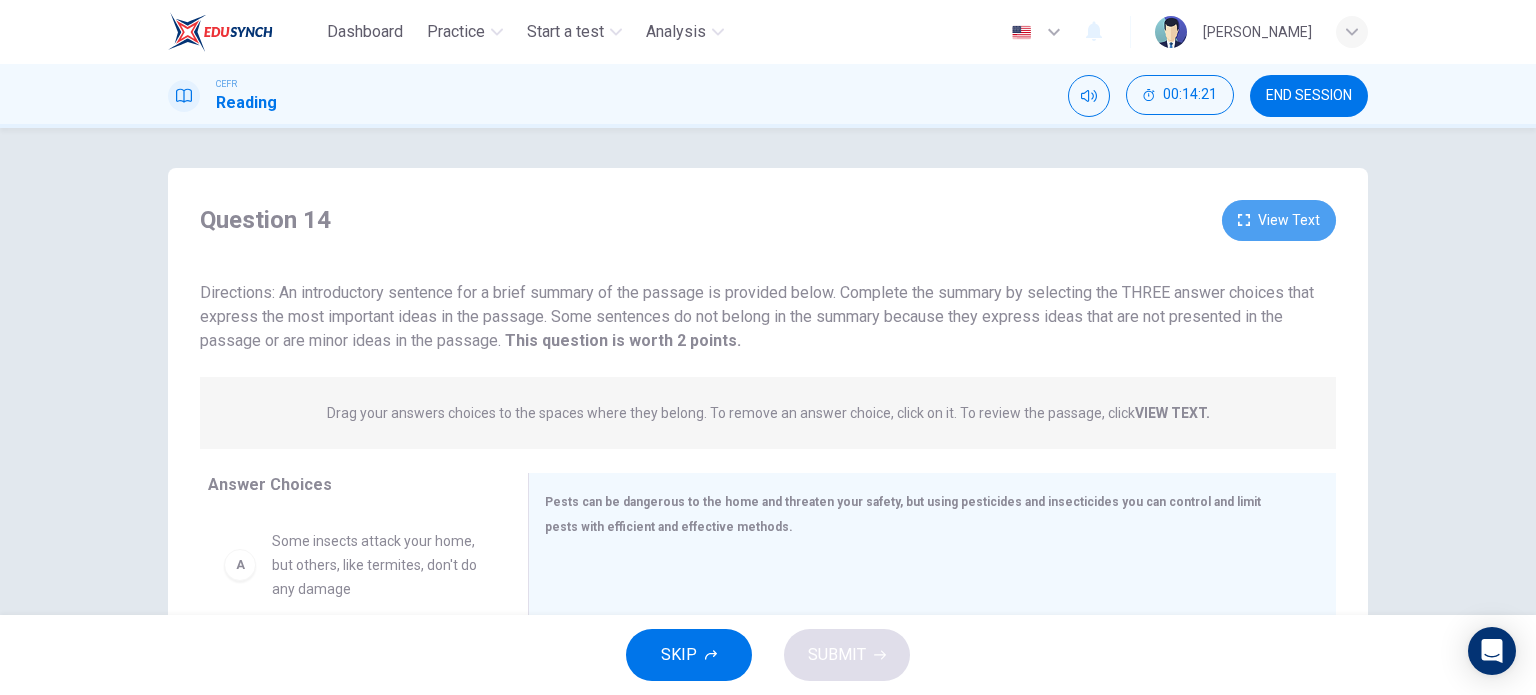 click on "View Text" at bounding box center [1279, 220] 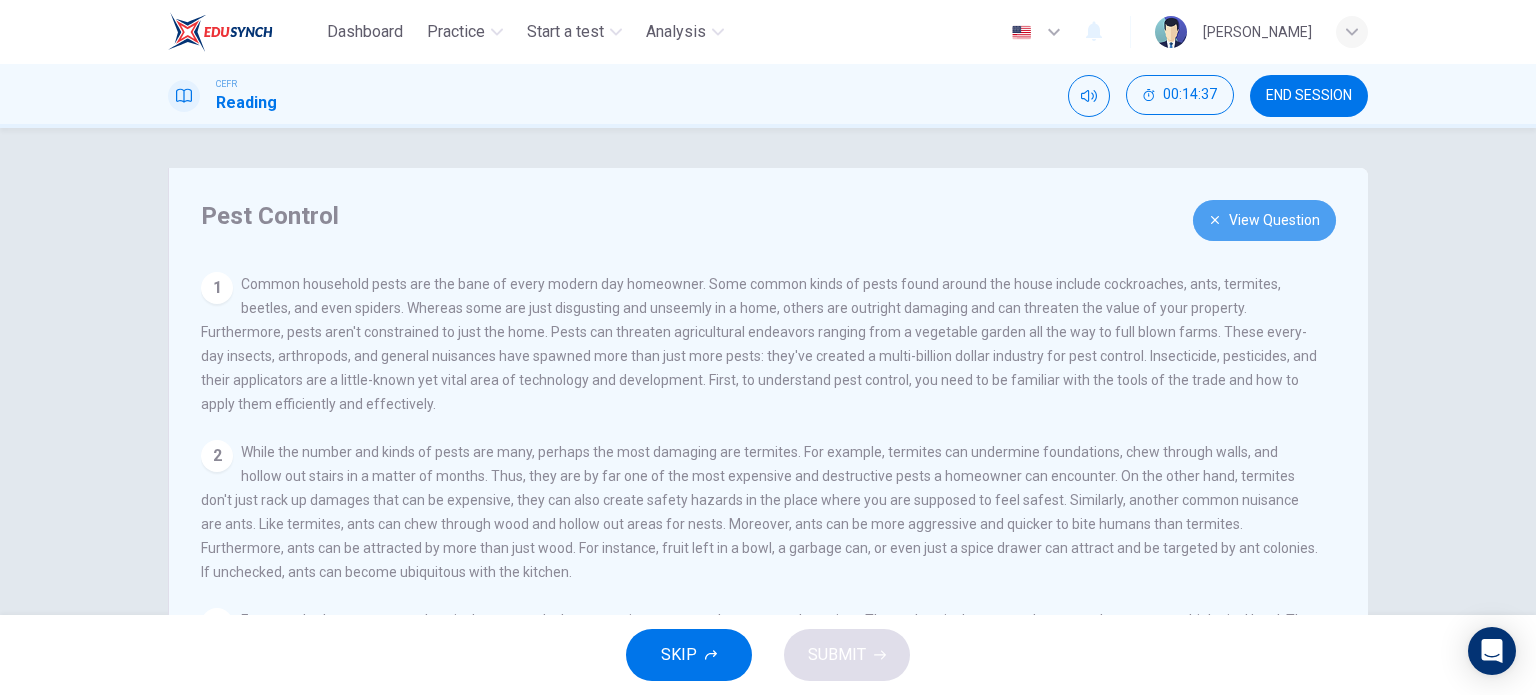 click on "View Question" at bounding box center [1264, 220] 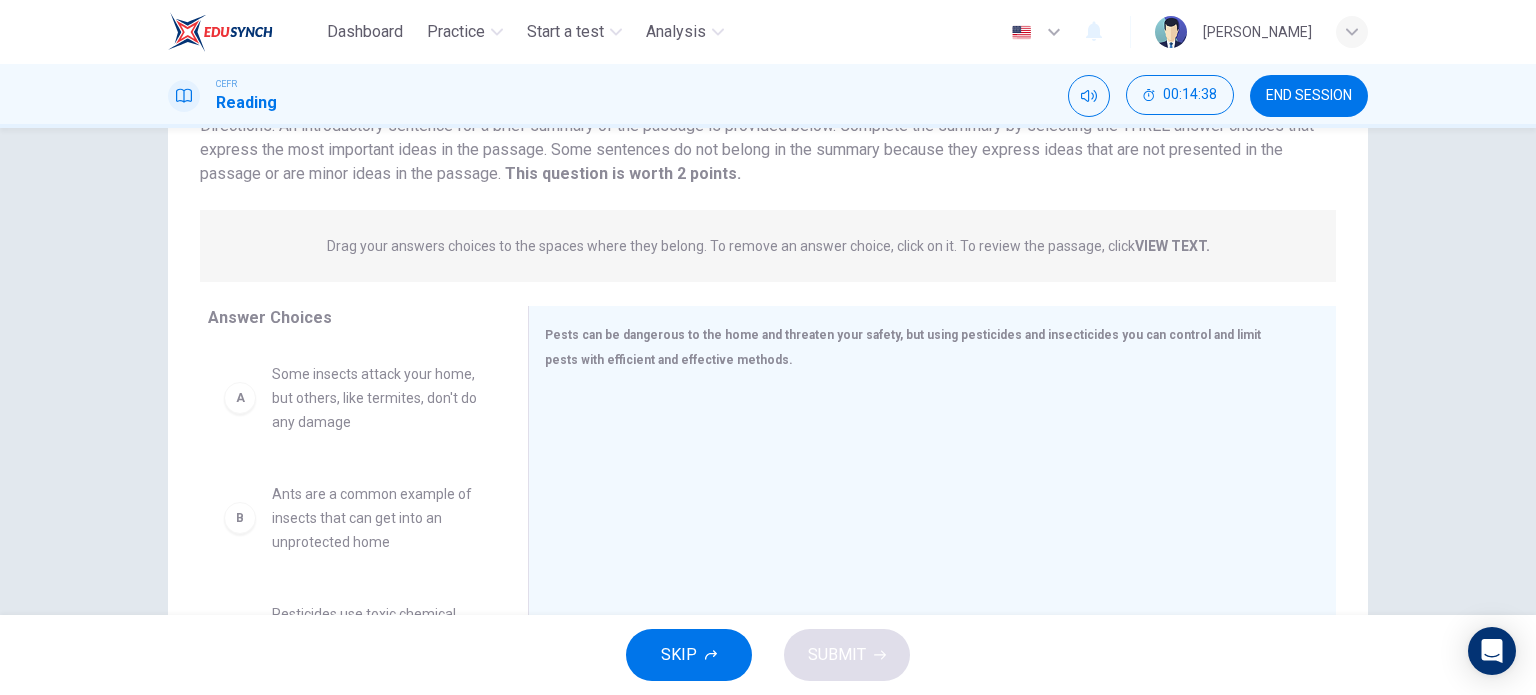 scroll, scrollTop: 196, scrollLeft: 0, axis: vertical 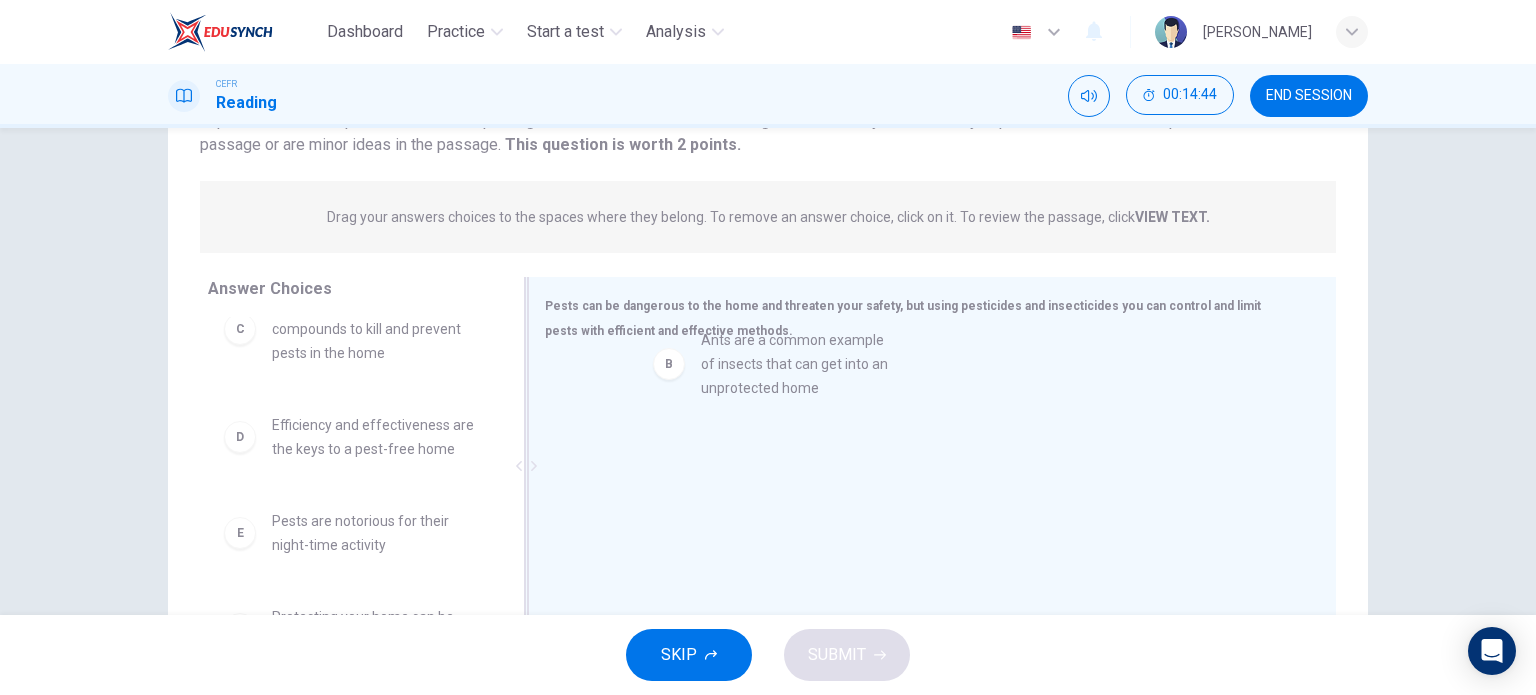 drag, startPoint x: 356, startPoint y: 353, endPoint x: 805, endPoint y: 394, distance: 450.86804 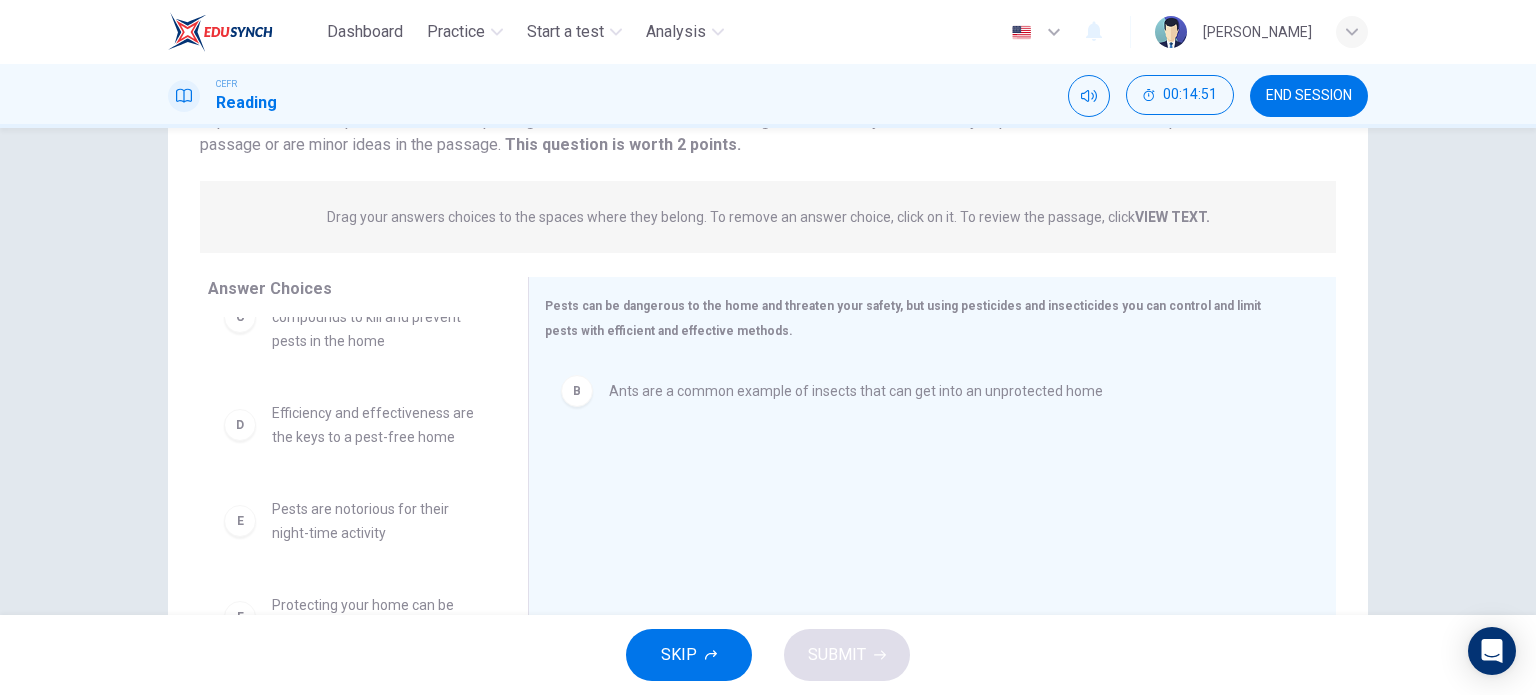scroll, scrollTop: 204, scrollLeft: 0, axis: vertical 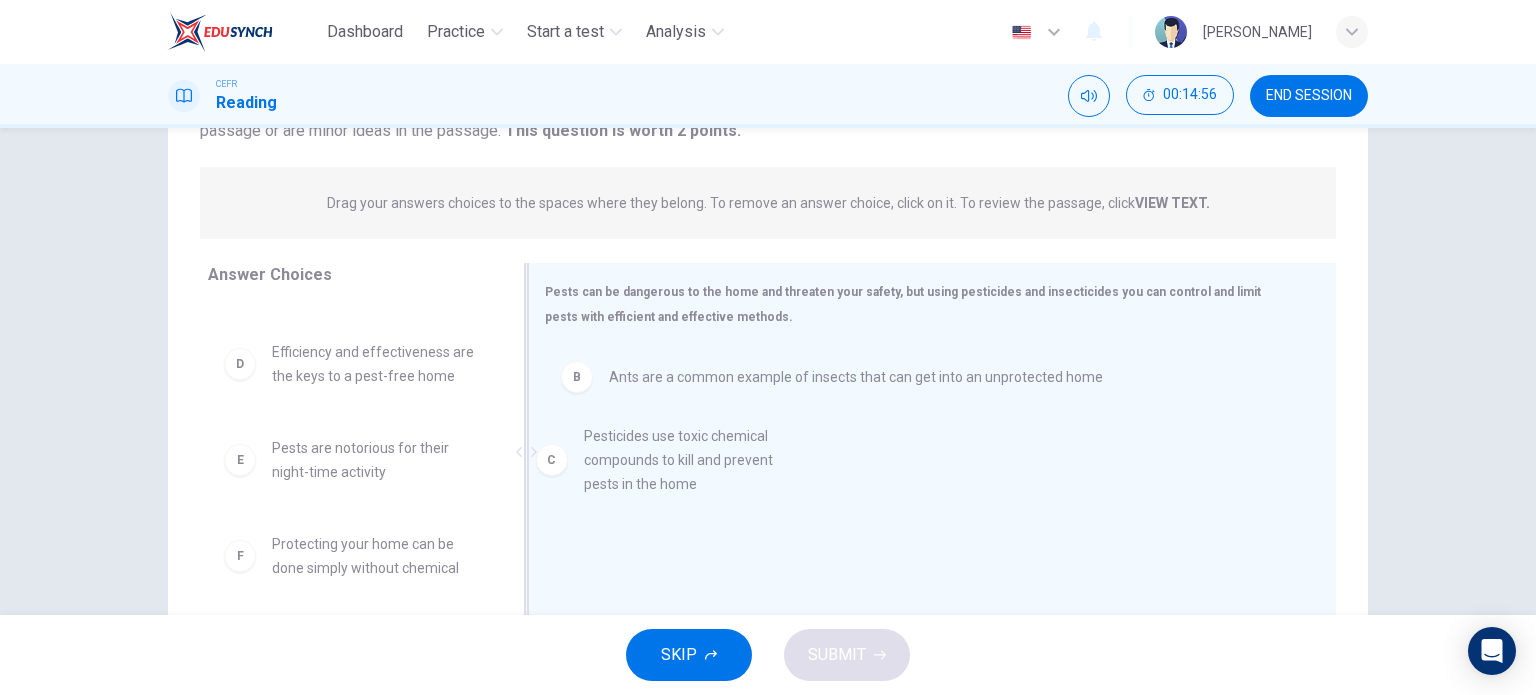 drag, startPoint x: 382, startPoint y: 377, endPoint x: 716, endPoint y: 461, distance: 344.40094 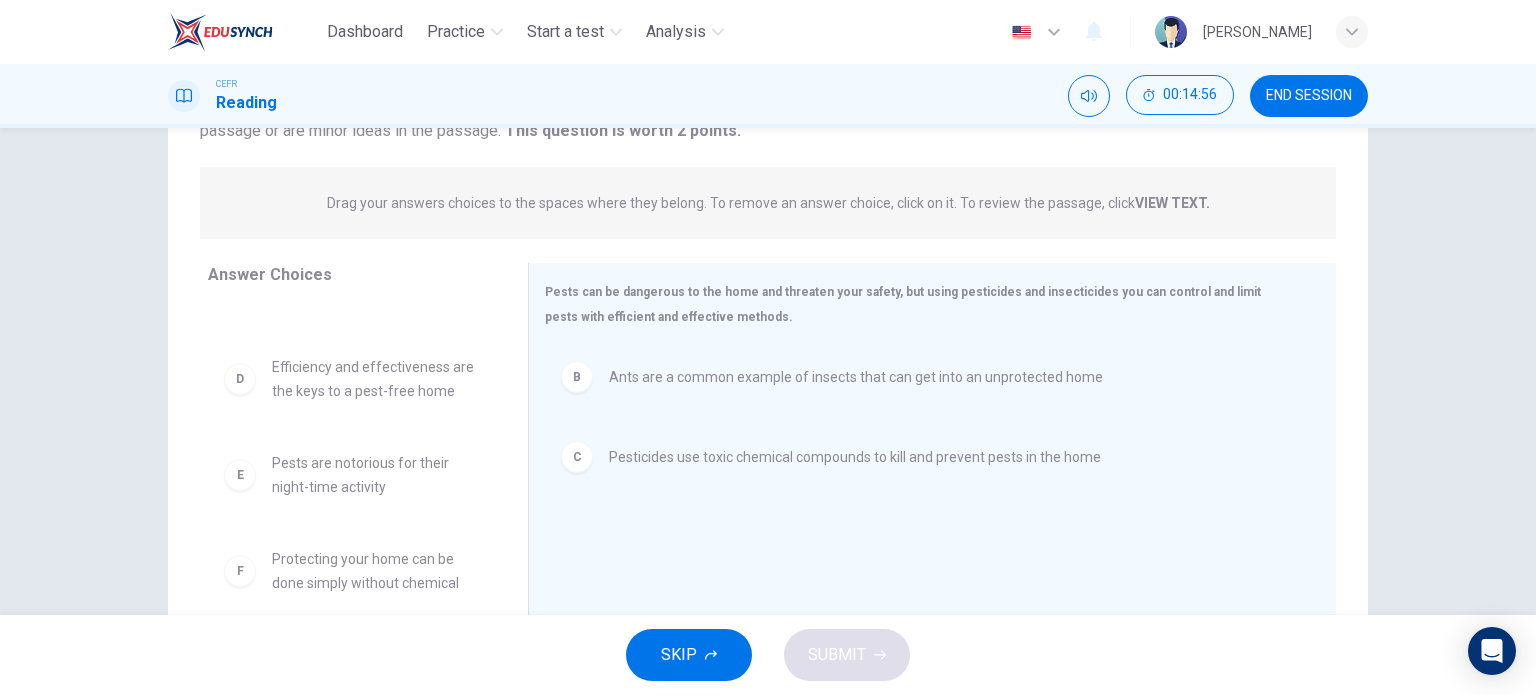 scroll, scrollTop: 84, scrollLeft: 0, axis: vertical 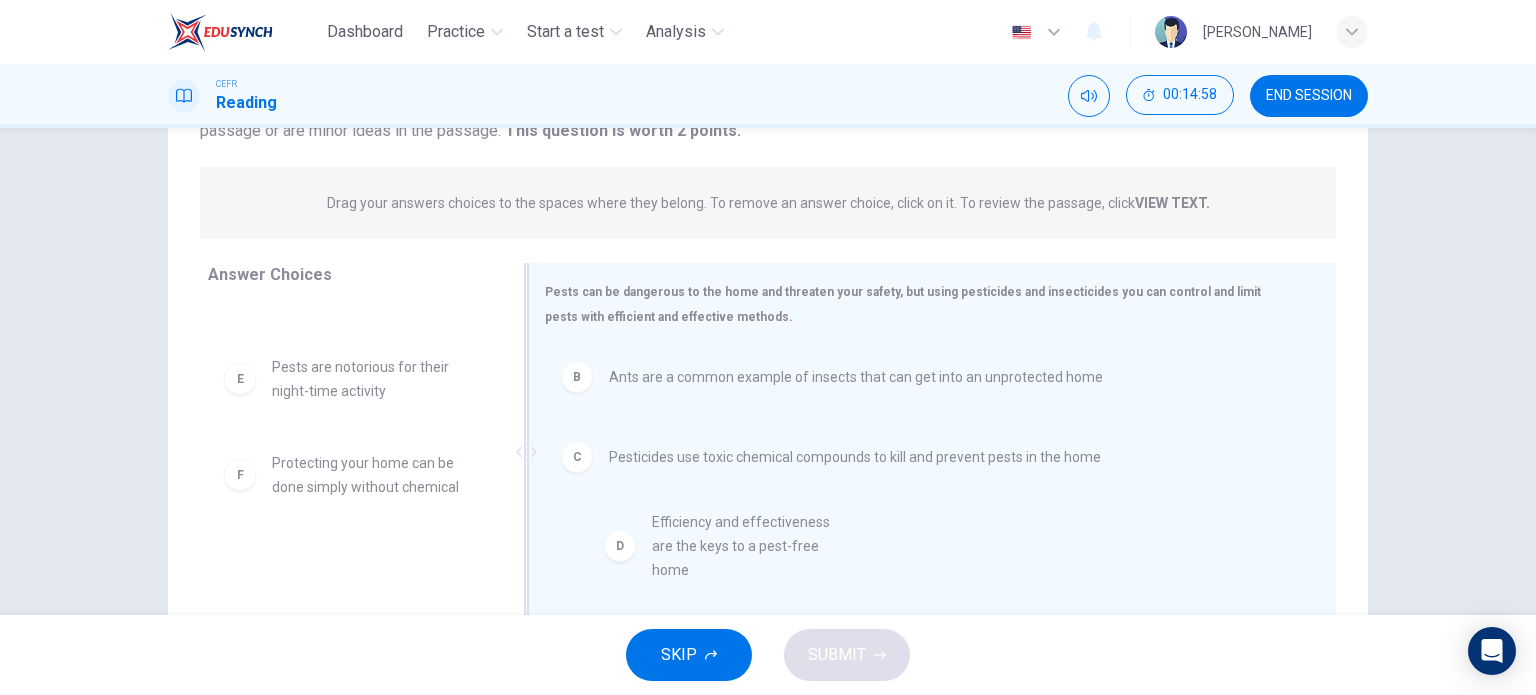 drag, startPoint x: 399, startPoint y: 392, endPoint x: 789, endPoint y: 551, distance: 421.16623 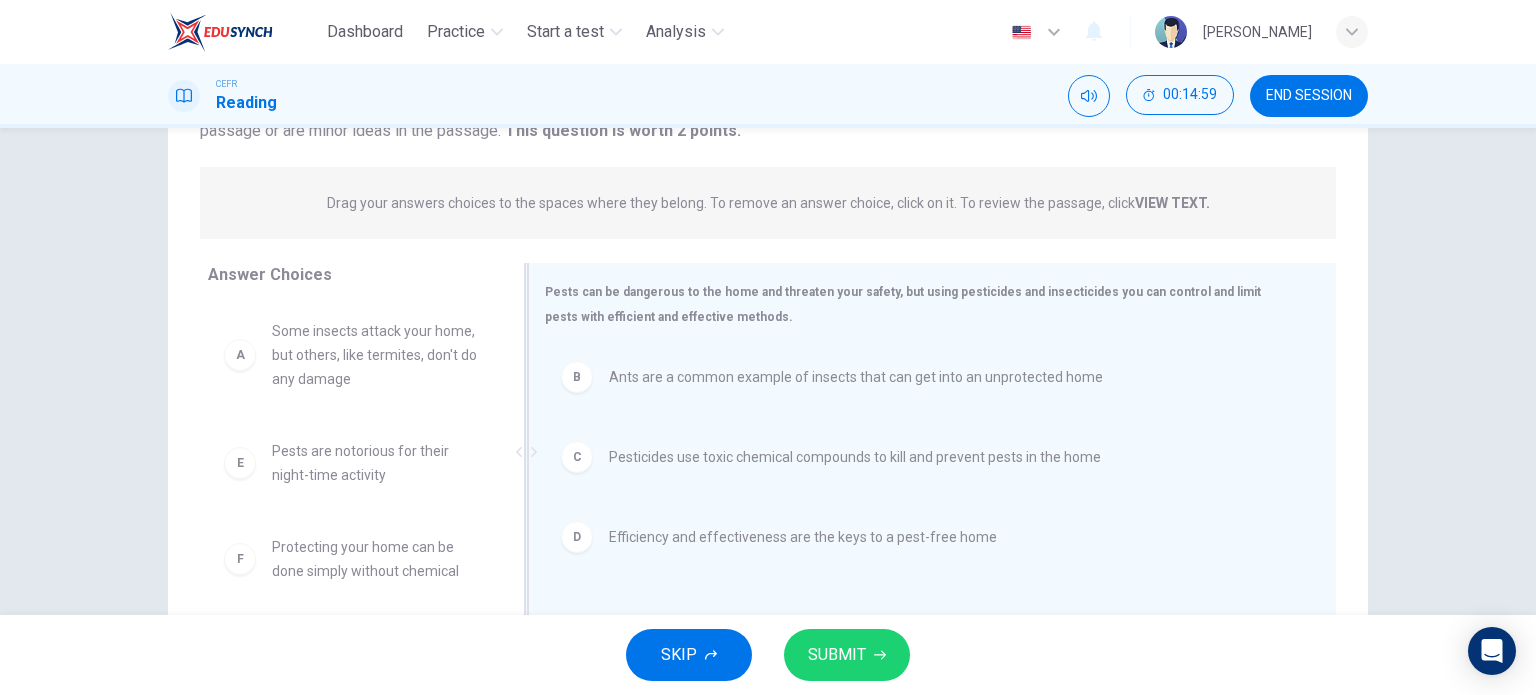 scroll, scrollTop: 0, scrollLeft: 0, axis: both 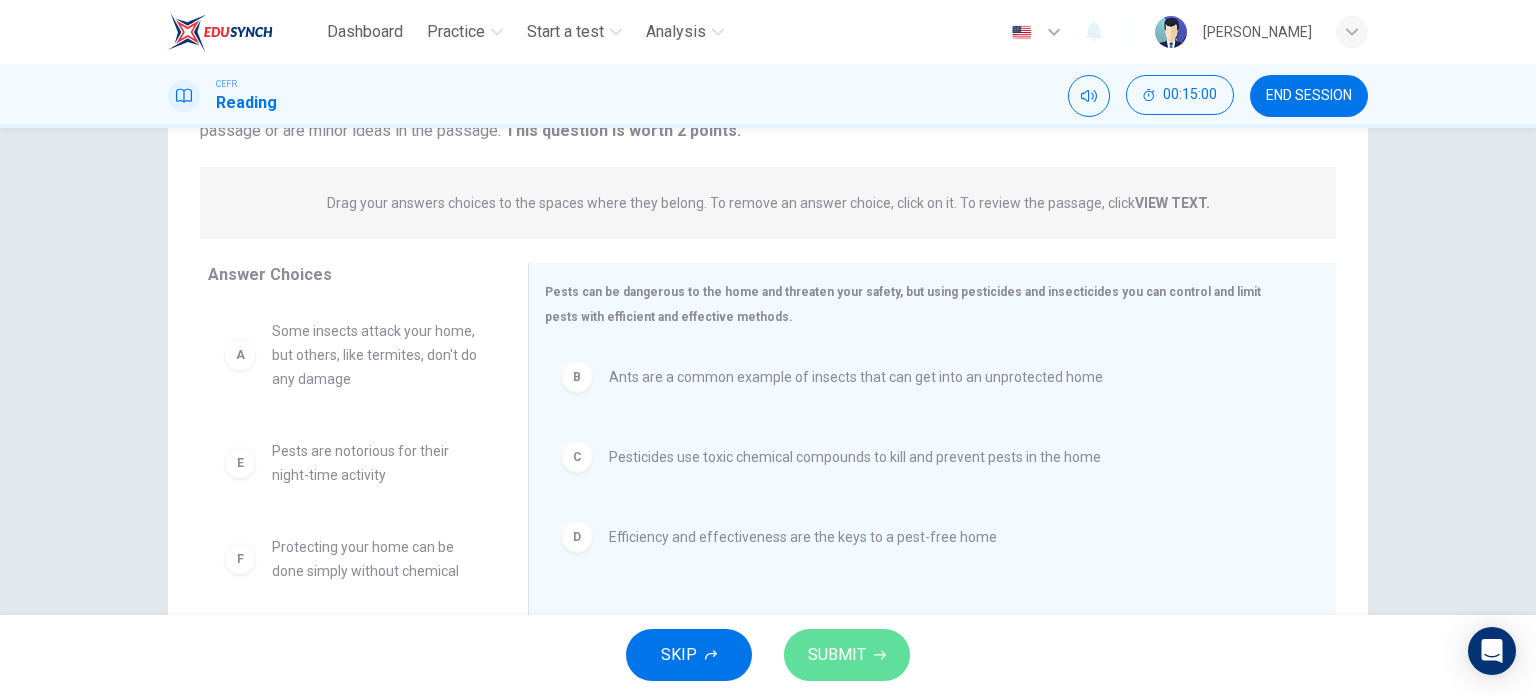 click 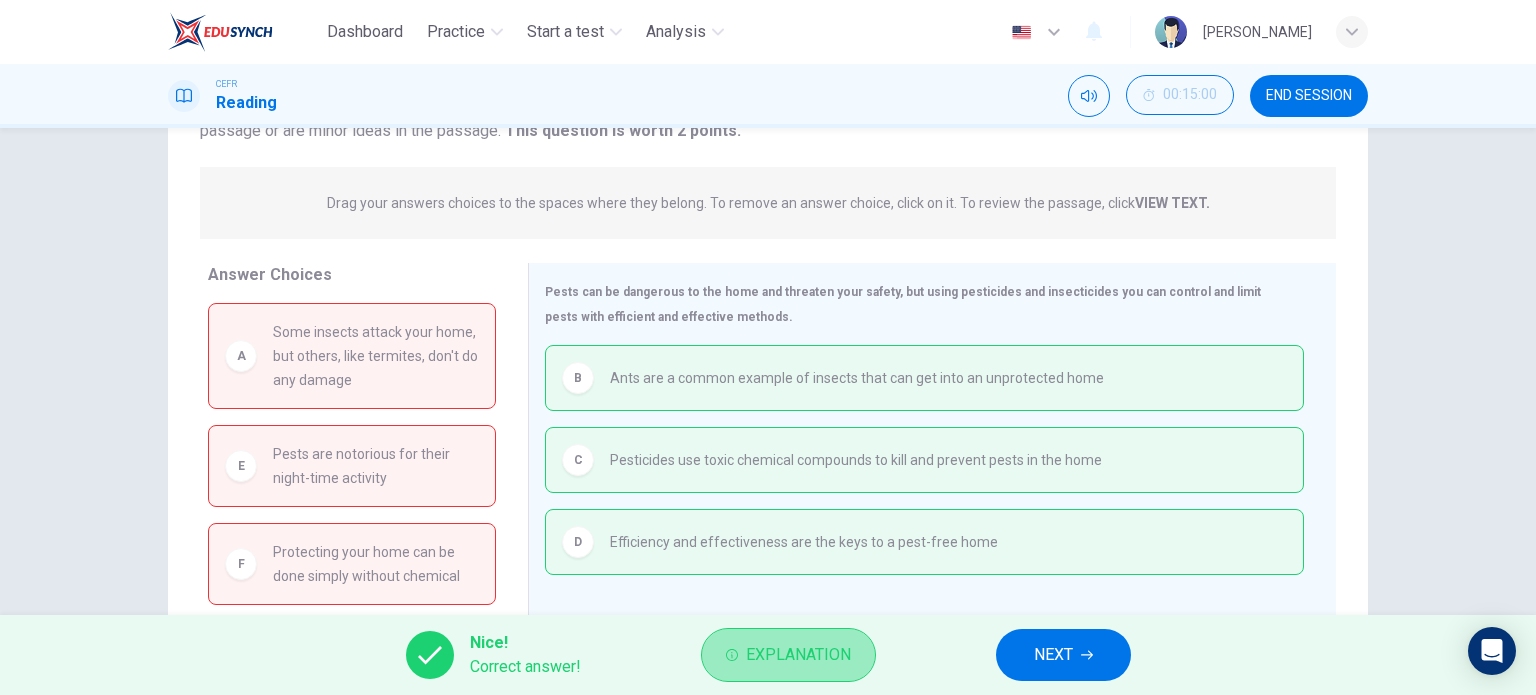 click on "Explanation" at bounding box center (798, 655) 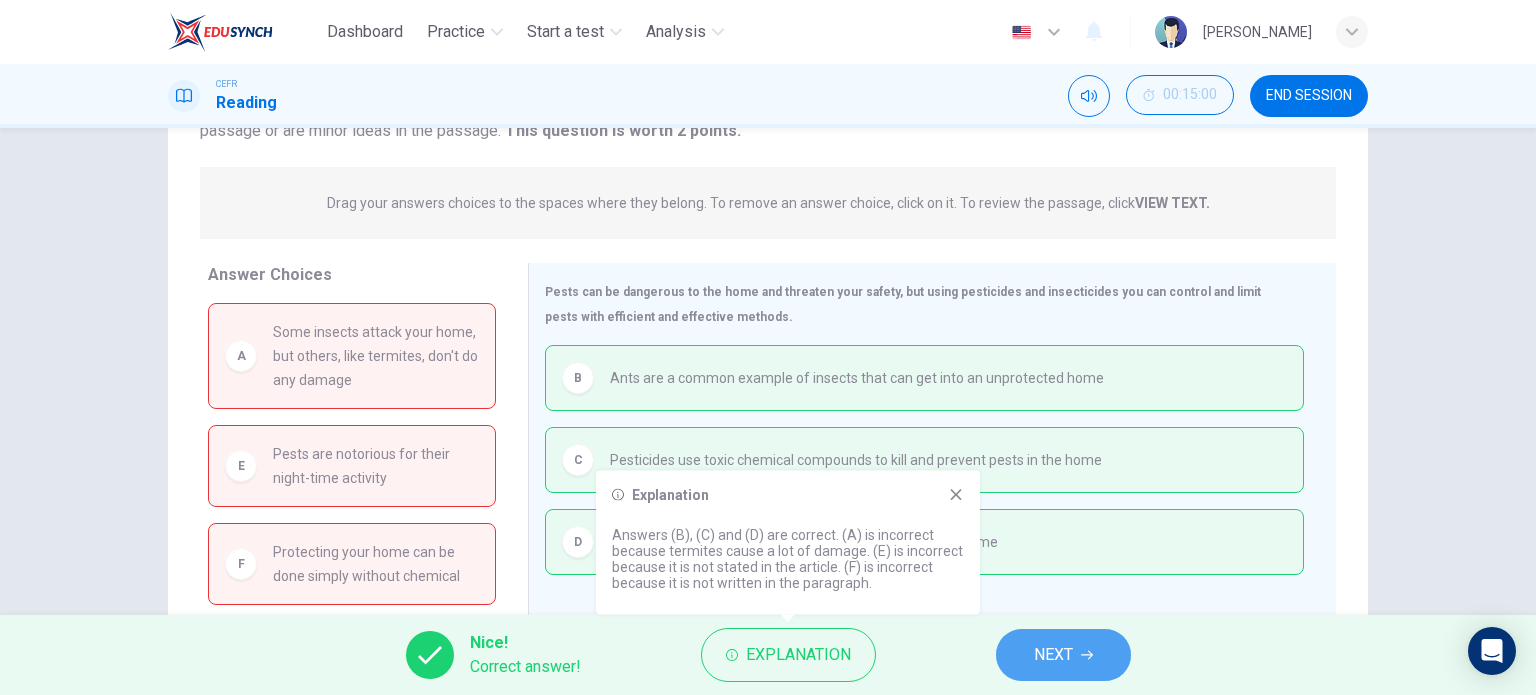 click on "NEXT" at bounding box center (1053, 655) 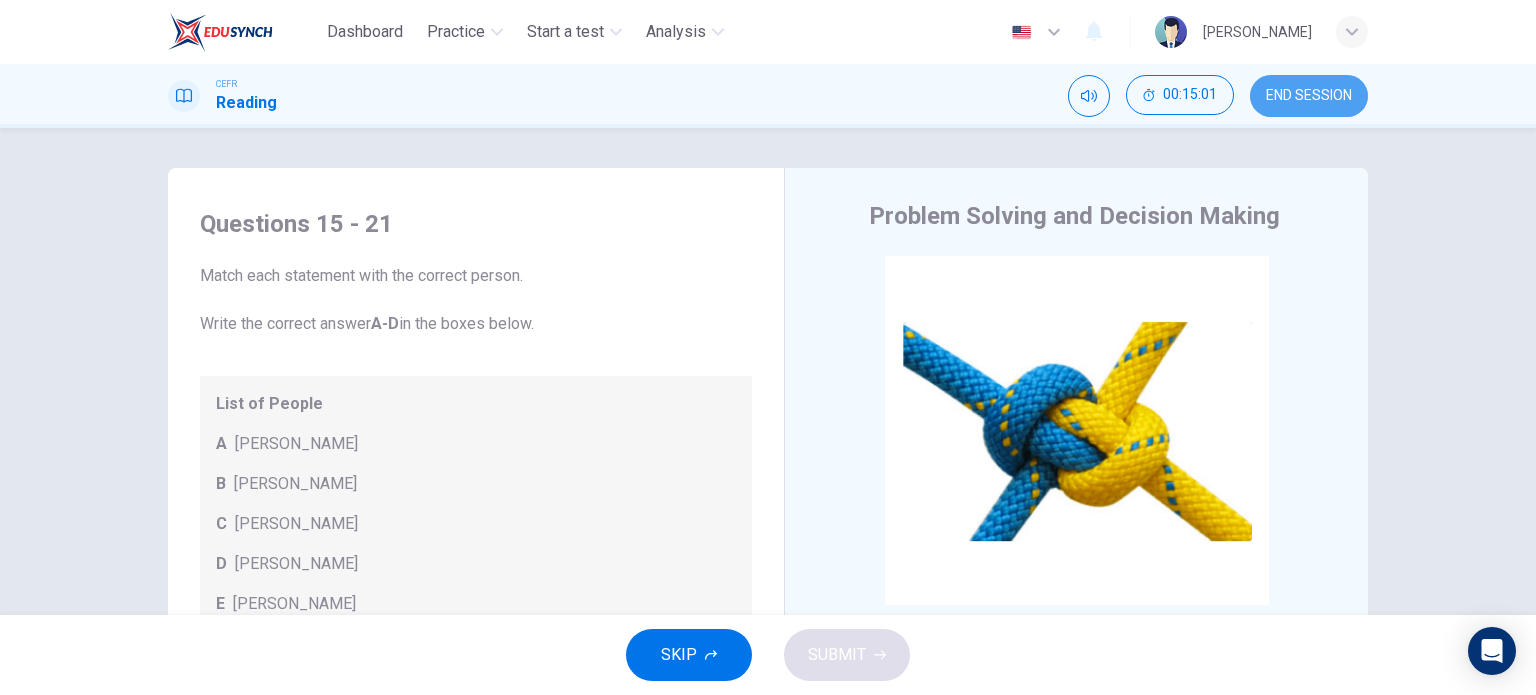 click on "END SESSION" at bounding box center (1309, 96) 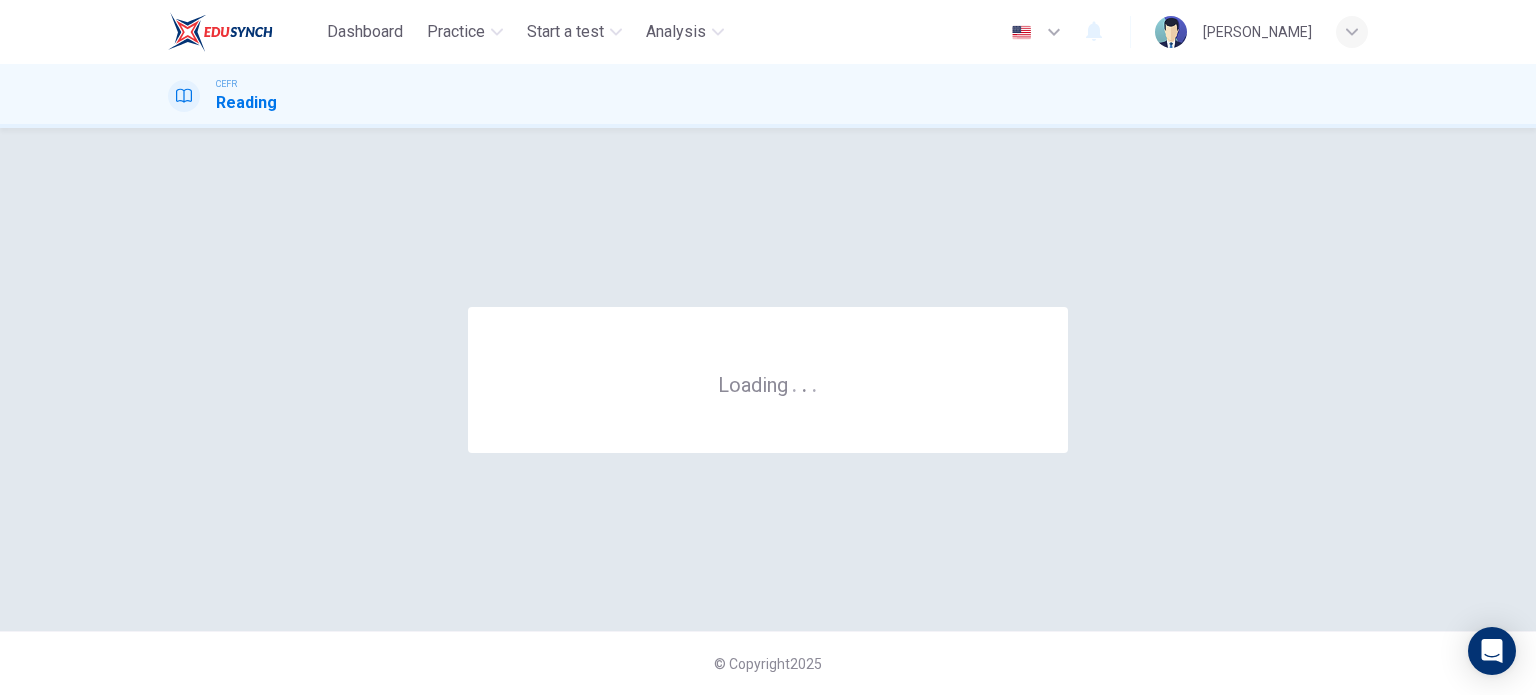 scroll, scrollTop: 0, scrollLeft: 0, axis: both 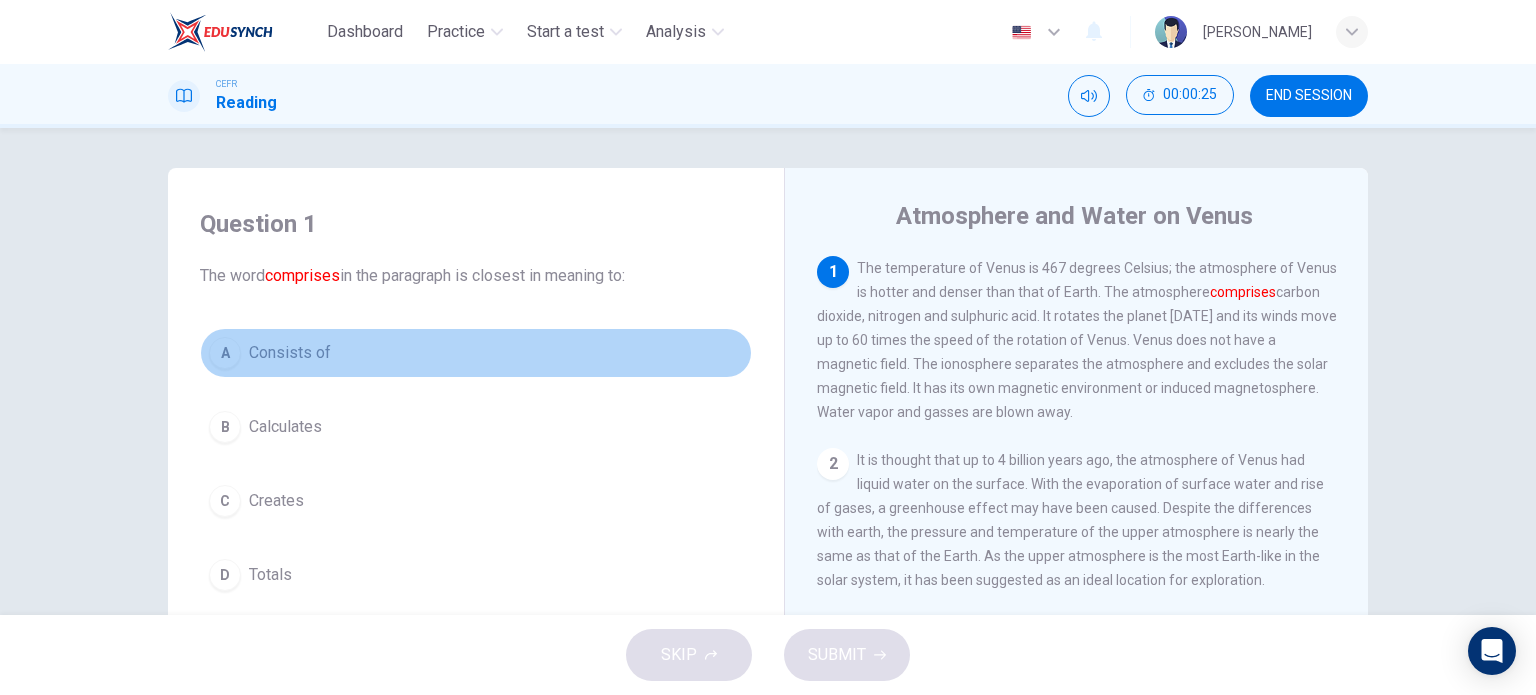 click on "Consists of" at bounding box center (290, 353) 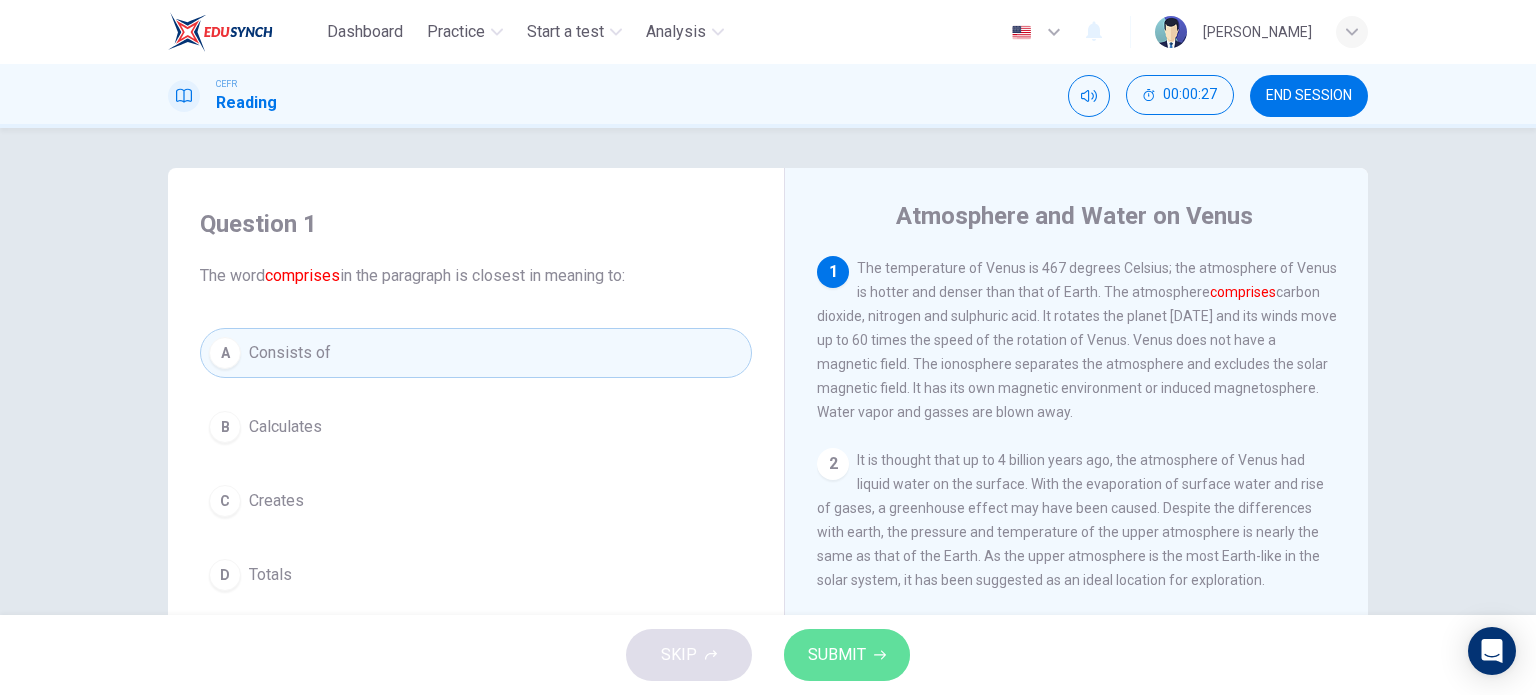 click on "SUBMIT" at bounding box center (837, 655) 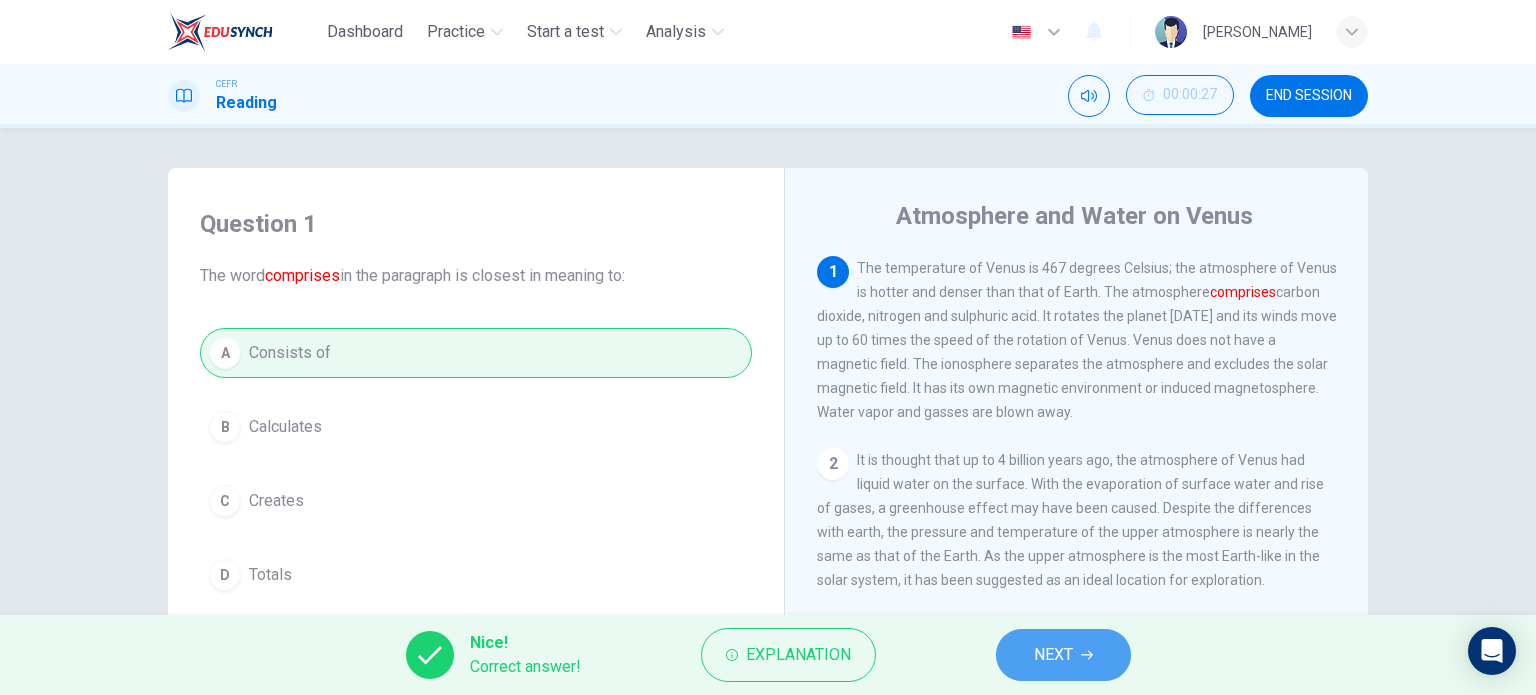 click on "NEXT" at bounding box center (1053, 655) 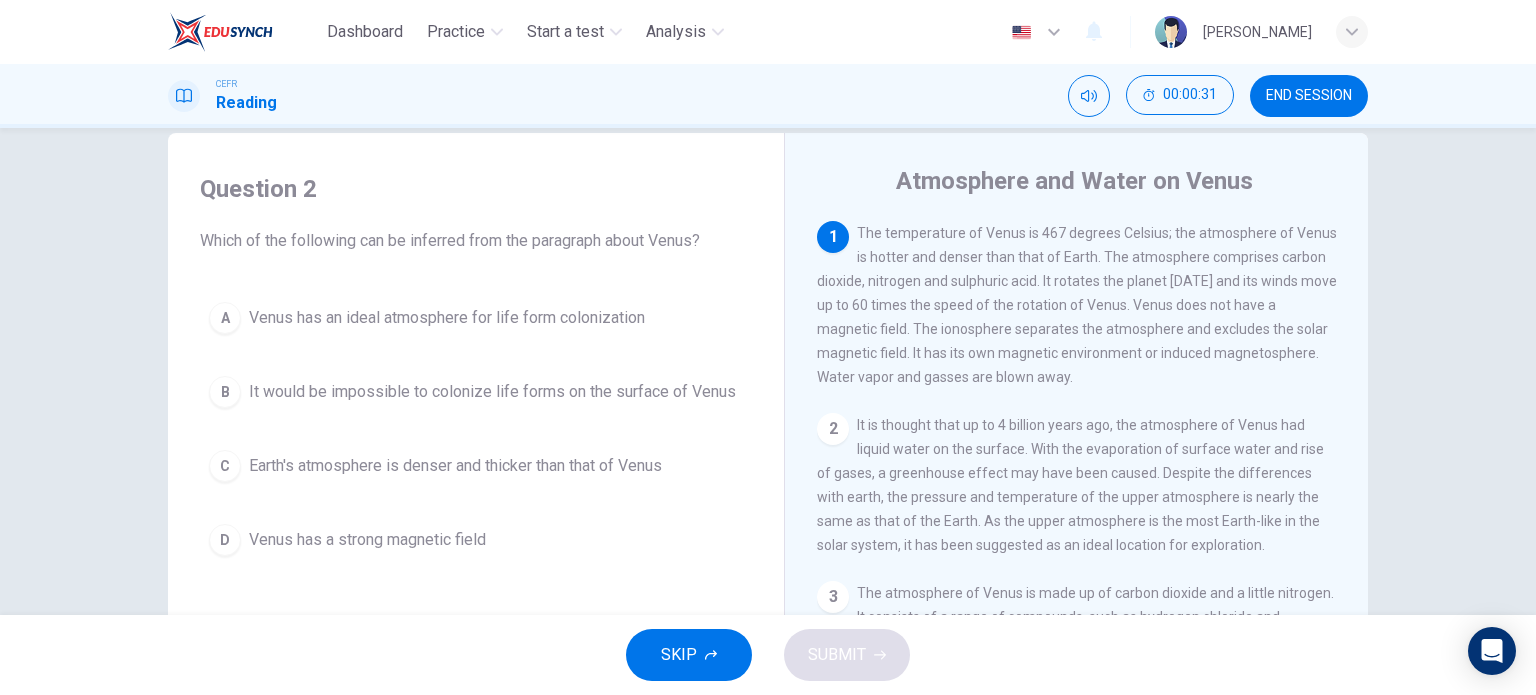 scroll, scrollTop: 36, scrollLeft: 0, axis: vertical 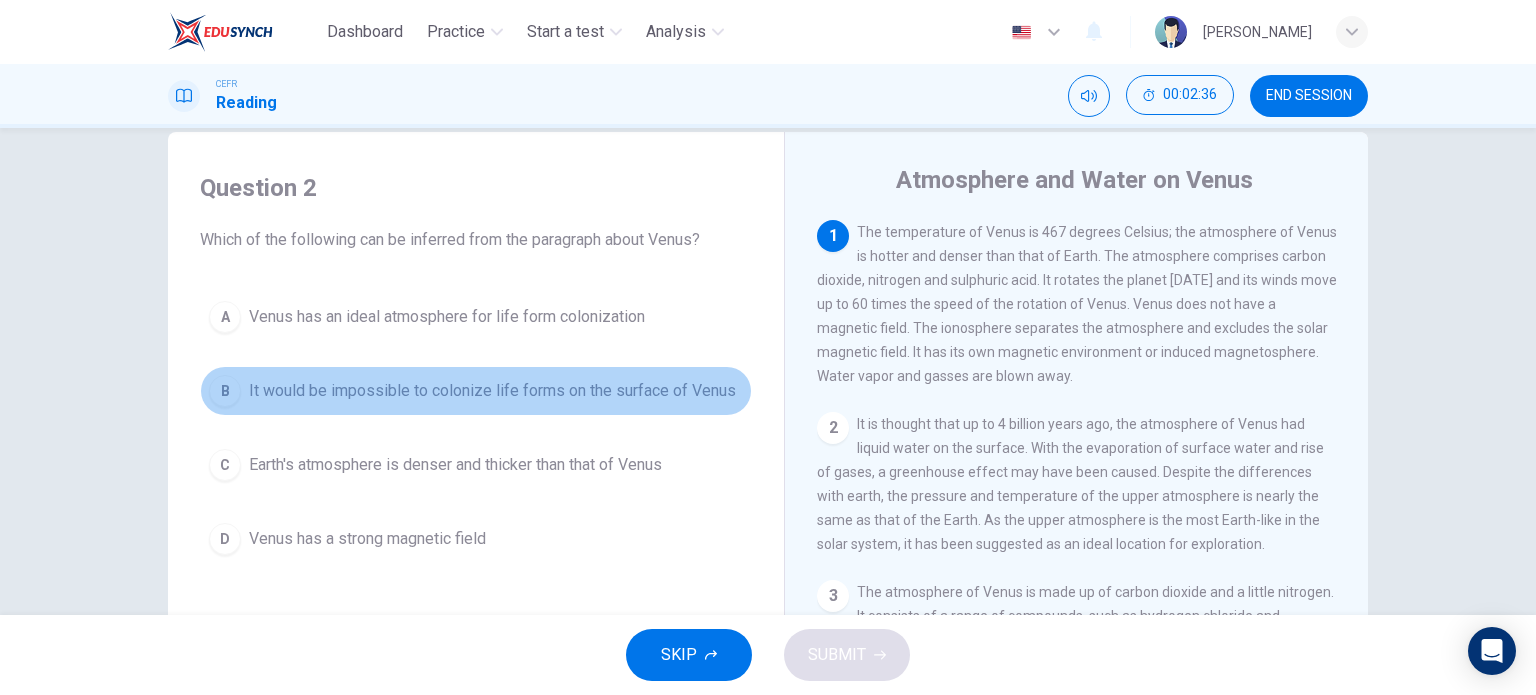 click on "B" at bounding box center [225, 391] 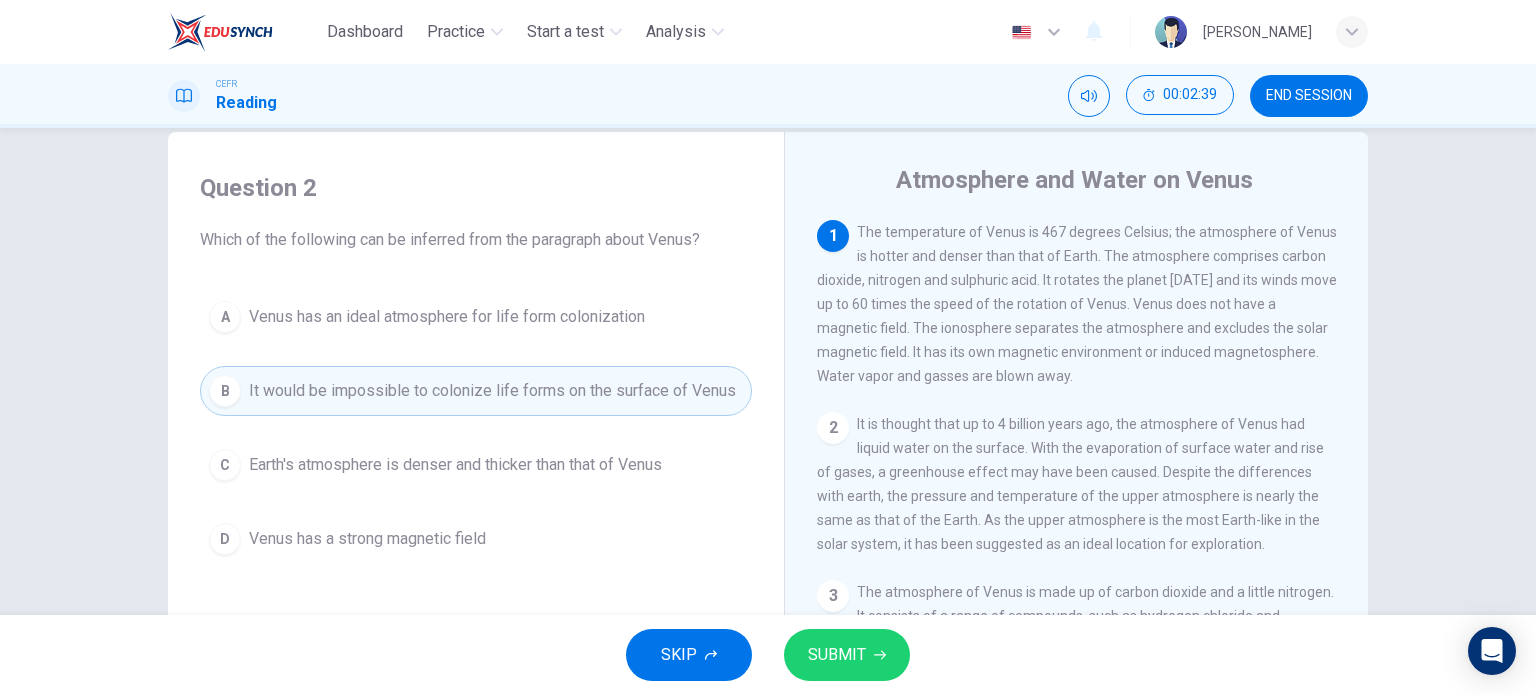 click on "SUBMIT" at bounding box center [847, 655] 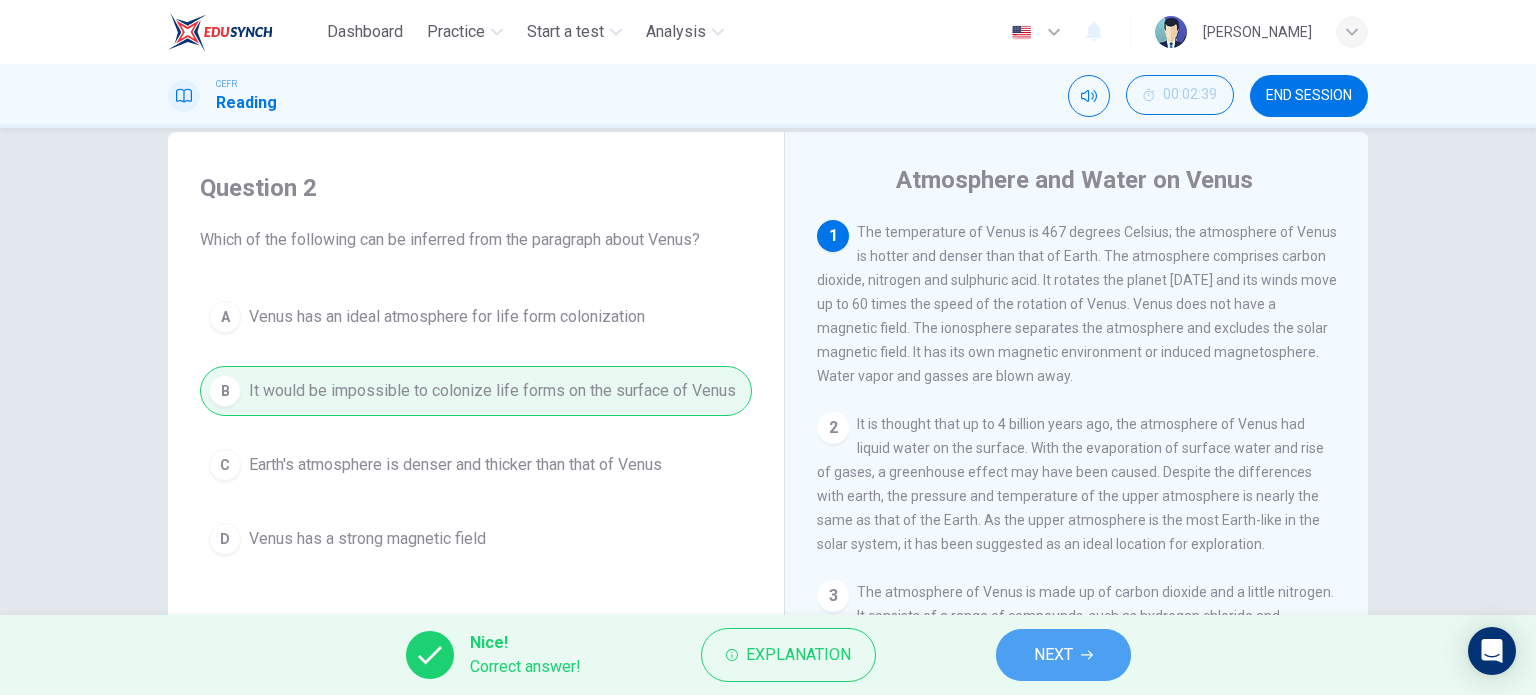 click on "NEXT" at bounding box center (1063, 655) 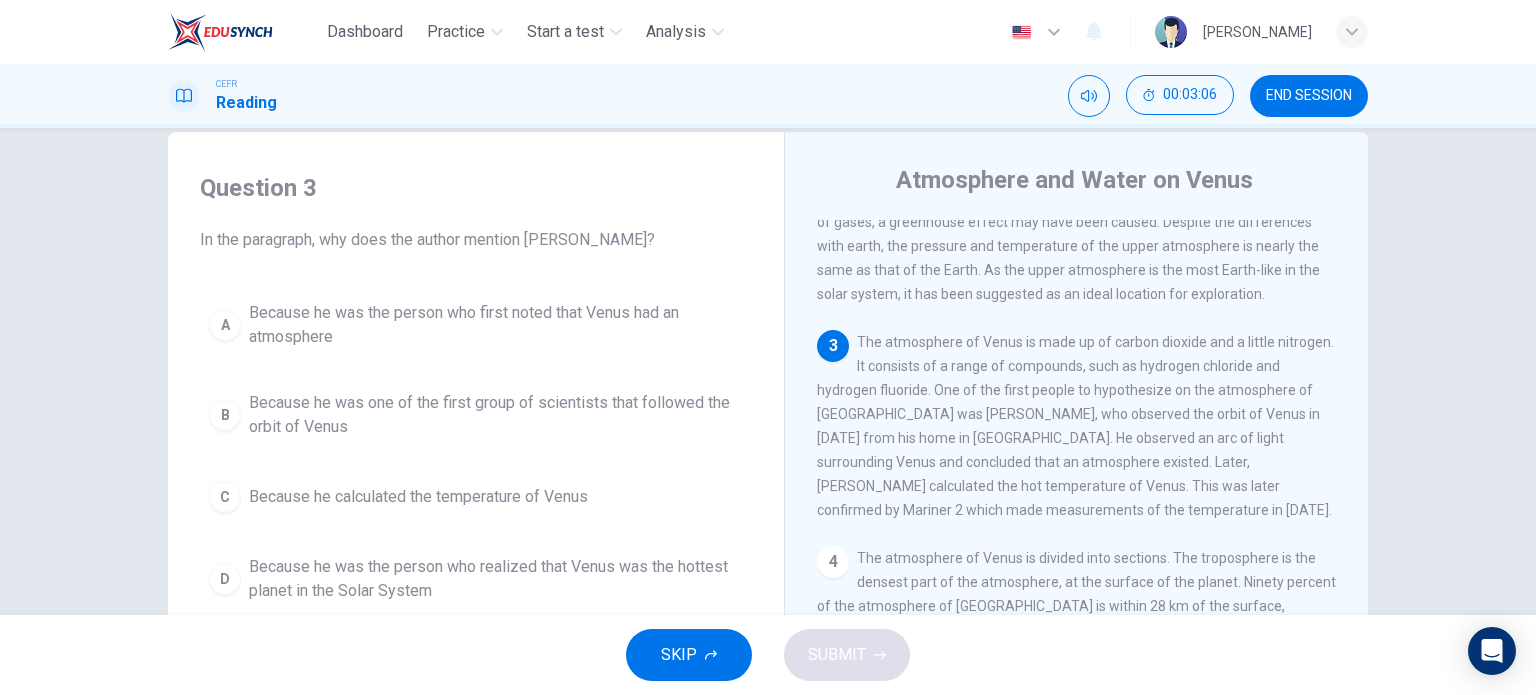 scroll, scrollTop: 252, scrollLeft: 0, axis: vertical 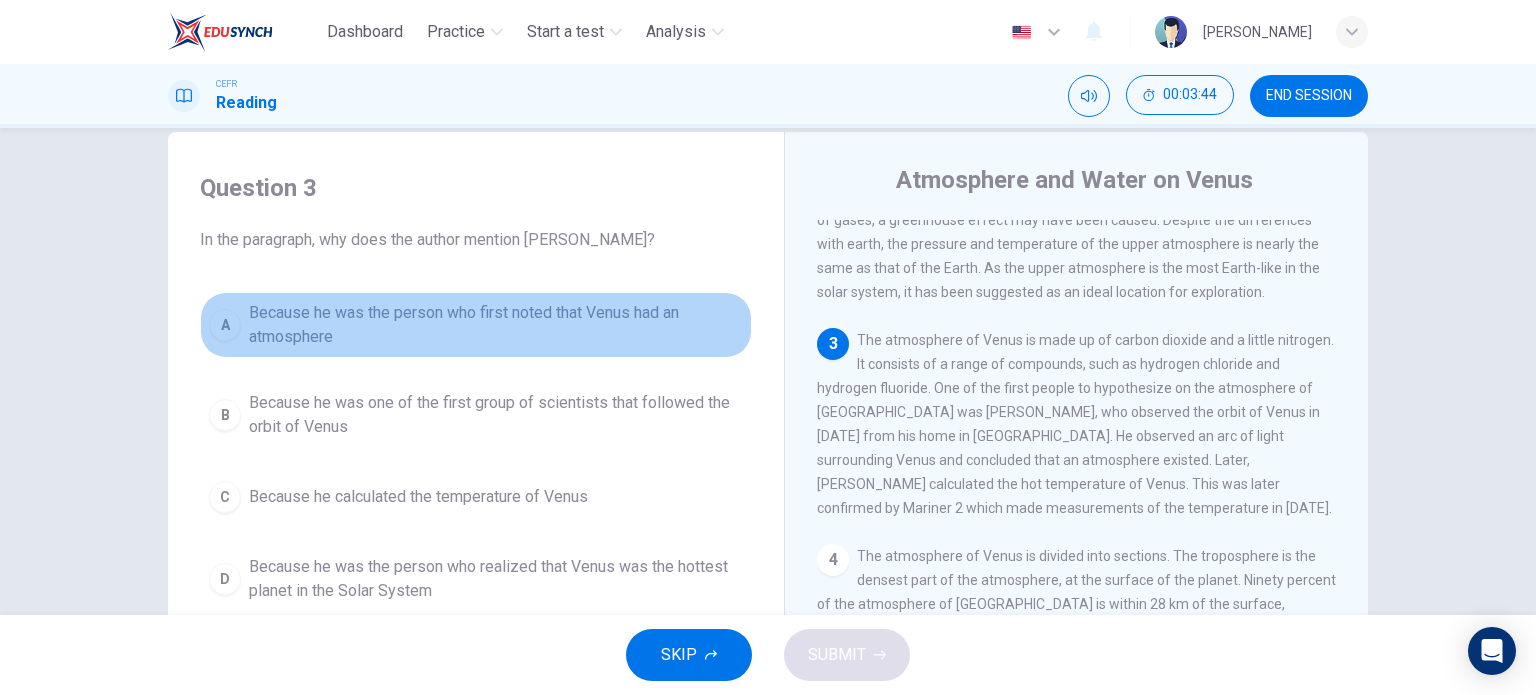 click on "Because he was the person who first noted that Venus had an atmosphere" at bounding box center (496, 325) 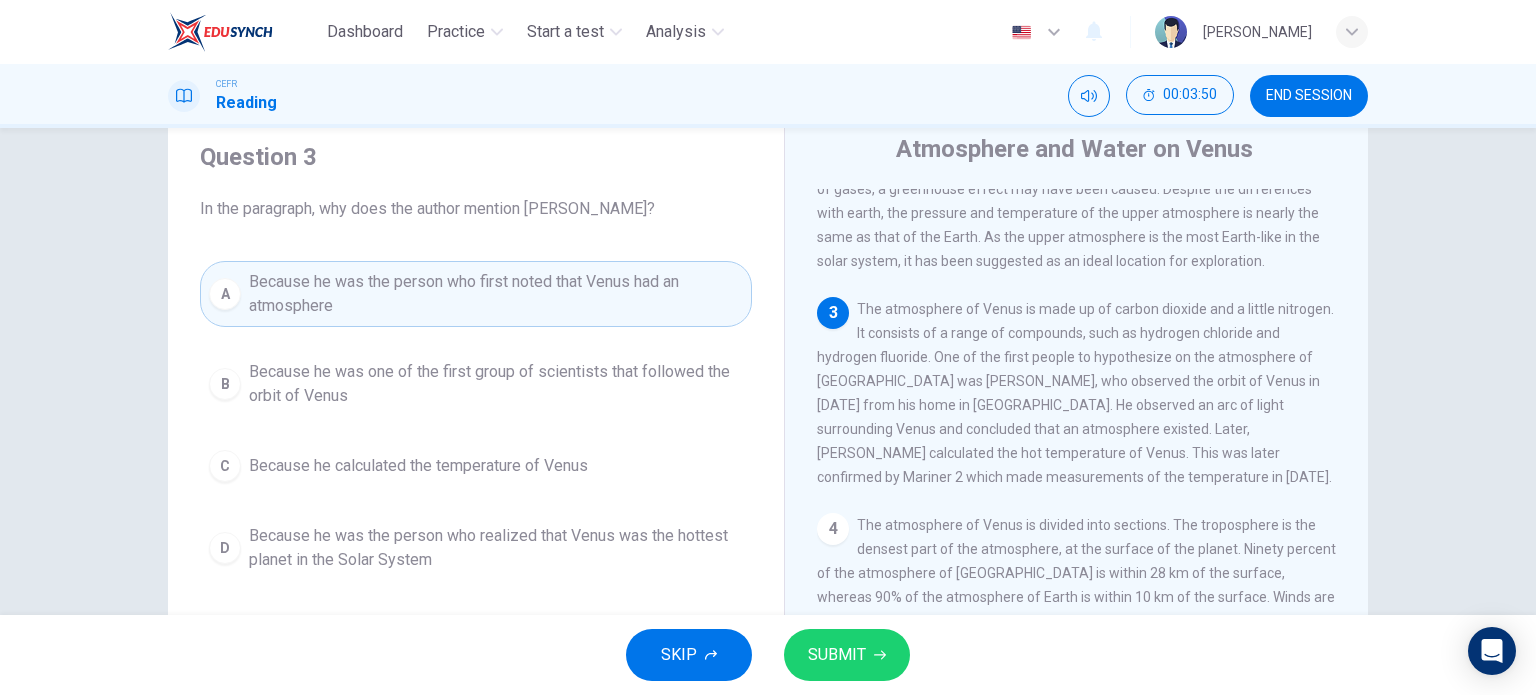 scroll, scrollTop: 68, scrollLeft: 0, axis: vertical 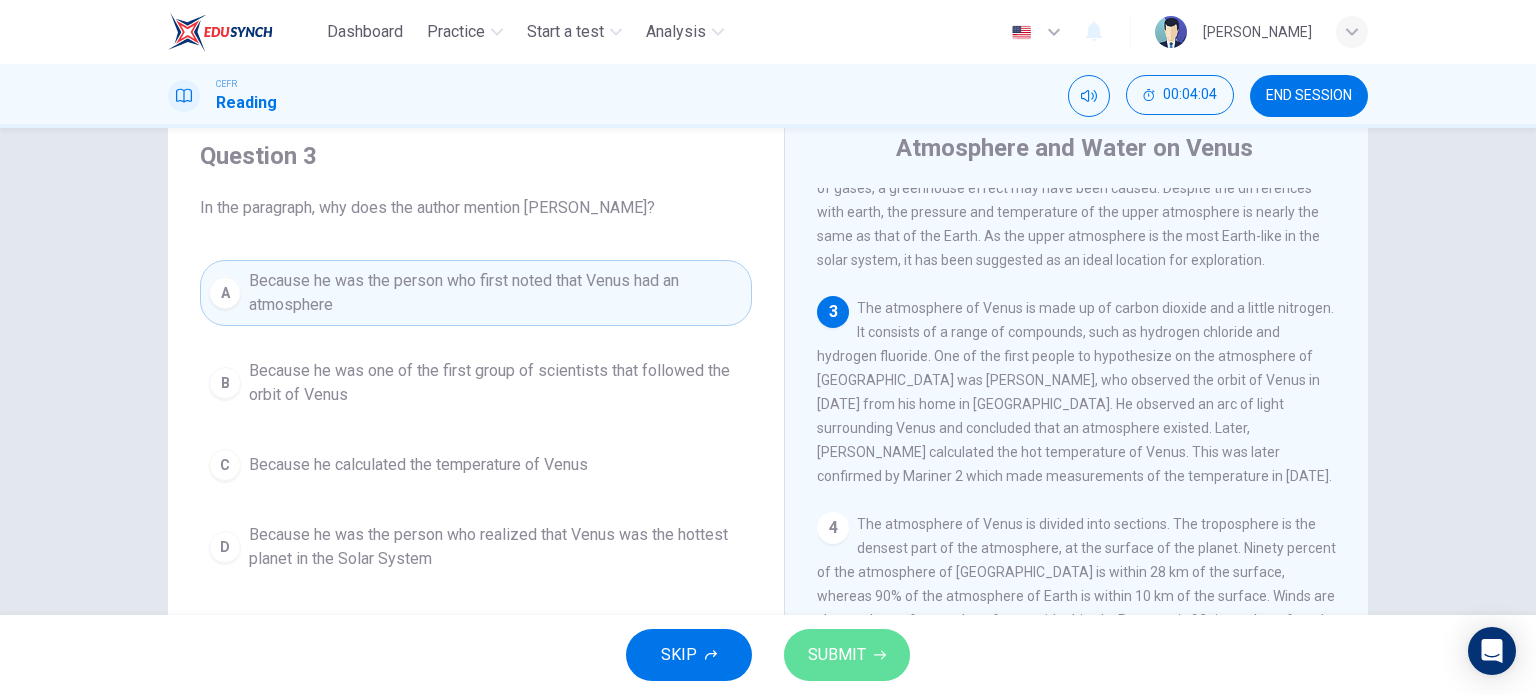 click on "SUBMIT" at bounding box center (837, 655) 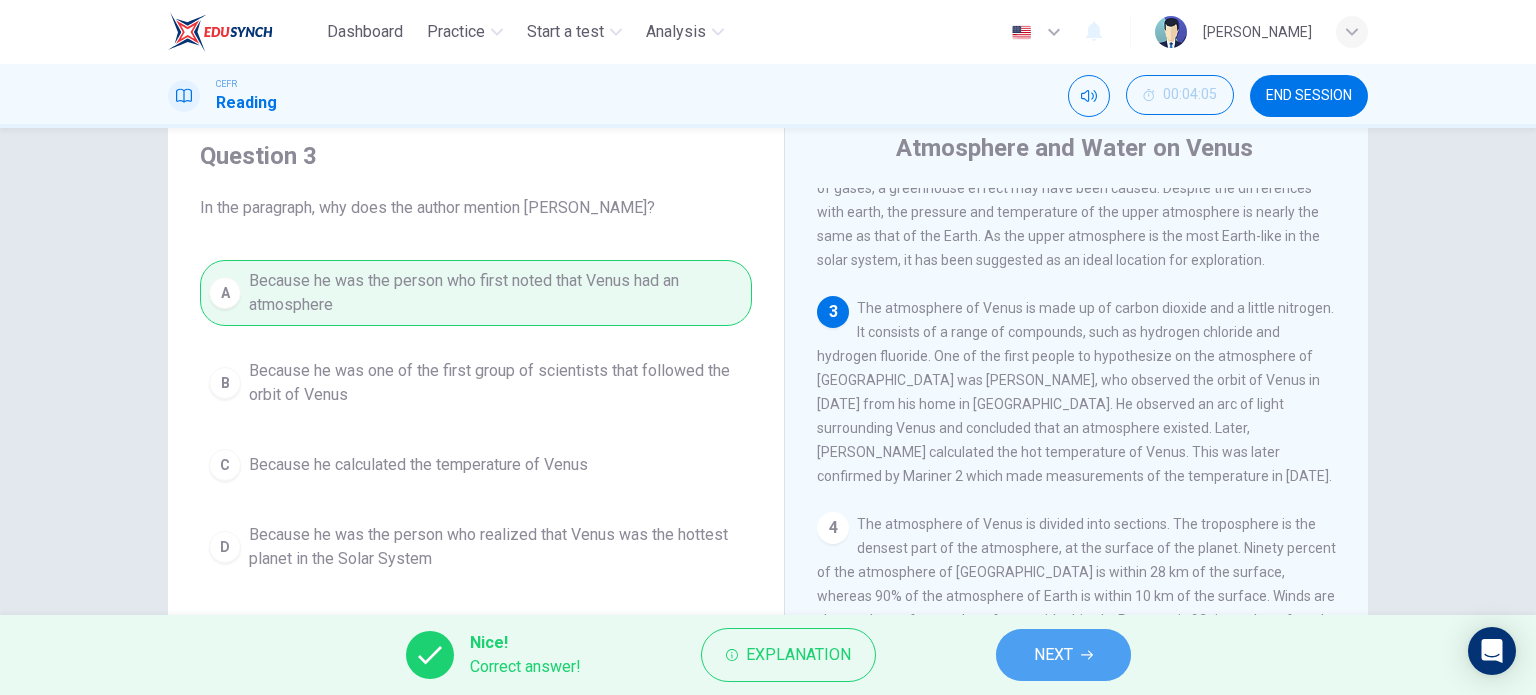 click on "NEXT" at bounding box center (1053, 655) 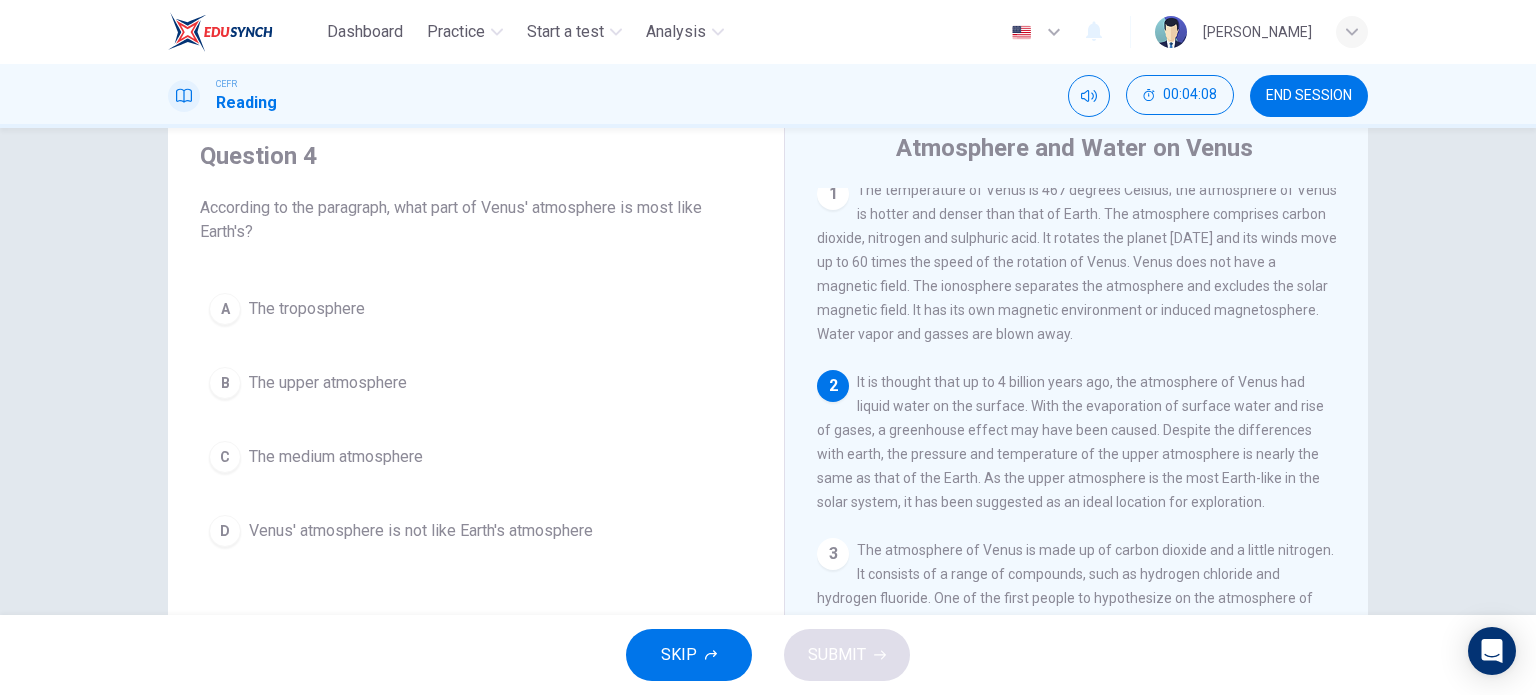scroll, scrollTop: 0, scrollLeft: 0, axis: both 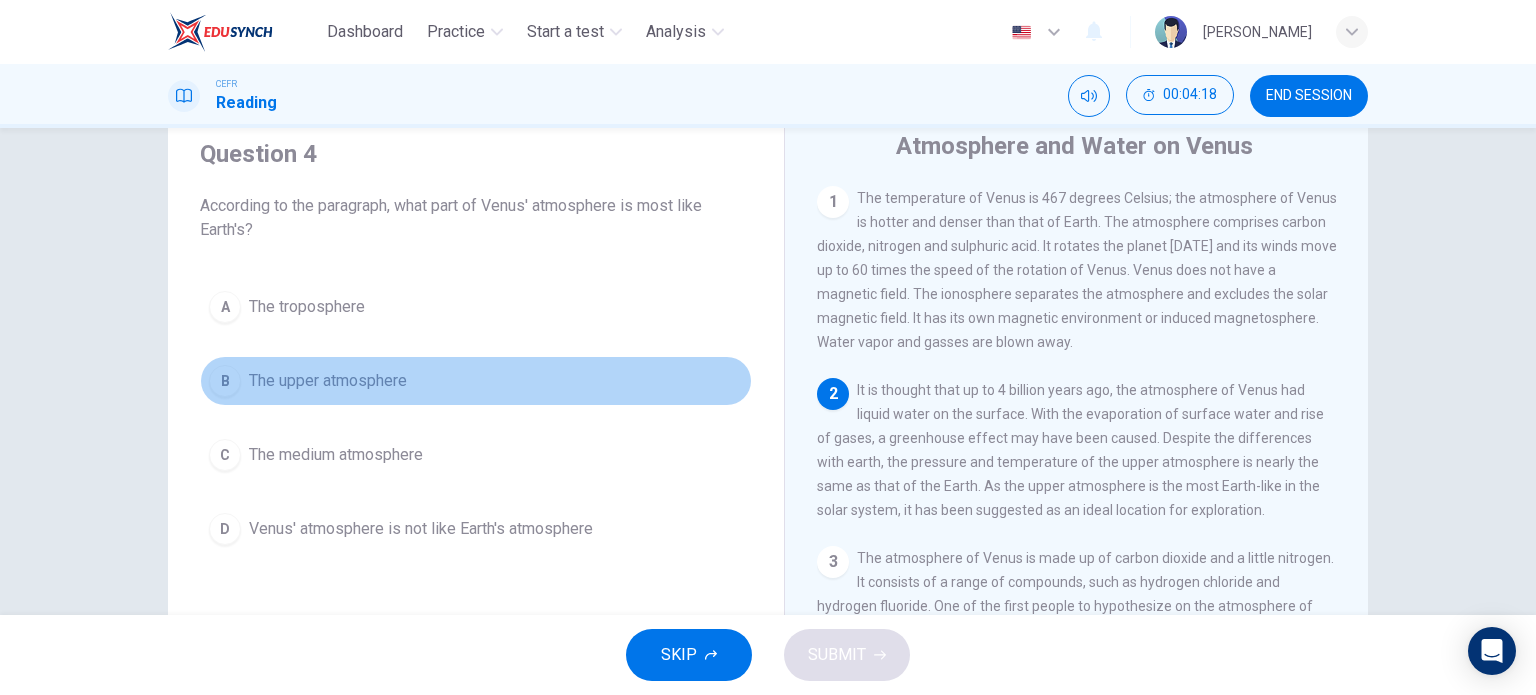 click on "The upper atmosphere" at bounding box center (328, 381) 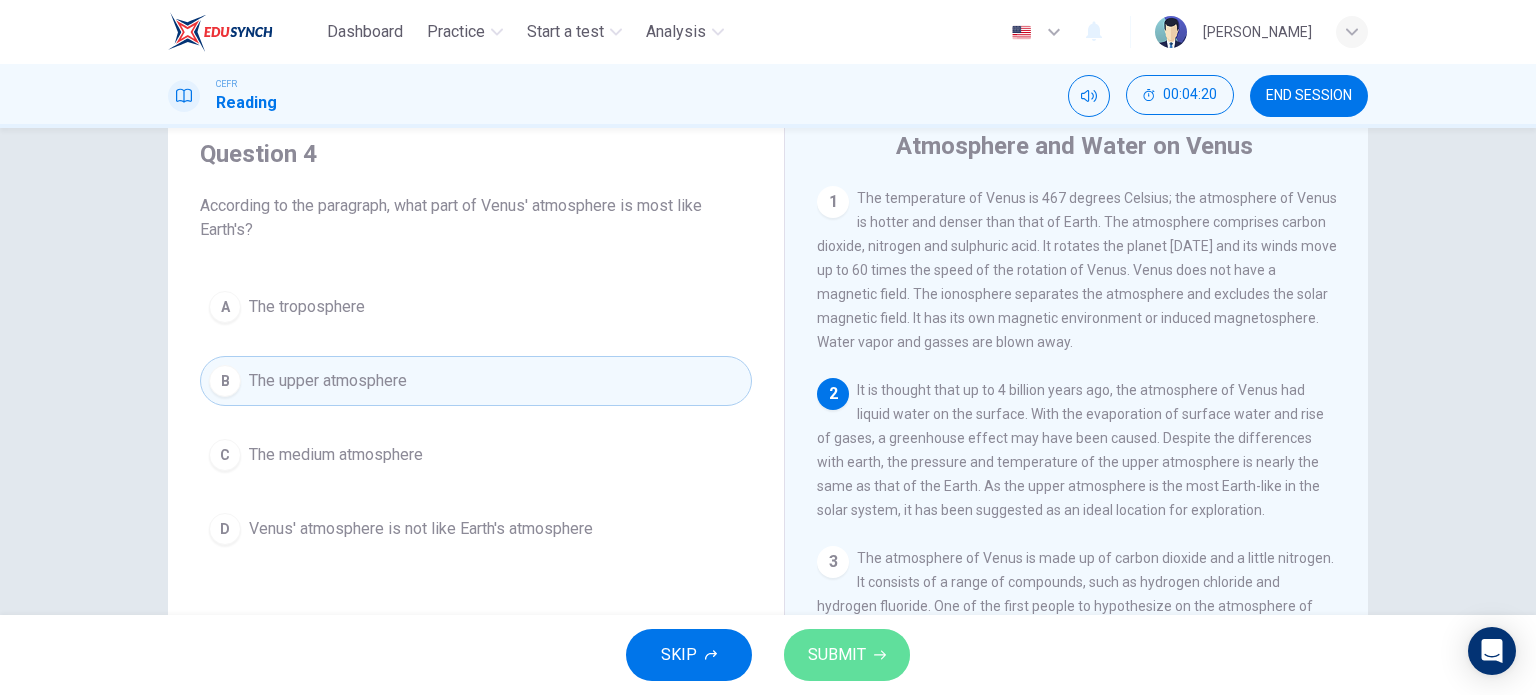 click on "SUBMIT" at bounding box center (837, 655) 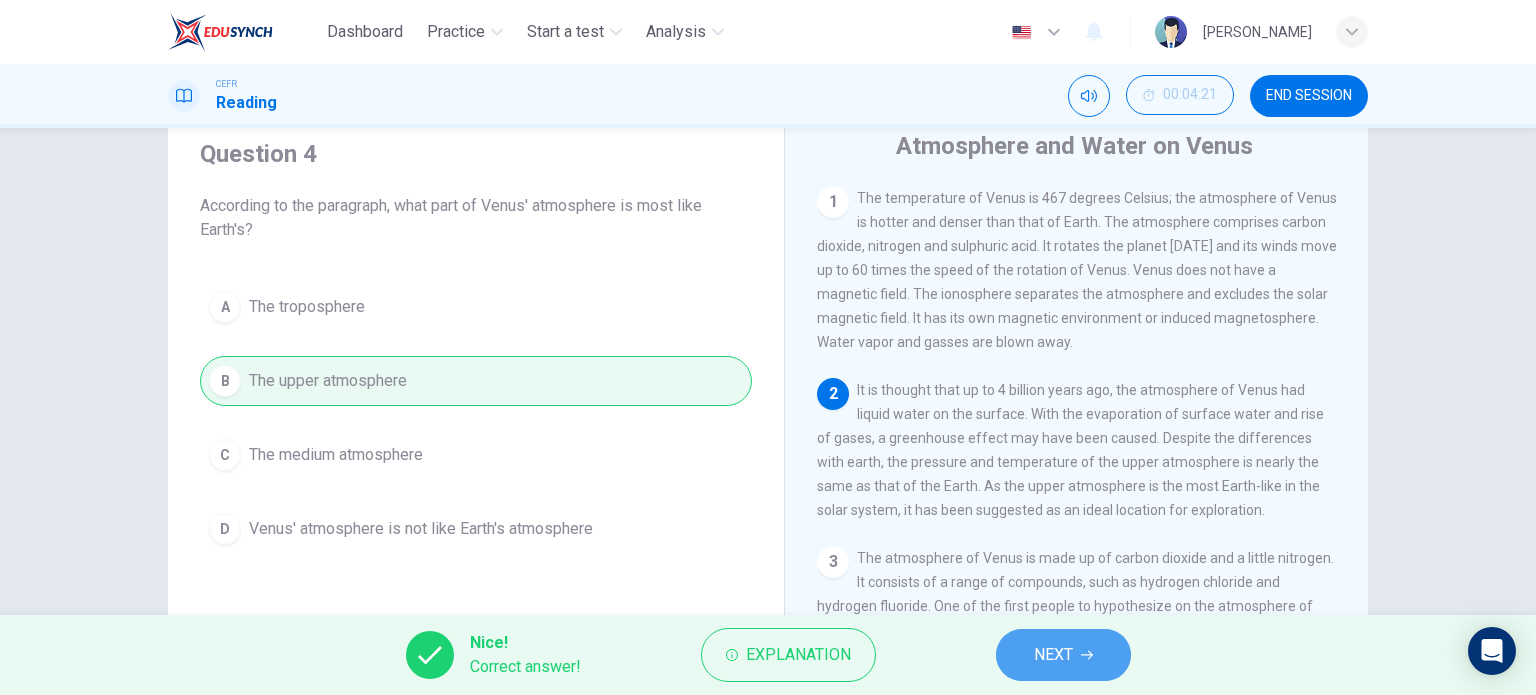 click on "NEXT" at bounding box center (1053, 655) 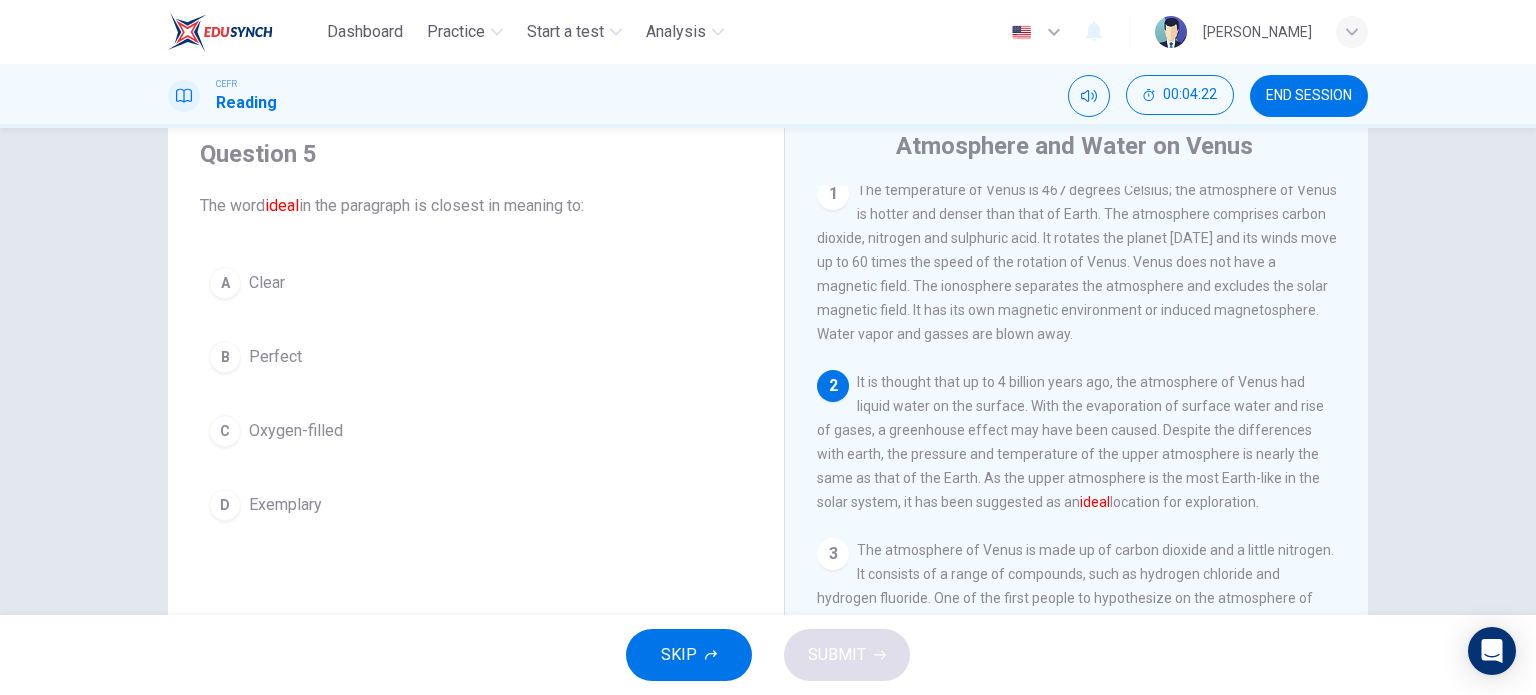 scroll, scrollTop: 8, scrollLeft: 0, axis: vertical 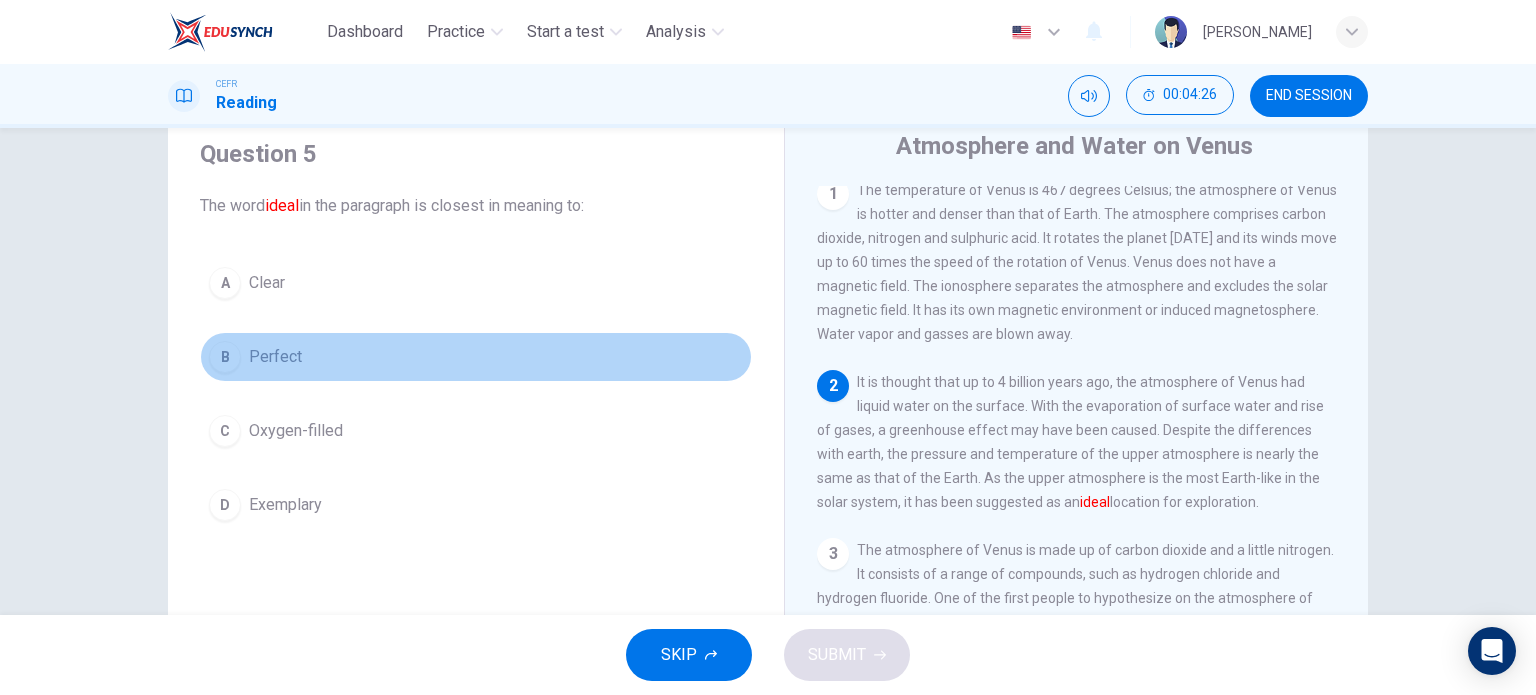click on "Perfect" at bounding box center [275, 357] 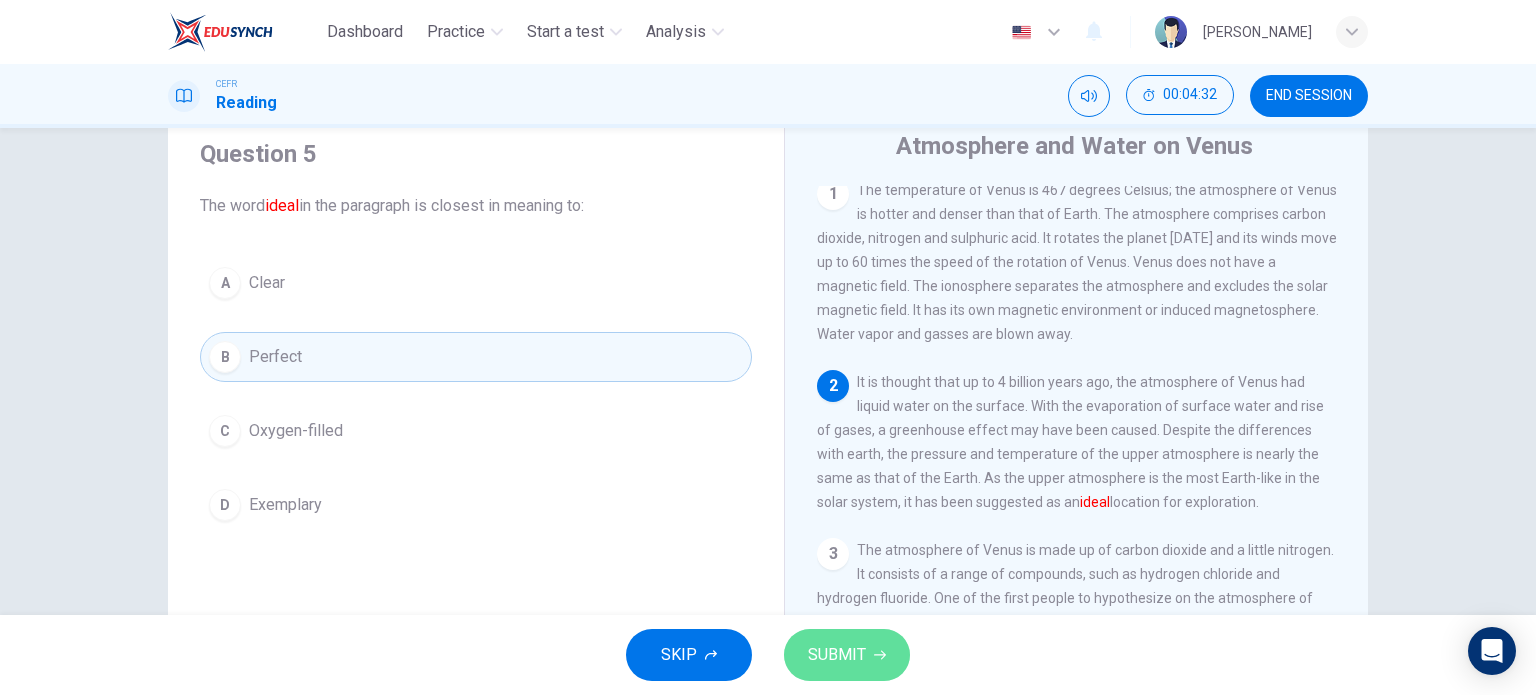 click on "SUBMIT" at bounding box center [847, 655] 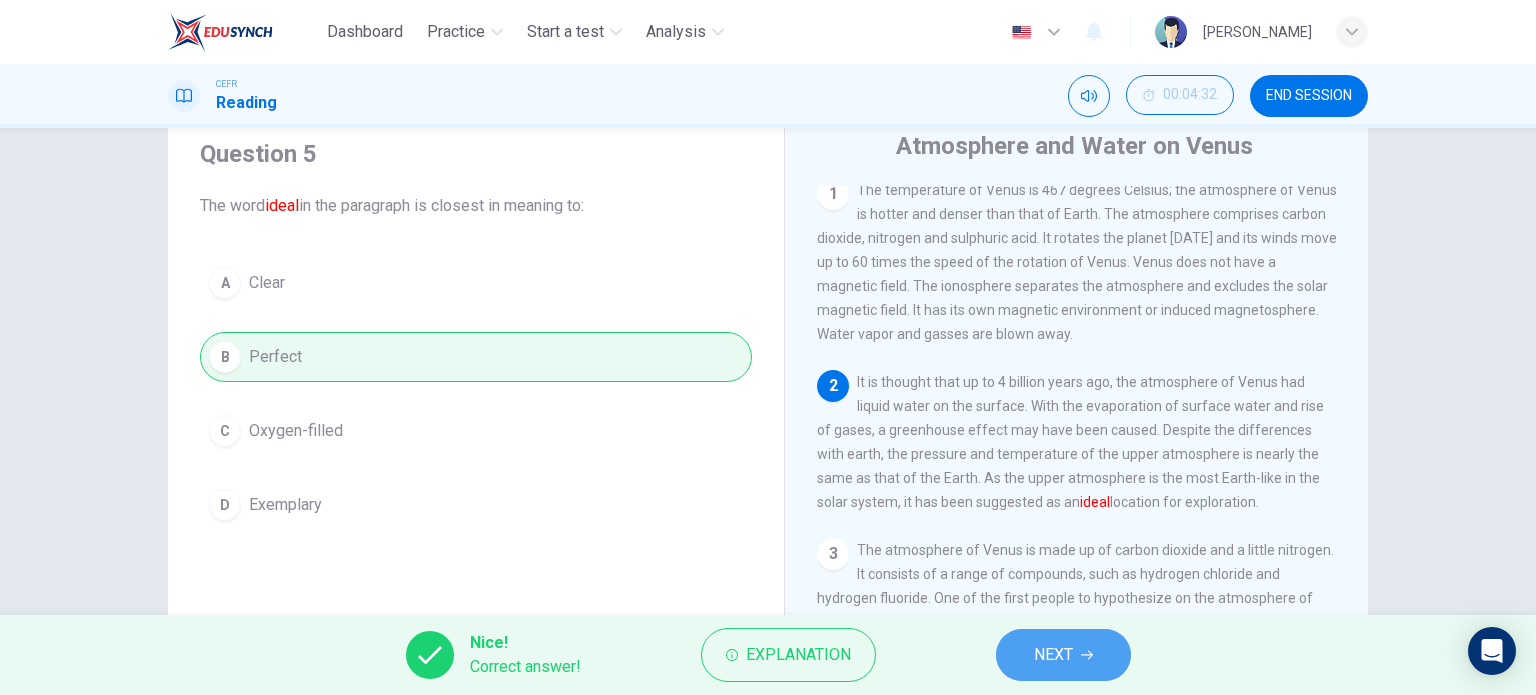 click on "NEXT" at bounding box center (1063, 655) 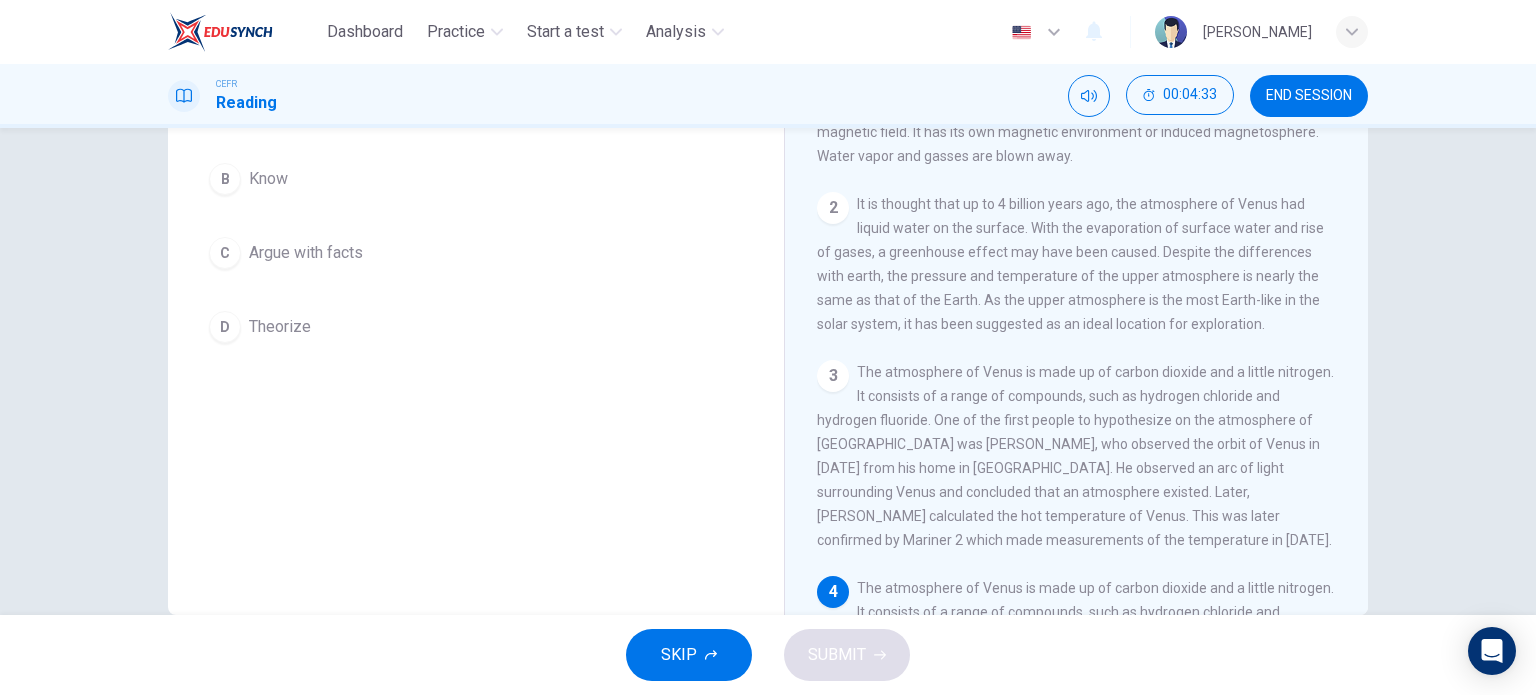 scroll, scrollTop: 288, scrollLeft: 0, axis: vertical 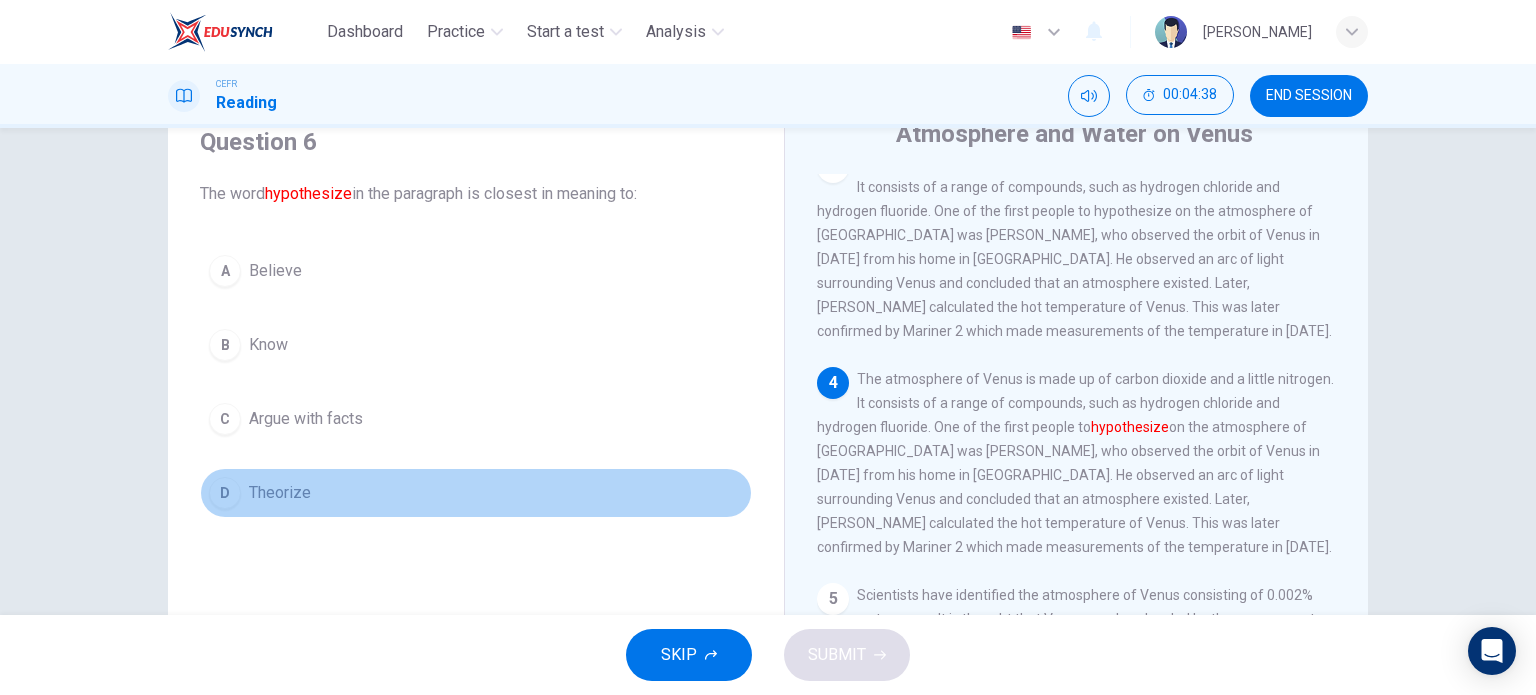 click on "Theorize" at bounding box center (280, 493) 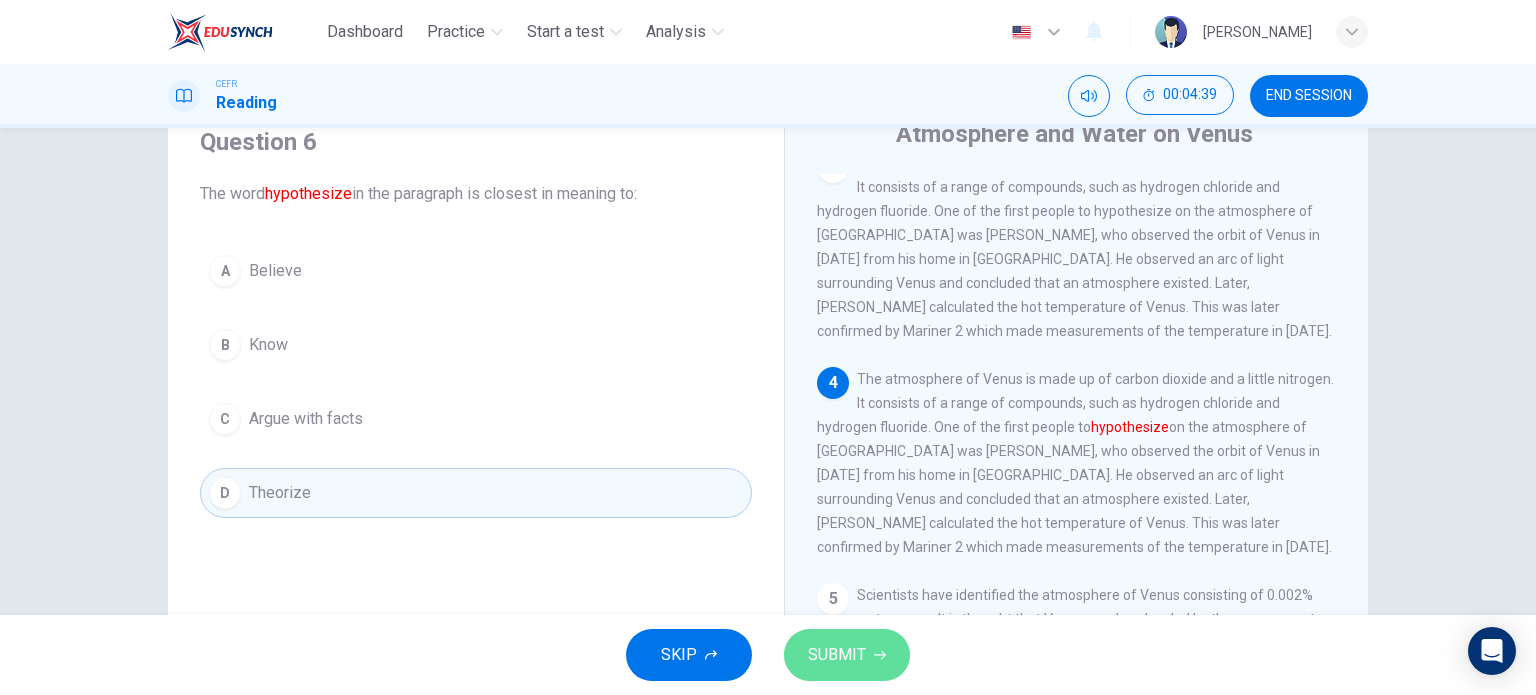 click on "SUBMIT" at bounding box center (837, 655) 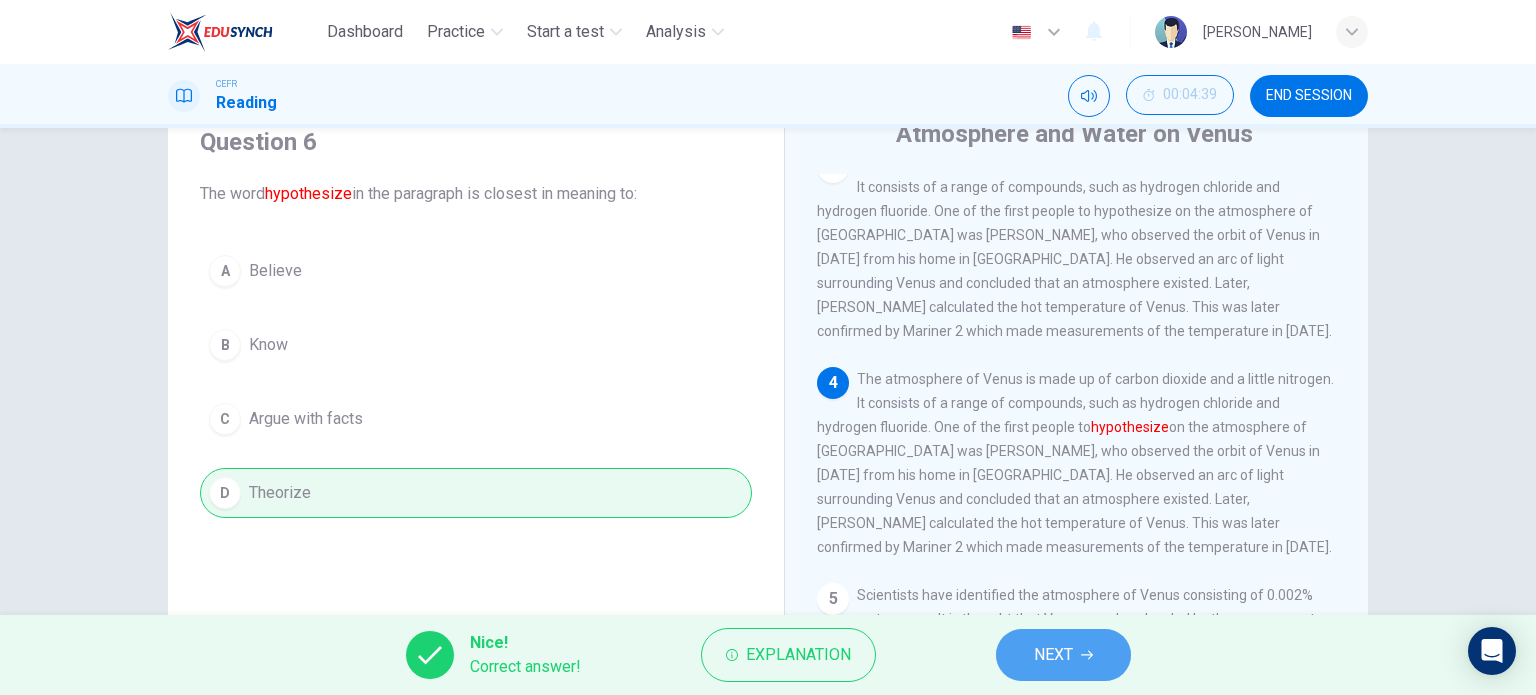 click on "NEXT" at bounding box center [1063, 655] 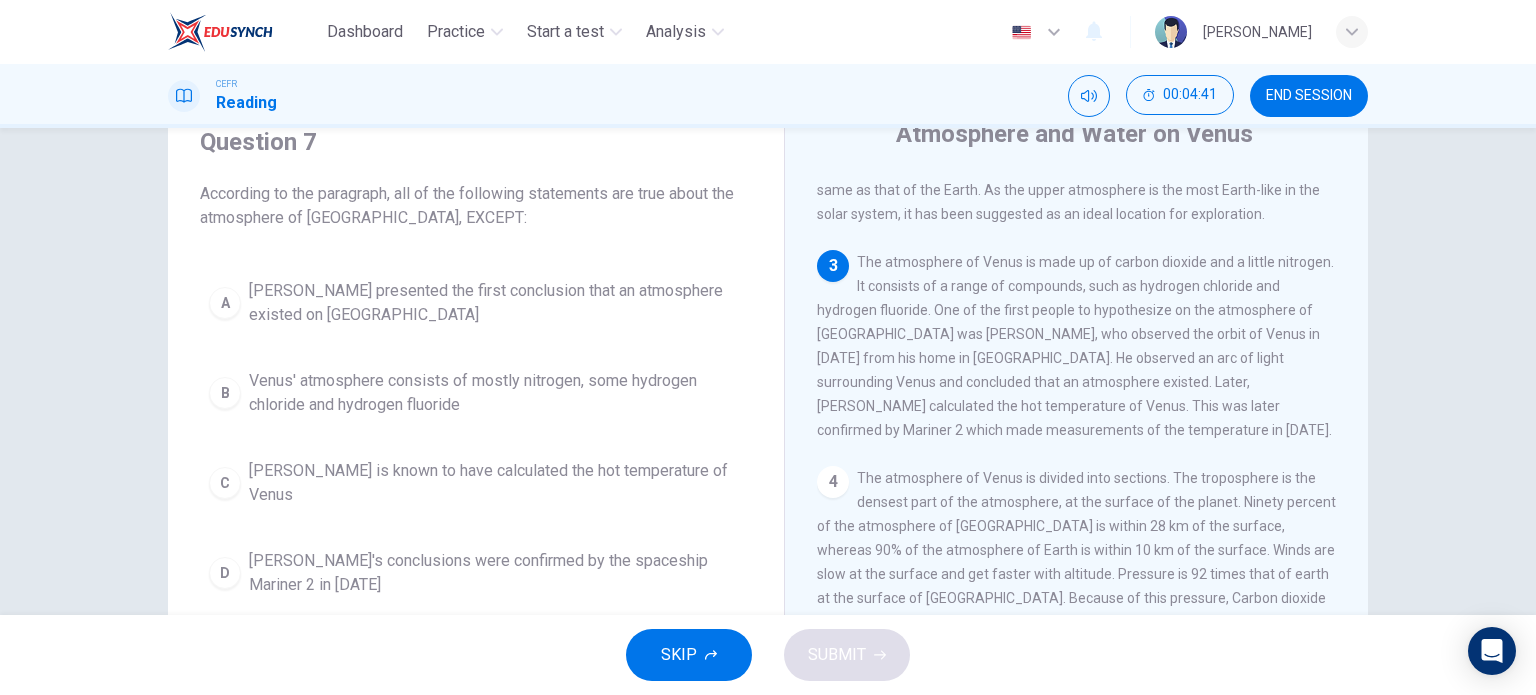 scroll, scrollTop: 284, scrollLeft: 0, axis: vertical 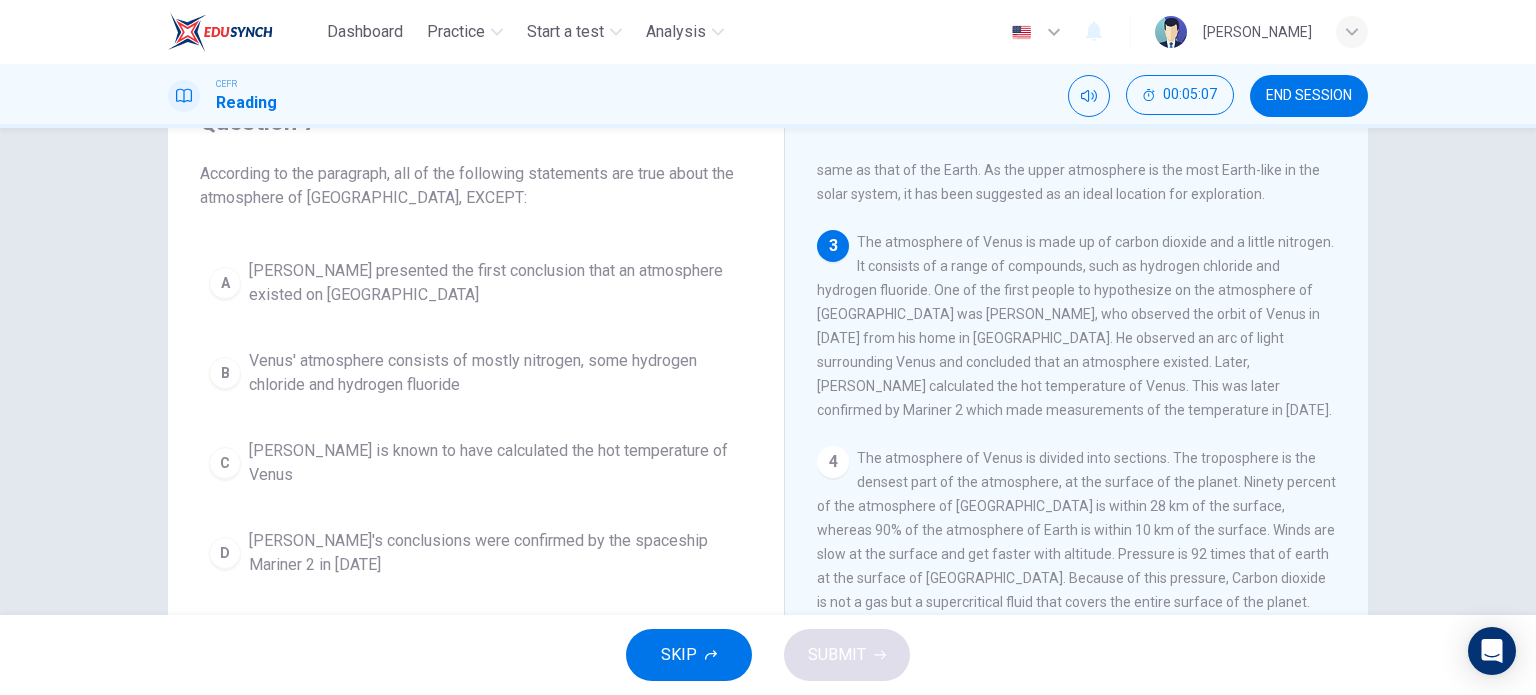 click on "Venus' atmosphere consists of mostly nitrogen, some hydrogen chloride and hydrogen fluoride" at bounding box center [496, 373] 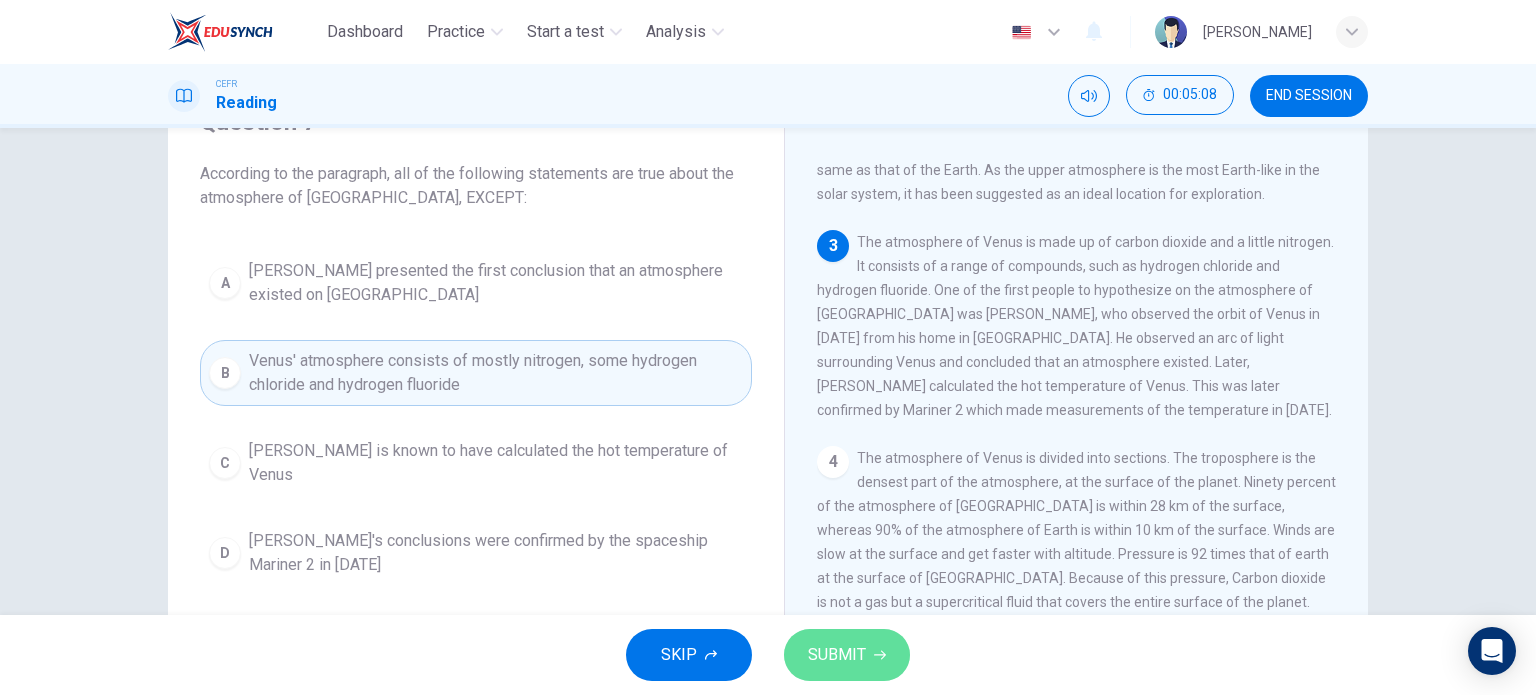click on "SUBMIT" at bounding box center (847, 655) 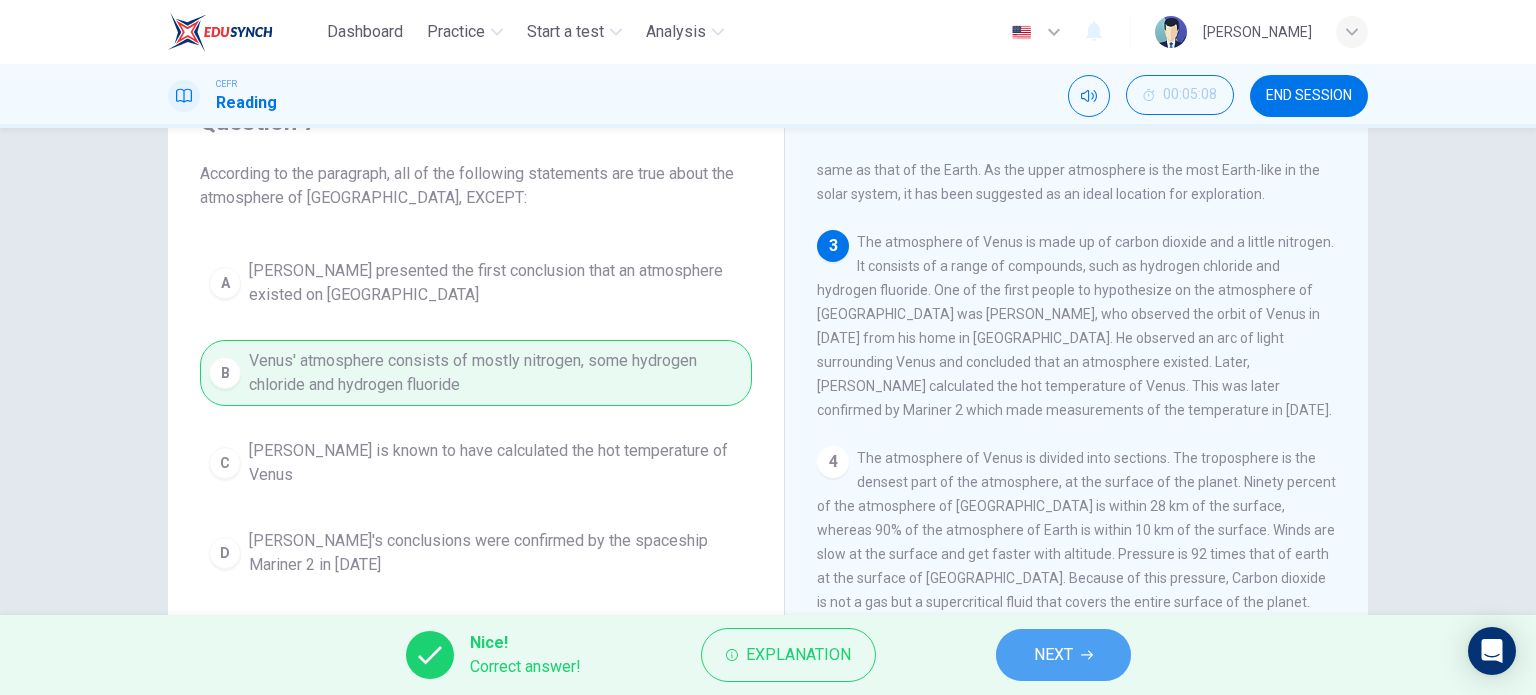 click on "NEXT" at bounding box center (1053, 655) 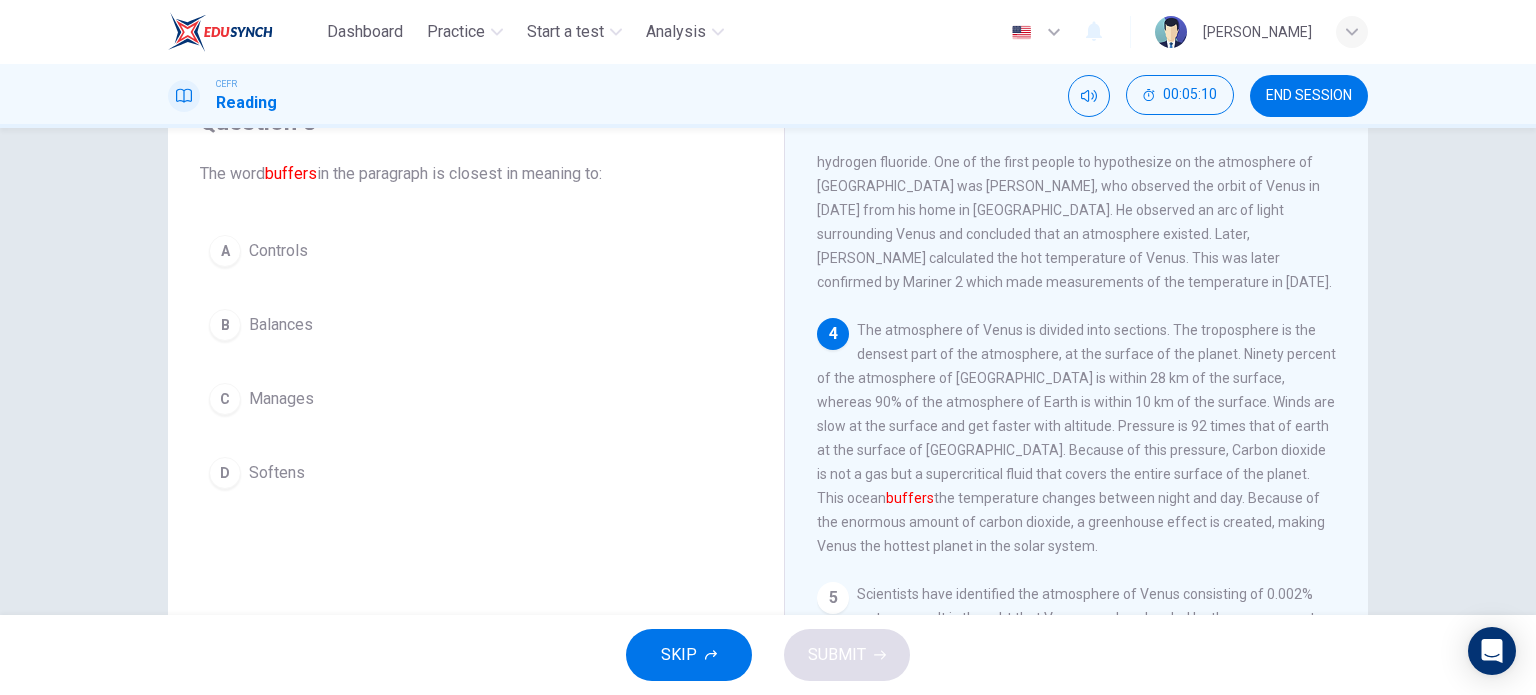 scroll, scrollTop: 424, scrollLeft: 0, axis: vertical 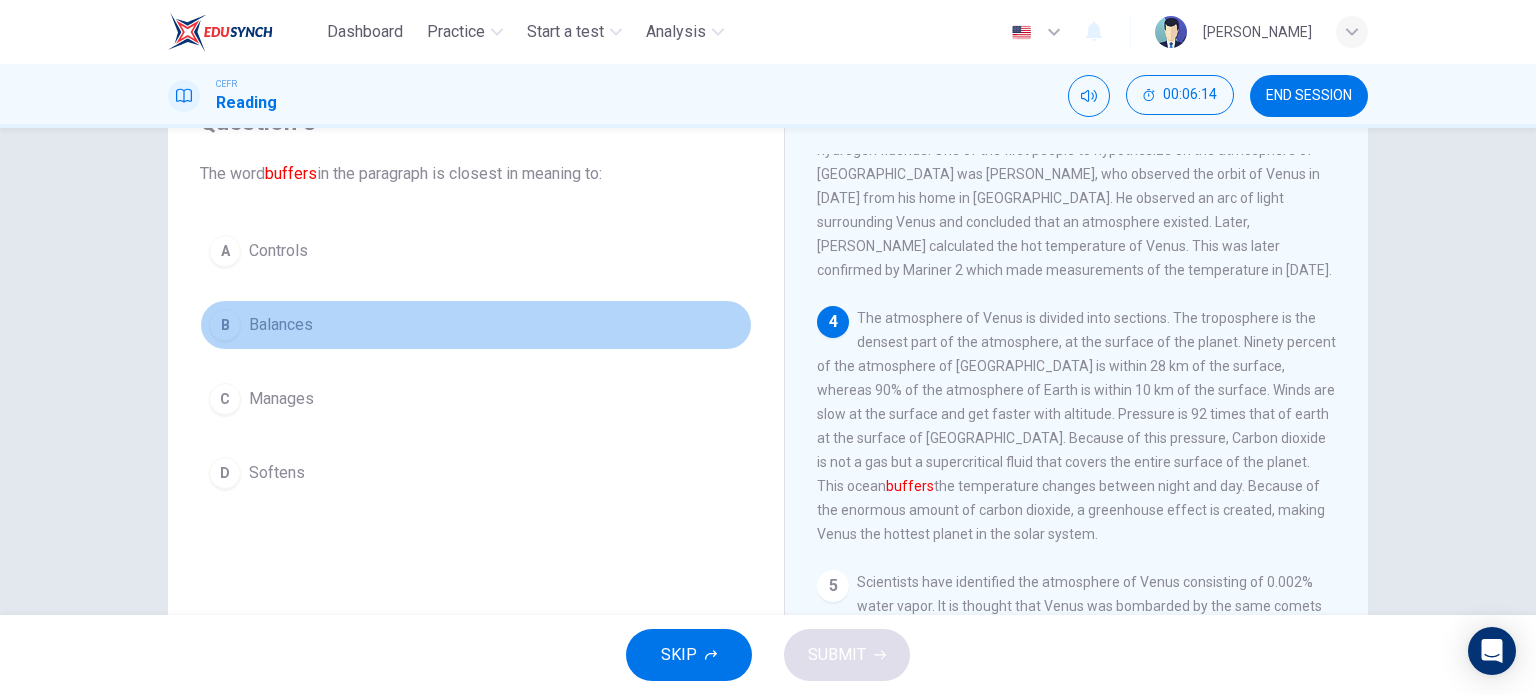 click on "B" at bounding box center [225, 325] 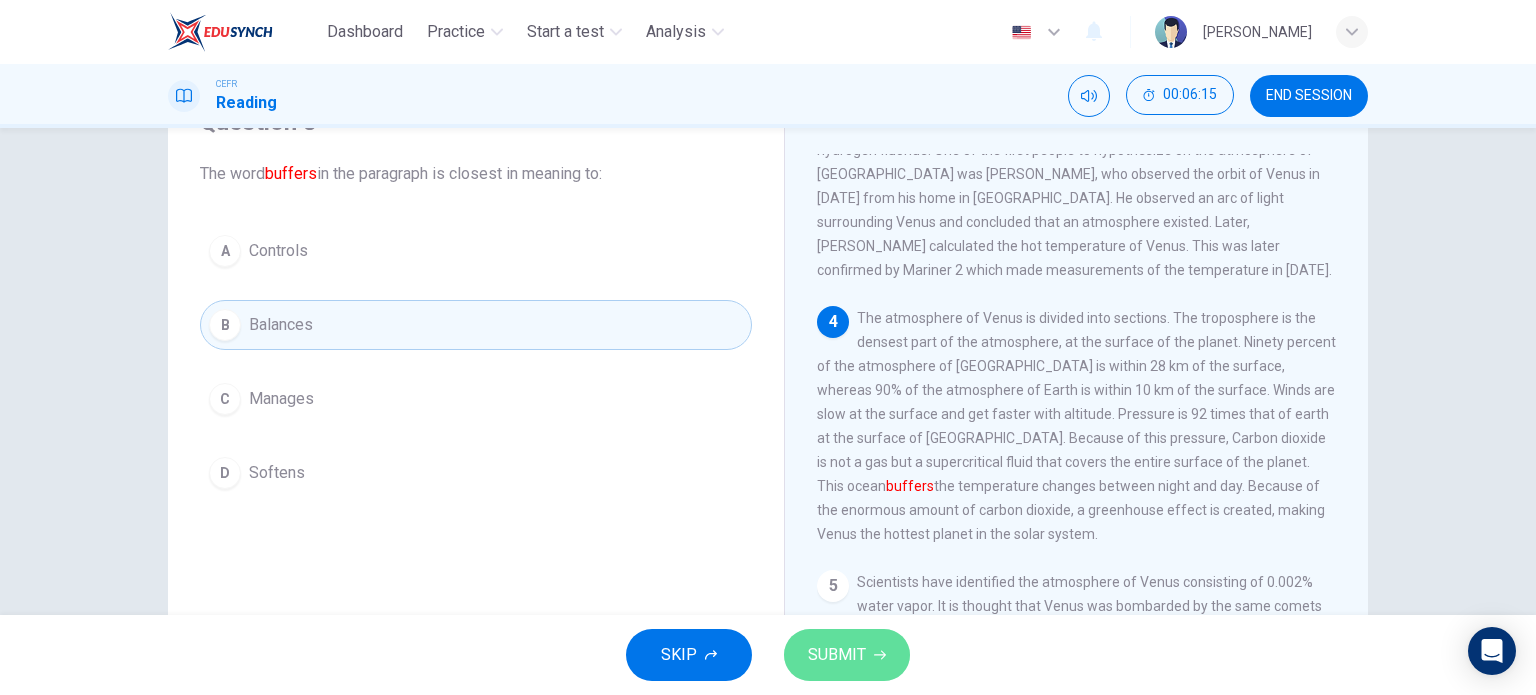 click on "SUBMIT" at bounding box center [837, 655] 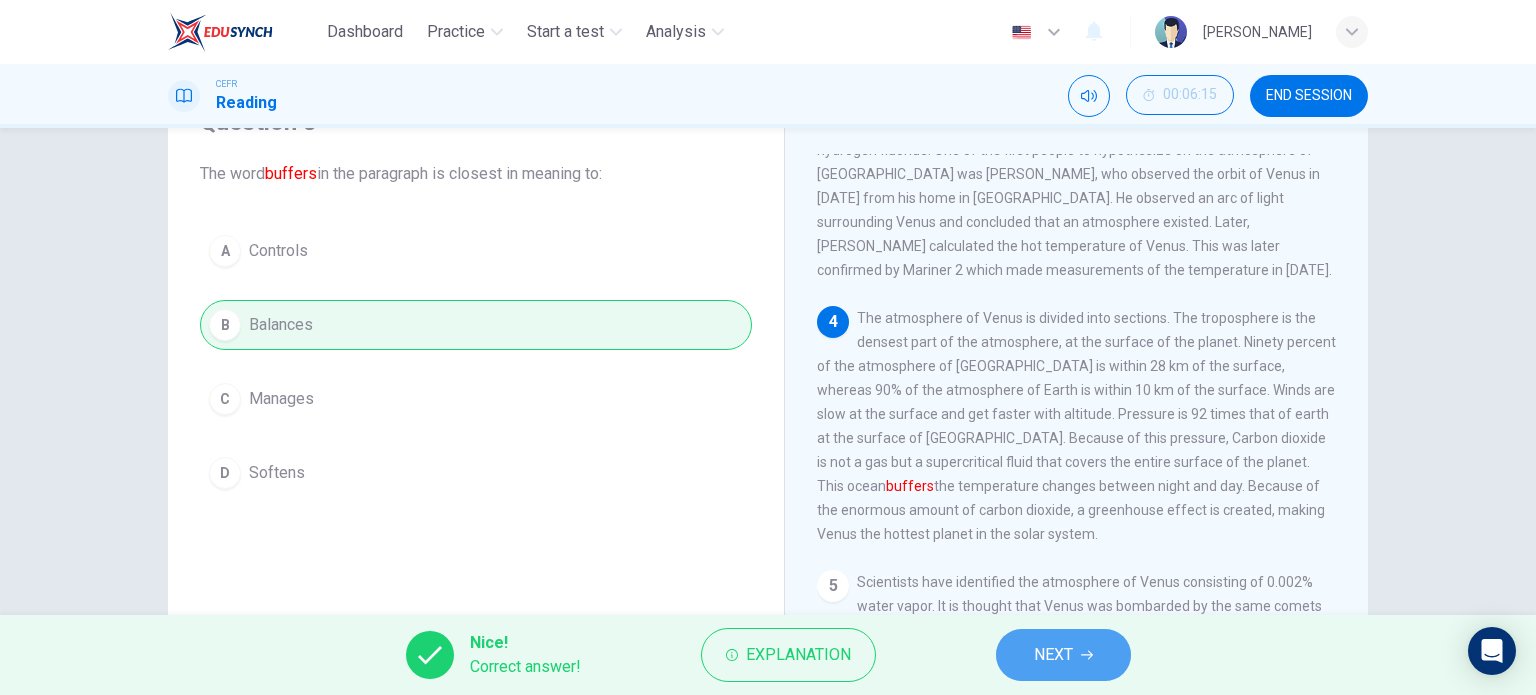 click on "NEXT" at bounding box center (1053, 655) 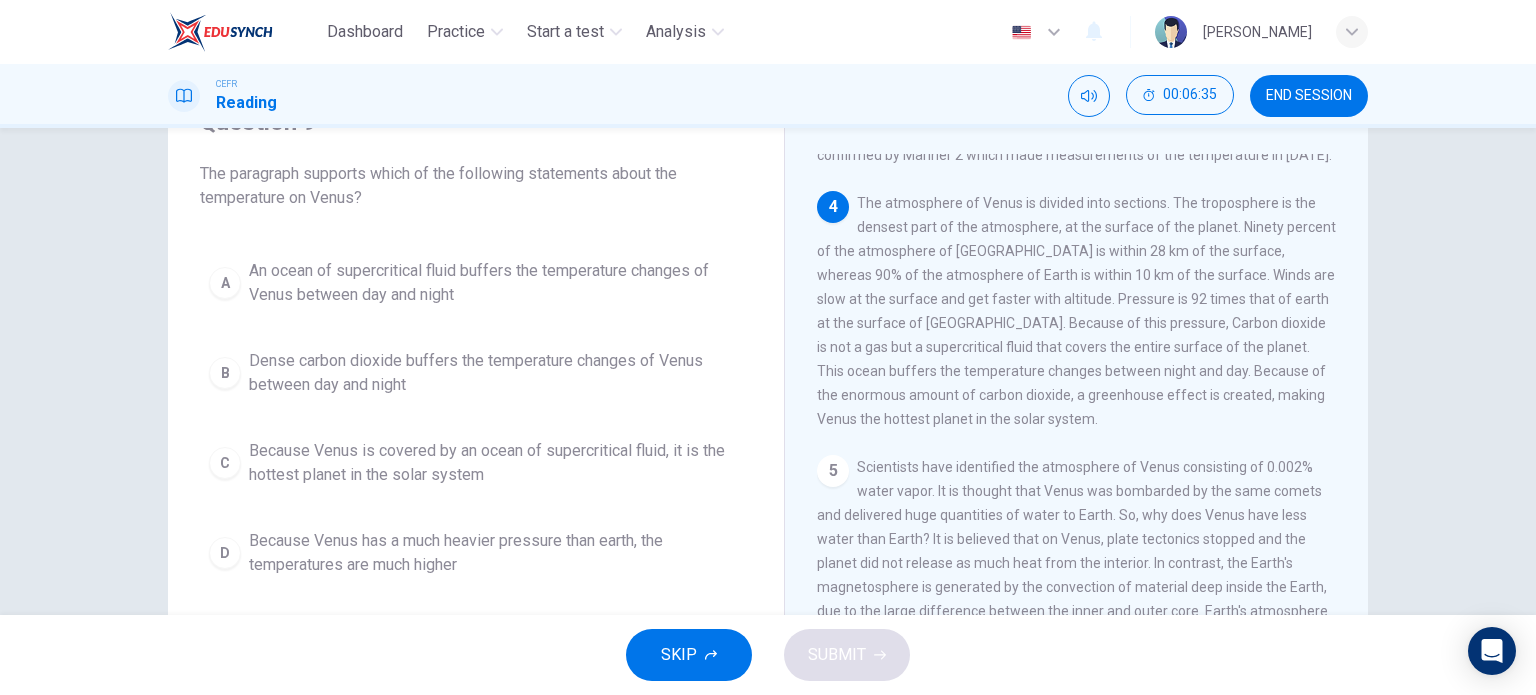 scroll, scrollTop: 540, scrollLeft: 0, axis: vertical 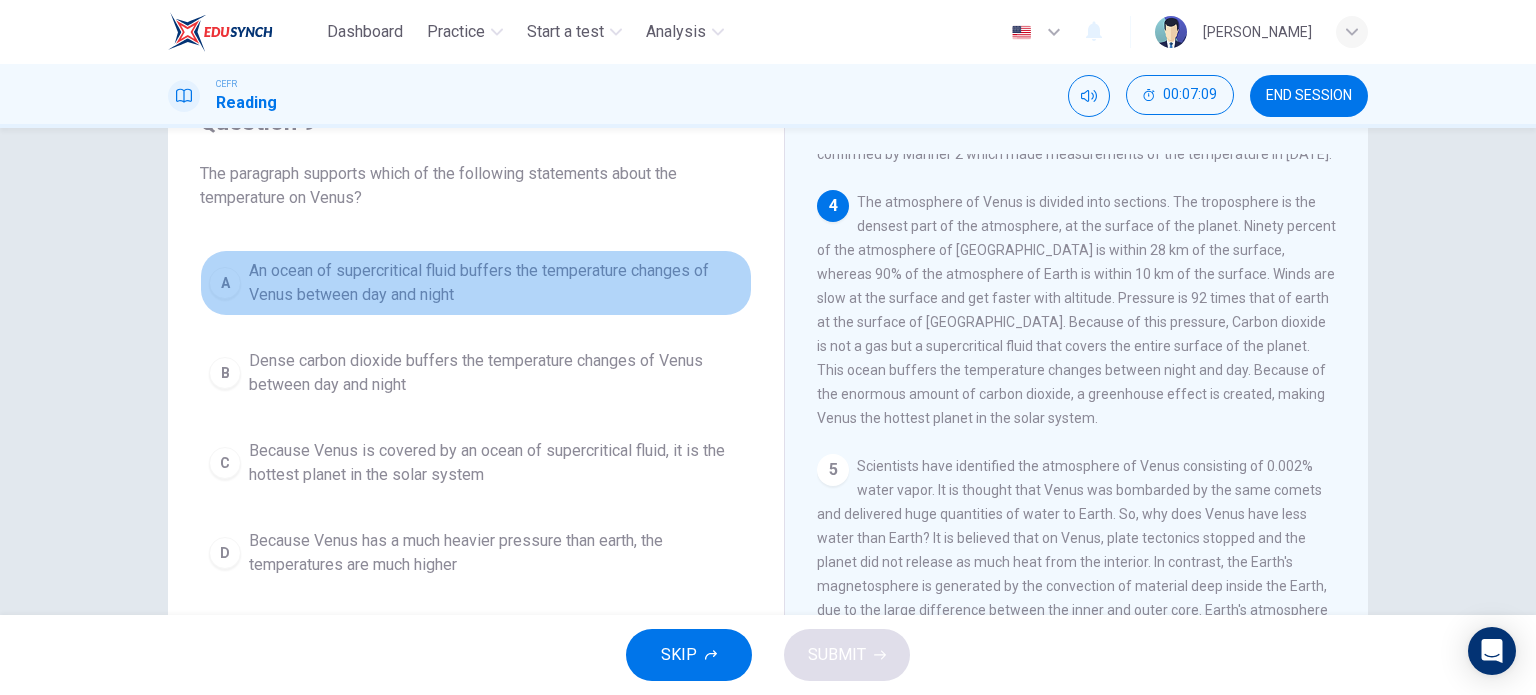 click on "An ocean of supercritical fluid buffers the temperature changes of Venus between day and night" at bounding box center (496, 283) 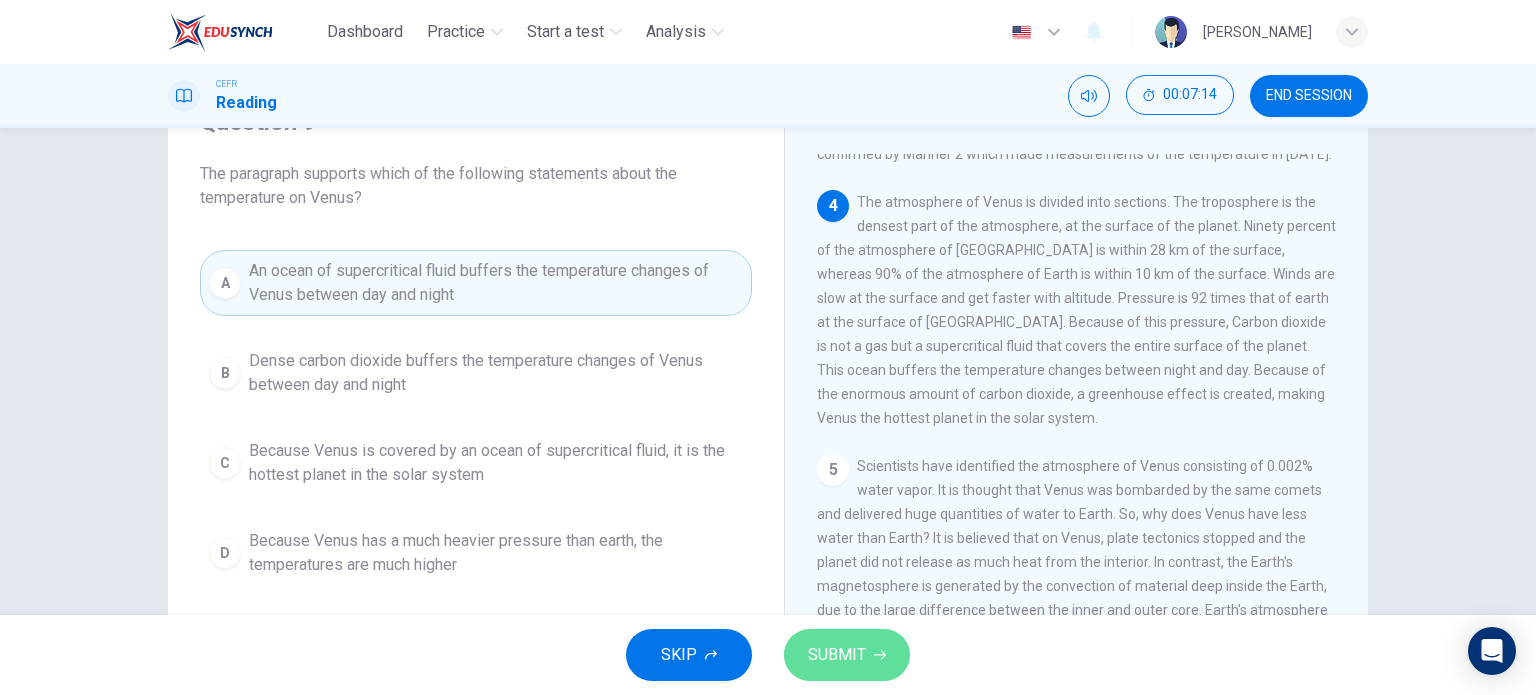 click on "SUBMIT" at bounding box center [847, 655] 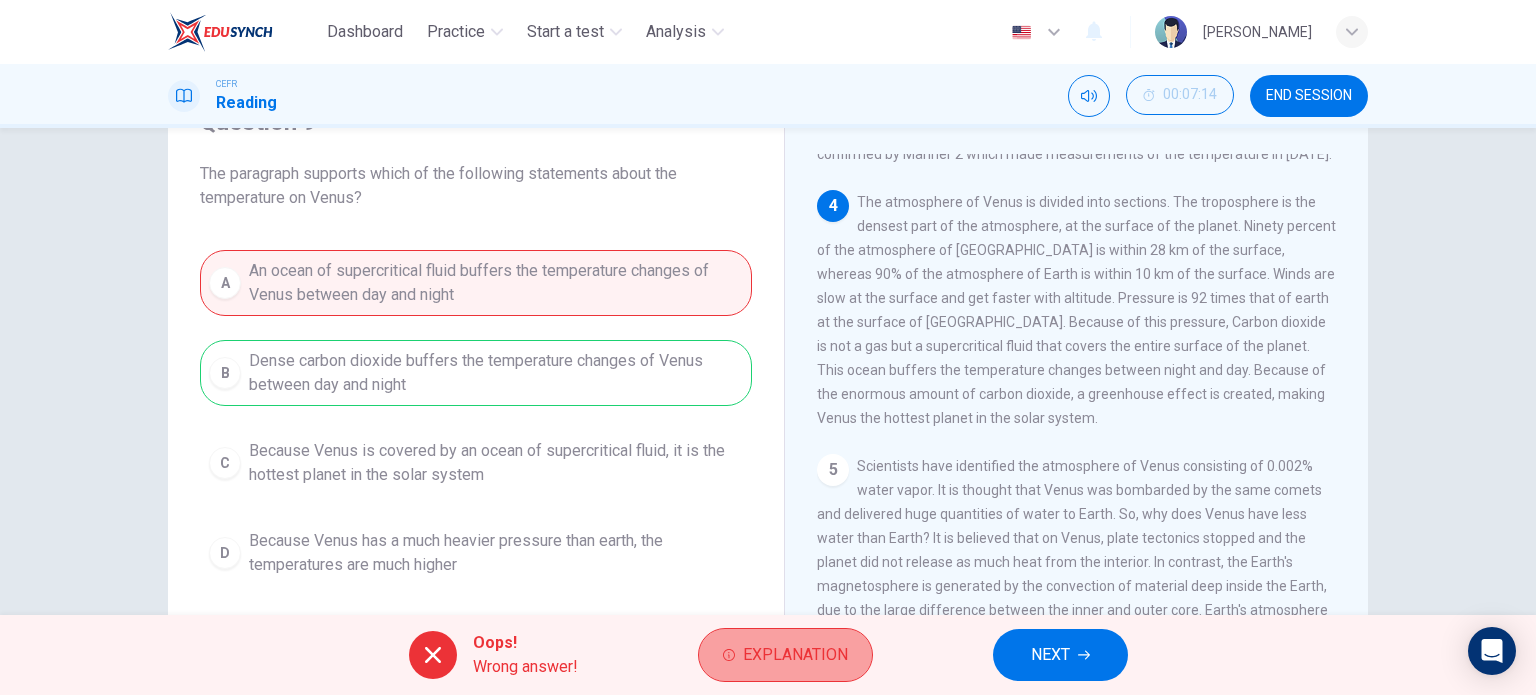 click on "Explanation" at bounding box center (795, 655) 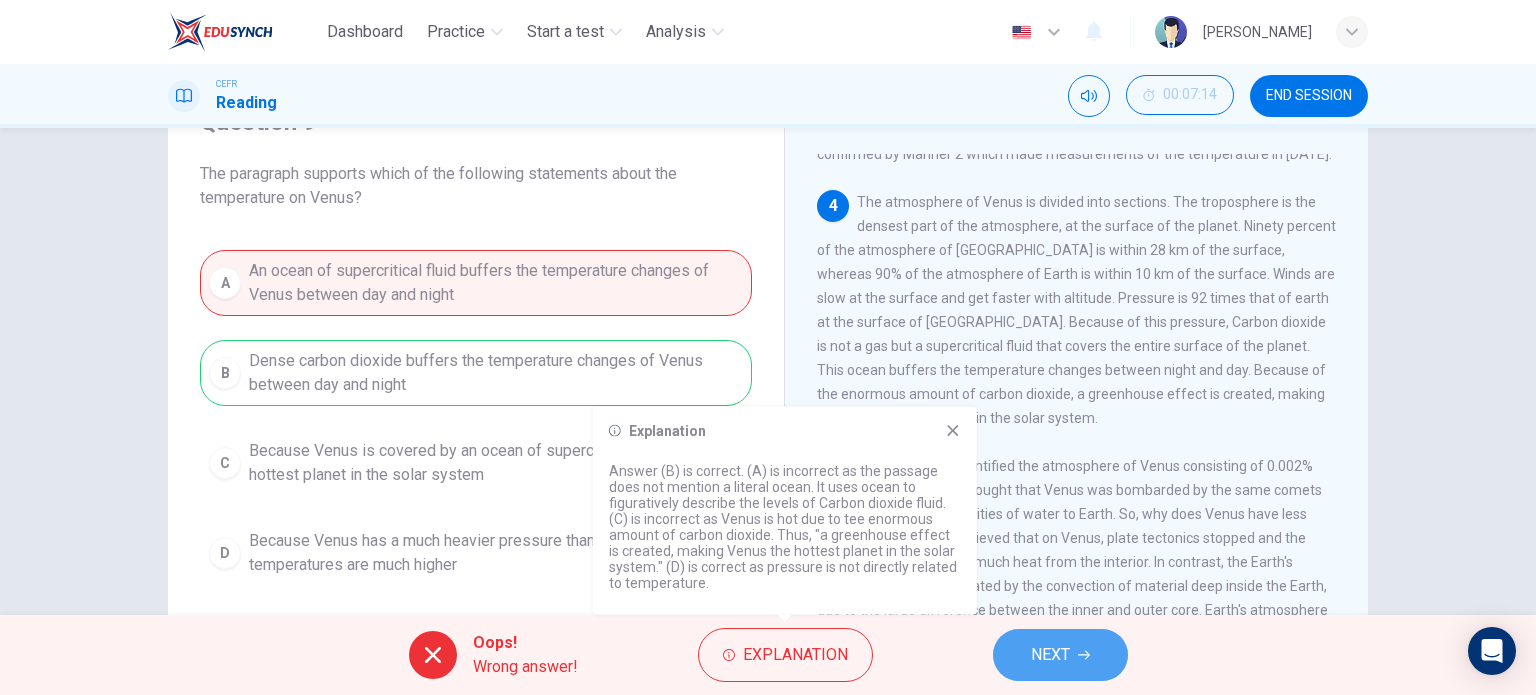 click on "NEXT" at bounding box center (1060, 655) 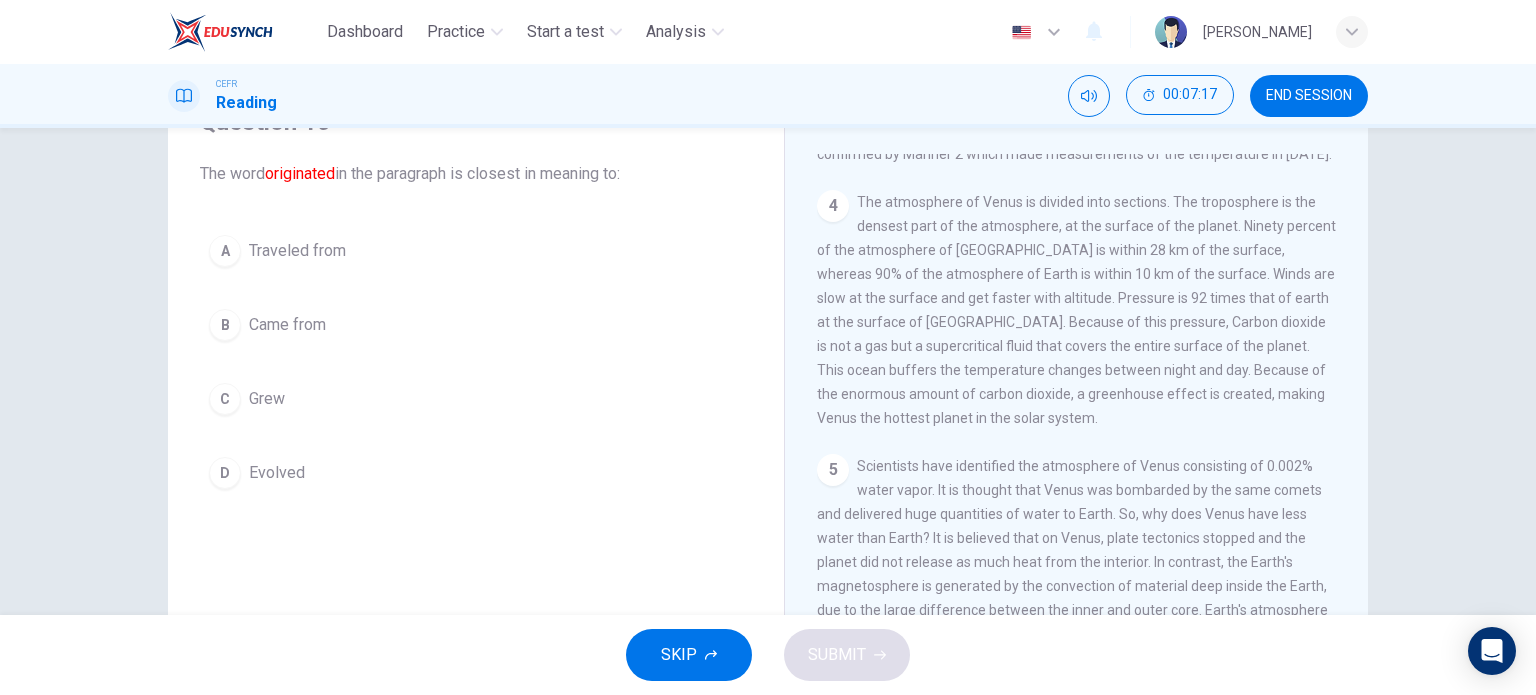 scroll, scrollTop: 752, scrollLeft: 0, axis: vertical 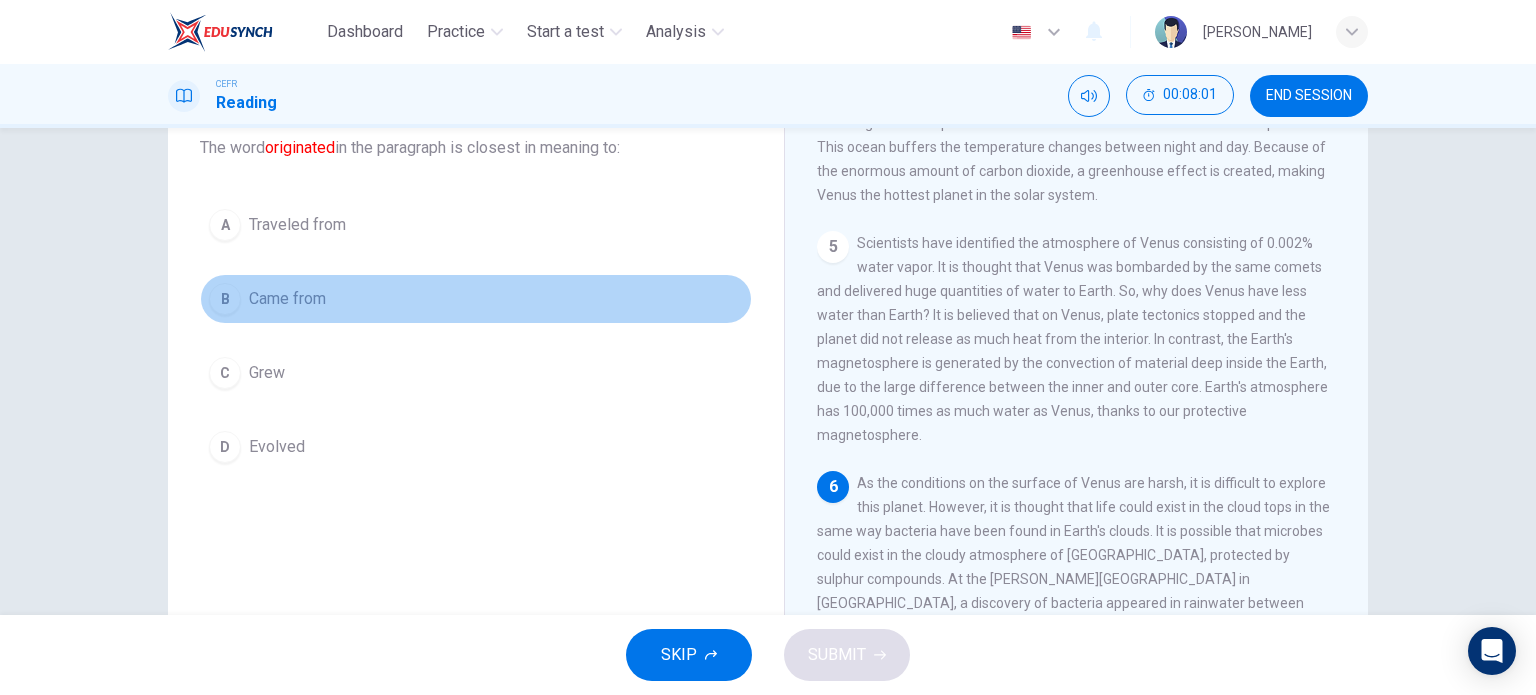click on "Came from" at bounding box center [287, 299] 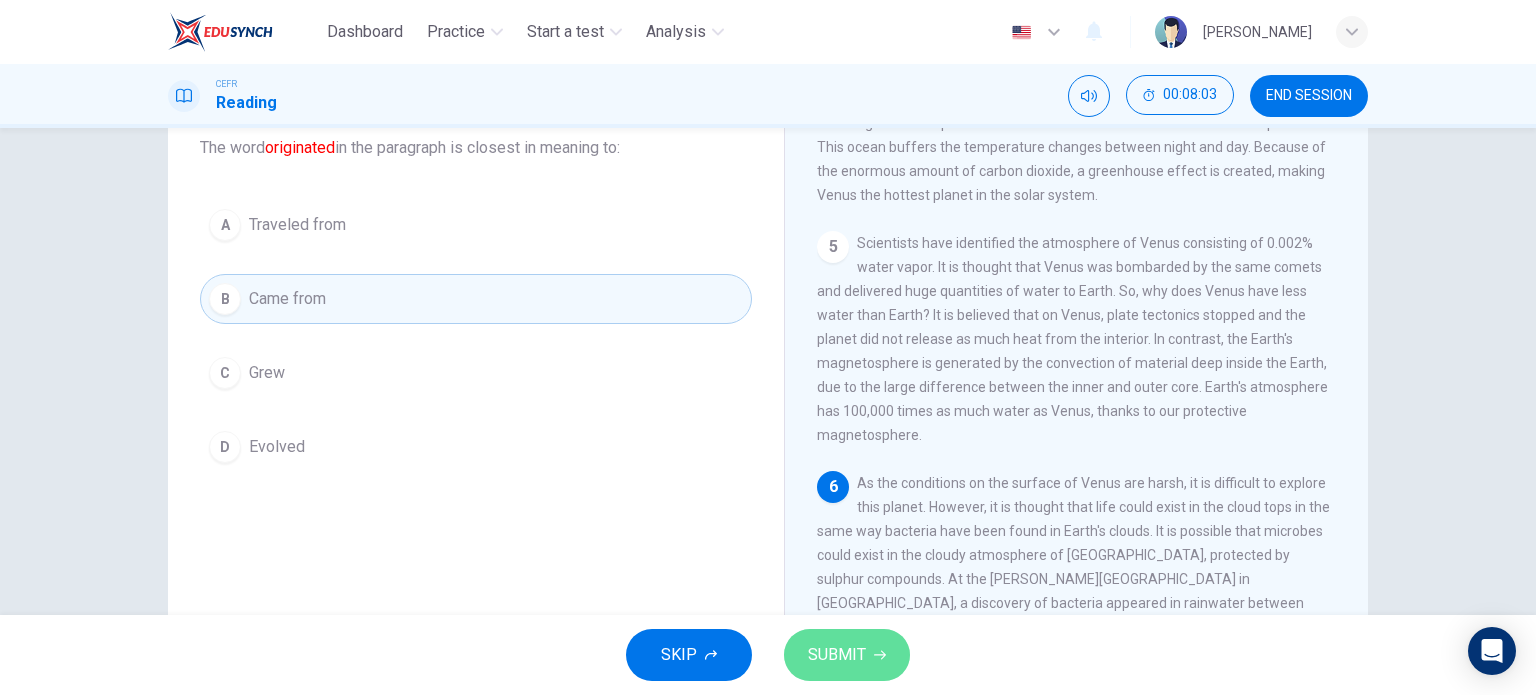 click 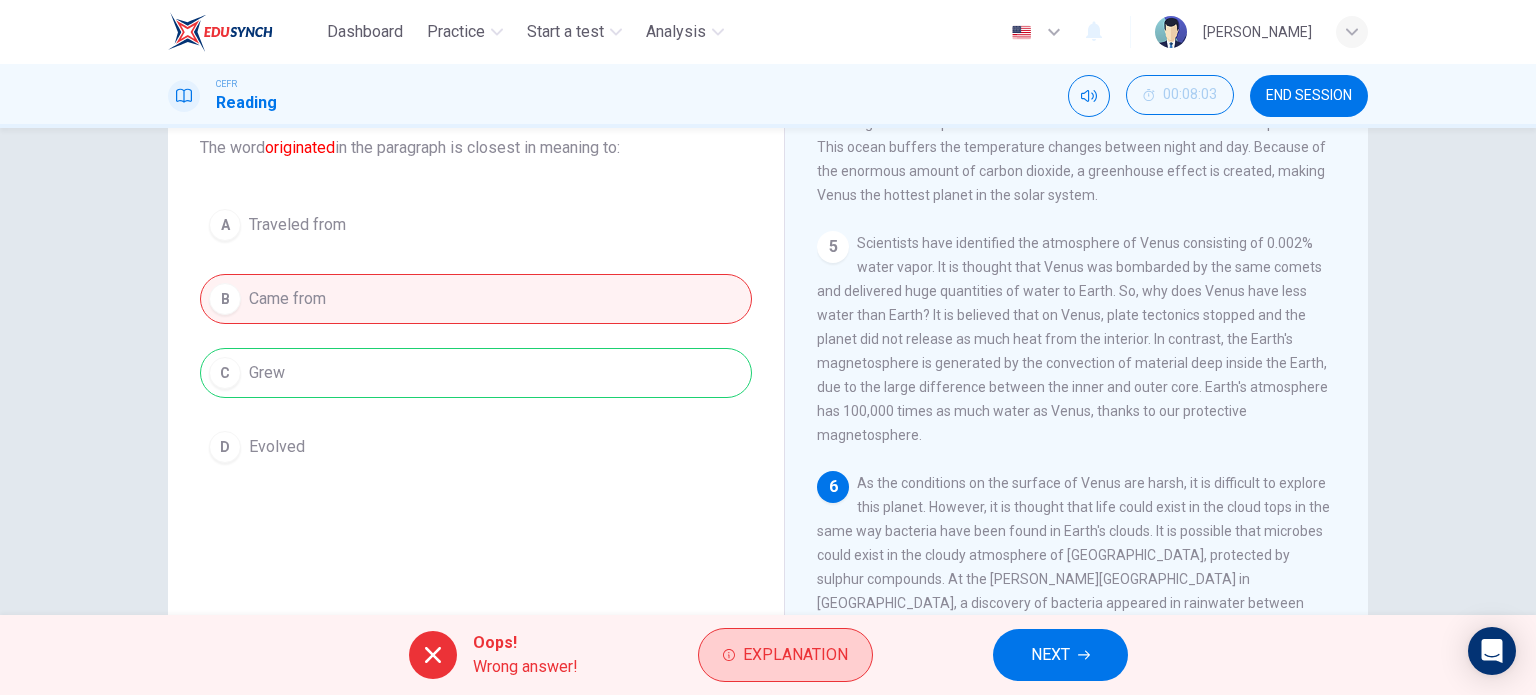 click on "Explanation" at bounding box center (795, 655) 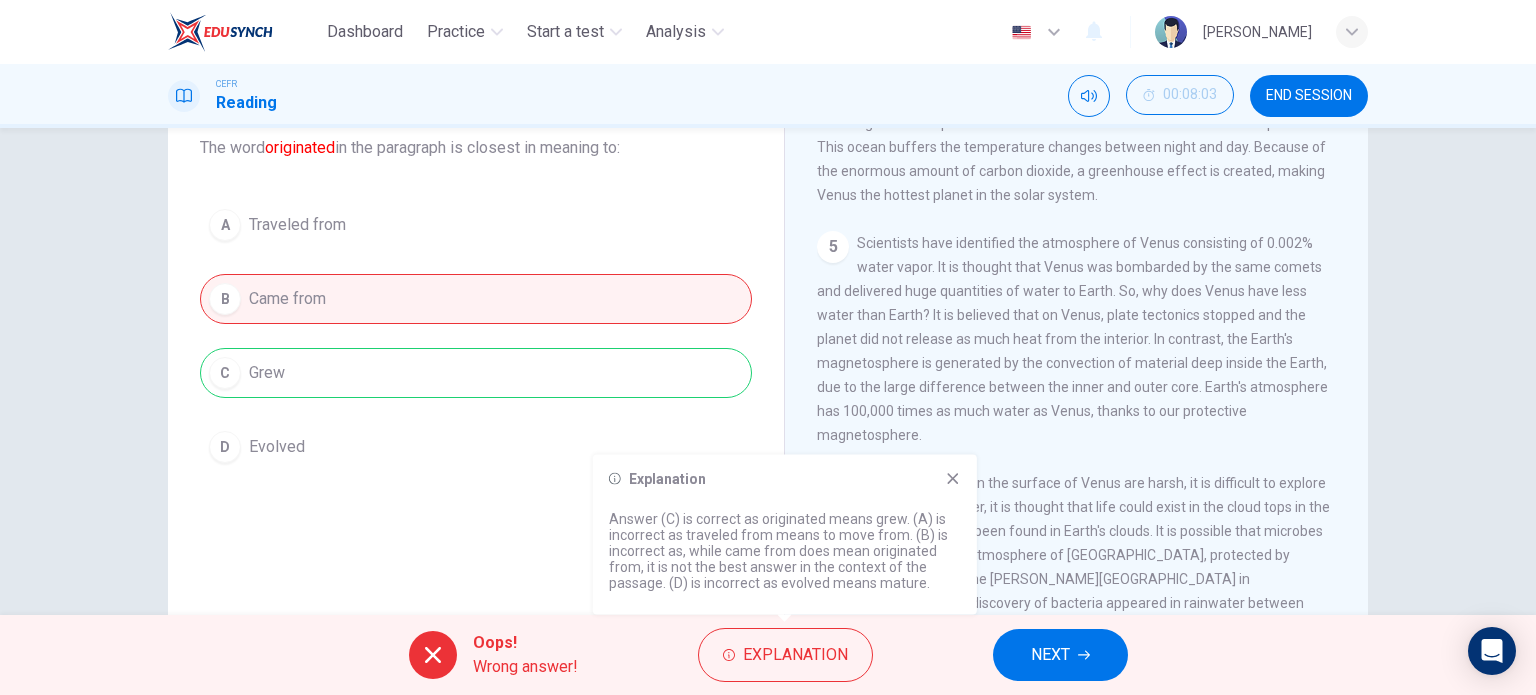 scroll, scrollTop: 288, scrollLeft: 0, axis: vertical 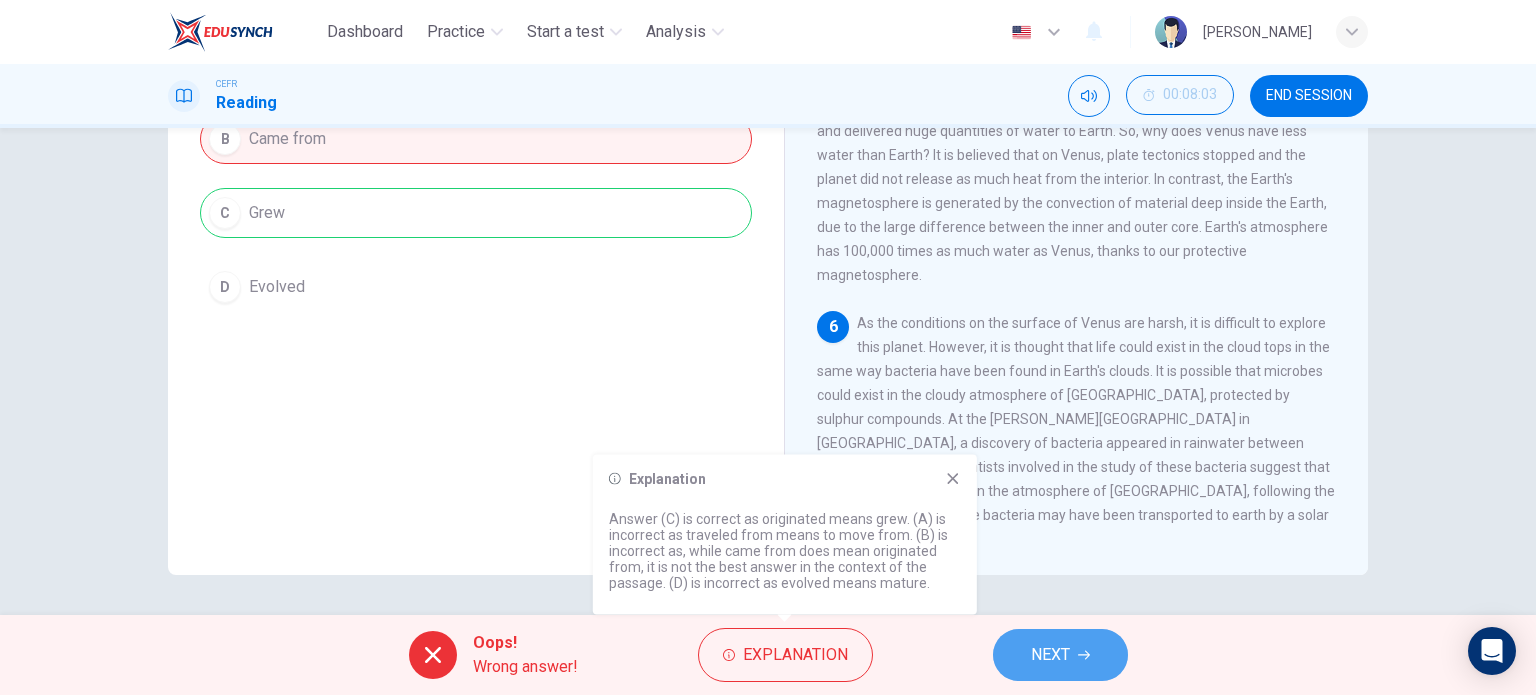 click on "NEXT" at bounding box center (1060, 655) 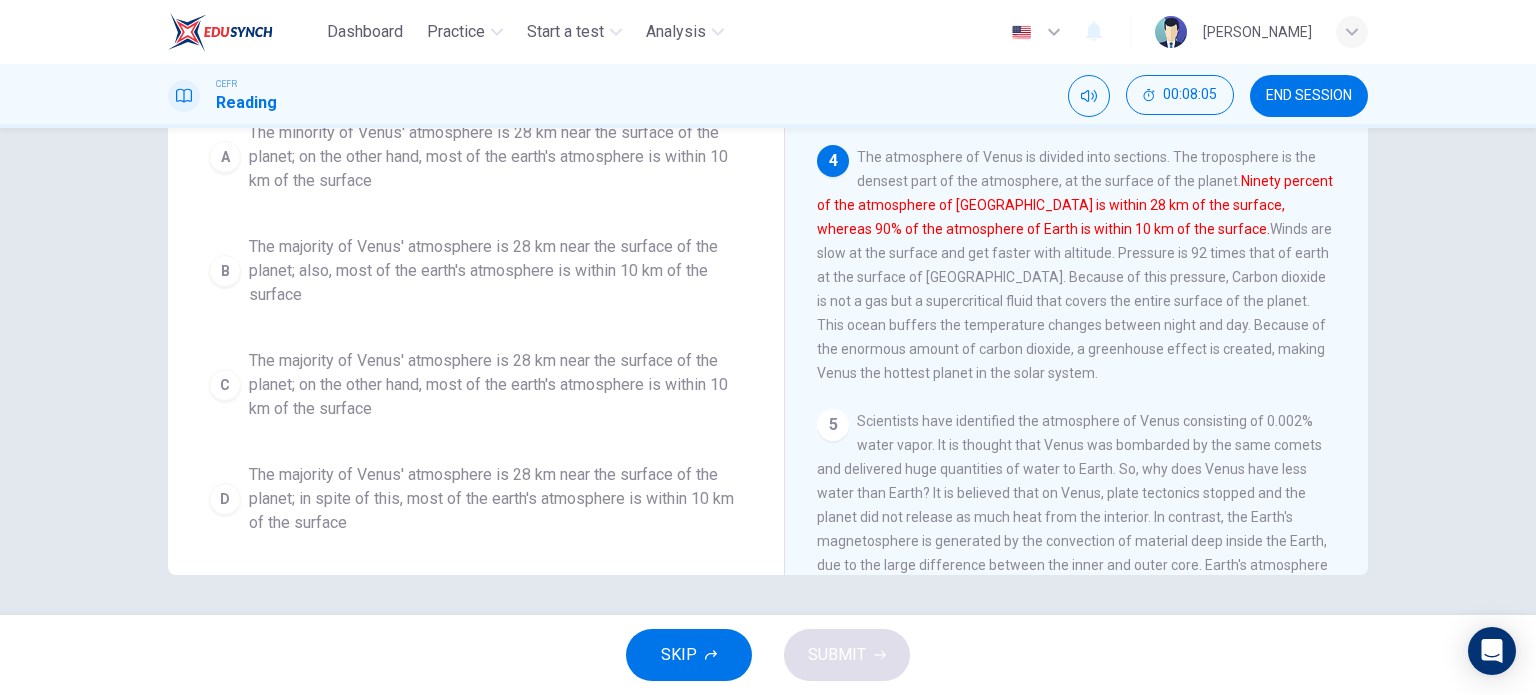 scroll, scrollTop: 396, scrollLeft: 0, axis: vertical 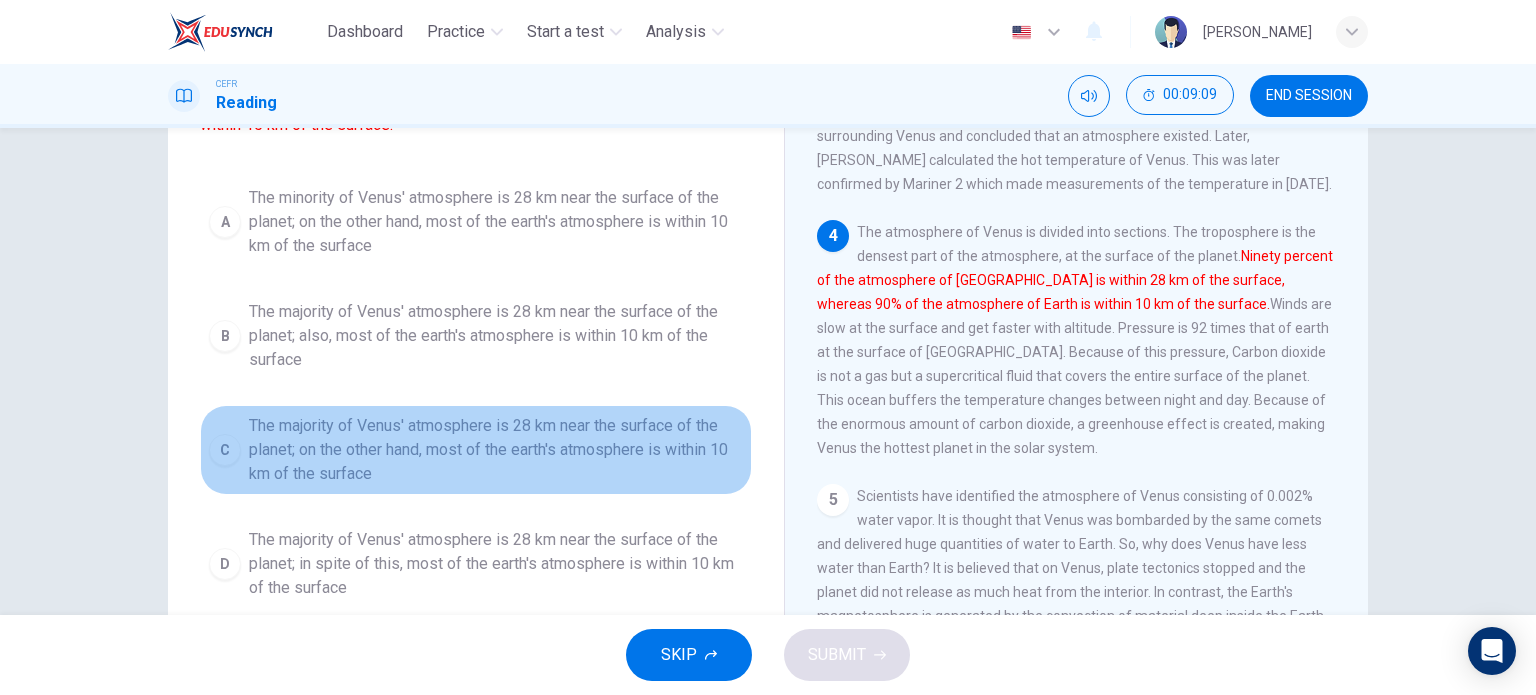 click on "The majority of Venus' atmosphere is 28 km near the surface of the planet; on the other hand, most of the earth's atmosphere is within 10 km of the surface" at bounding box center [496, 450] 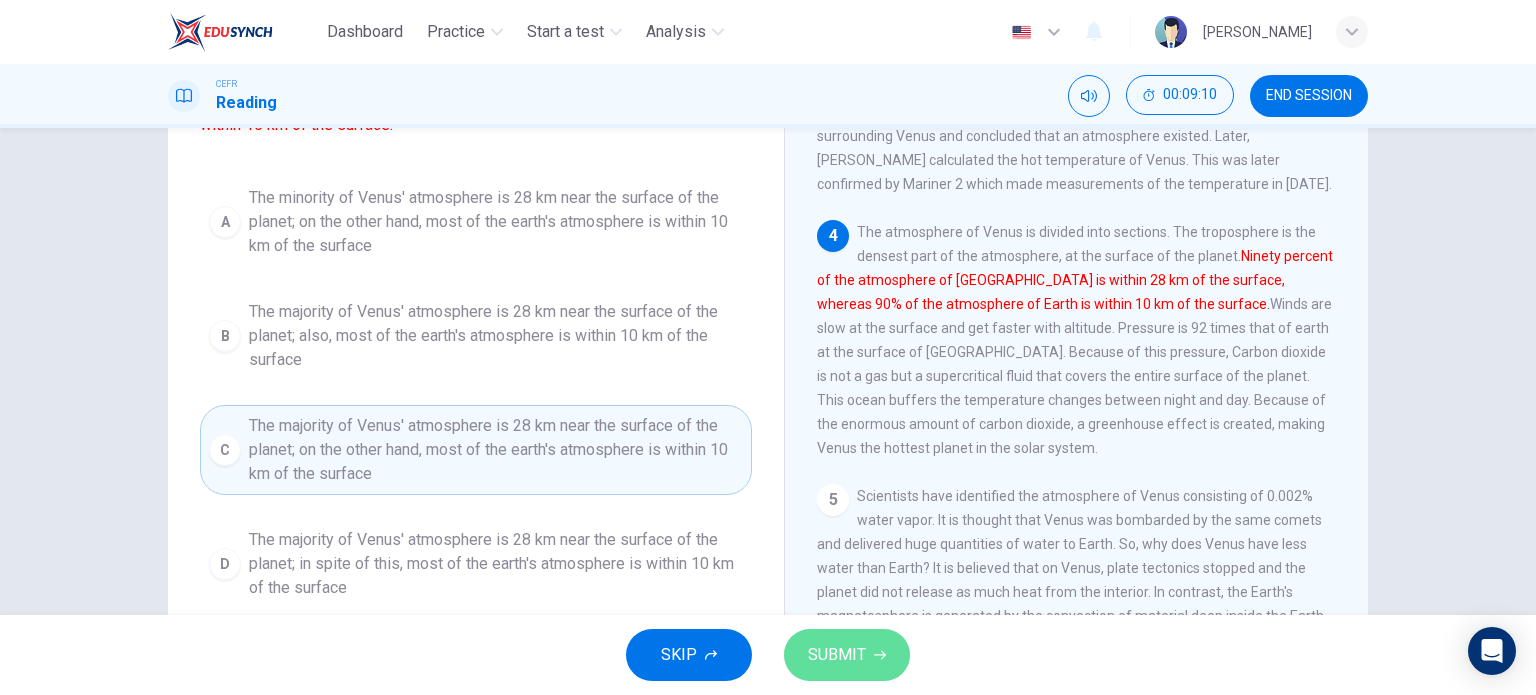 click on "SUBMIT" at bounding box center [837, 655] 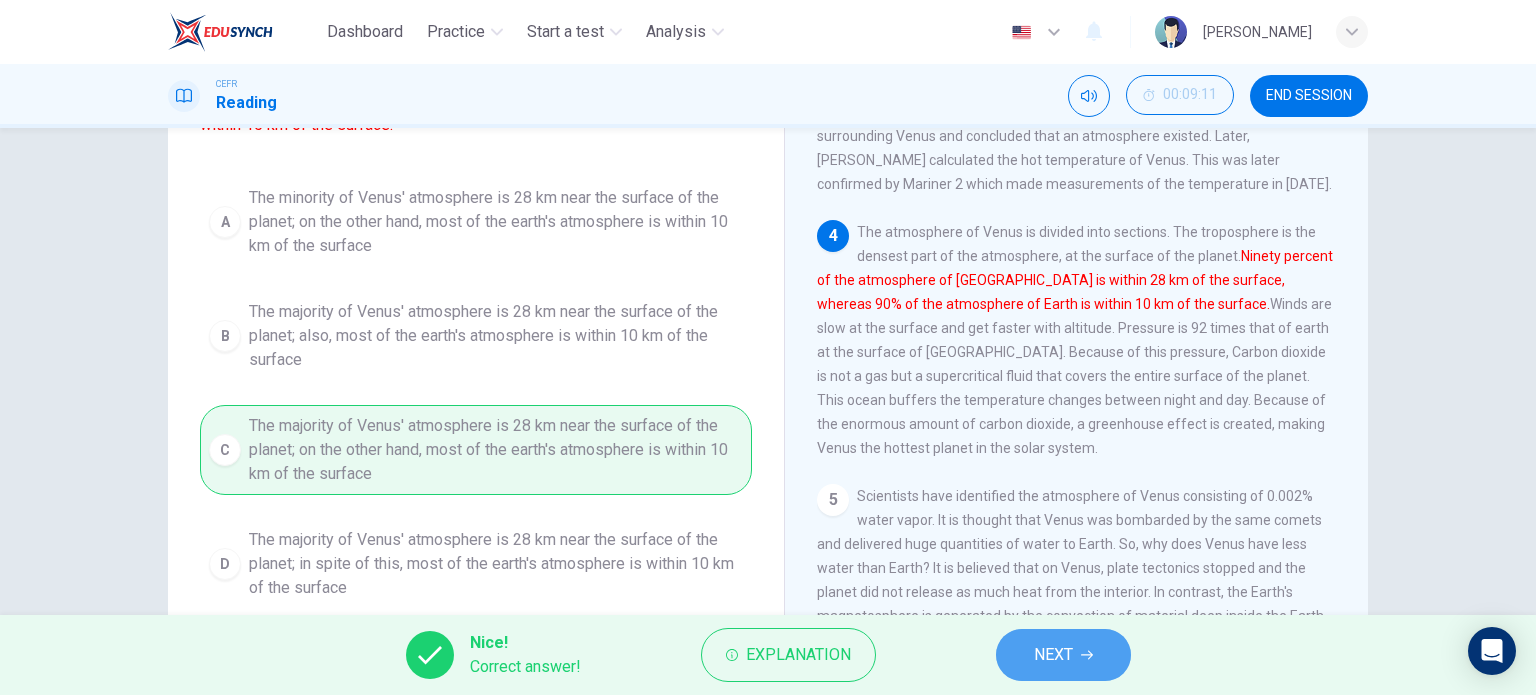 click on "NEXT" at bounding box center [1063, 655] 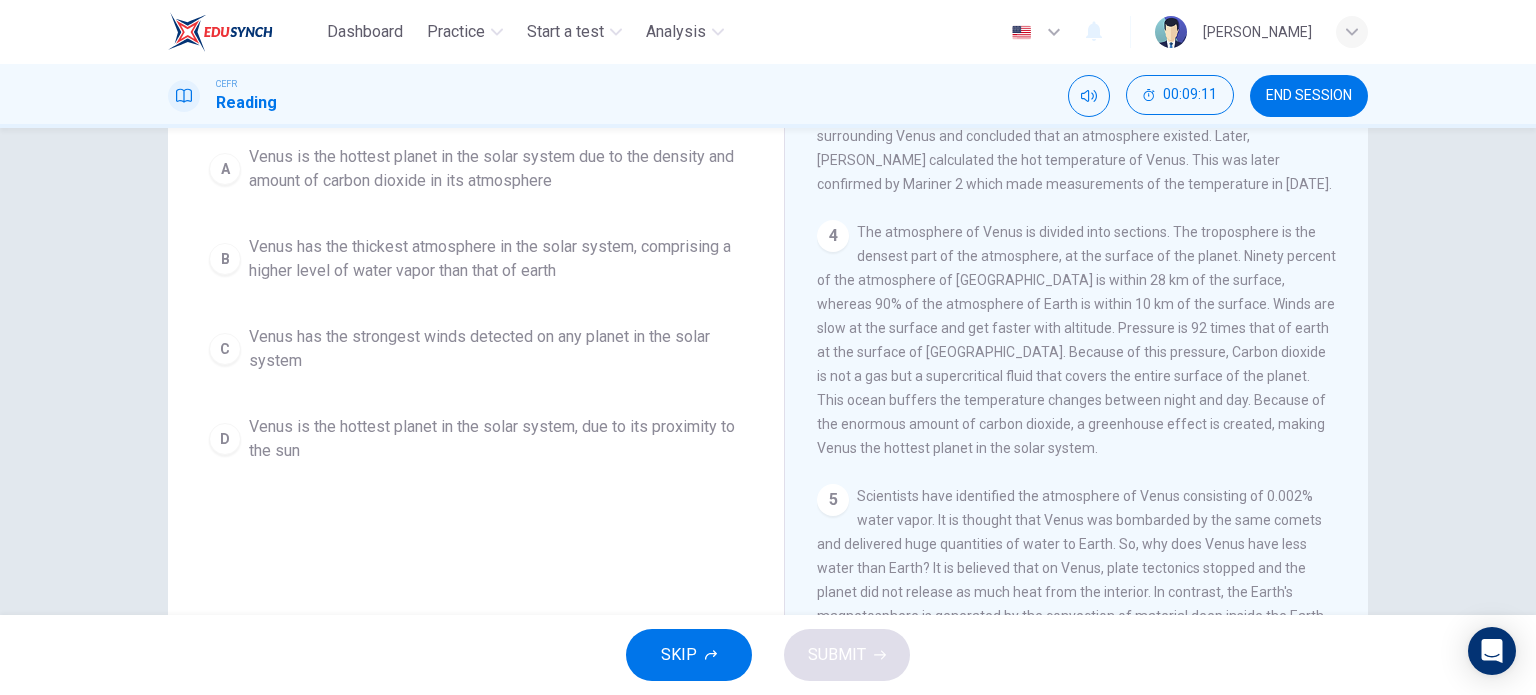 scroll, scrollTop: 0, scrollLeft: 0, axis: both 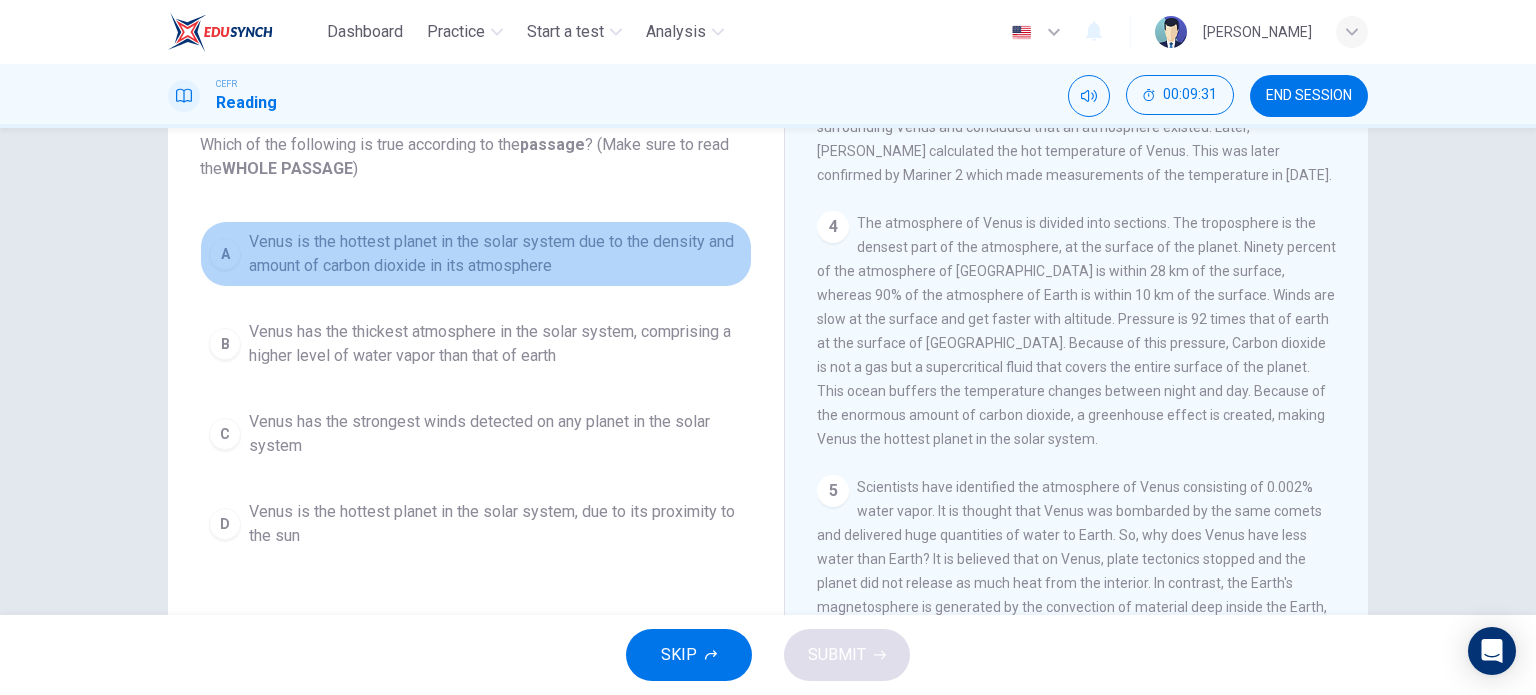 click on "Venus is the hottest planet in the solar system due to the density and amount of carbon dioxide in its atmosphere" at bounding box center [496, 254] 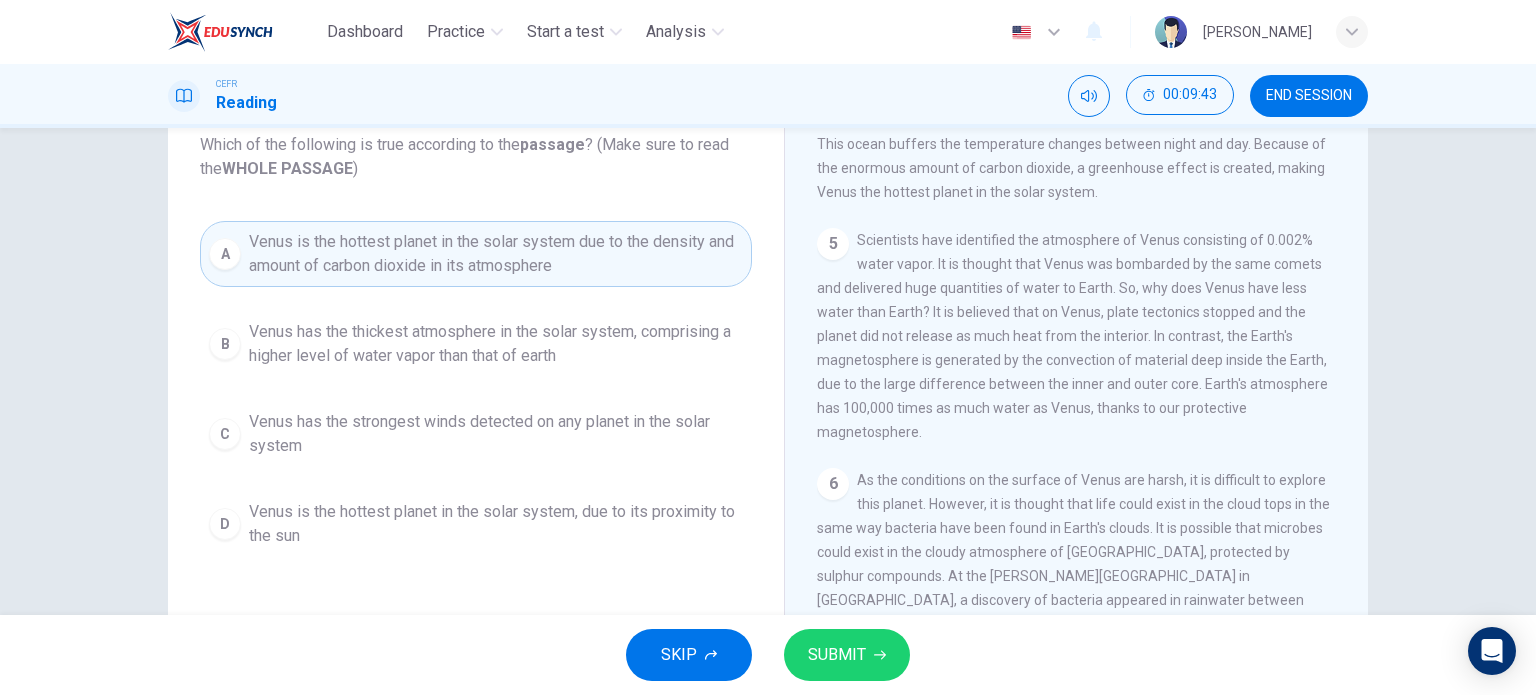 scroll, scrollTop: 752, scrollLeft: 0, axis: vertical 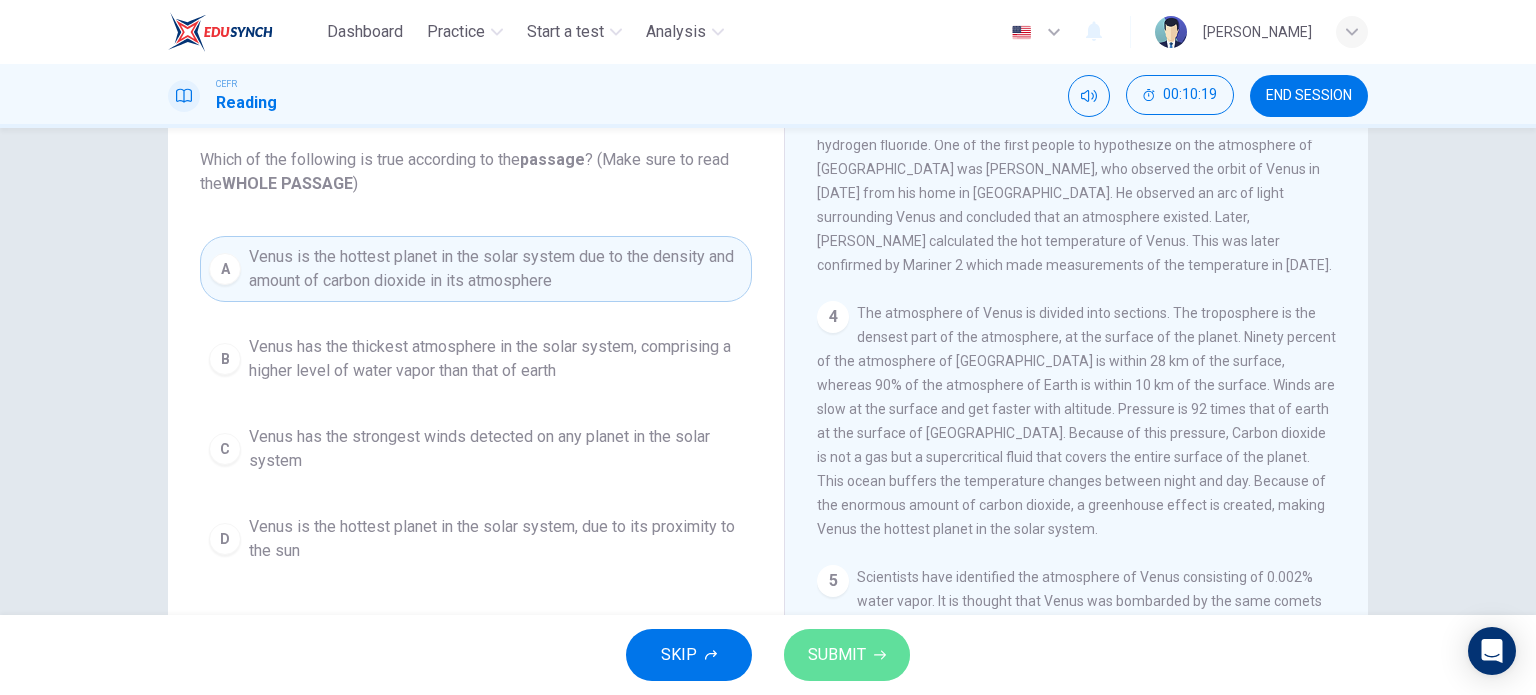 click on "SUBMIT" at bounding box center [847, 655] 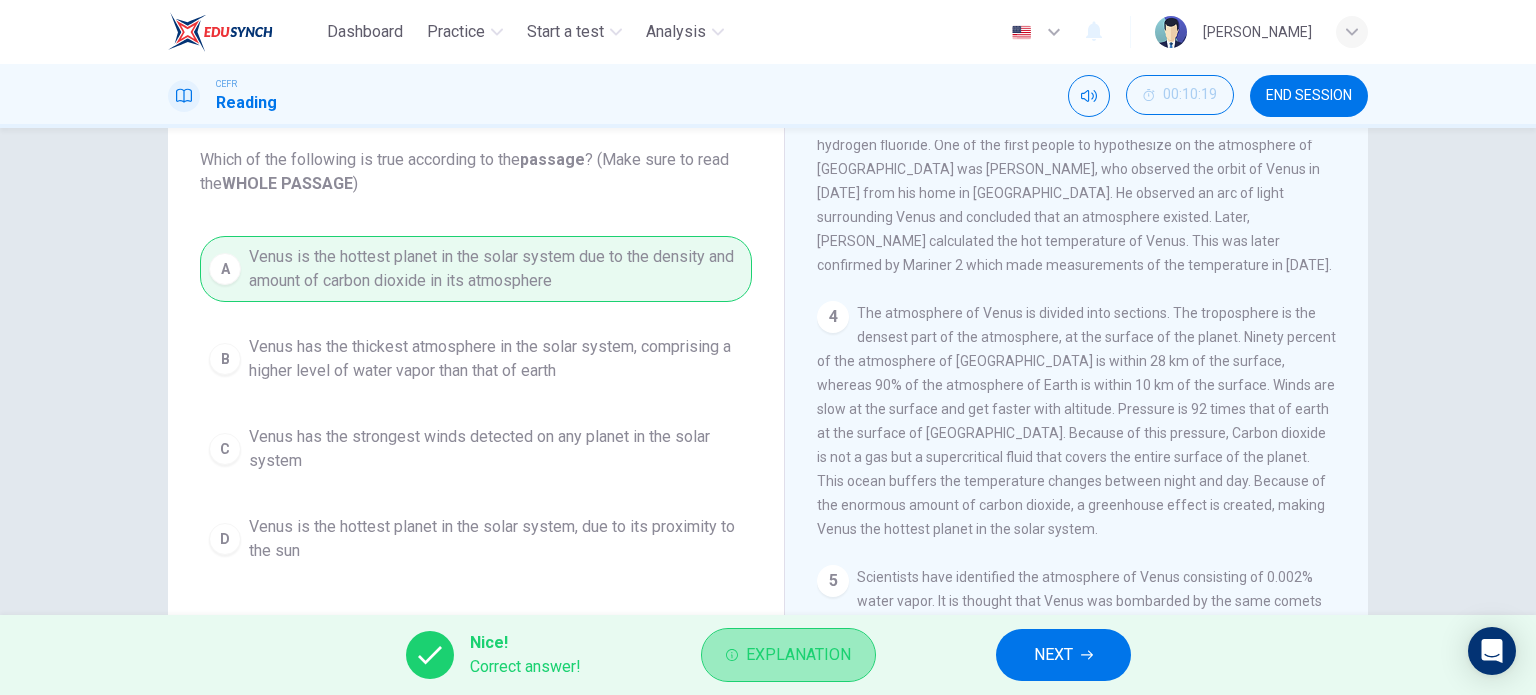 click on "Explanation" at bounding box center [798, 655] 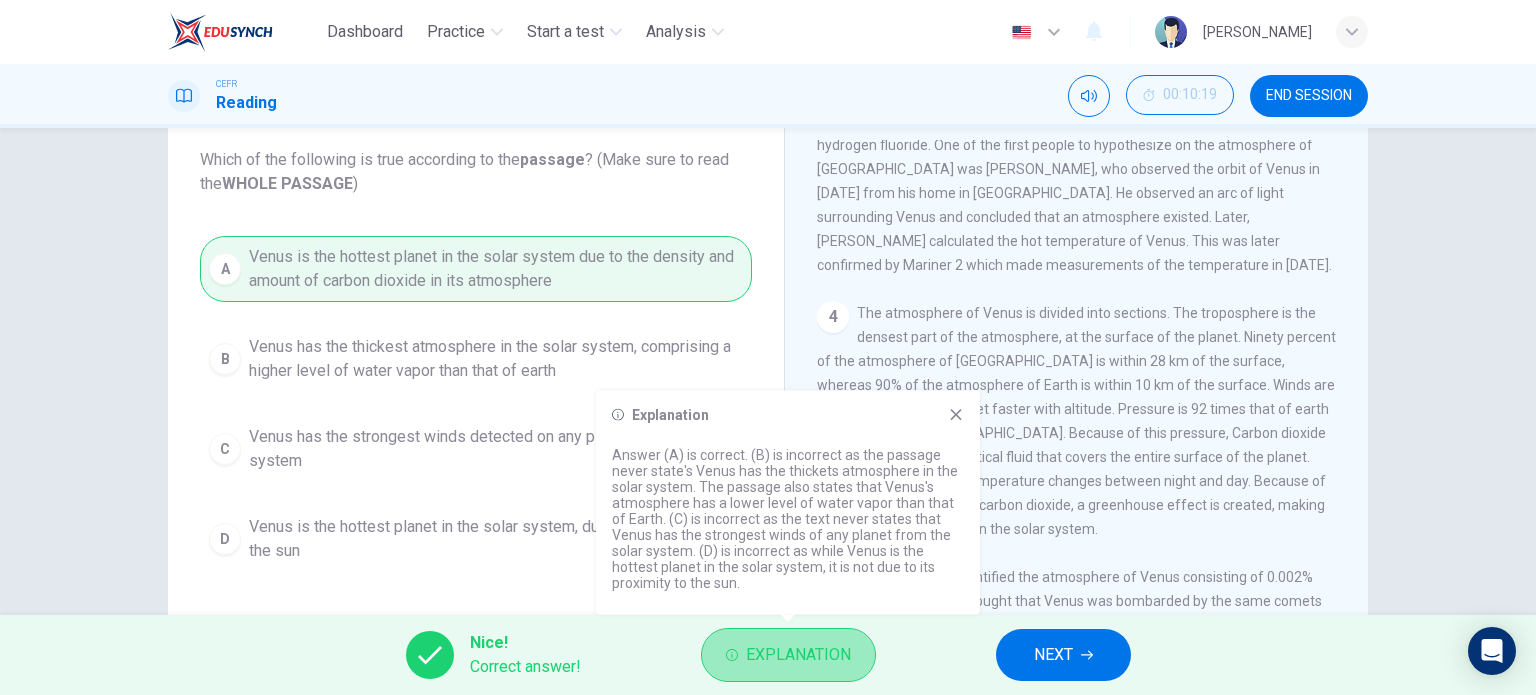 click on "Explanation" at bounding box center (798, 655) 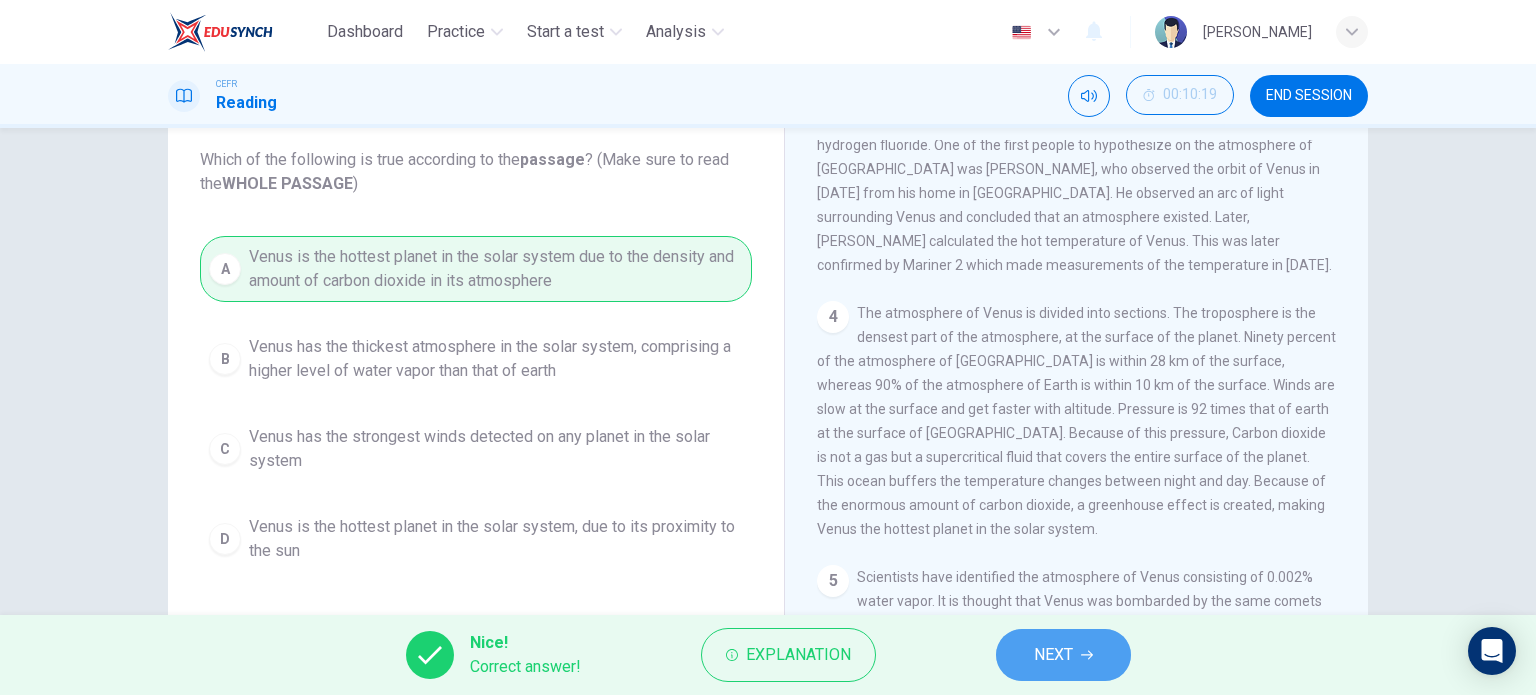 click on "NEXT" at bounding box center (1063, 655) 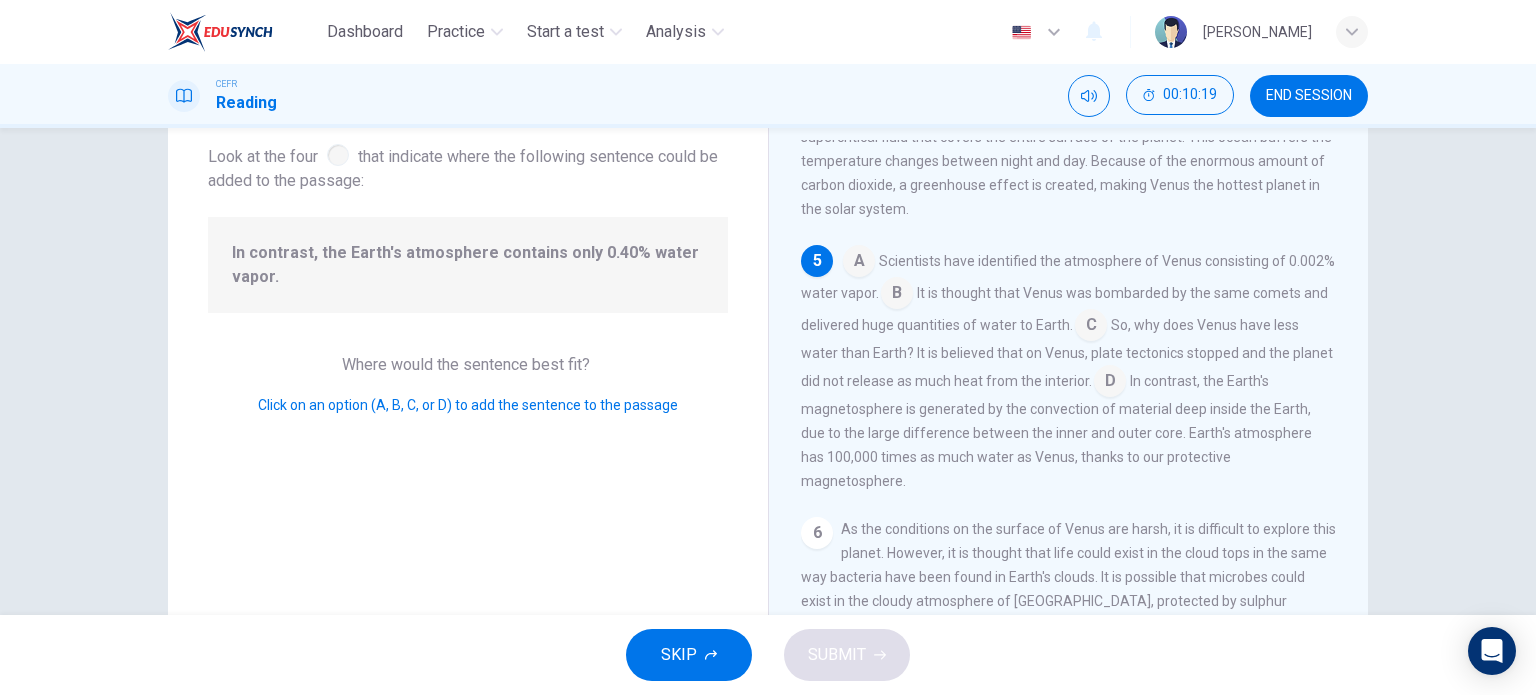 scroll, scrollTop: 737, scrollLeft: 0, axis: vertical 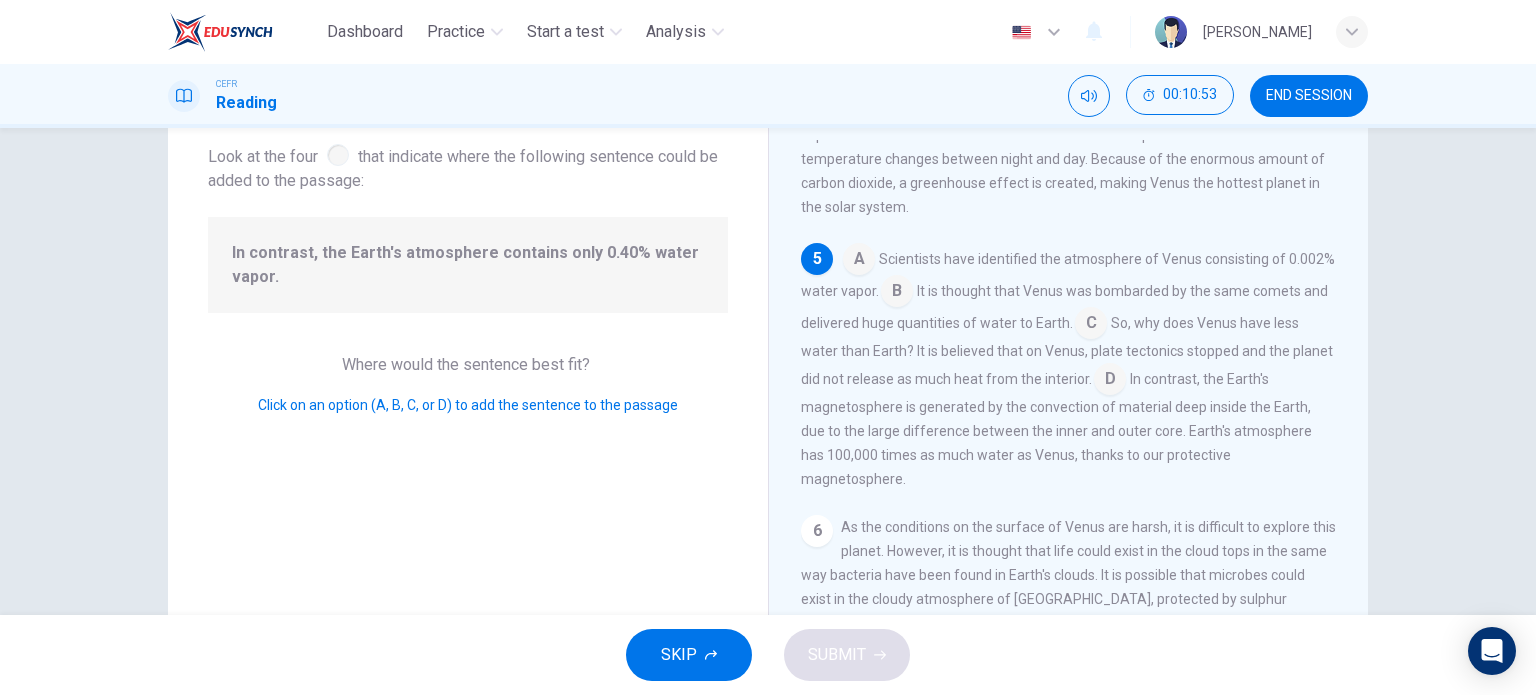 click at bounding box center (897, 293) 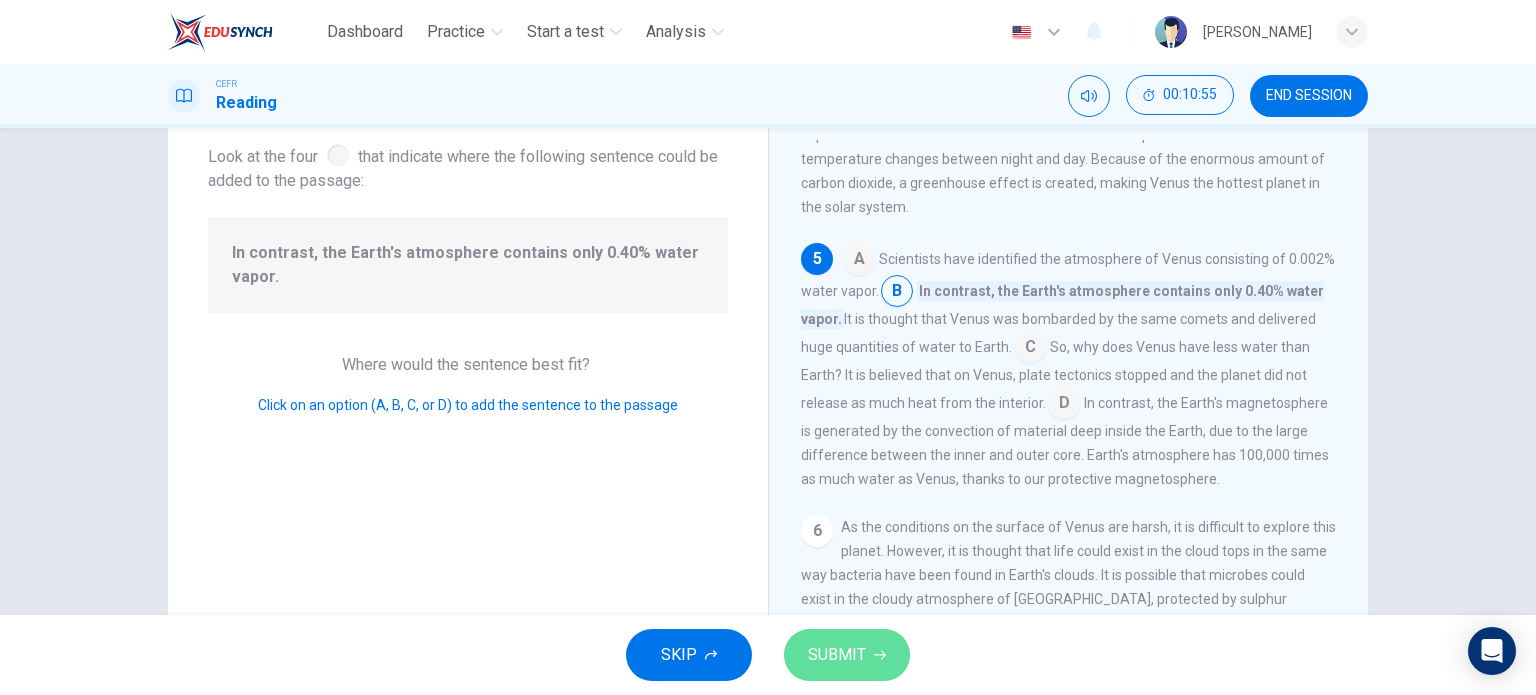 click on "SUBMIT" at bounding box center [847, 655] 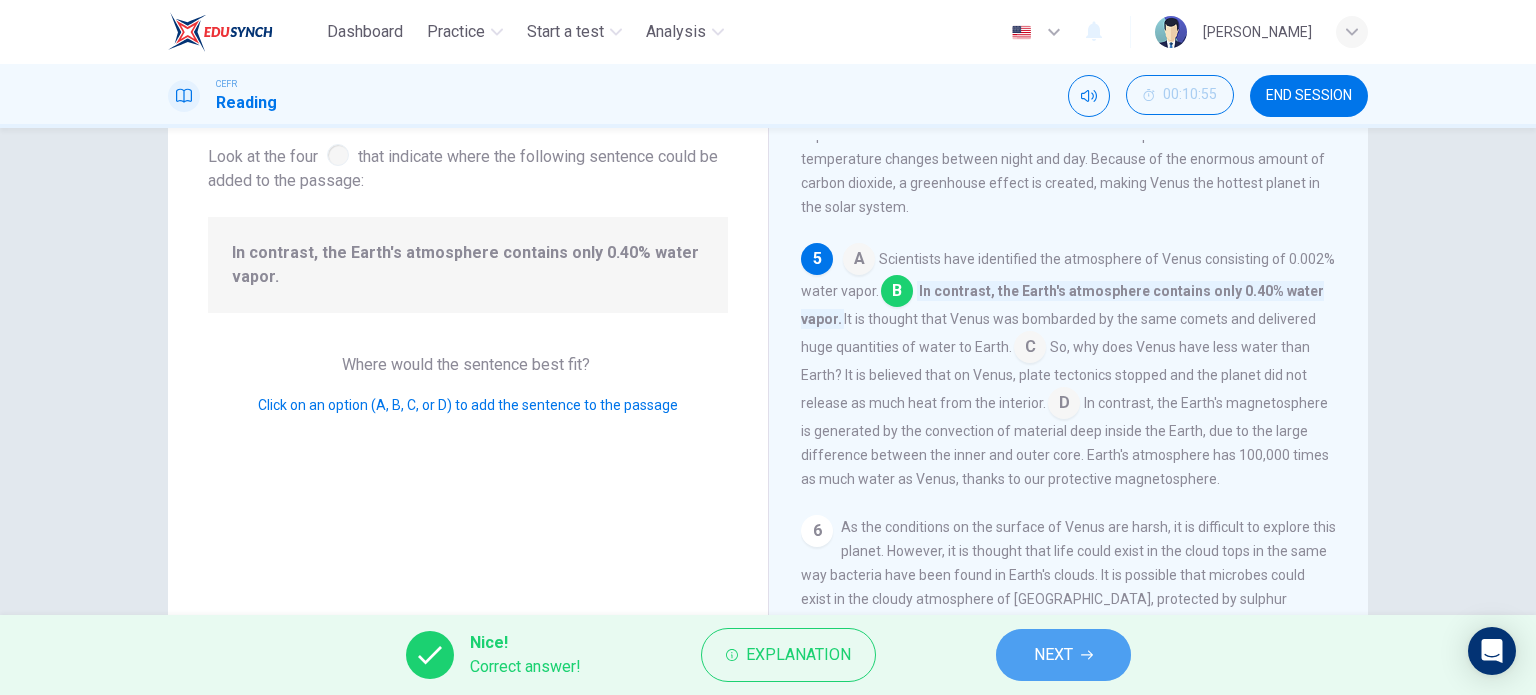 click on "NEXT" at bounding box center [1063, 655] 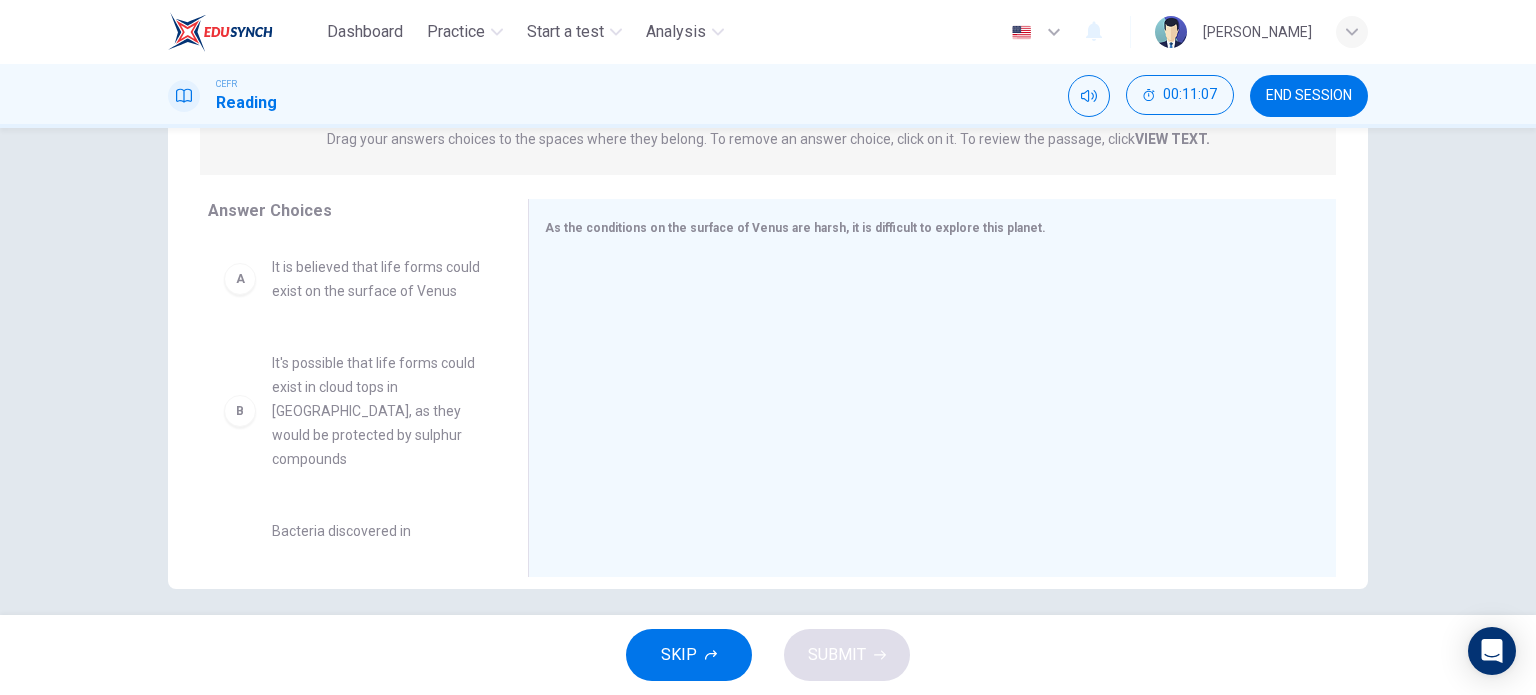 scroll, scrollTop: 275, scrollLeft: 0, axis: vertical 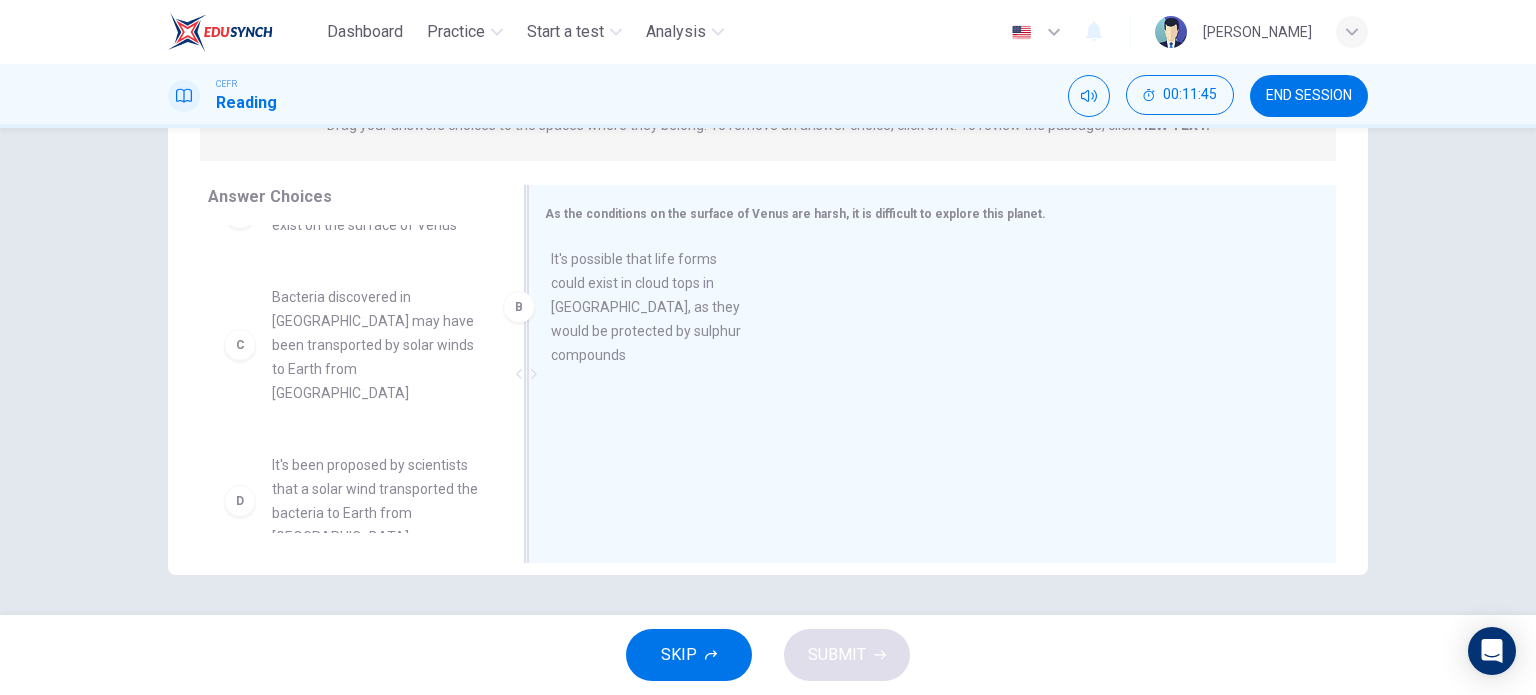 drag, startPoint x: 360, startPoint y: 409, endPoint x: 700, endPoint y: 345, distance: 345.9711 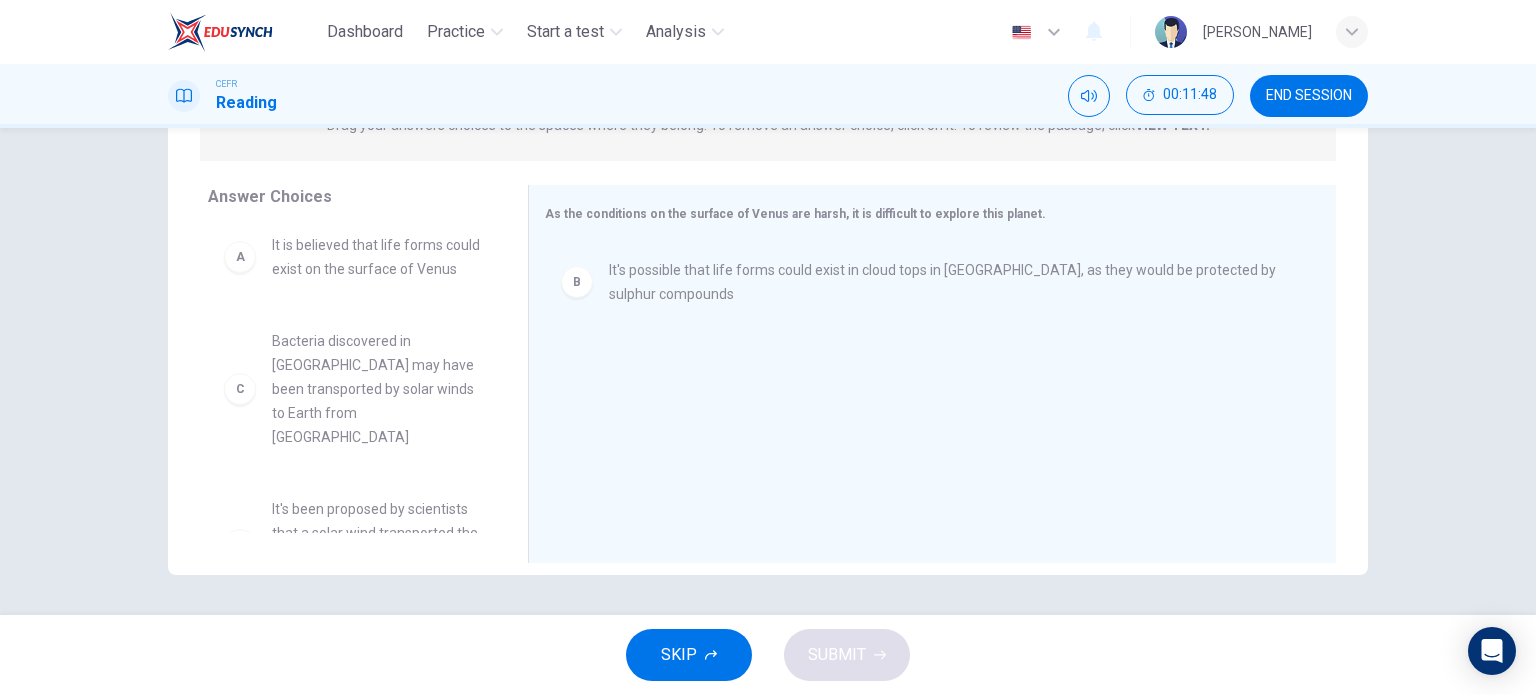 scroll, scrollTop: 0, scrollLeft: 0, axis: both 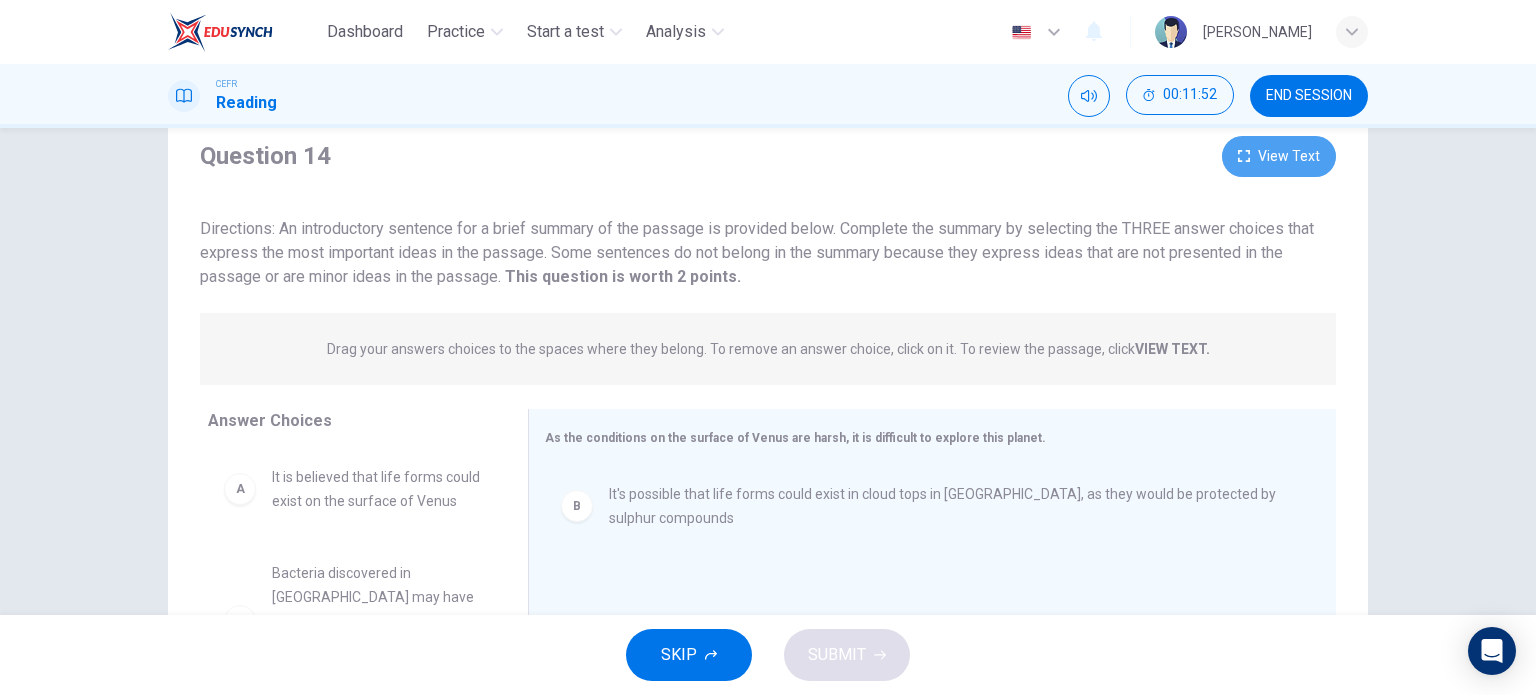 click on "View Text" at bounding box center [1279, 156] 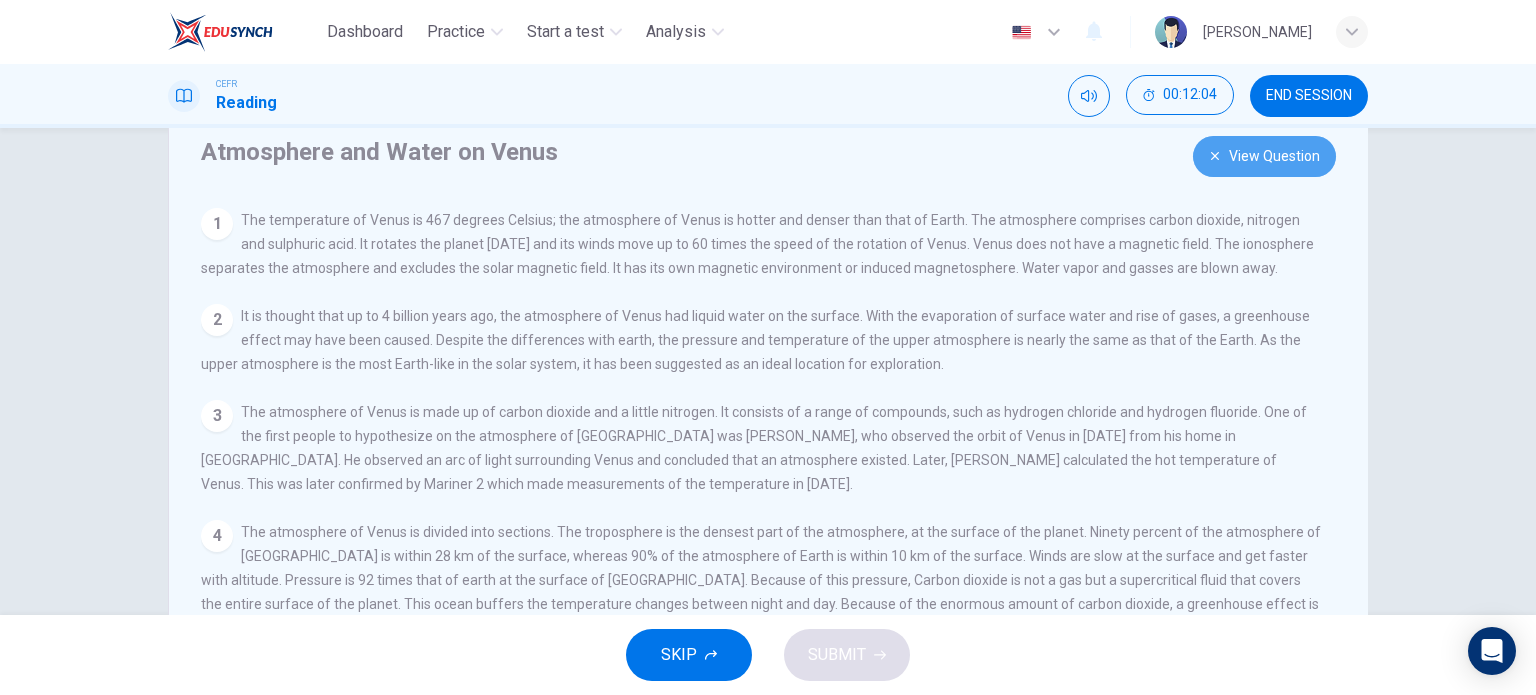 click on "View Question" at bounding box center [1264, 156] 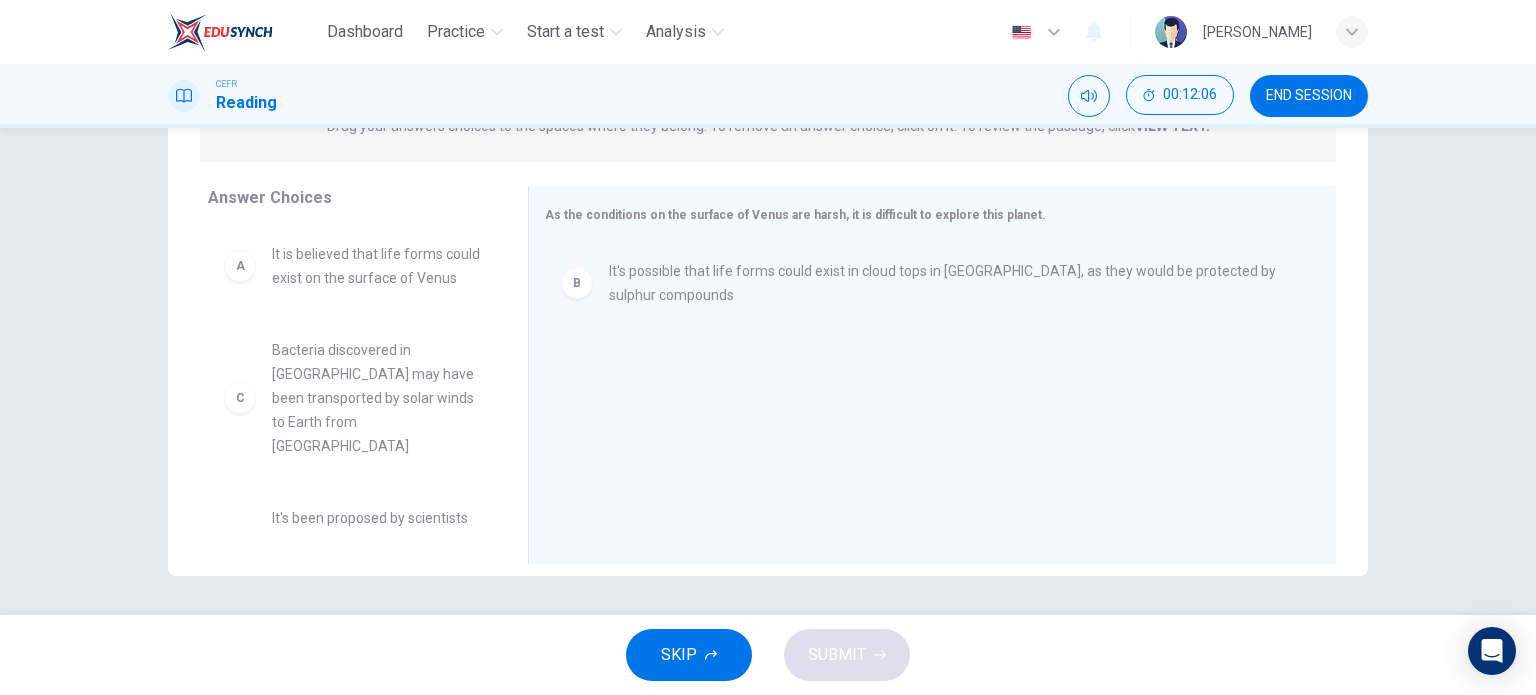 scroll, scrollTop: 288, scrollLeft: 0, axis: vertical 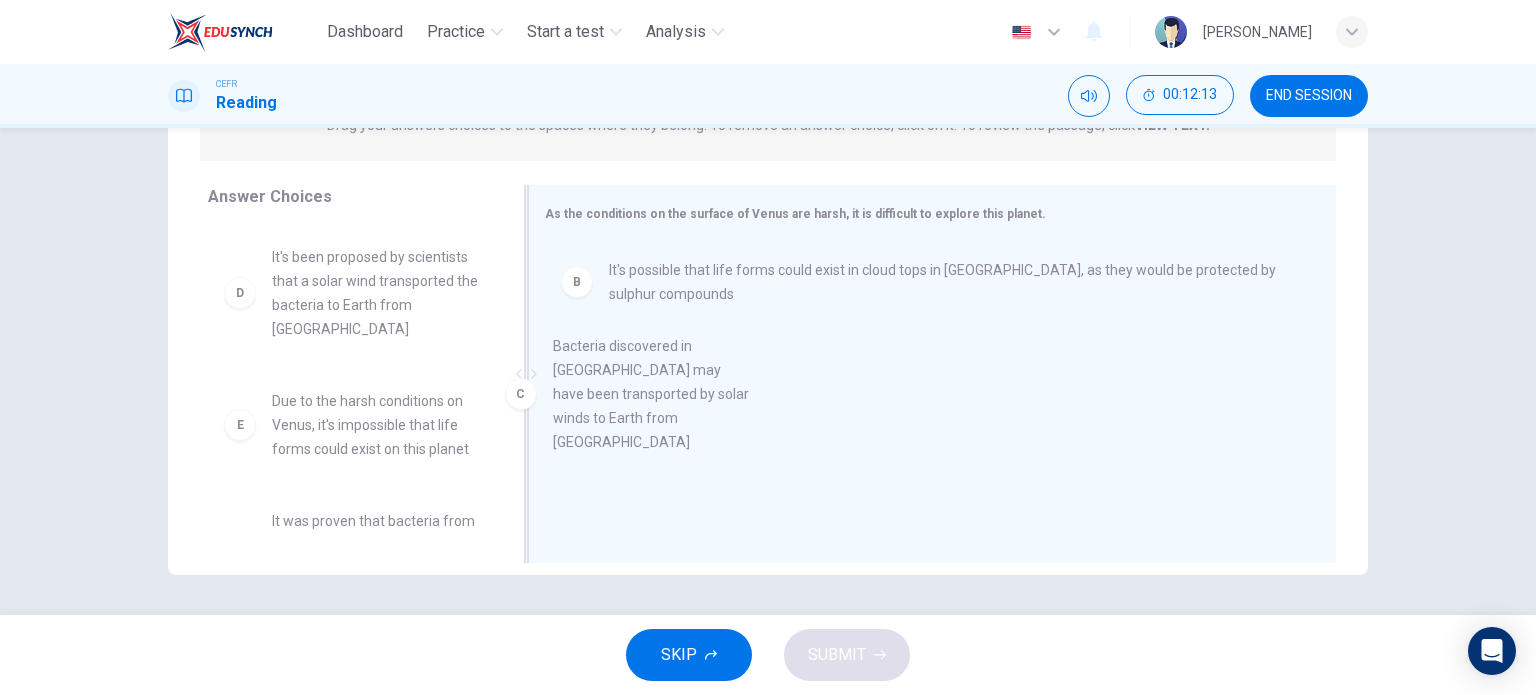 drag, startPoint x: 350, startPoint y: 258, endPoint x: 642, endPoint y: 363, distance: 310.3047 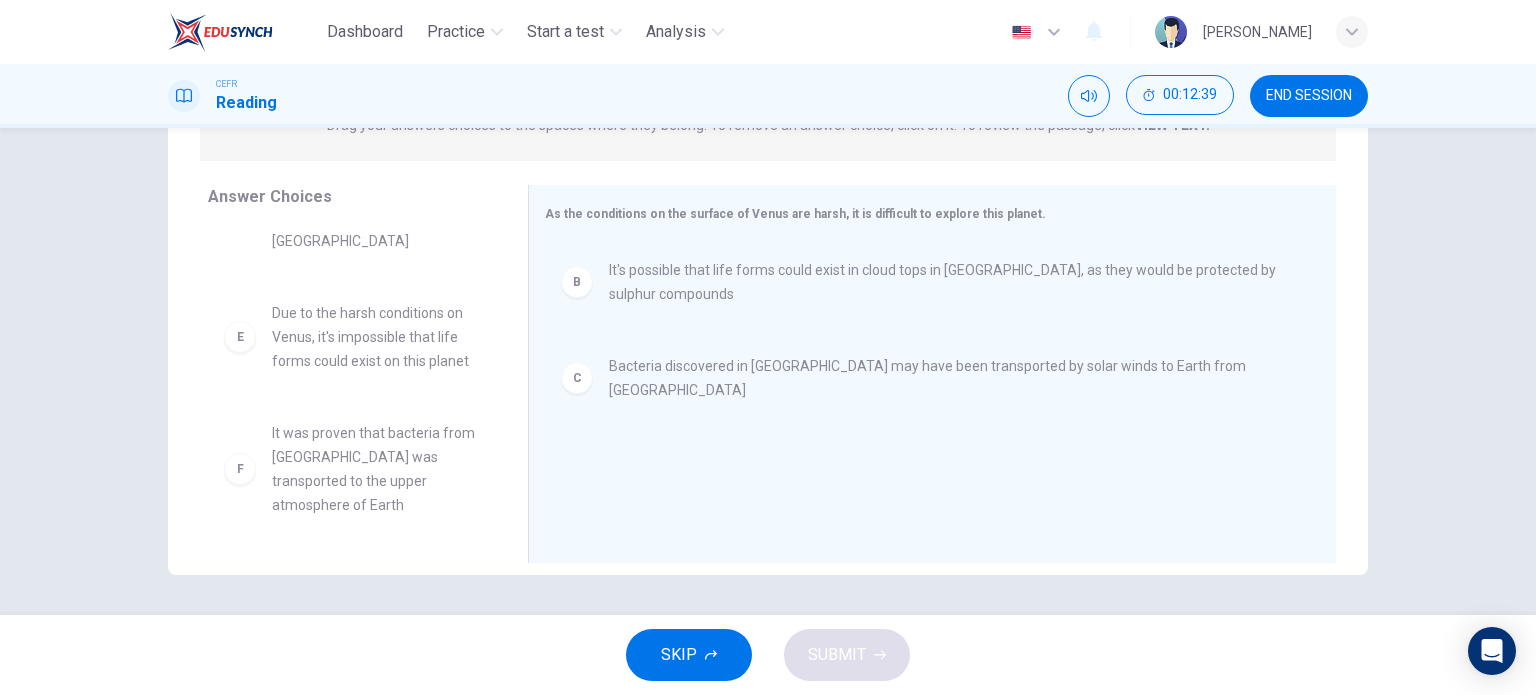 scroll, scrollTop: 0, scrollLeft: 0, axis: both 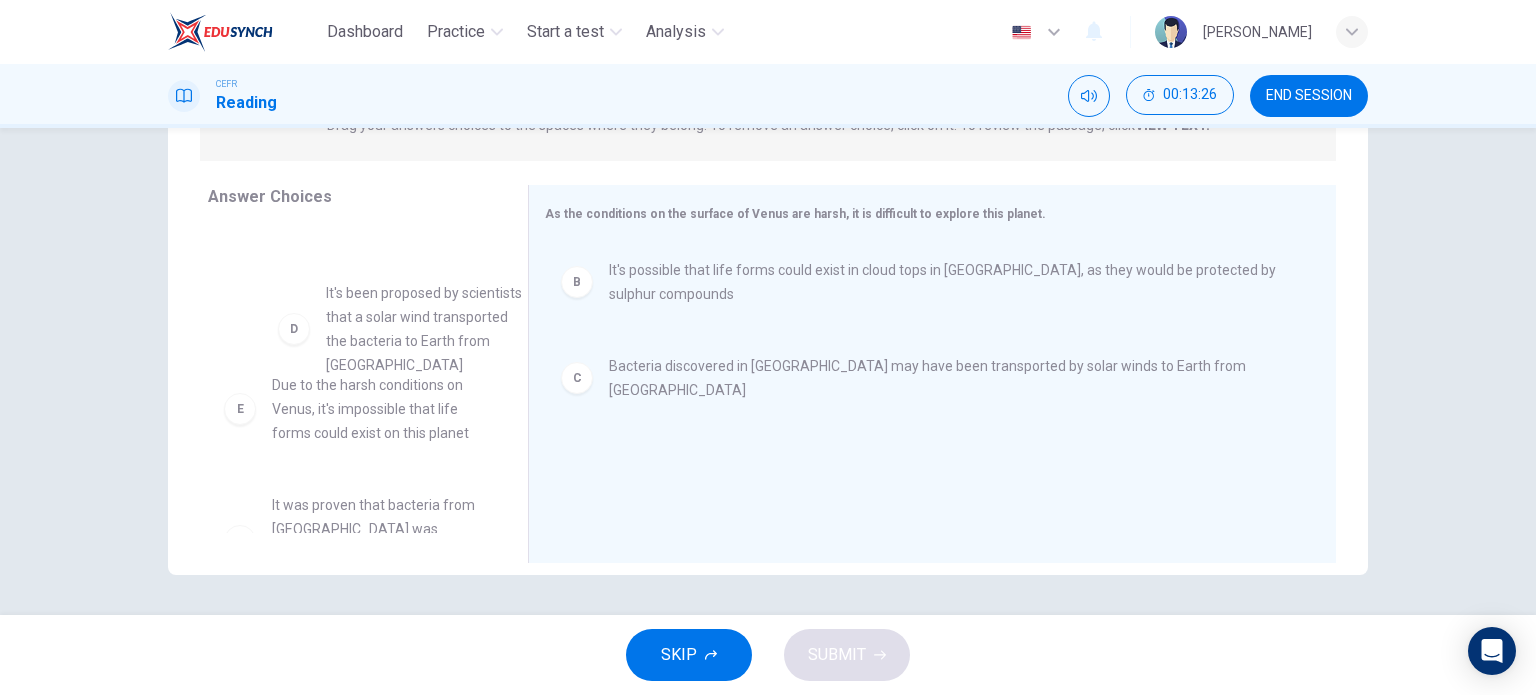 drag, startPoint x: 415, startPoint y: 333, endPoint x: 463, endPoint y: 350, distance: 50.92151 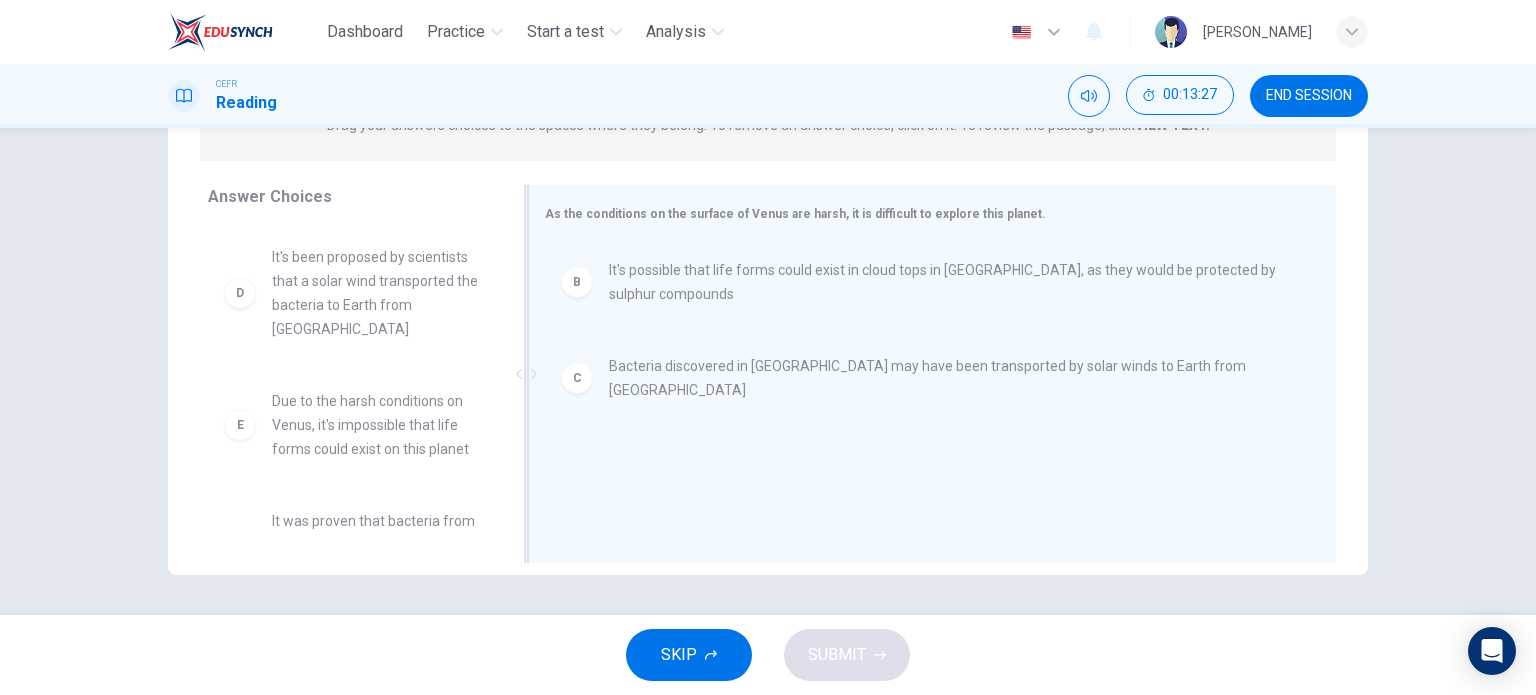 scroll, scrollTop: 0, scrollLeft: 0, axis: both 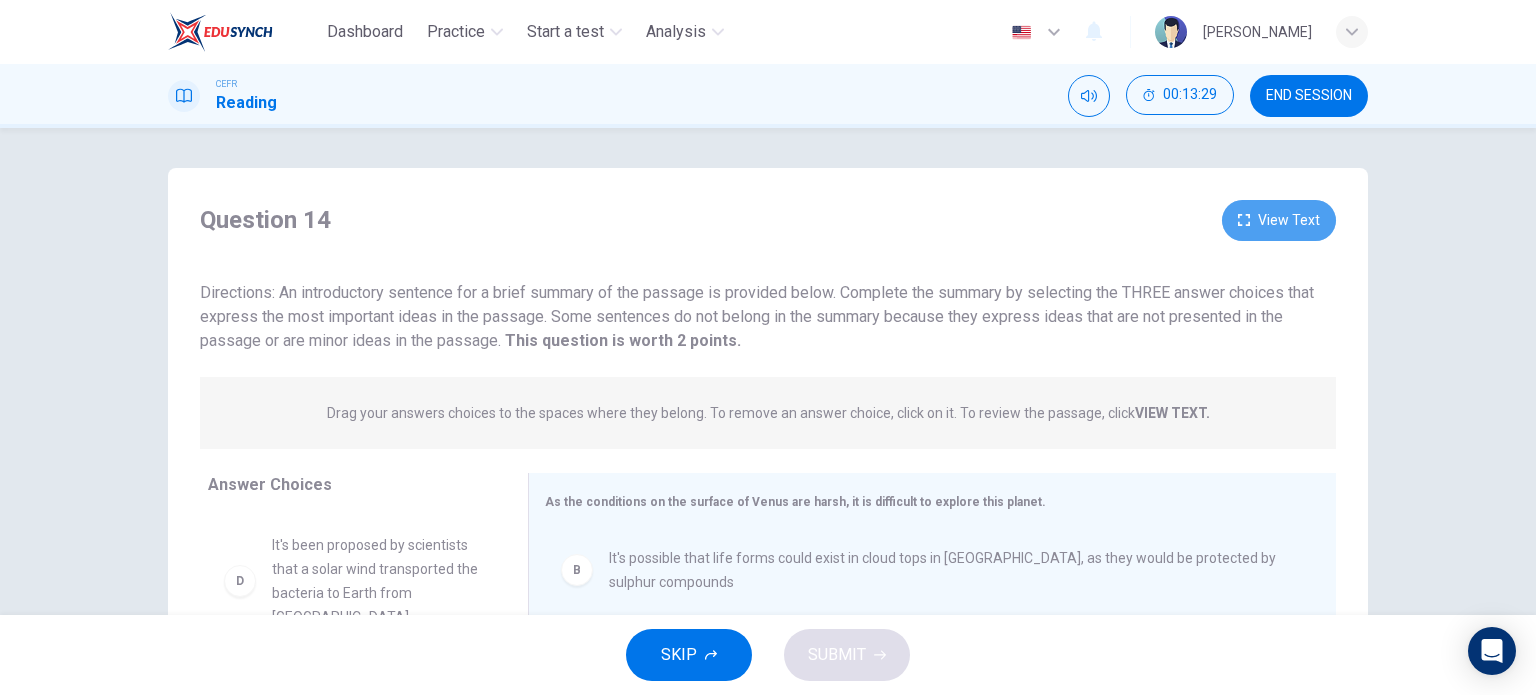 click on "View Text" at bounding box center (1279, 220) 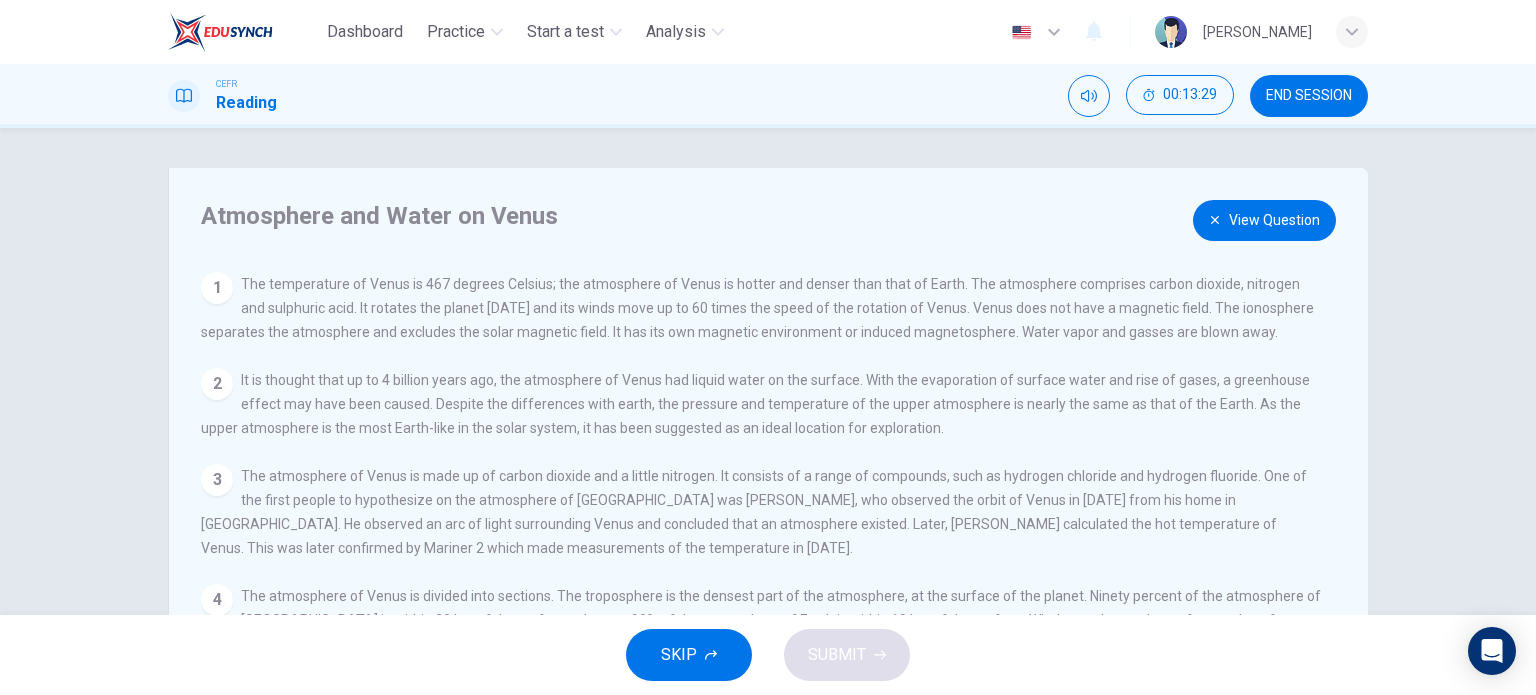 scroll, scrollTop: 139, scrollLeft: 0, axis: vertical 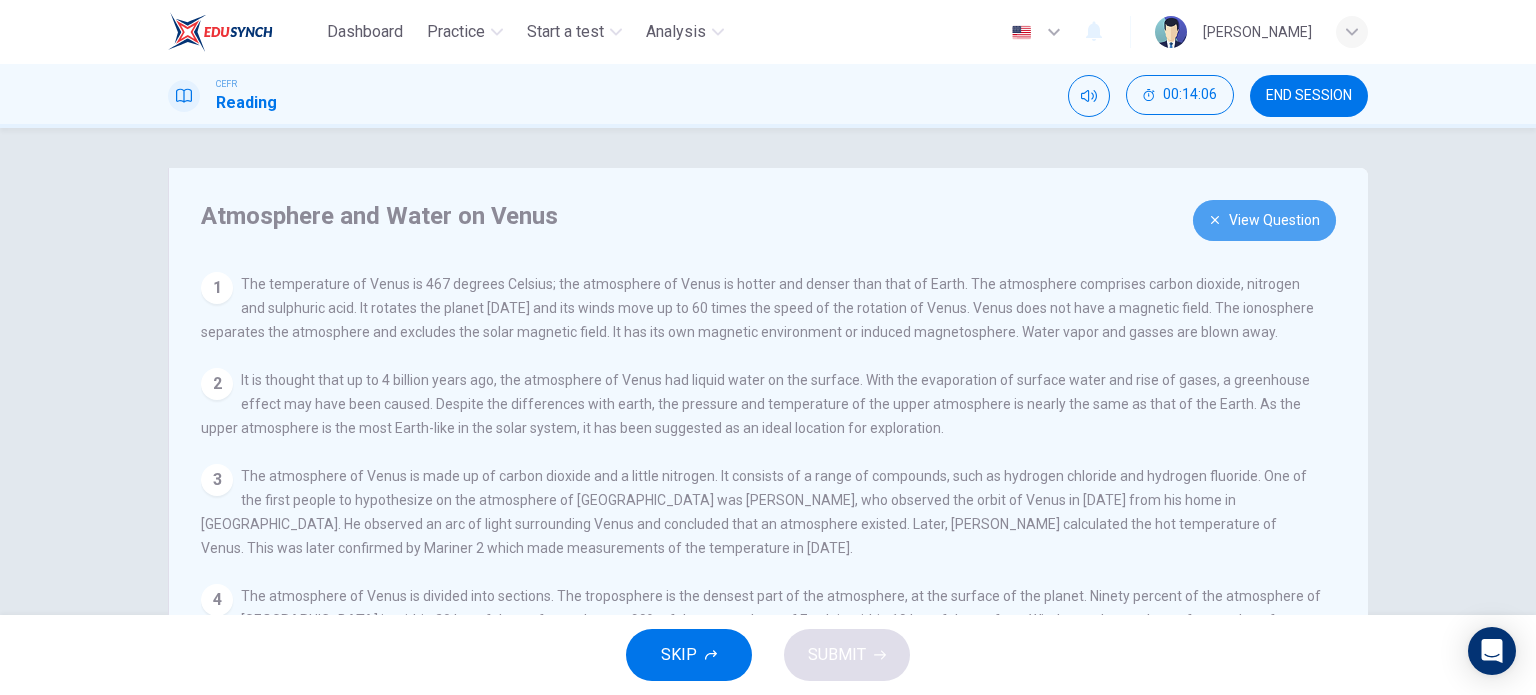 click on "View Question" at bounding box center [1264, 220] 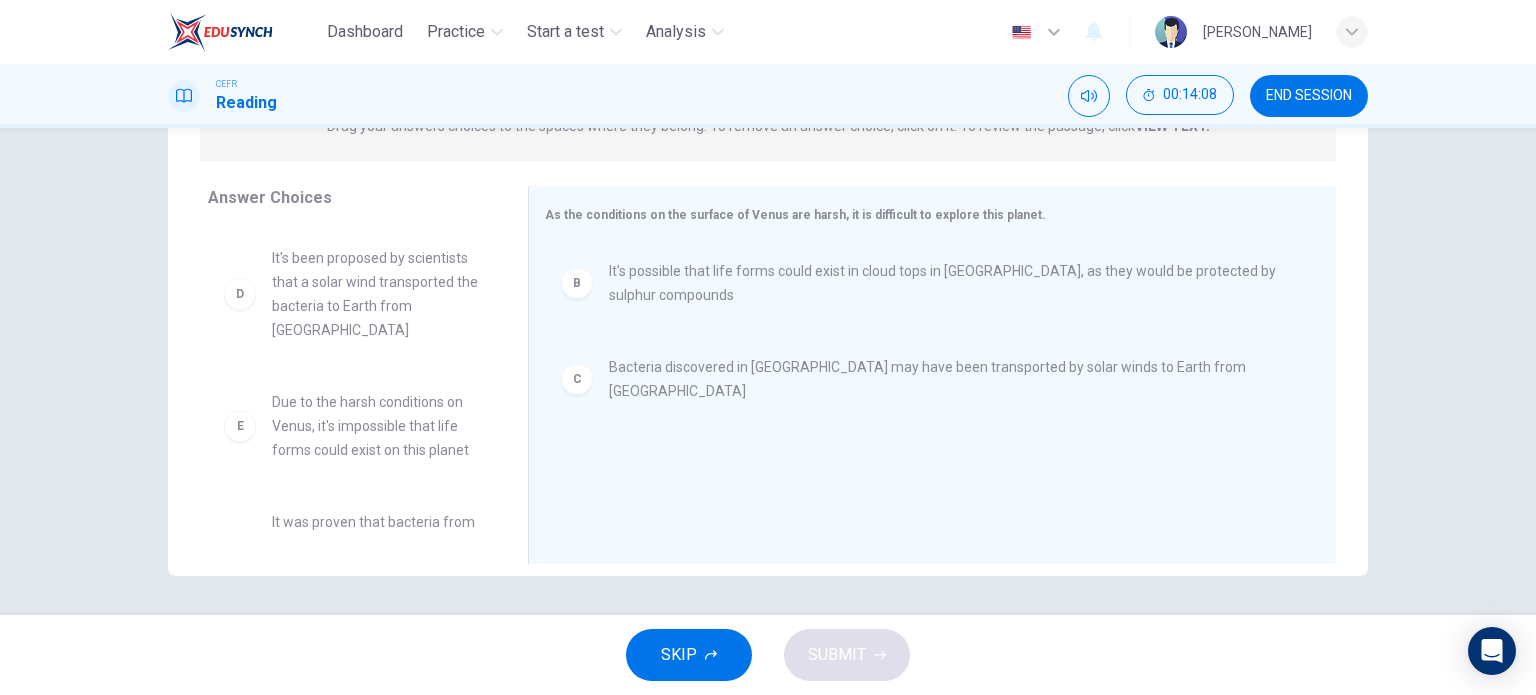 scroll, scrollTop: 288, scrollLeft: 0, axis: vertical 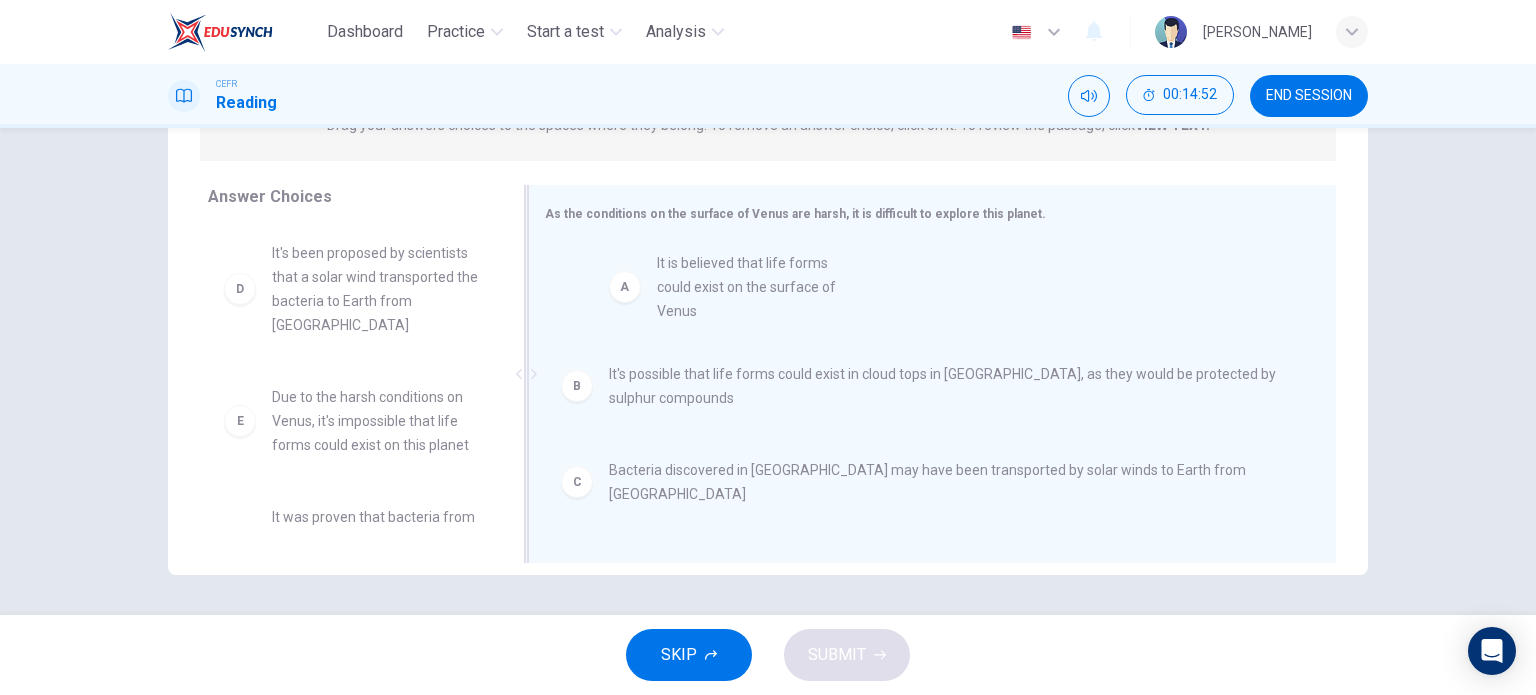 drag, startPoint x: 360, startPoint y: 289, endPoint x: 758, endPoint y: 299, distance: 398.1256 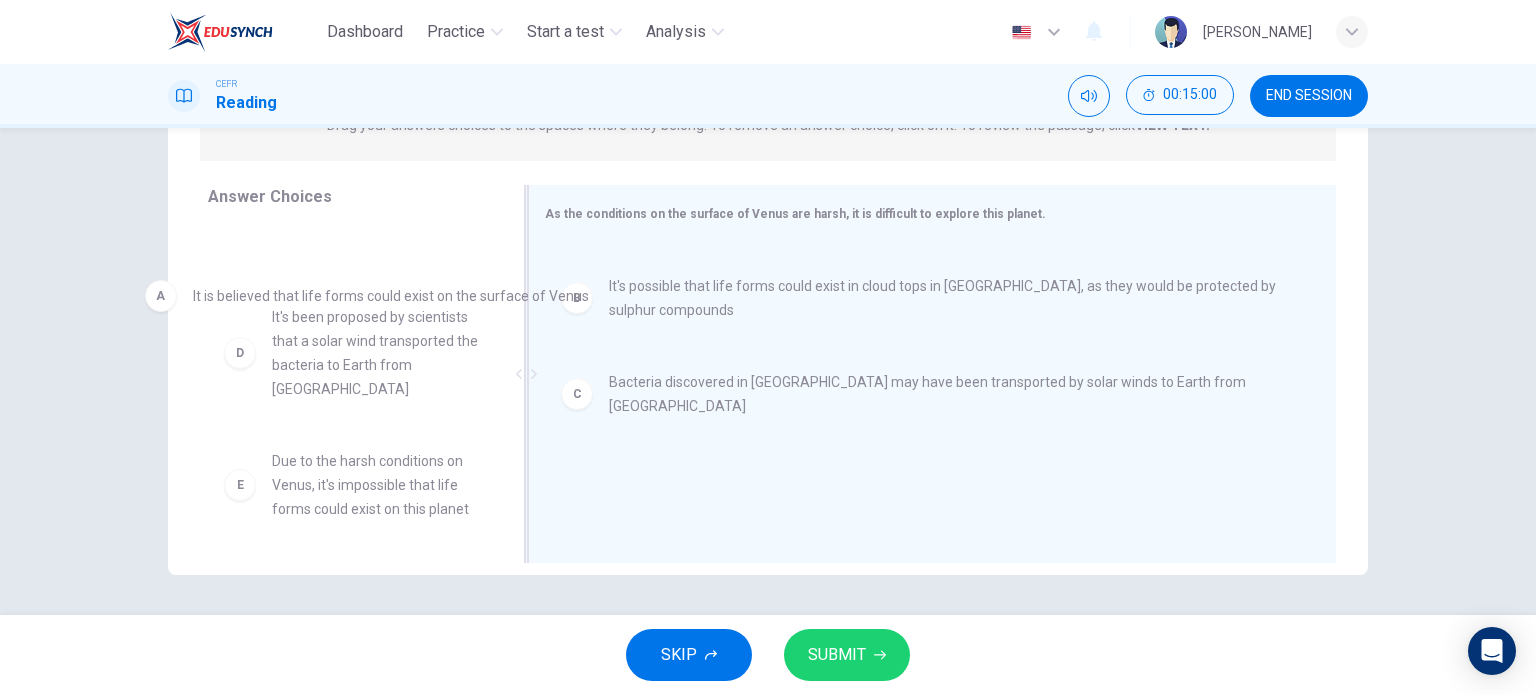 drag, startPoint x: 847, startPoint y: 284, endPoint x: 403, endPoint y: 308, distance: 444.64816 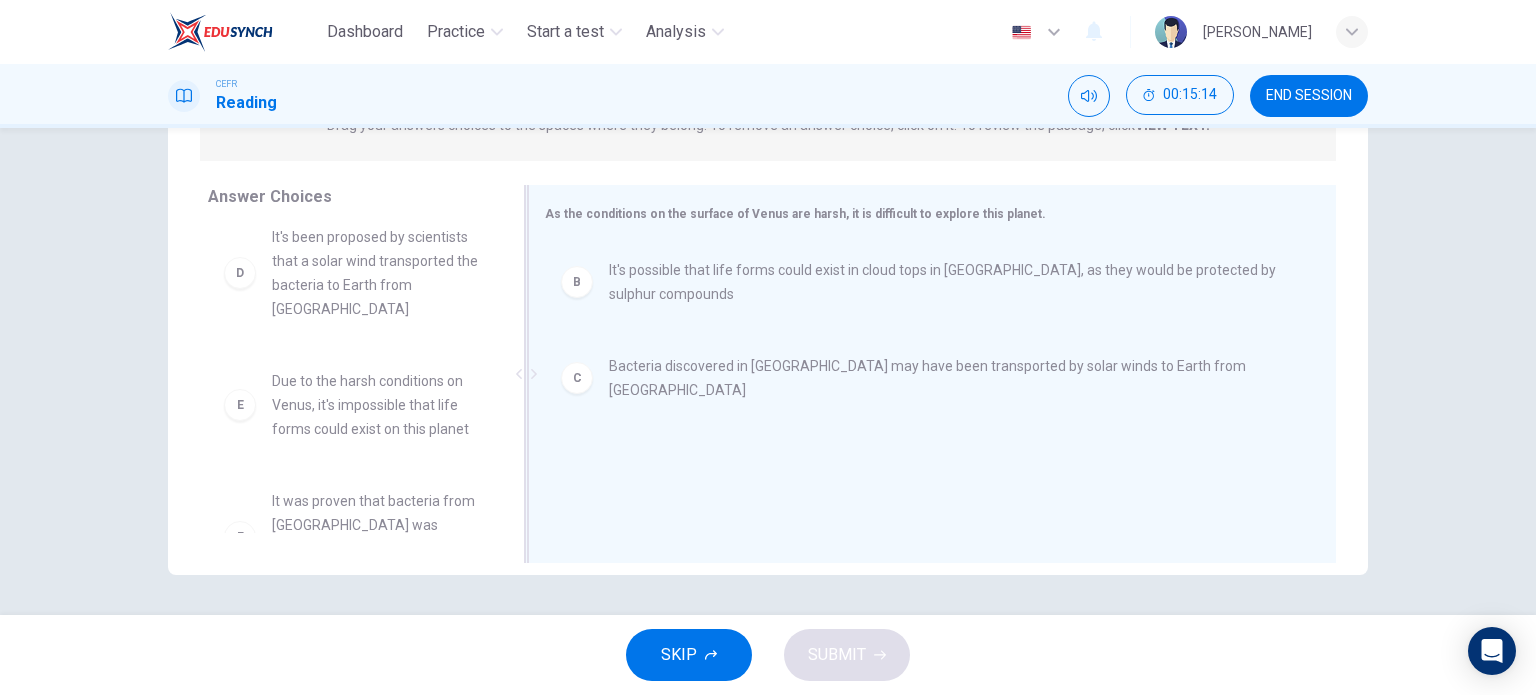 scroll, scrollTop: 180, scrollLeft: 0, axis: vertical 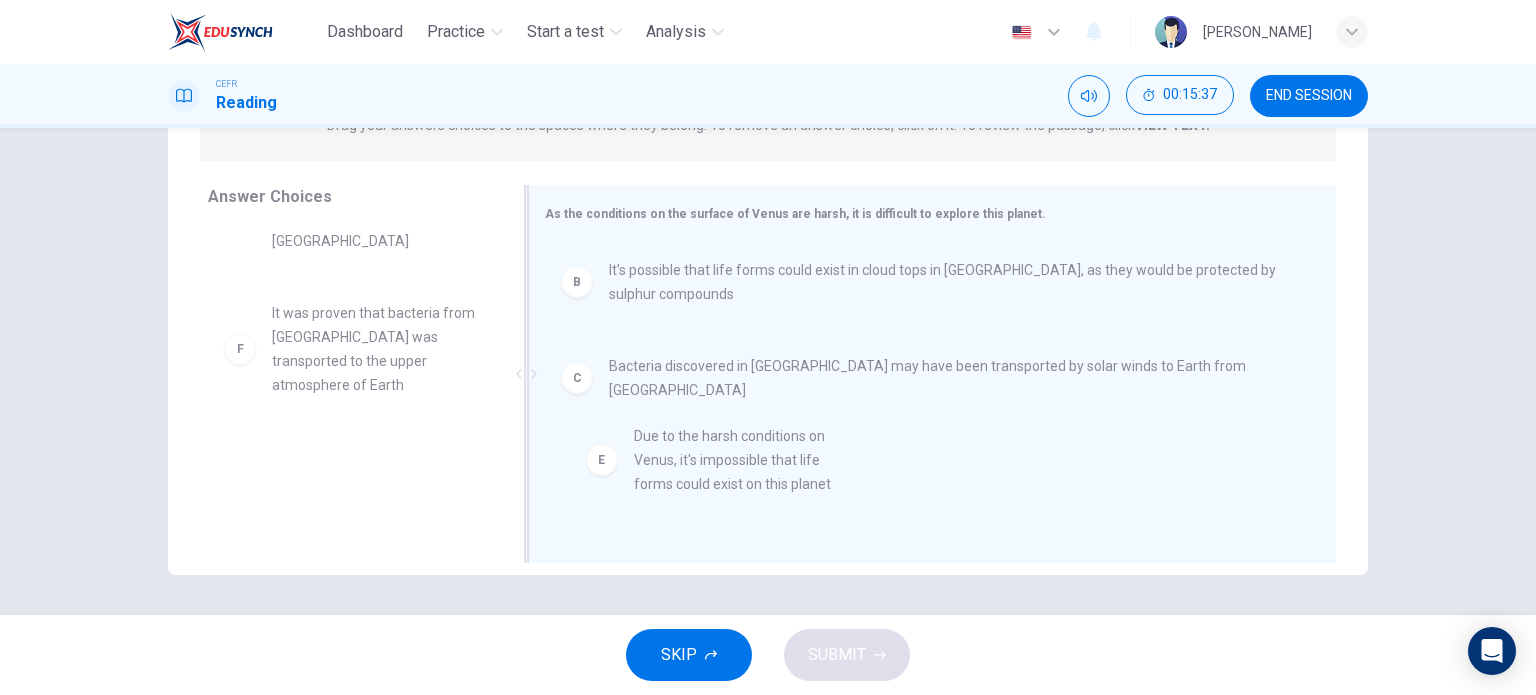 drag, startPoint x: 280, startPoint y: 365, endPoint x: 662, endPoint y: 463, distance: 394.3704 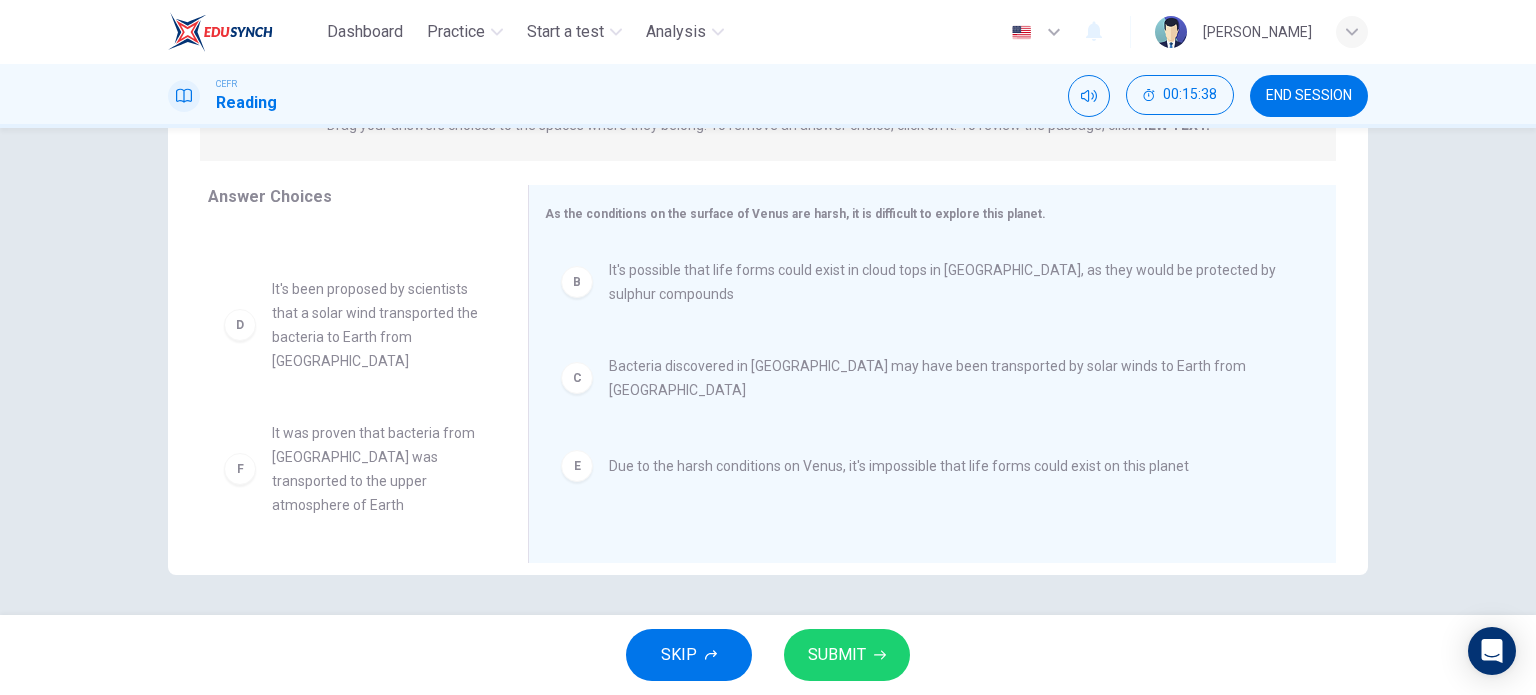 scroll, scrollTop: 60, scrollLeft: 0, axis: vertical 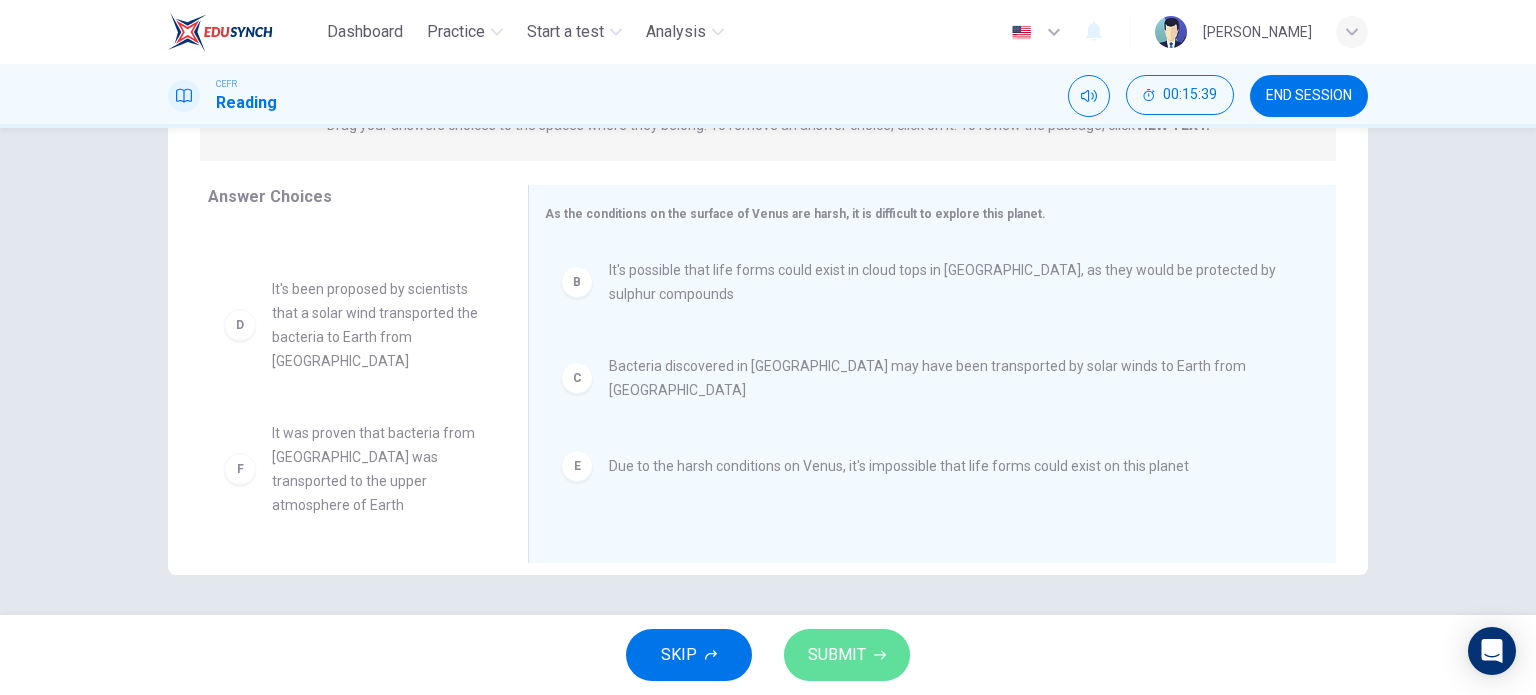 click on "SUBMIT" at bounding box center [847, 655] 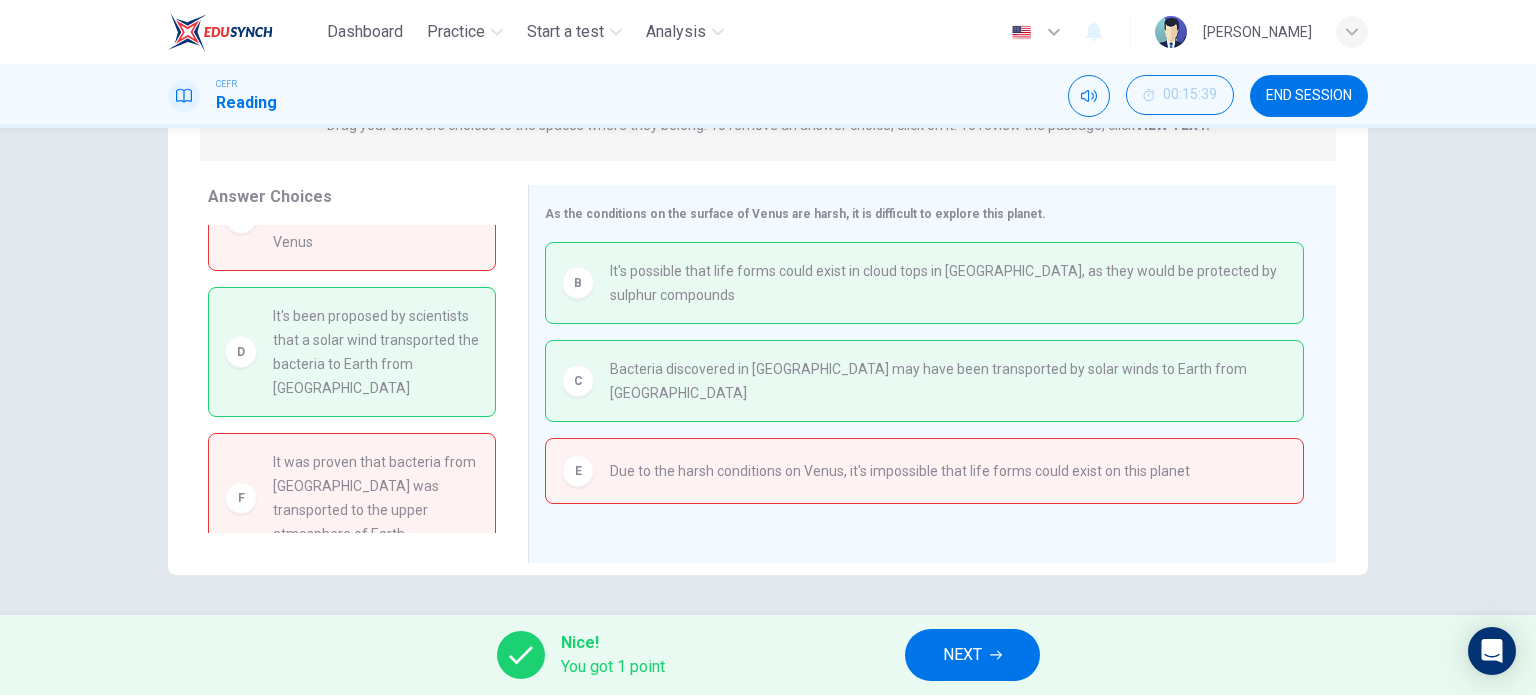 click on "Nice!" at bounding box center (613, 643) 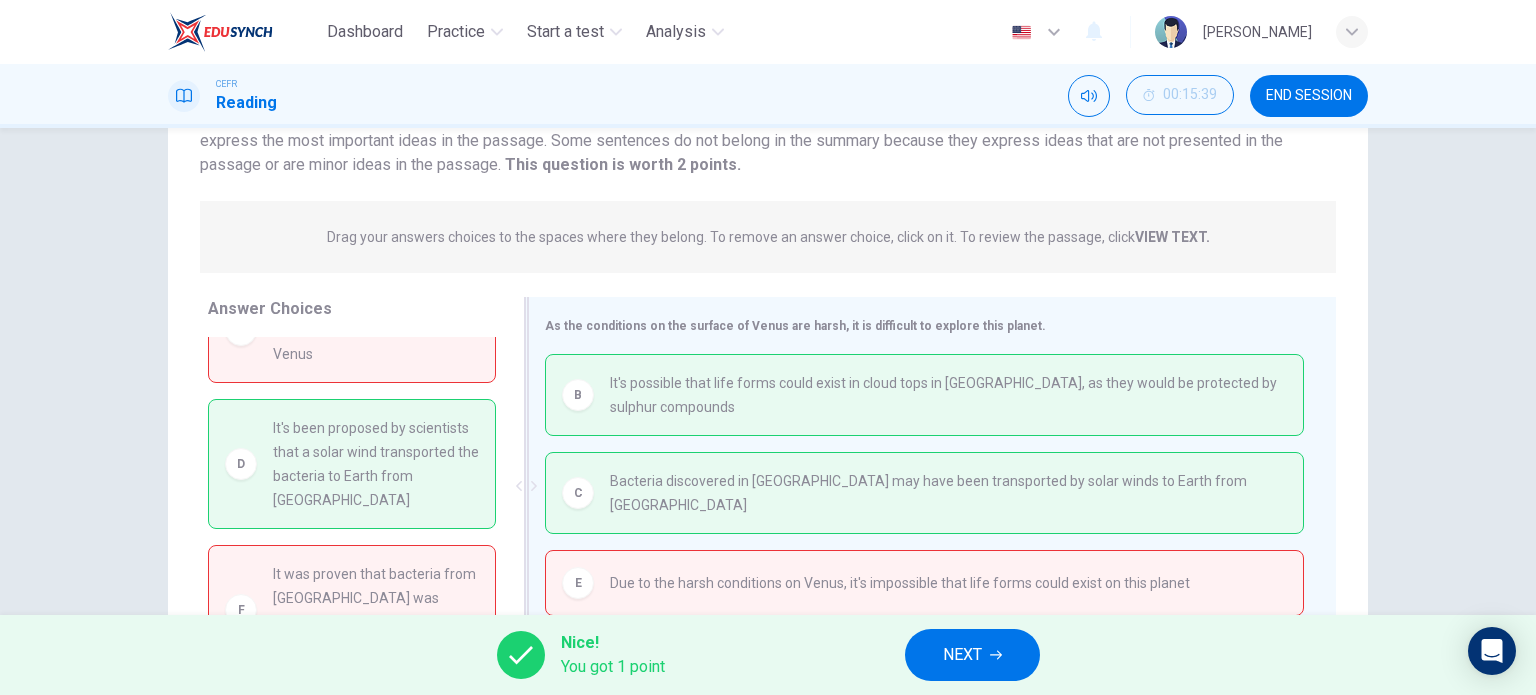 scroll, scrollTop: 176, scrollLeft: 0, axis: vertical 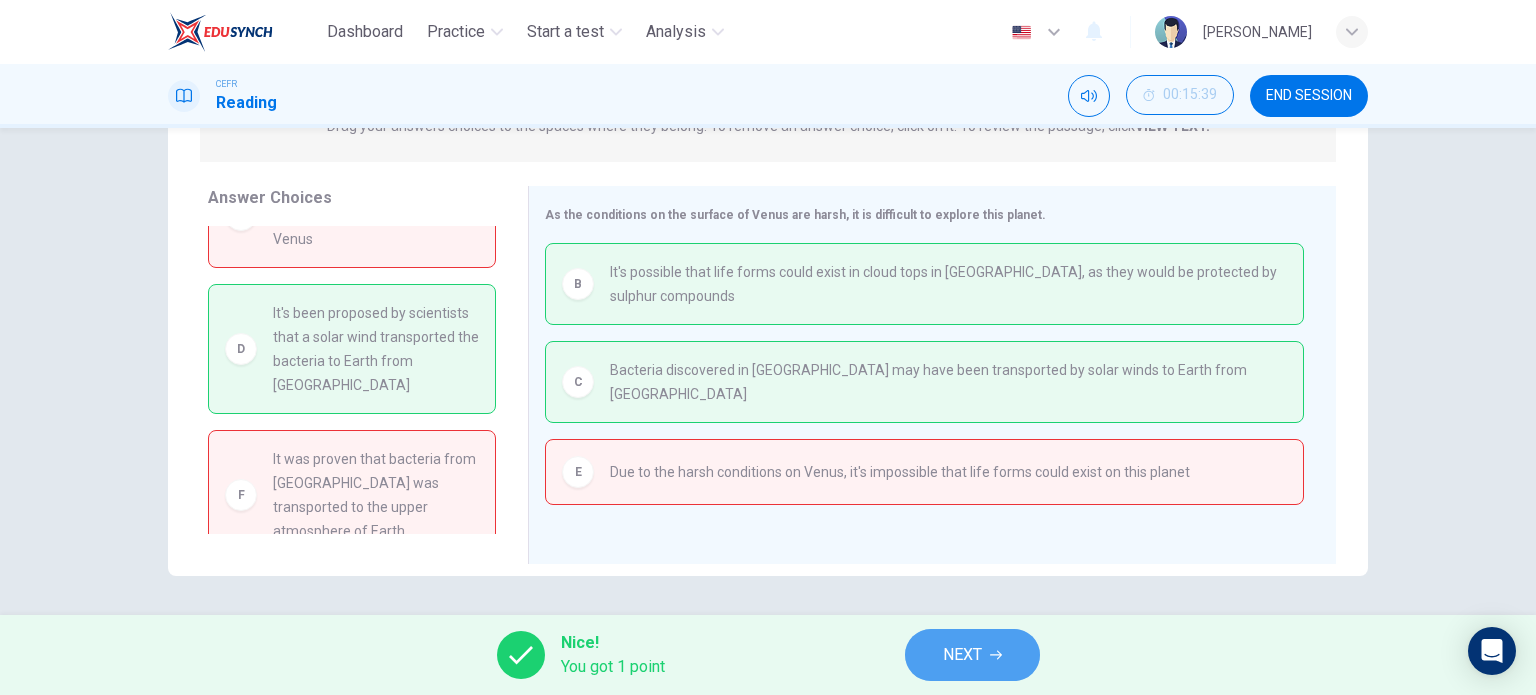 click on "NEXT" at bounding box center [972, 655] 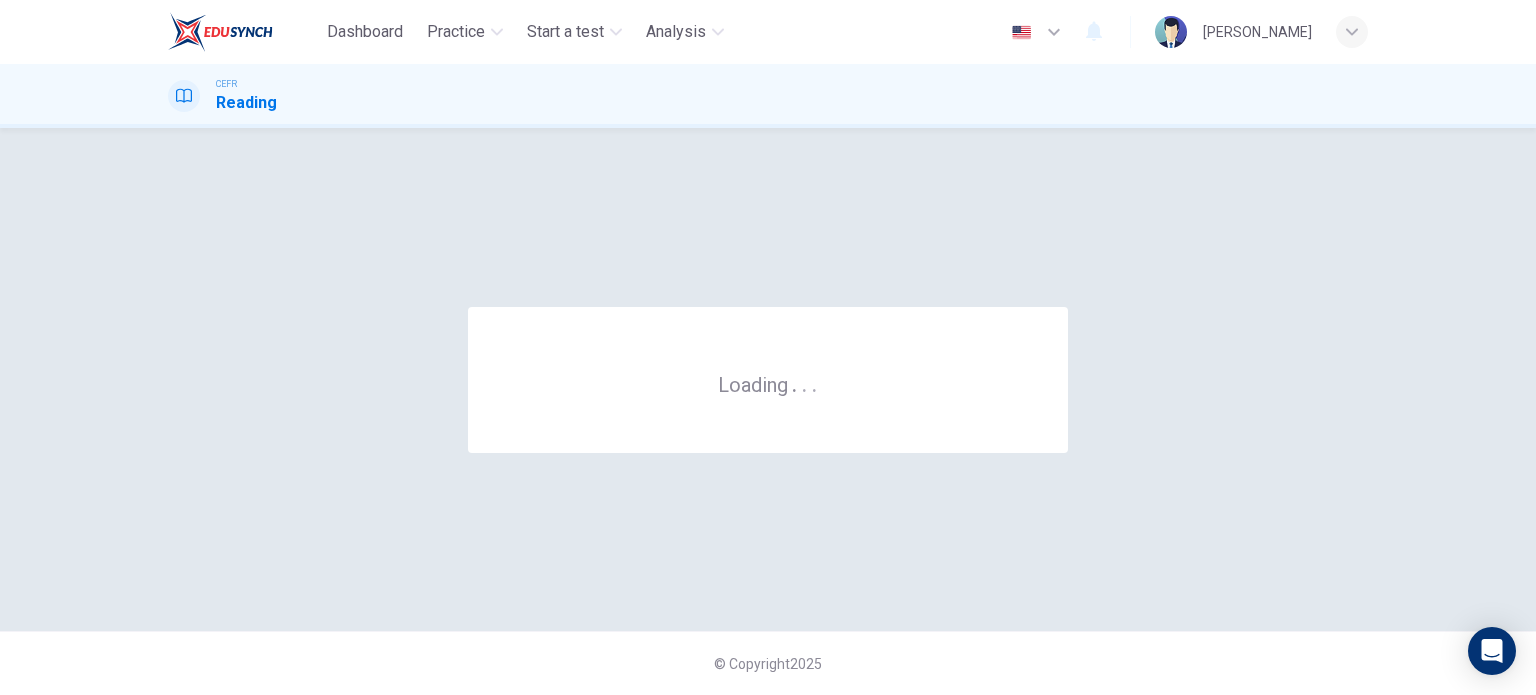scroll, scrollTop: 0, scrollLeft: 0, axis: both 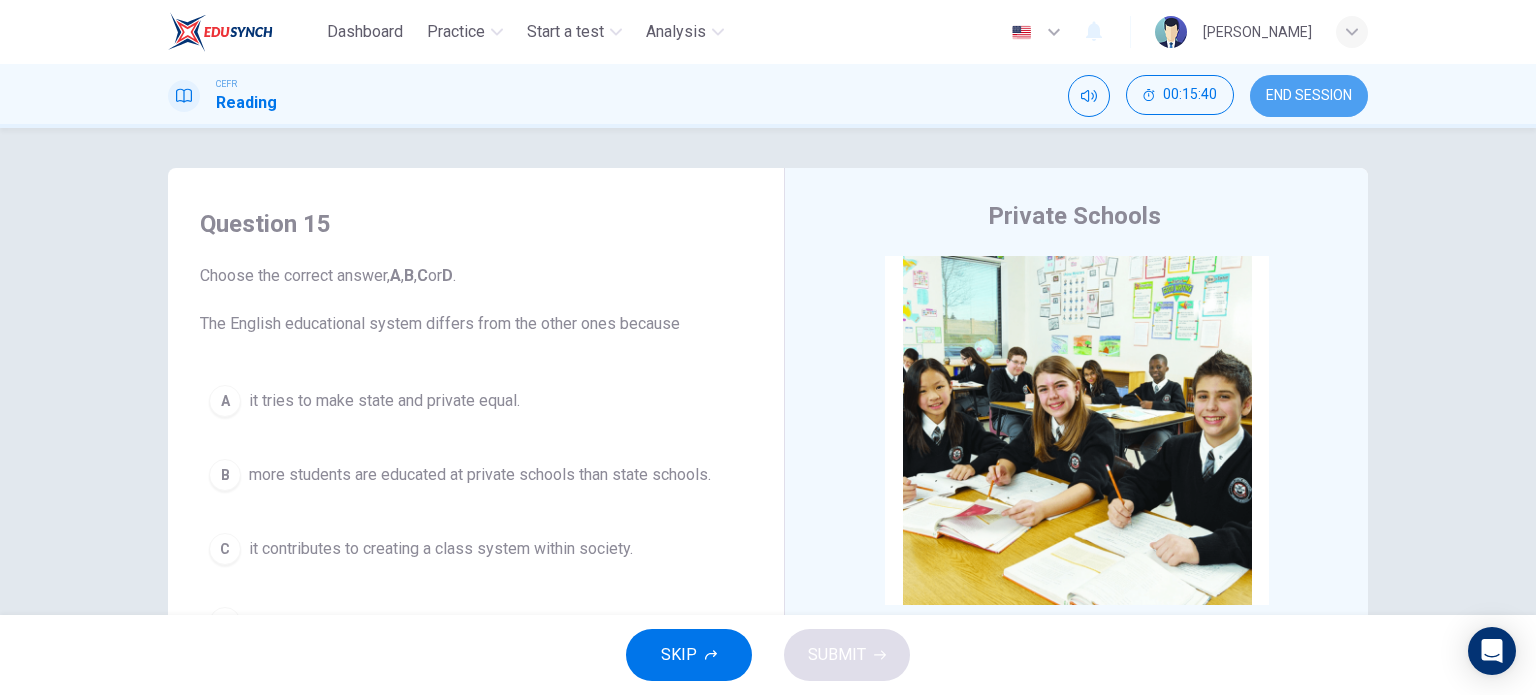 click on "END SESSION" at bounding box center (1309, 96) 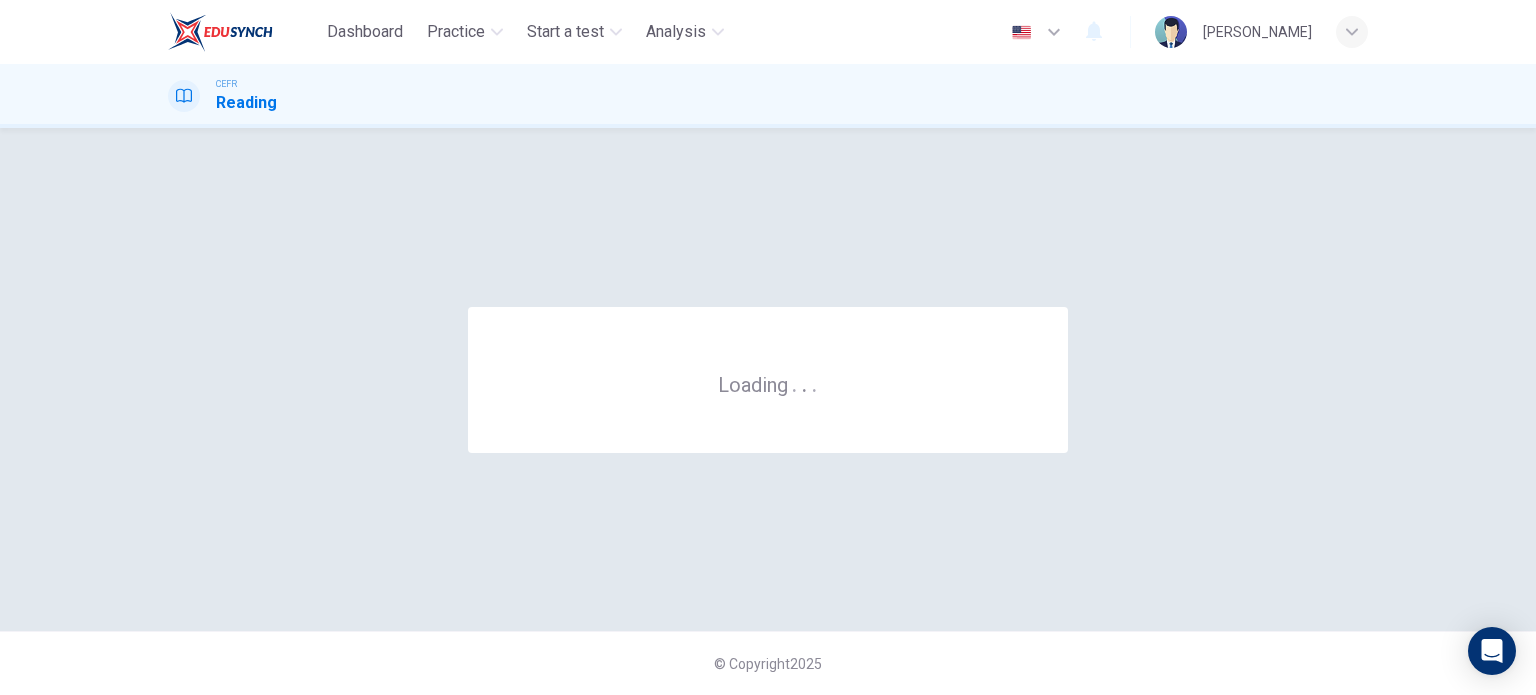 scroll, scrollTop: 0, scrollLeft: 0, axis: both 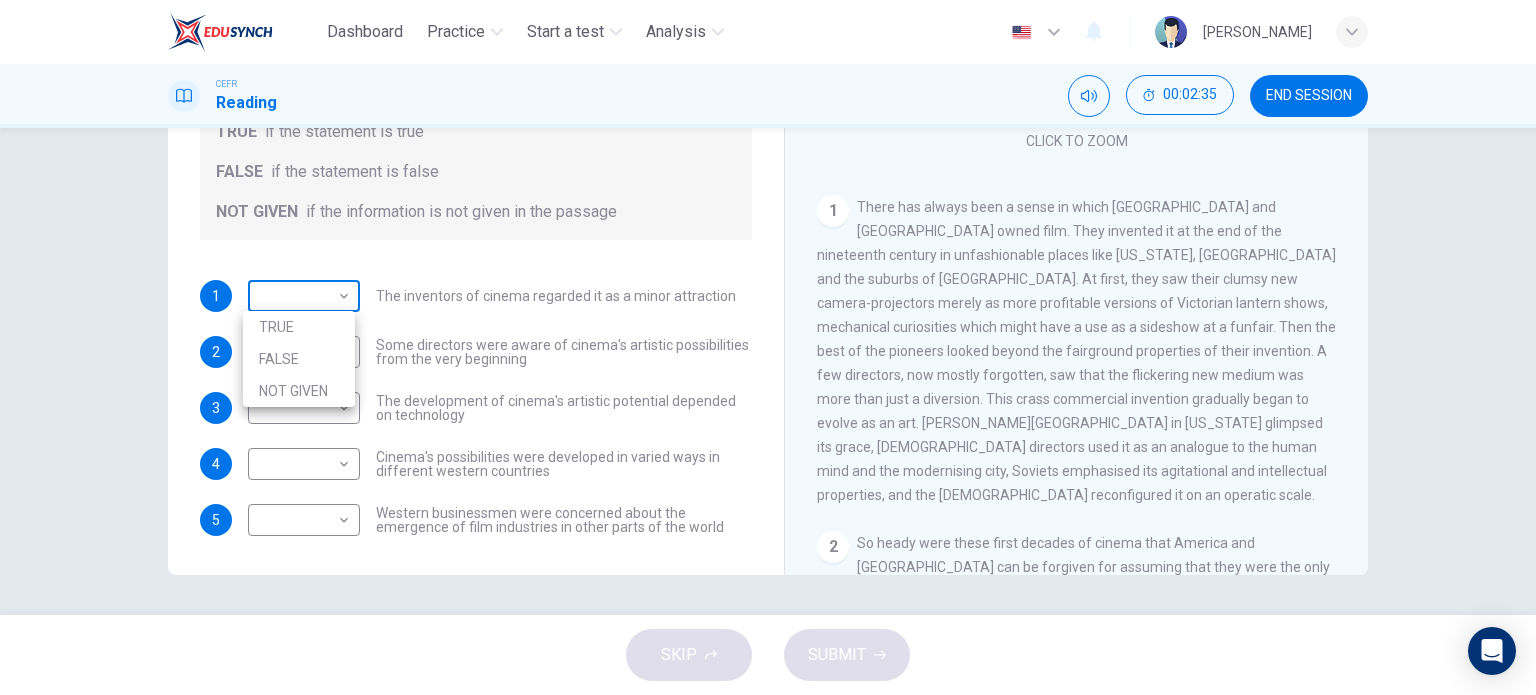 click on "Dashboard Practice Start a test Analysis English en ​ [PERSON_NAME] Reading 00:02:35 END SESSION Questions 1 - 5 Do the following statements agree with the information given in the Reading Passage?
In the boxes below write TRUE if the statement is true FALSE if the statement is false NOT GIVEN if the information is not given in the passage 1 ​ ​ The inventors of cinema regarded it as a minor attraction 2 ​ ​ Some directors were aware of cinema's artistic possibilities from the very beginning 3 ​ ​ The development of cinema's artistic potential depended on technology 4 ​ ​ Cinema's possibilities were developed in varied ways in different western countries 5 ​ ​ Western businessmen were concerned about the emergence of film industries in other parts of the world The History of Film CLICK TO ZOOM Click to Zoom 1 2 3 4 5 6 7 8 SKIP SUBMIT EduSynch - Online Language Proficiency Testing
Dashboard Practice Start a test Analysis Notifications © Copyright  2025 TRUE" at bounding box center (768, 347) 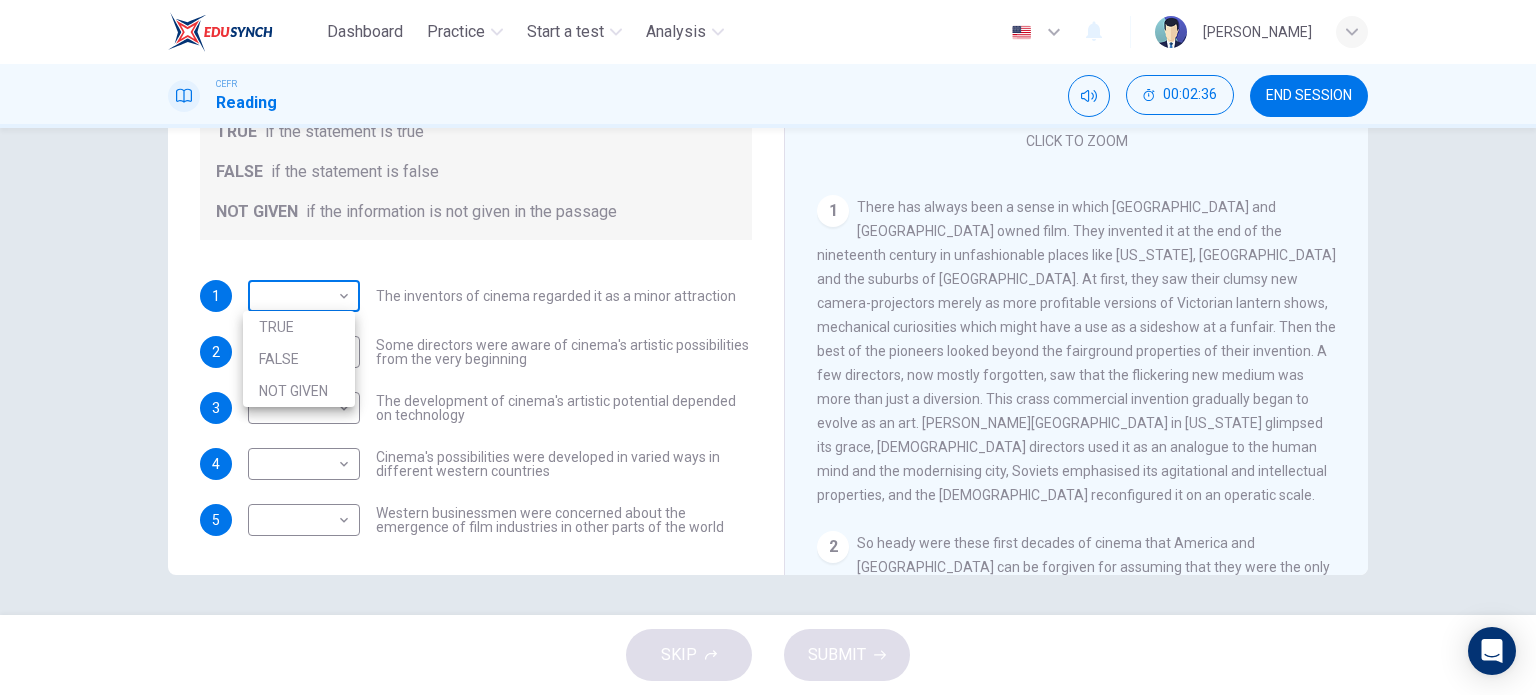 click at bounding box center (768, 347) 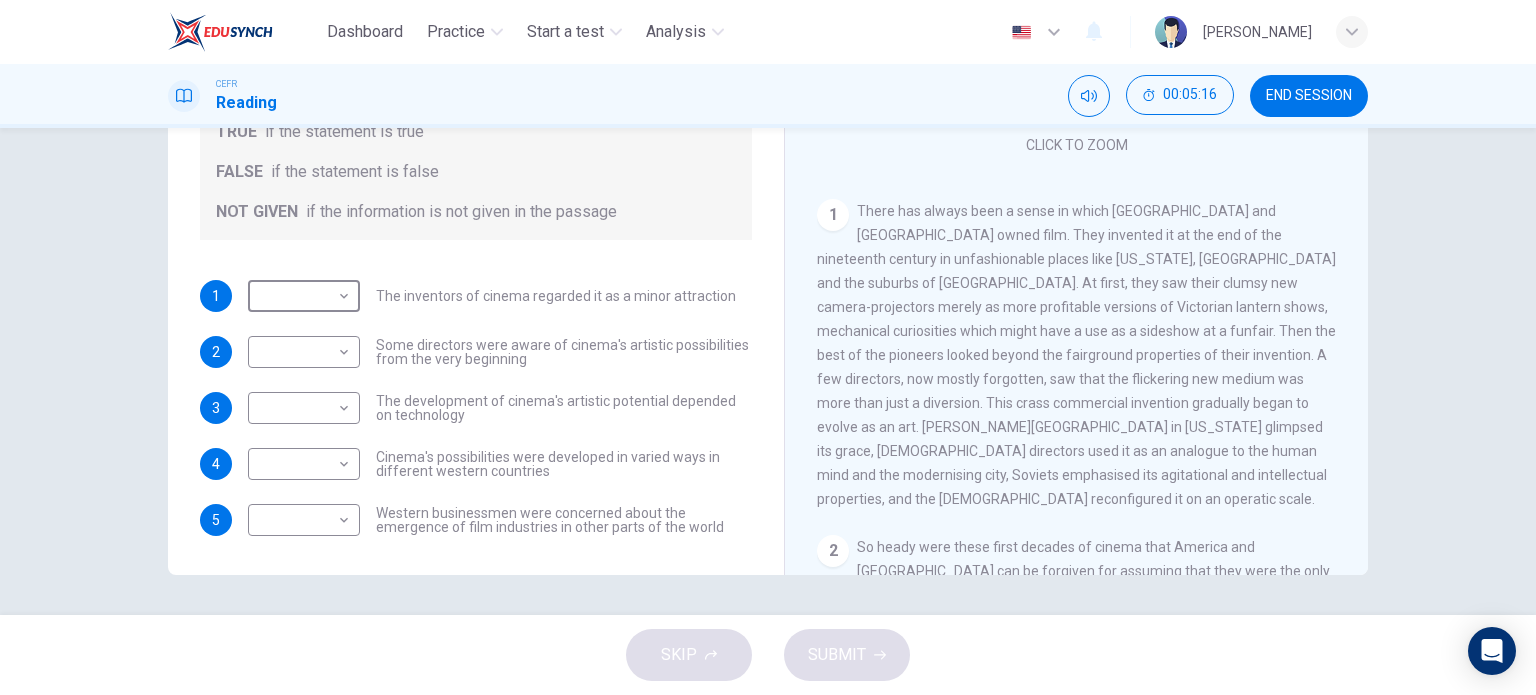 scroll, scrollTop: 206, scrollLeft: 0, axis: vertical 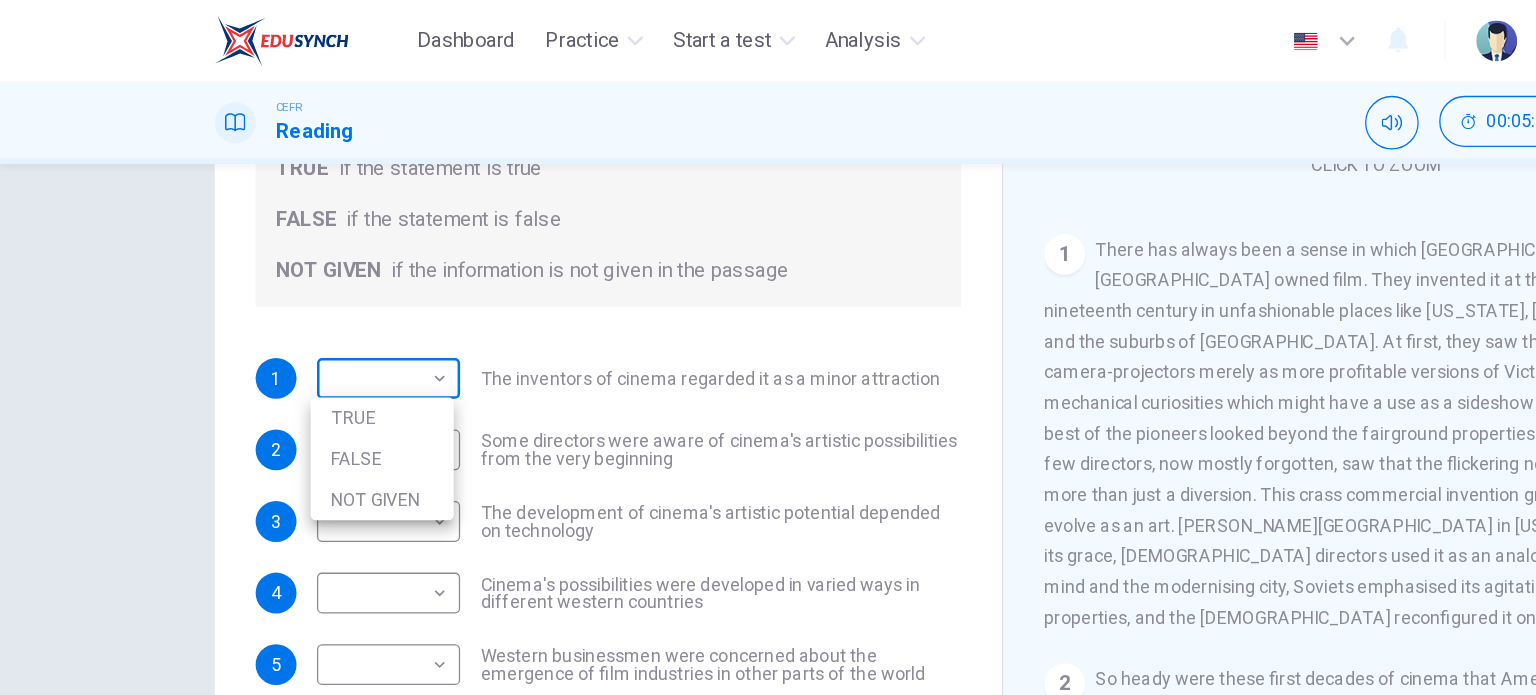 click on "Dashboard Practice Start a test Analysis English en ​ [PERSON_NAME] Reading 00:05:33 END SESSION Questions 1 - 5 Do the following statements agree with the information given in the Reading Passage?
In the boxes below write TRUE if the statement is true FALSE if the statement is false NOT GIVEN if the information is not given in the passage 1 ​ ​ The inventors of cinema regarded it as a minor attraction 2 ​ ​ Some directors were aware of cinema's artistic possibilities from the very beginning 3 ​ ​ The development of cinema's artistic potential depended on technology 4 ​ ​ Cinema's possibilities were developed in varied ways in different western countries 5 ​ ​ Western businessmen were concerned about the emergence of film industries in other parts of the world The History of Film CLICK TO ZOOM Click to Zoom 1 2 3 4 5 6 7 8 SKIP SUBMIT EduSynch - Online Language Proficiency Testing
Dashboard Practice Start a test Analysis Notifications © Copyright  2025 TRUE" at bounding box center (768, 347) 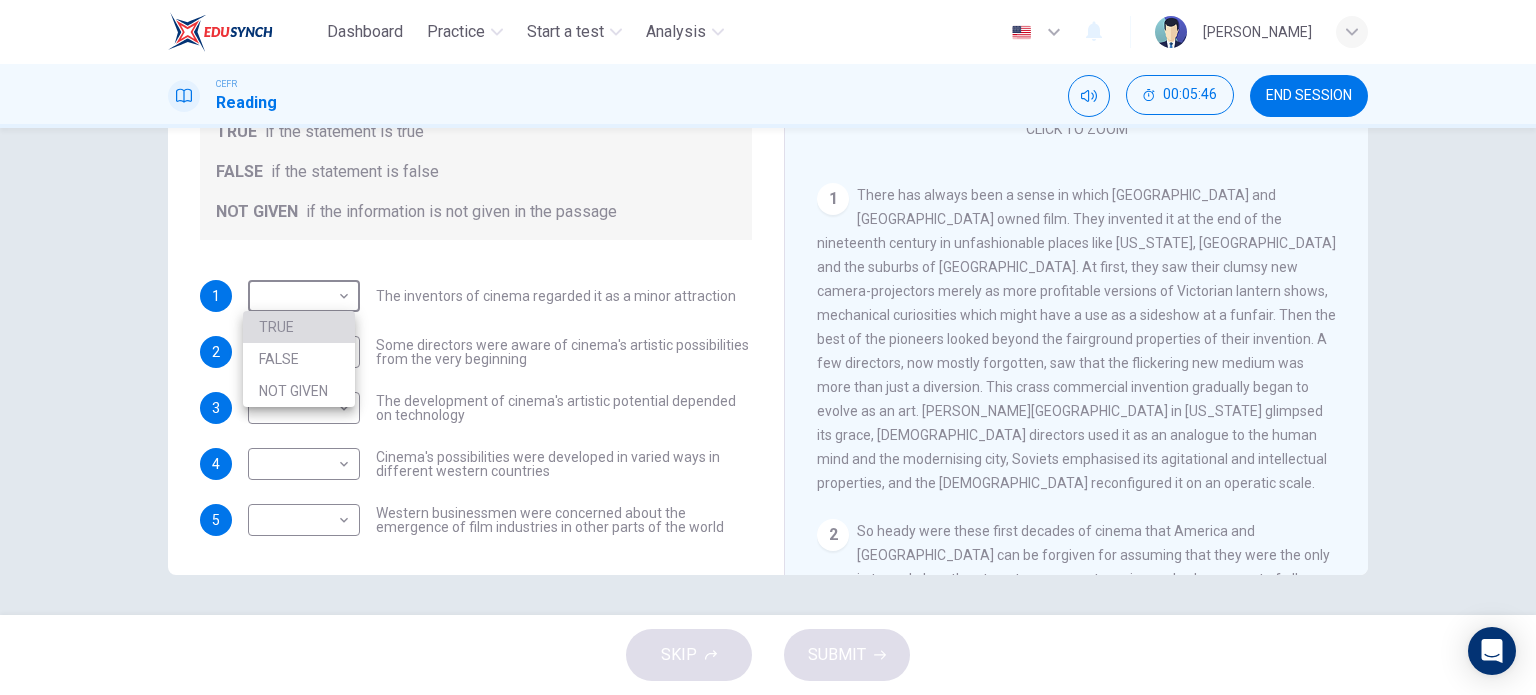 click on "TRUE" at bounding box center [299, 327] 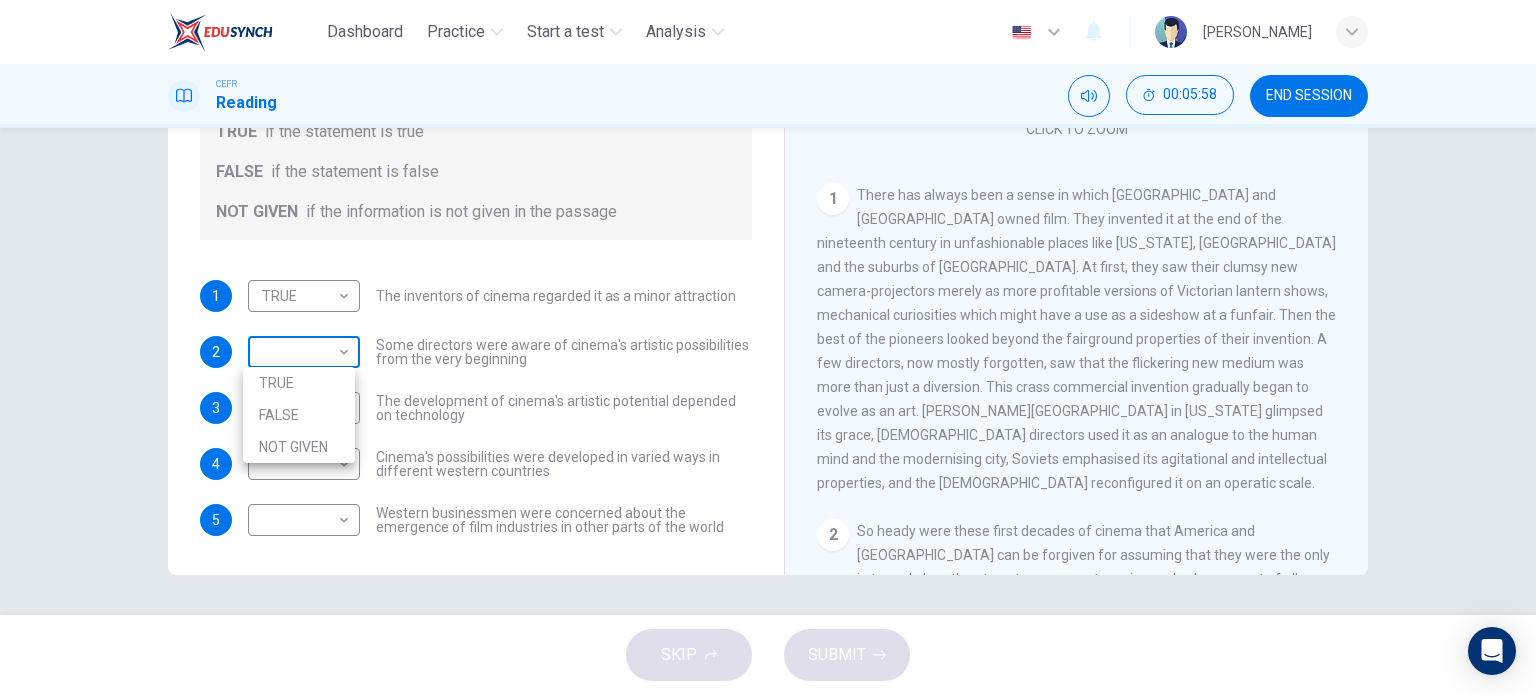 click on "Dashboard Practice Start a test Analysis English en ​ [PERSON_NAME] Reading 00:05:58 END SESSION Questions 1 - 5 Do the following statements agree with the information given in the Reading Passage?
In the boxes below write TRUE if the statement is true FALSE if the statement is false NOT GIVEN if the information is not given in the passage 1 TRUE TRUE ​ The inventors of cinema regarded it as a minor attraction 2 ​ ​ Some directors were aware of cinema's artistic possibilities from the very beginning 3 ​ ​ The development of cinema's artistic potential depended on technology 4 ​ ​ Cinema's possibilities were developed in varied ways in different western countries 5 ​ ​ Western businessmen were concerned about the emergence of film industries in other parts of the world The History of Film CLICK TO ZOOM Click to Zoom 1 2 3 4 5 6 7 8 SKIP SUBMIT EduSynch - Online Language Proficiency Testing
Dashboard Practice Start a test Analysis Notifications © Copyright" at bounding box center (768, 347) 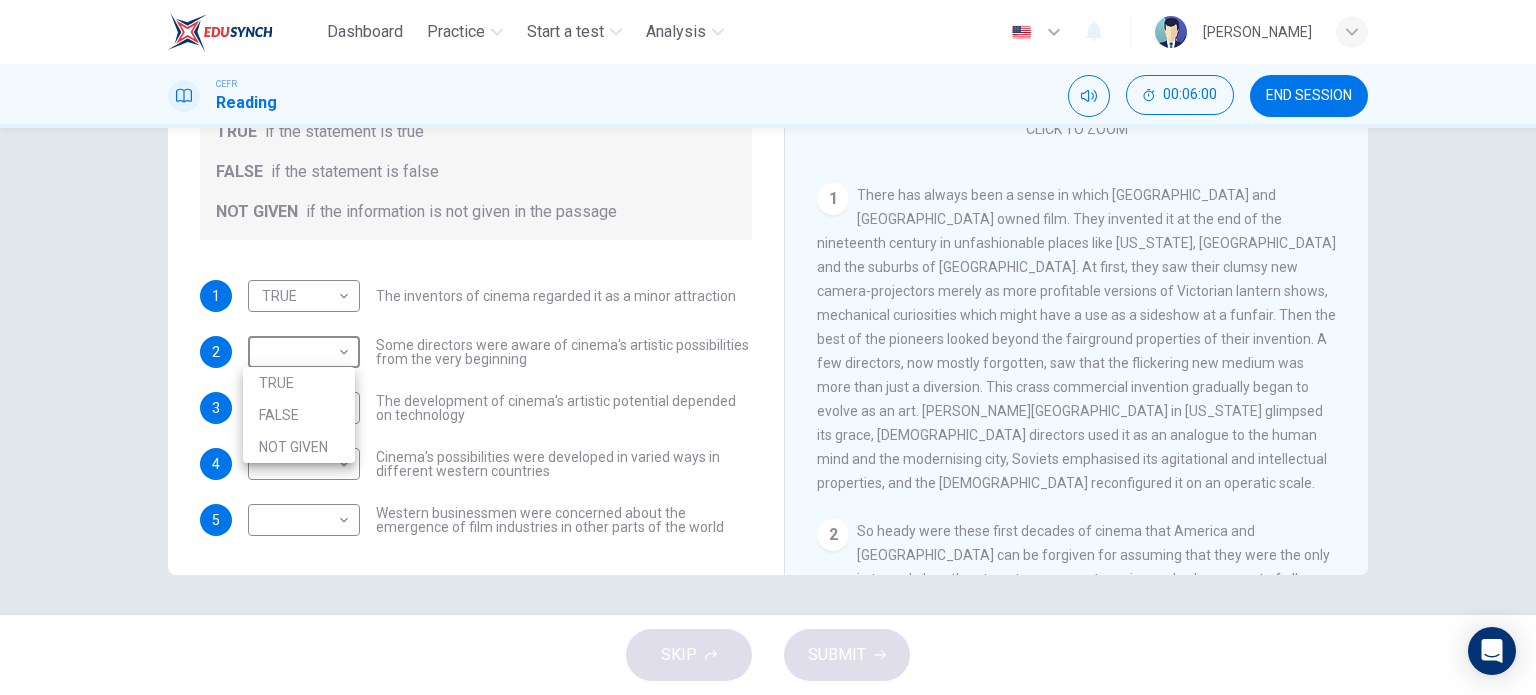 click on "TRUE" at bounding box center [299, 383] 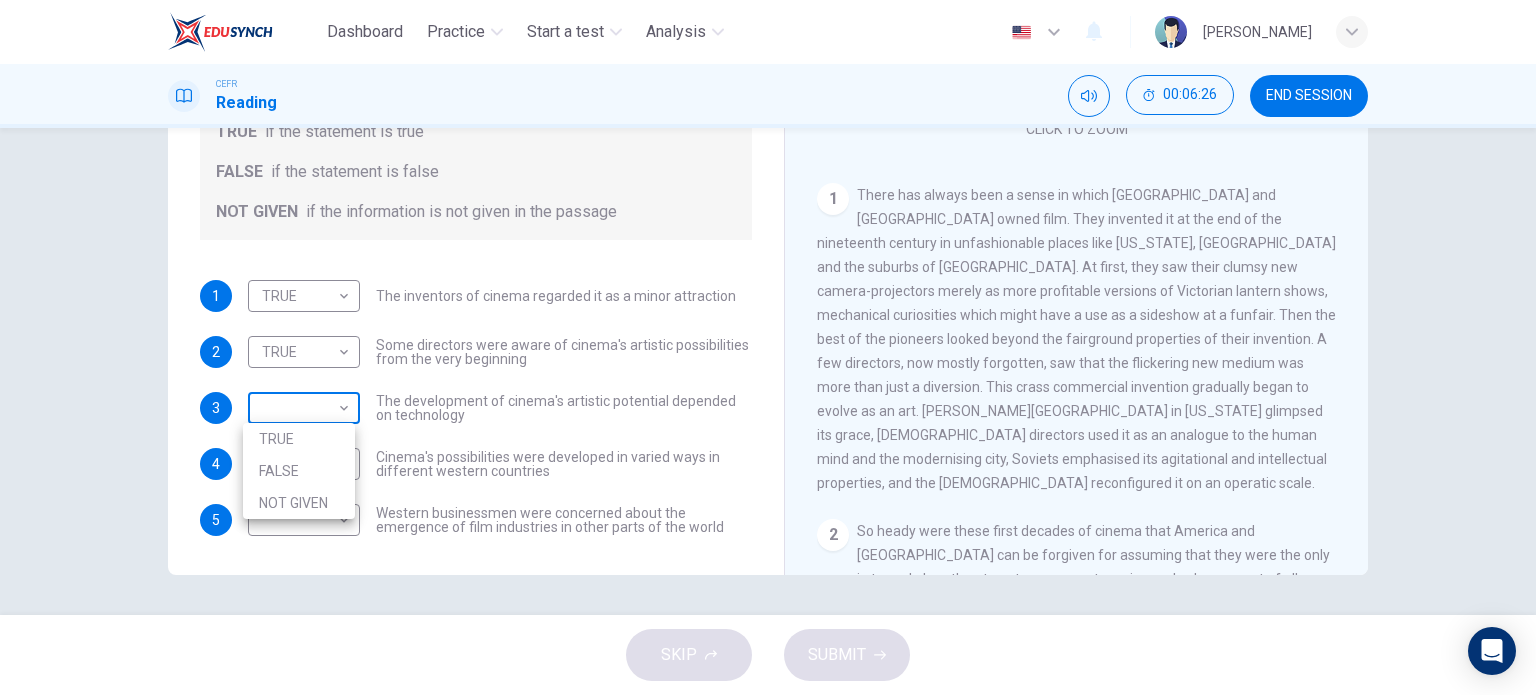 click on "Dashboard Practice Start a test Analysis English en ​ [PERSON_NAME] Reading 00:06:26 END SESSION Questions 1 - 5 Do the following statements agree with the information given in the Reading Passage?
In the boxes below write TRUE if the statement is true FALSE if the statement is false NOT GIVEN if the information is not given in the passage 1 TRUE TRUE ​ The inventors of cinema regarded it as a minor attraction 2 TRUE TRUE ​ Some directors were aware of cinema's artistic possibilities from the very beginning 3 ​ ​ The development of cinema's artistic potential depended on technology 4 ​ ​ Cinema's possibilities were developed in varied ways in different western countries 5 ​ ​ Western businessmen were concerned about the emergence of film industries in other parts of the world The History of Film CLICK TO ZOOM Click to Zoom 1 2 3 4 5 6 7 8 SKIP SUBMIT EduSynch - Online Language Proficiency Testing
Dashboard Practice Start a test Analysis Notifications 2025 TRUE" at bounding box center (768, 347) 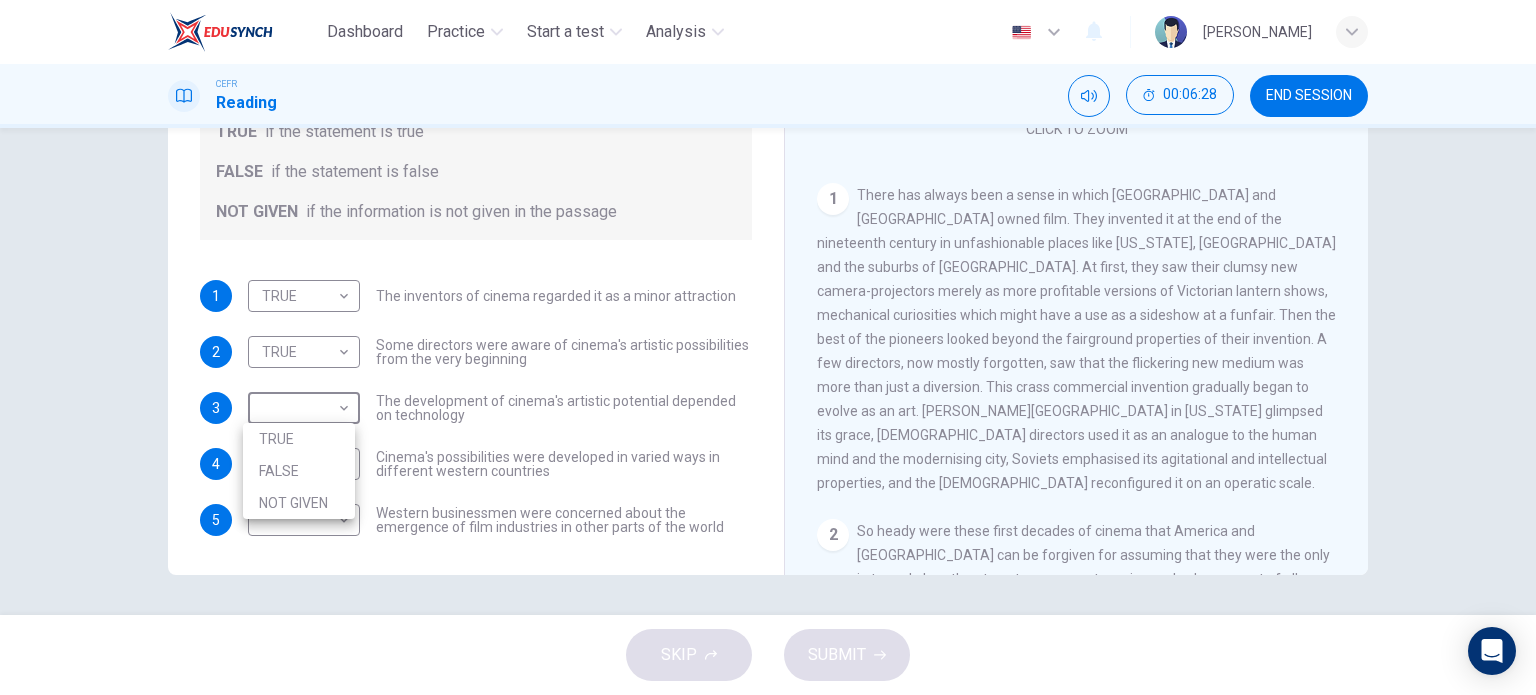 click on "NOT GIVEN" at bounding box center [299, 503] 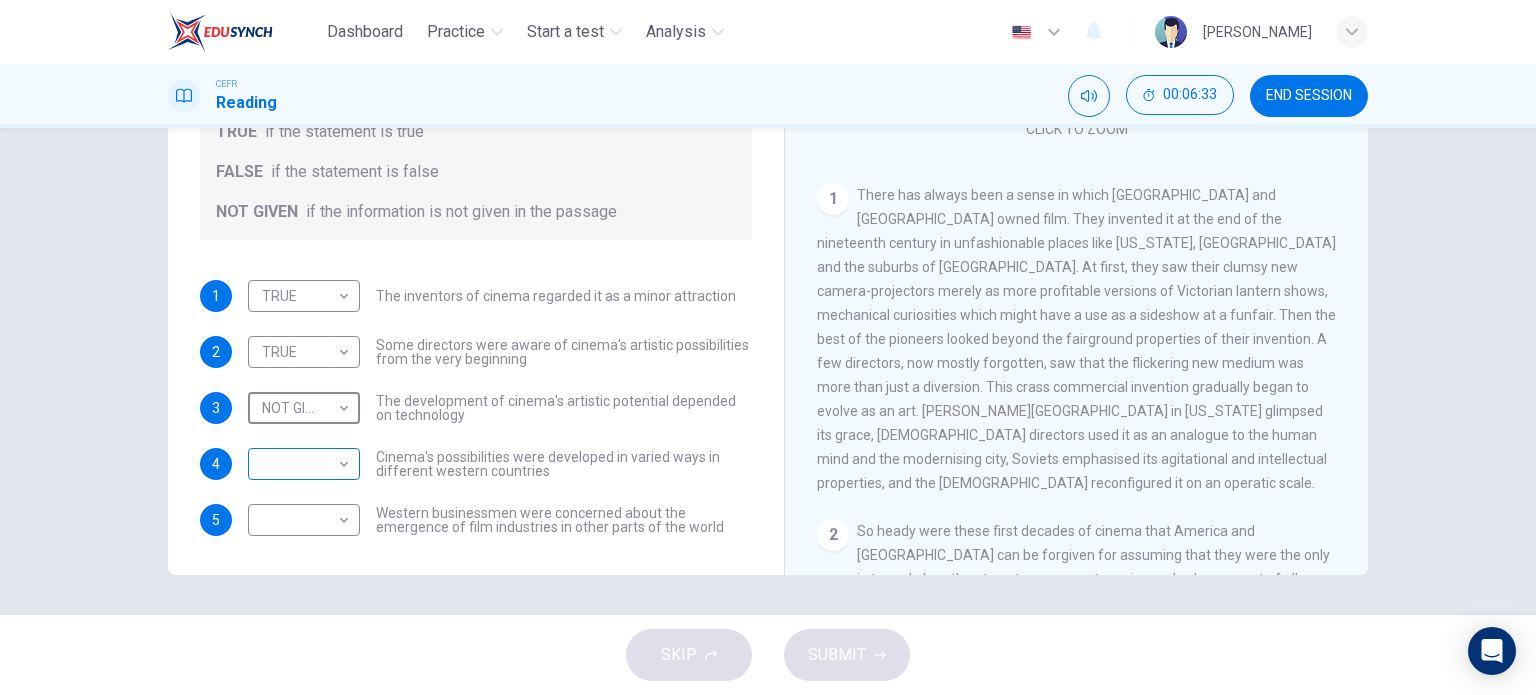 click on "Dashboard Practice Start a test Analysis English en ​ [PERSON_NAME] Reading 00:06:33 END SESSION Questions 1 - 5 Do the following statements agree with the information given in the Reading Passage?
In the boxes below write TRUE if the statement is true FALSE if the statement is false NOT GIVEN if the information is not given in the passage 1 TRUE TRUE ​ The inventors of cinema regarded it as a minor attraction 2 TRUE TRUE ​ Some directors were aware of cinema's artistic possibilities from the very beginning 3 NOT GIVEN NOT GIVEN ​ The development of cinema's artistic potential depended on technology 4 ​ ​ Cinema's possibilities were developed in varied ways in different western countries 5 ​ ​ Western businessmen were concerned about the emergence of film industries in other parts of the world The History of Film CLICK TO ZOOM Click to Zoom 1 2 3 4 5 6 7 8 SKIP SUBMIT EduSynch - Online Language Proficiency Testing
Dashboard Practice Start a test Analysis 2025" at bounding box center [768, 347] 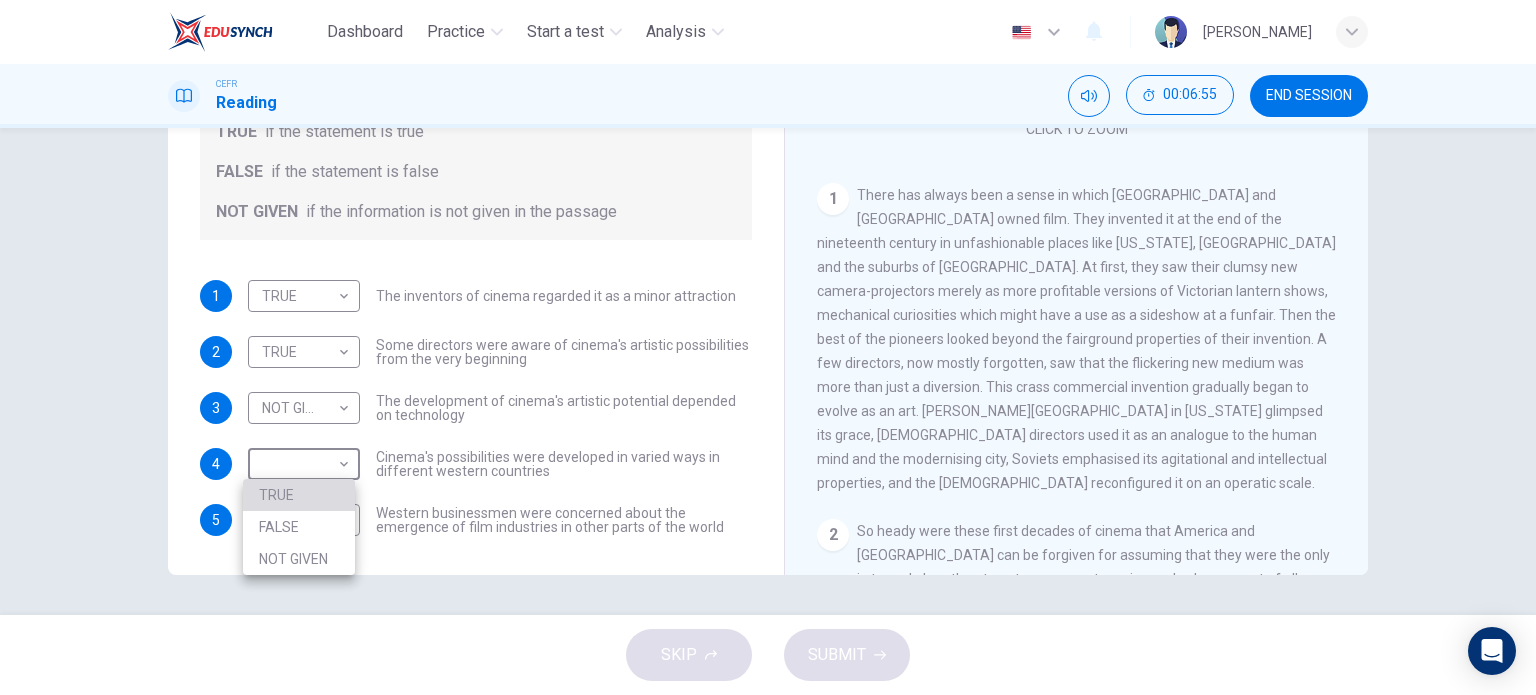click on "TRUE" at bounding box center (299, 495) 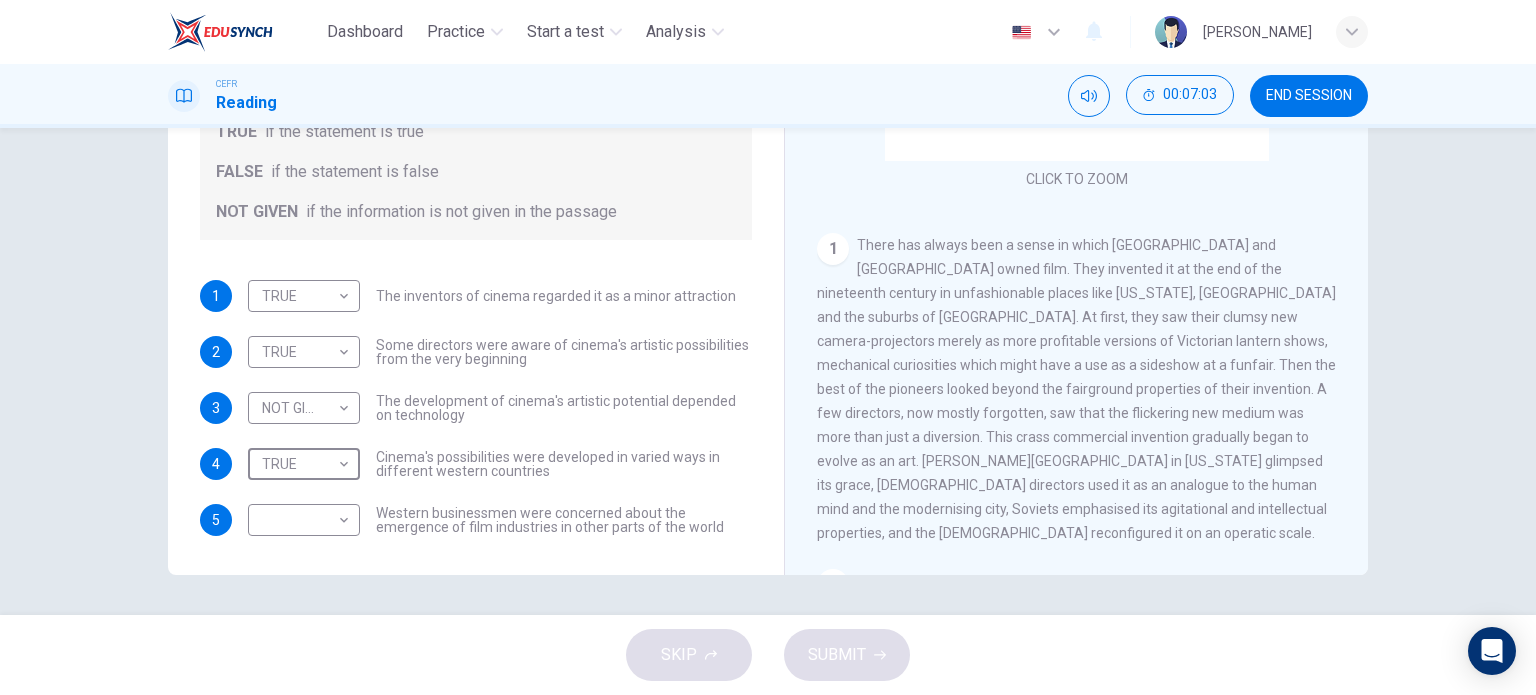 scroll, scrollTop: 152, scrollLeft: 0, axis: vertical 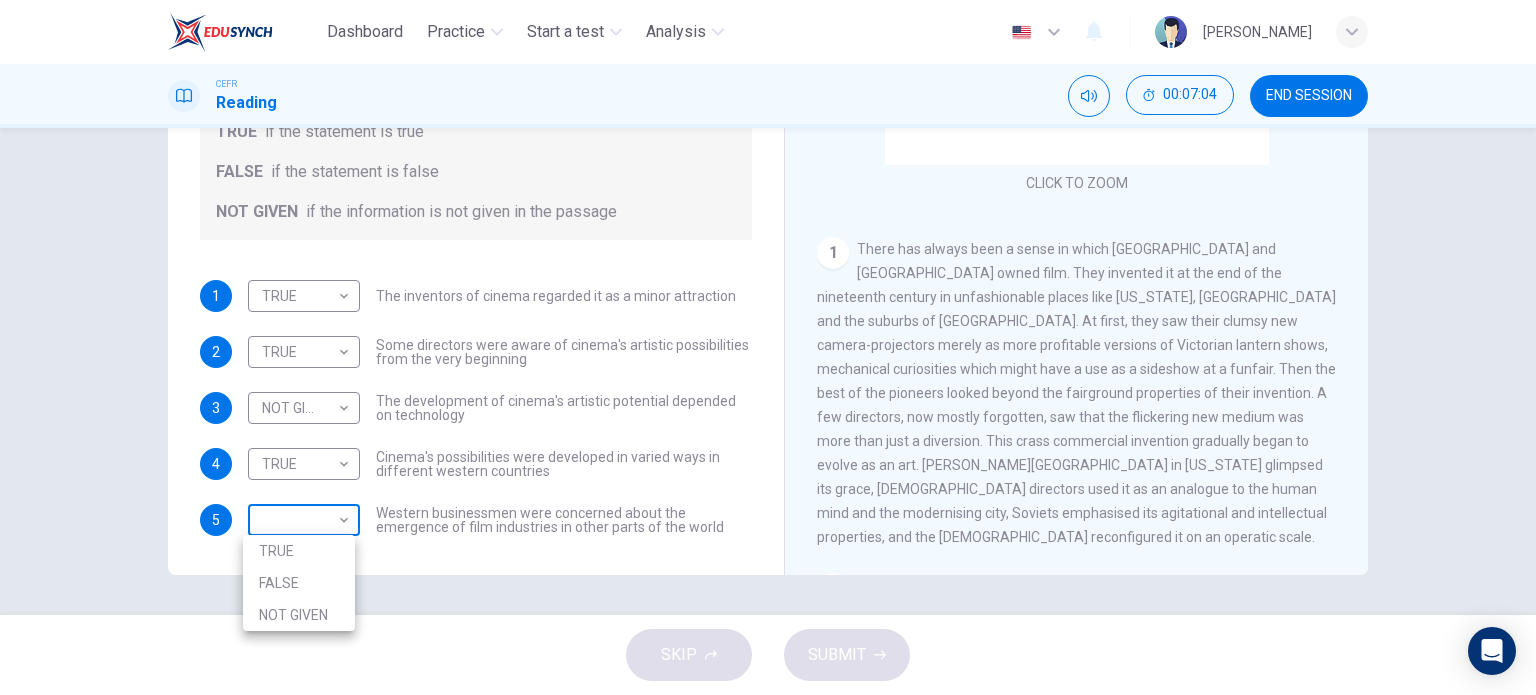 click on "Dashboard Practice Start a test Analysis English en ​ [PERSON_NAME] Reading 00:07:04 END SESSION Questions 1 - 5 Do the following statements agree with the information given in the Reading Passage?
In the boxes below write TRUE if the statement is true FALSE if the statement is false NOT GIVEN if the information is not given in the passage 1 TRUE TRUE ​ The inventors of cinema regarded it as a minor attraction 2 TRUE TRUE ​ Some directors were aware of cinema's artistic possibilities from the very beginning 3 NOT GIVEN NOT GIVEN ​ The development of cinema's artistic potential depended on technology 4 TRUE TRUE ​ Cinema's possibilities were developed in varied ways in different western countries 5 ​ ​ Western businessmen were concerned about the emergence of film industries in other parts of the world The History of Film CLICK TO ZOOM Click to Zoom 1 2 3 4 5 6 7 8 SKIP SUBMIT EduSynch - Online Language Proficiency Testing
Dashboard Practice Start a test Analysis" at bounding box center (768, 347) 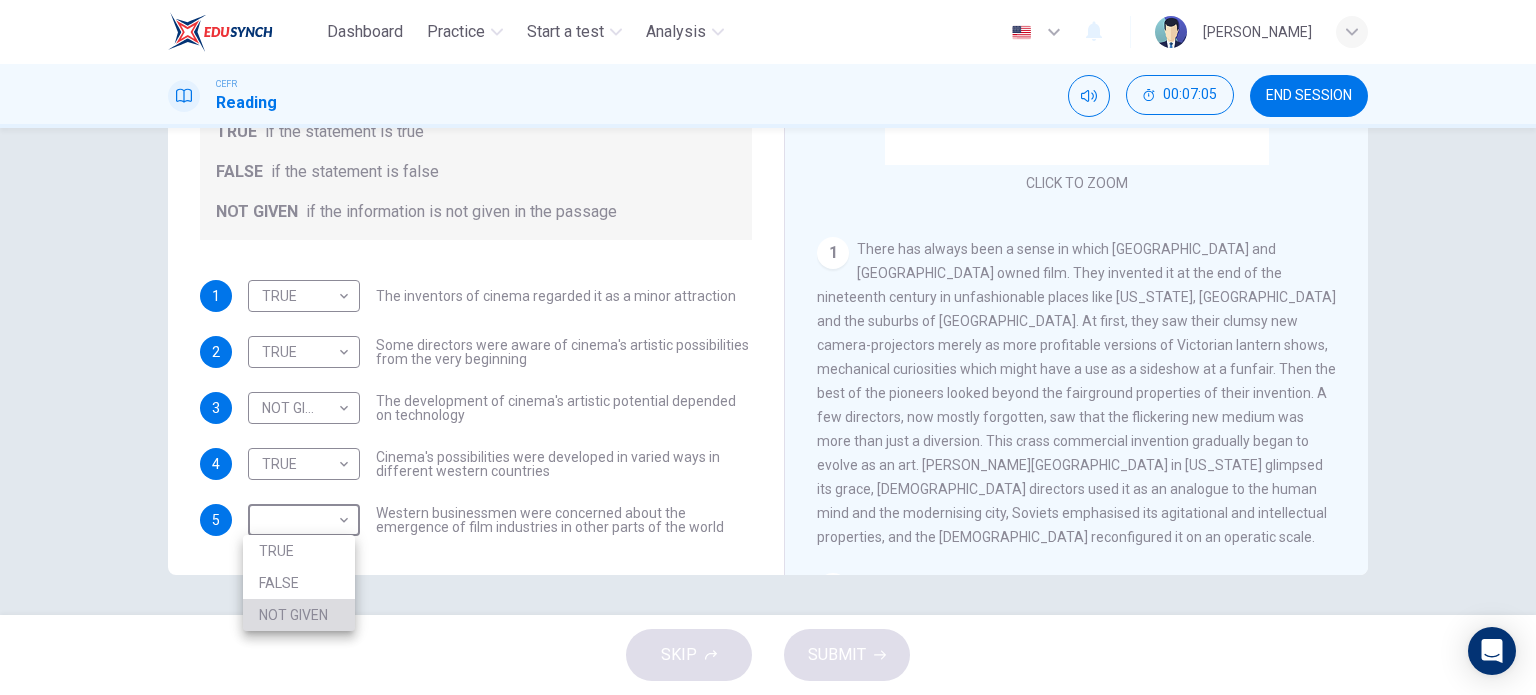 click on "NOT GIVEN" at bounding box center (299, 615) 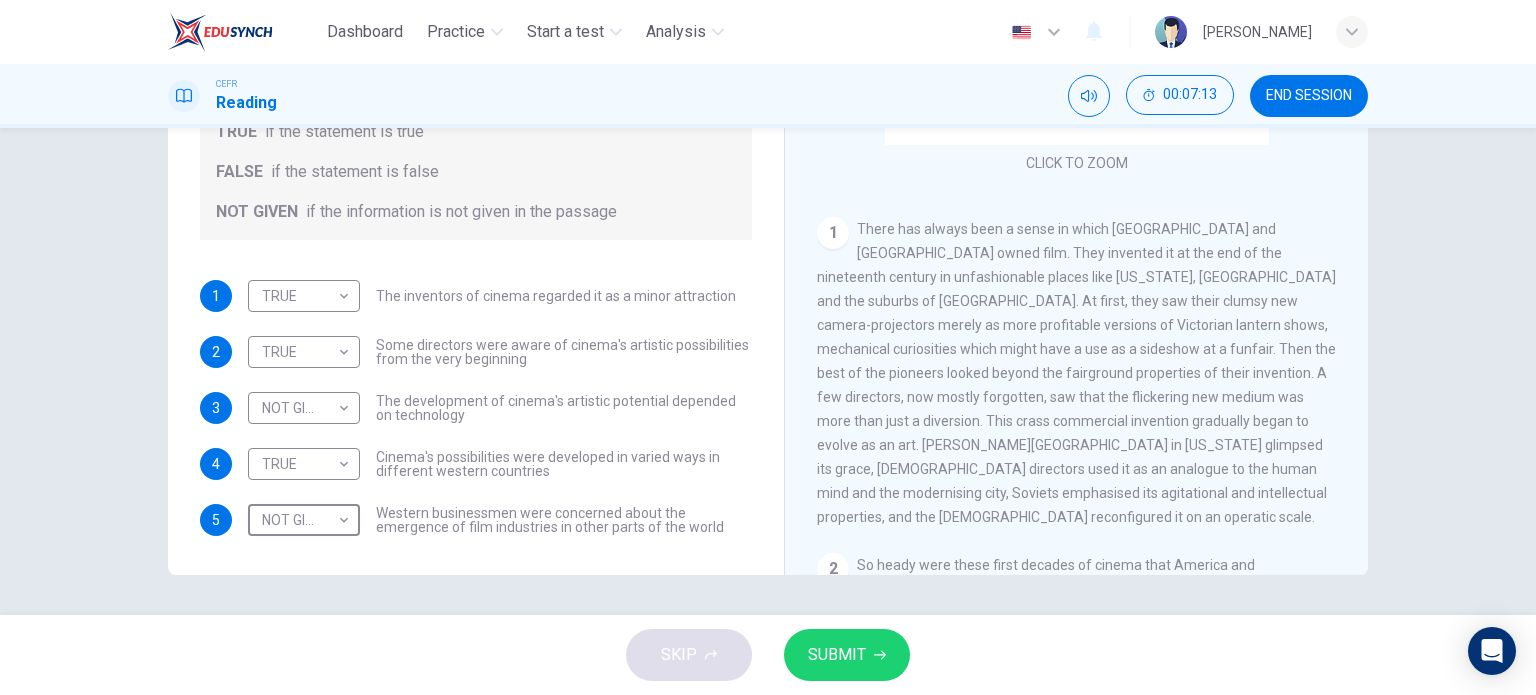 scroll, scrollTop: 172, scrollLeft: 0, axis: vertical 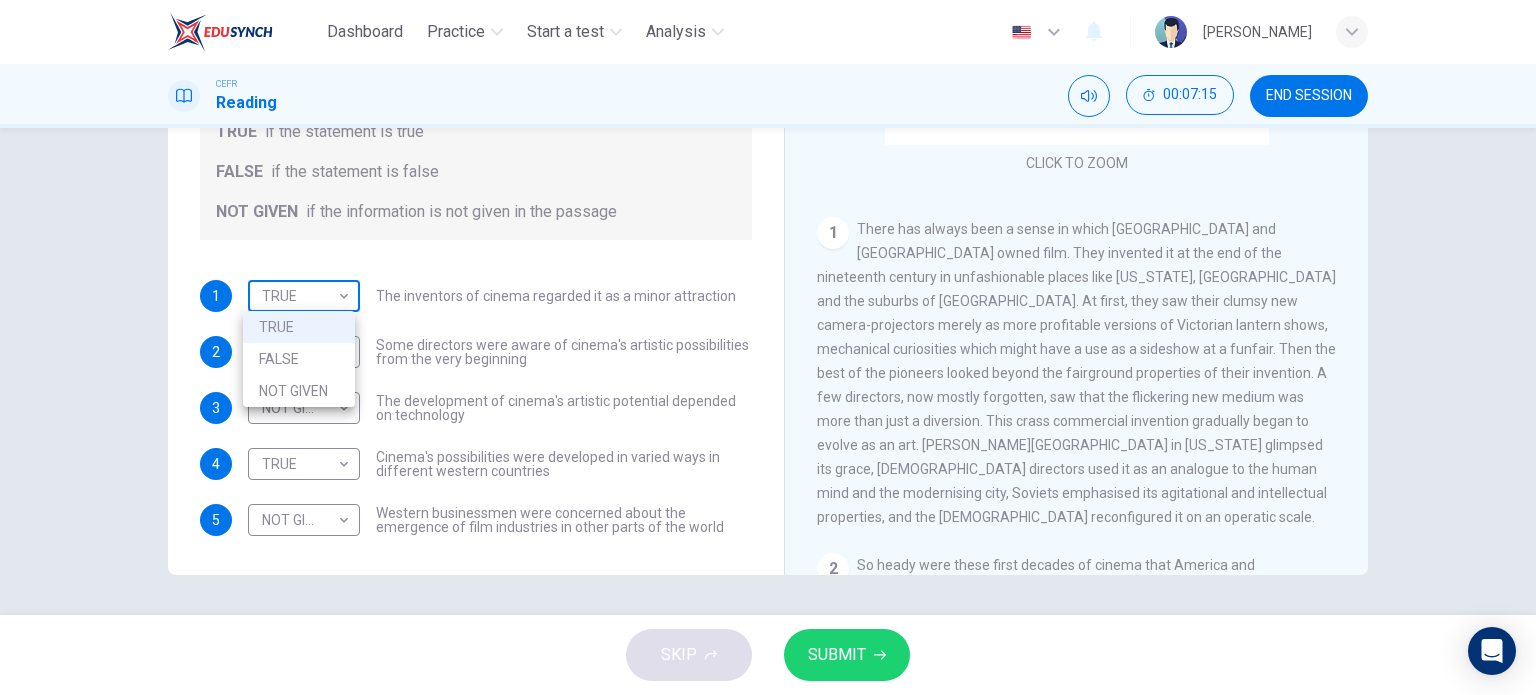 click on "Dashboard Practice Start a test Analysis English en ​ [PERSON_NAME] Reading 00:07:15 END SESSION Questions 1 - 5 Do the following statements agree with the information given in the Reading Passage?
In the boxes below write TRUE if the statement is true FALSE if the statement is false NOT GIVEN if the information is not given in the passage 1 TRUE TRUE ​ The inventors of cinema regarded it as a minor attraction 2 TRUE TRUE ​ Some directors were aware of cinema's artistic possibilities from the very beginning 3 NOT GIVEN NOT GIVEN ​ The development of cinema's artistic potential depended on technology 4 TRUE TRUE ​ Cinema's possibilities were developed in varied ways in different western countries 5 NOT GIVEN NOT GIVEN ​ Western businessmen were concerned about the emergence of film industries in other parts of the world The History of Film CLICK TO ZOOM Click to Zoom 1 2 3 4 5 6 7 8 SKIP SUBMIT EduSynch - Online Language Proficiency Testing
Dashboard Practice Analysis" at bounding box center [768, 347] 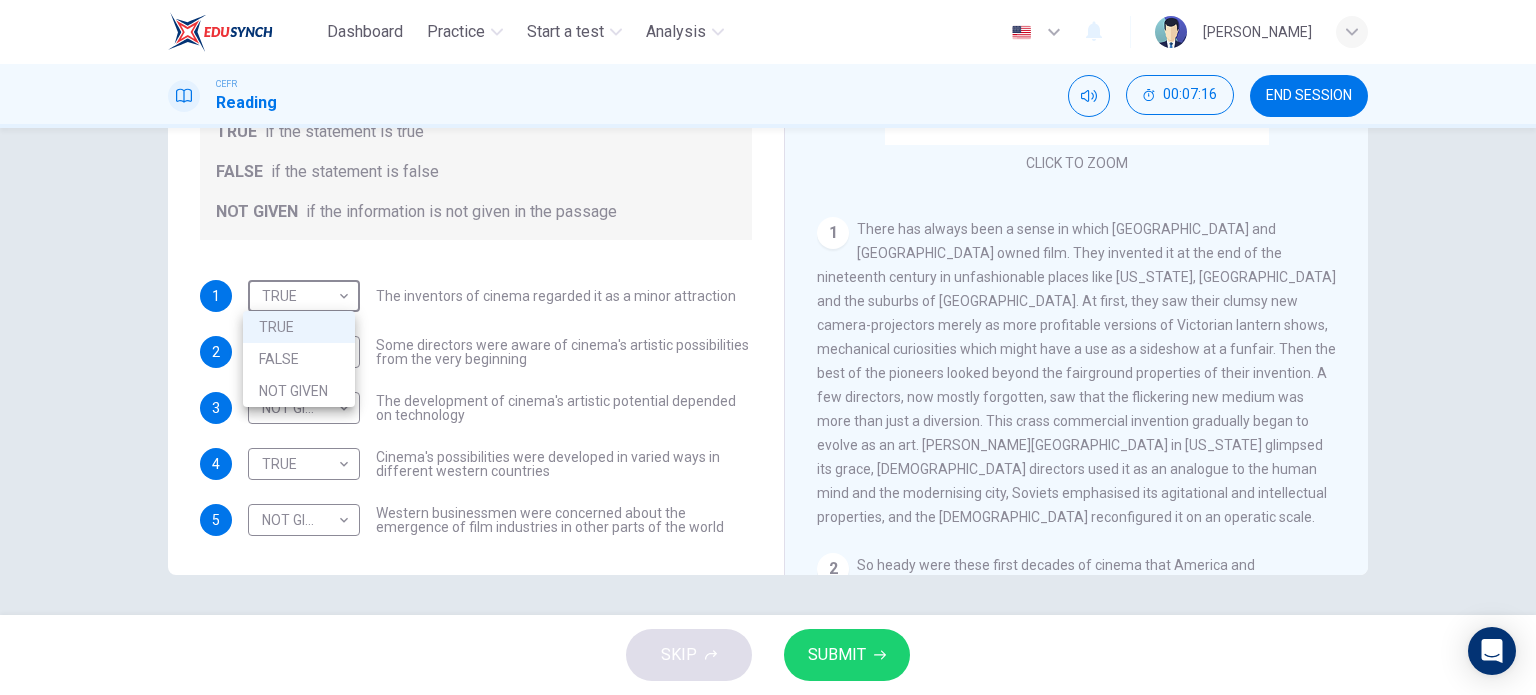 click on "FALSE" at bounding box center (299, 359) 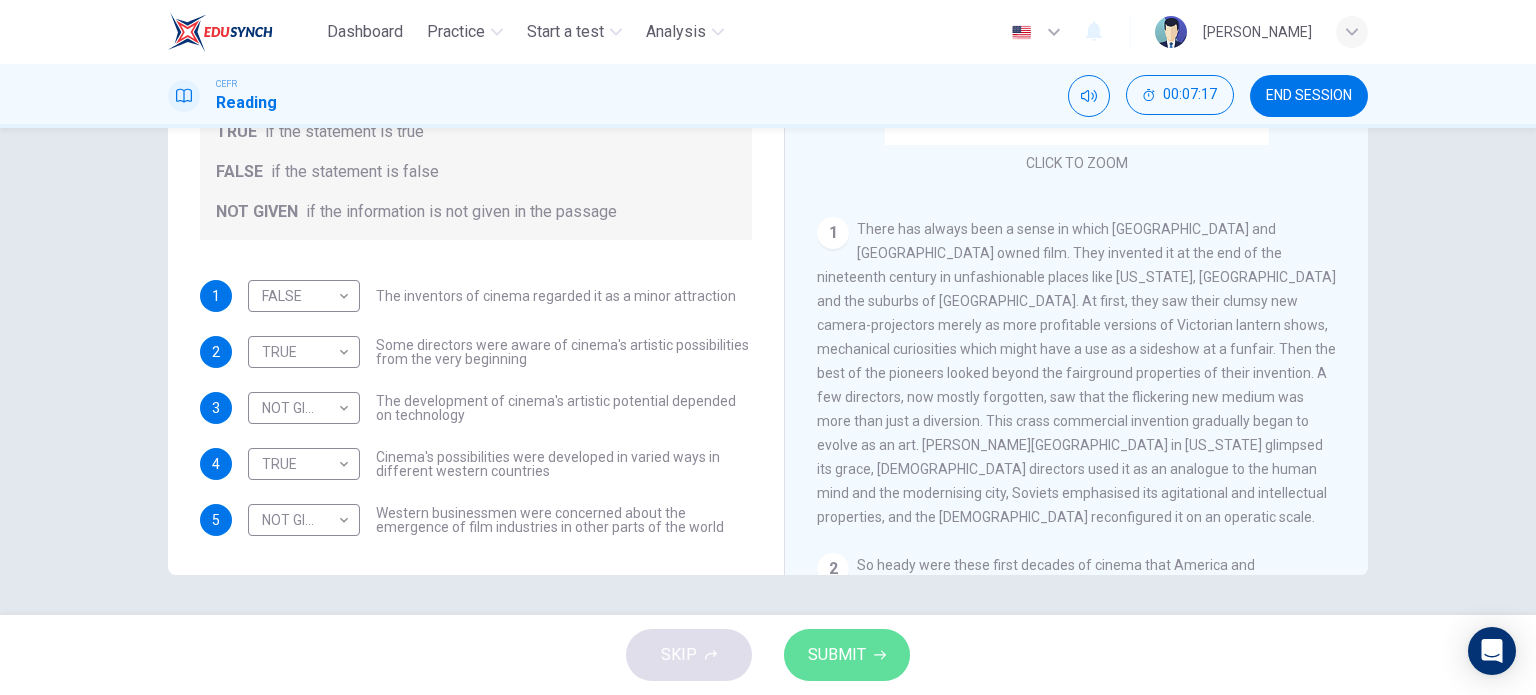 click on "SUBMIT" at bounding box center (847, 655) 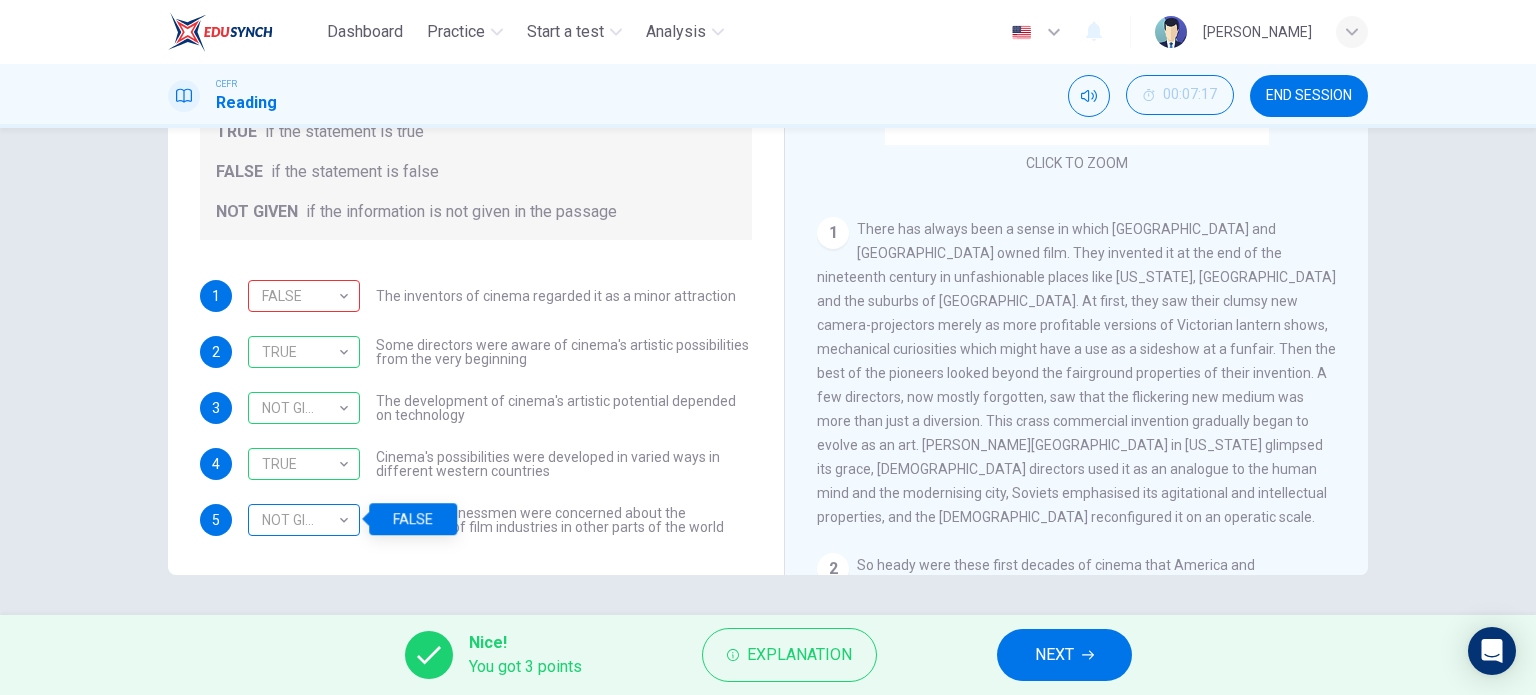 click on "NOT GIVEN" at bounding box center (300, 520) 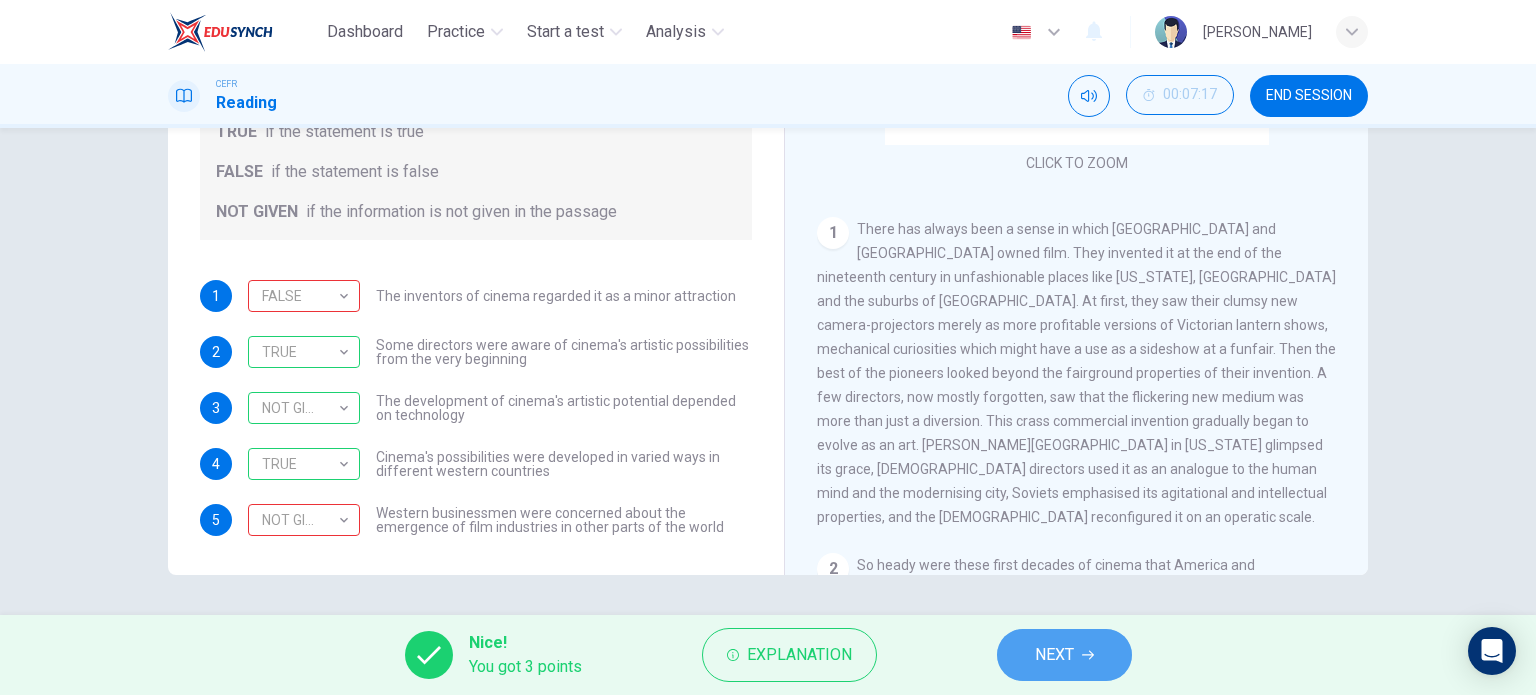 click on "NEXT" at bounding box center [1064, 655] 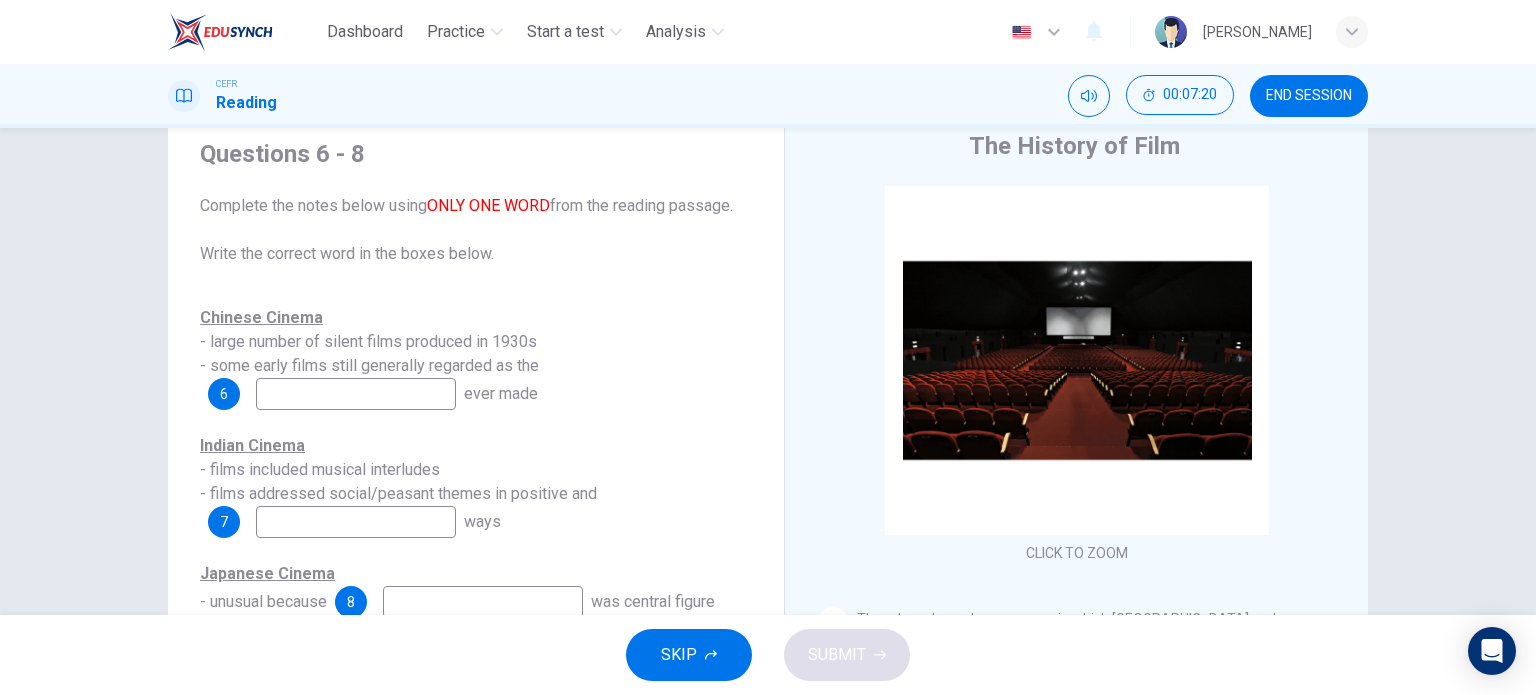 scroll, scrollTop: 90, scrollLeft: 0, axis: vertical 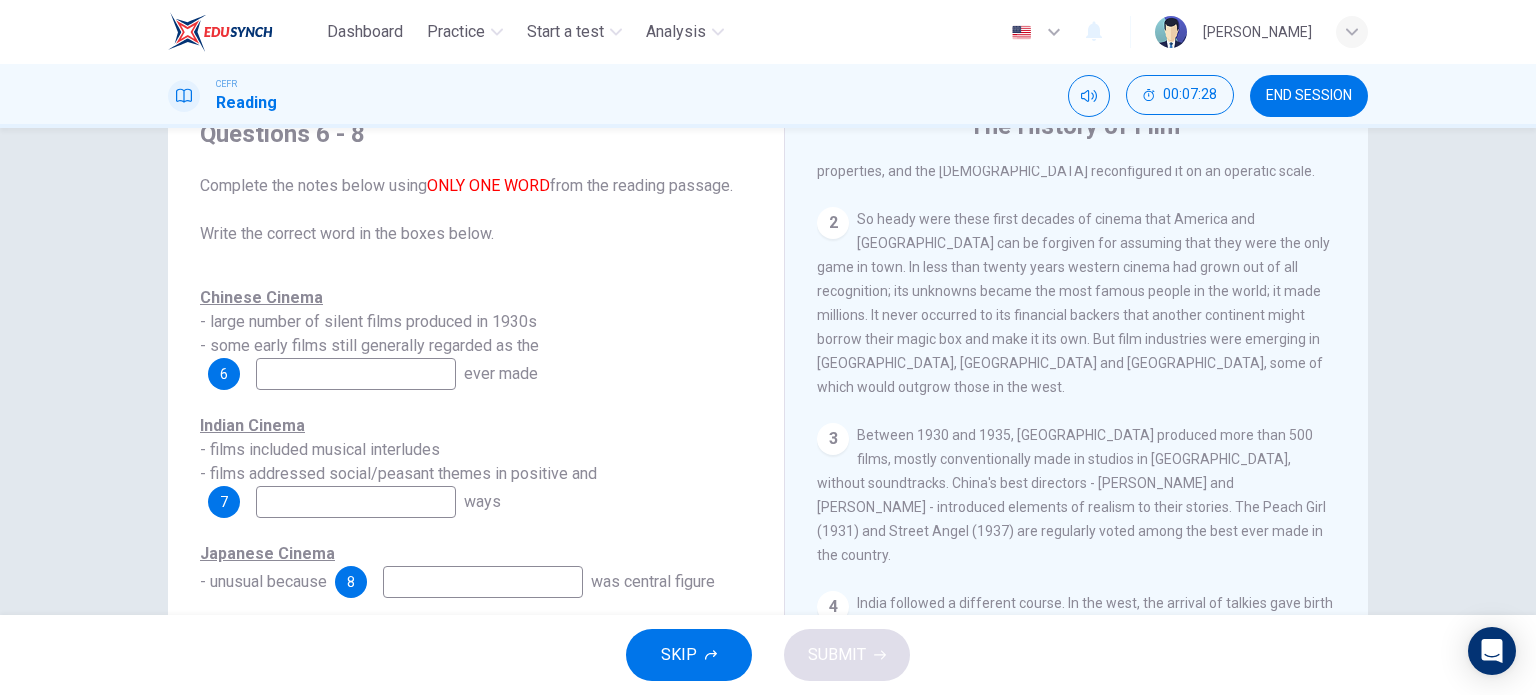 click at bounding box center (356, 374) 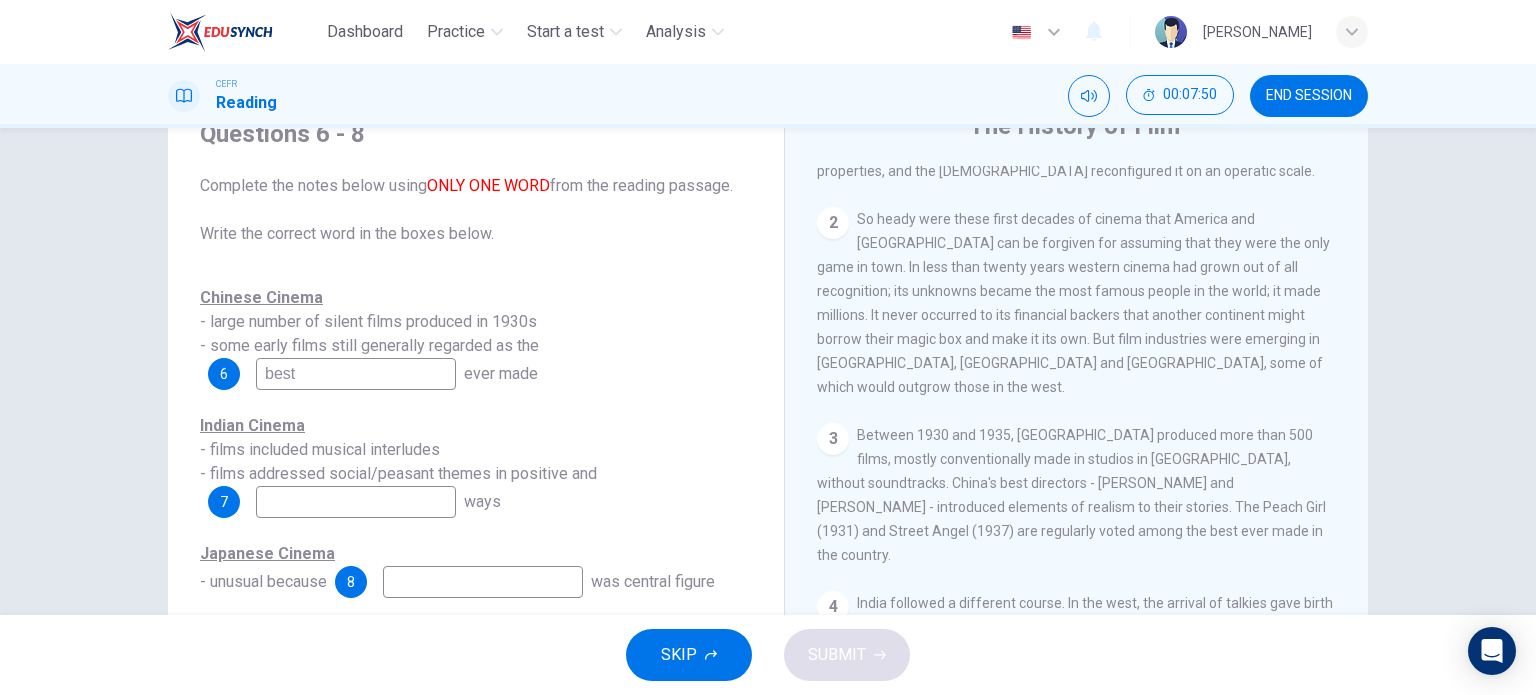 type on "best" 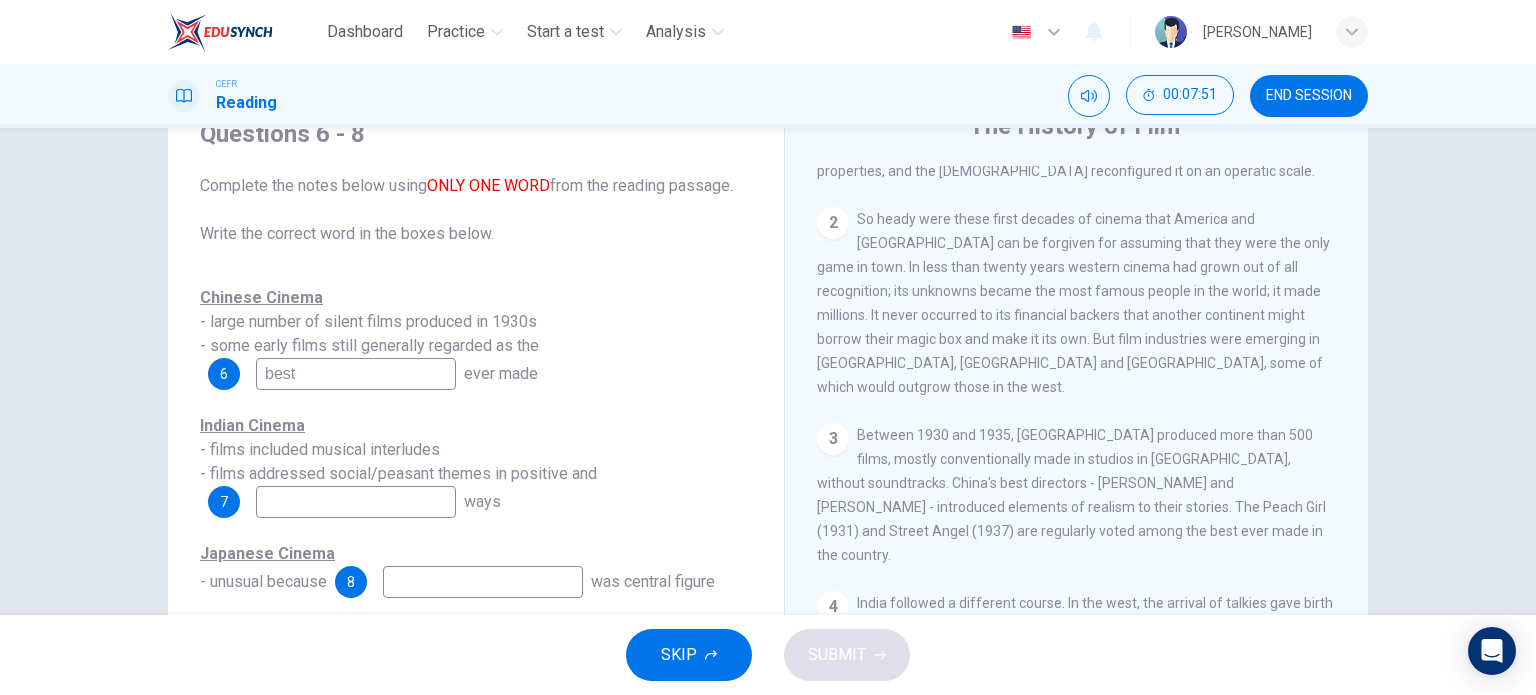 click at bounding box center (356, 502) 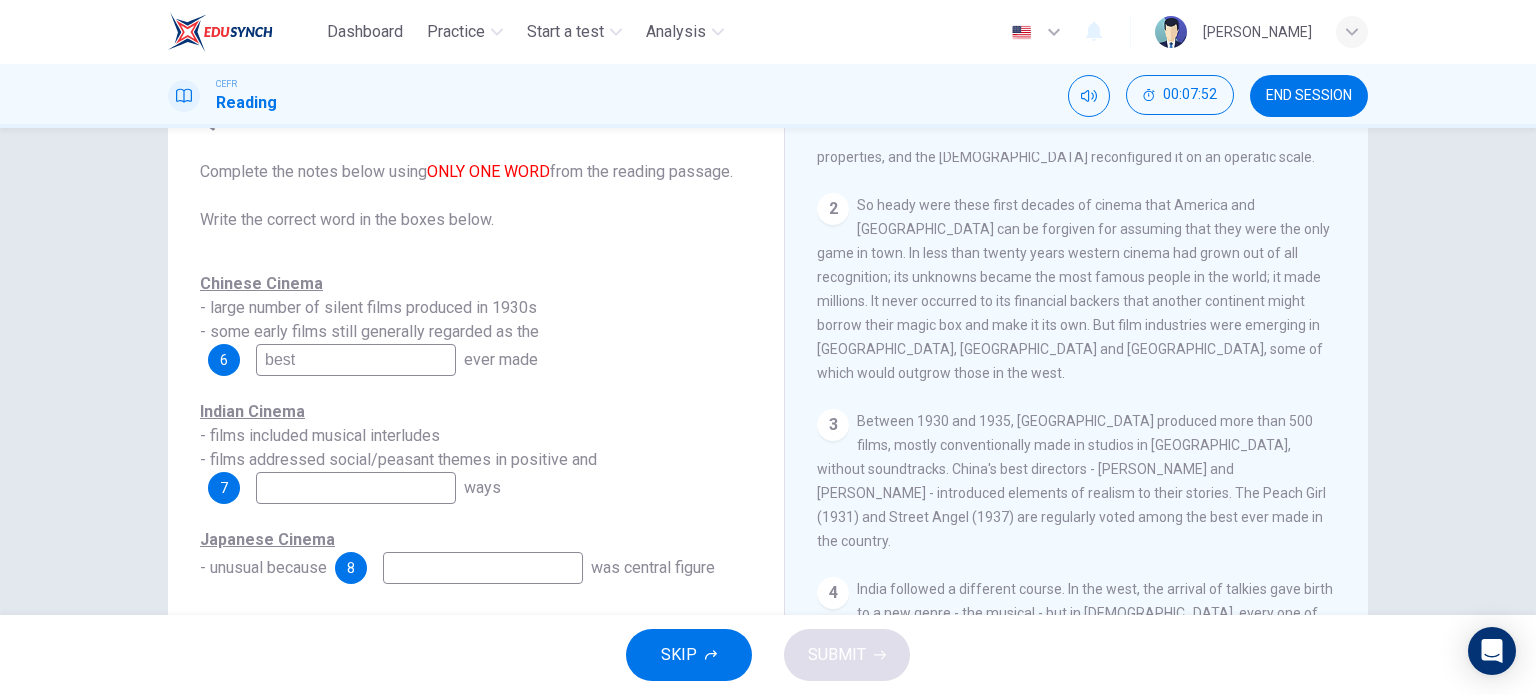 scroll, scrollTop: 106, scrollLeft: 0, axis: vertical 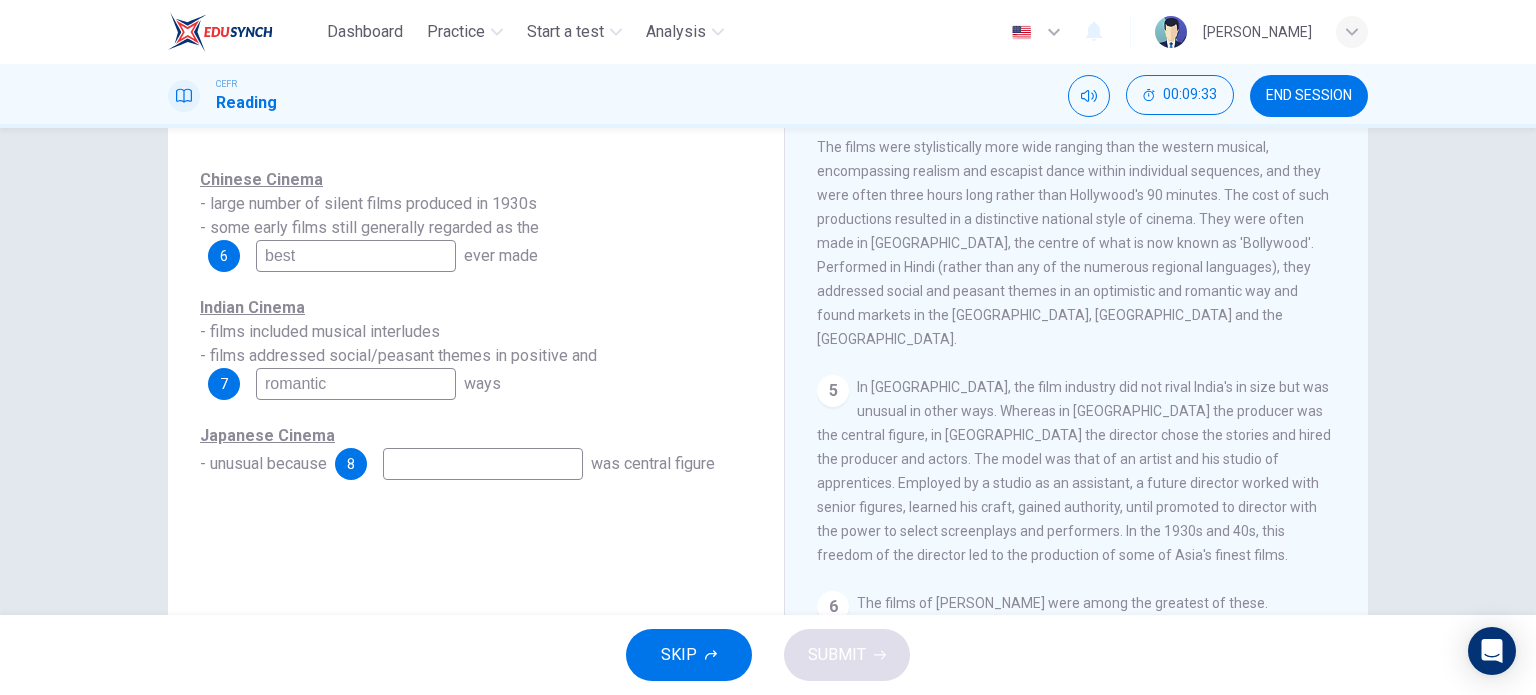 type on "romantic" 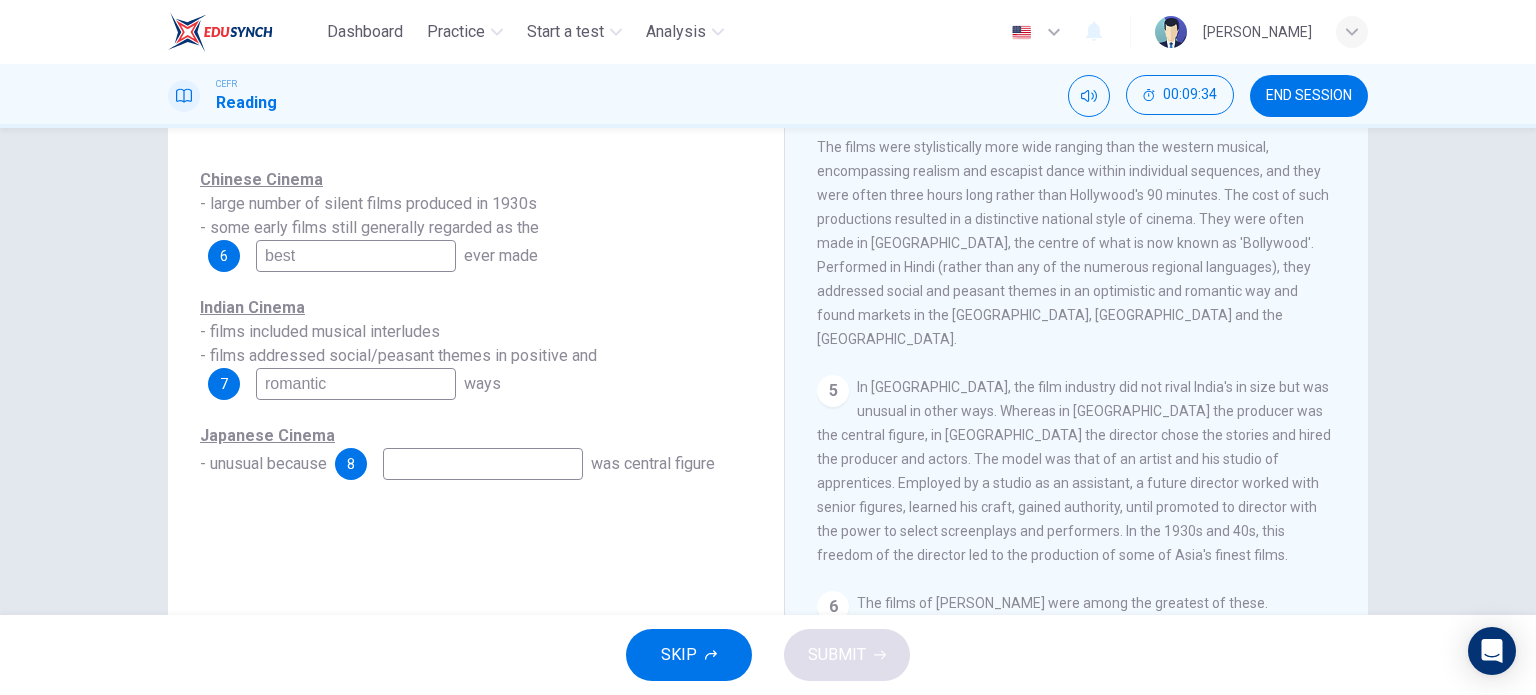 click at bounding box center [483, 464] 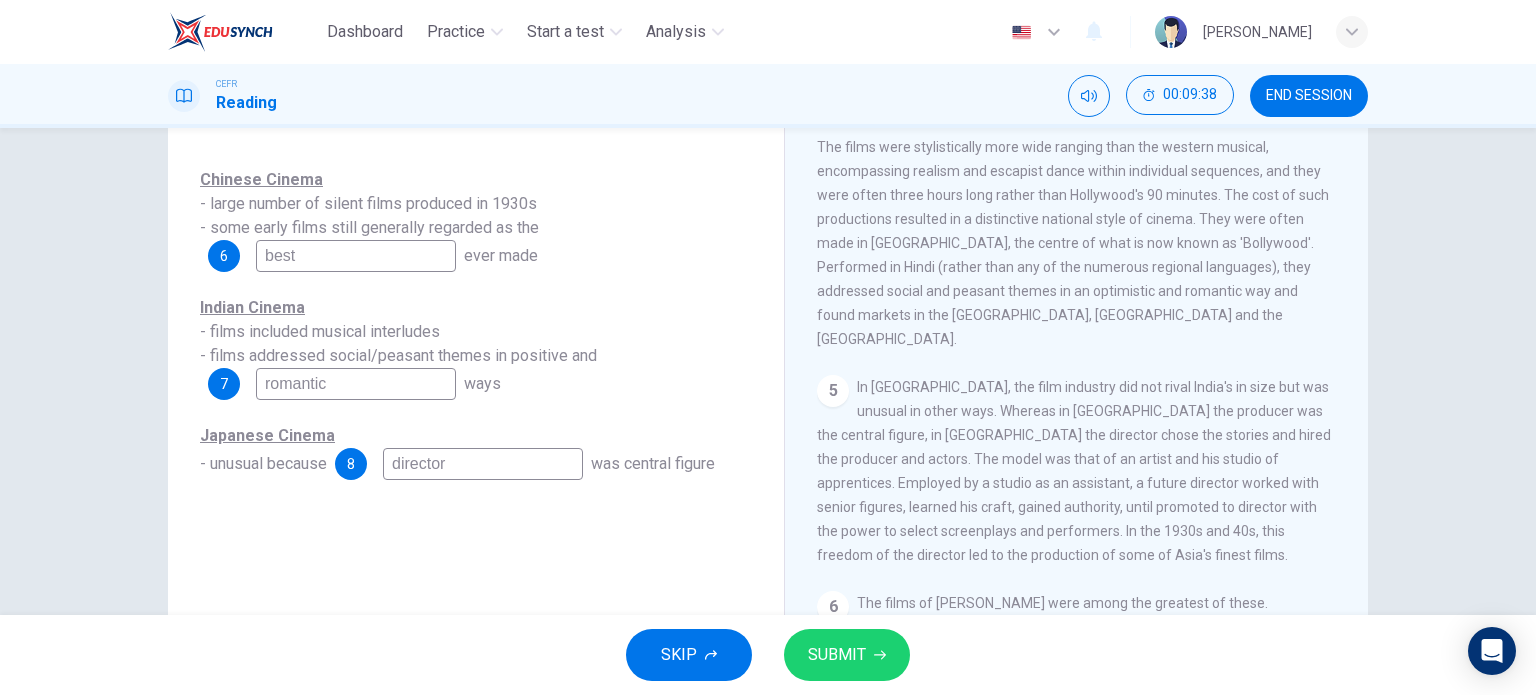 type on "director" 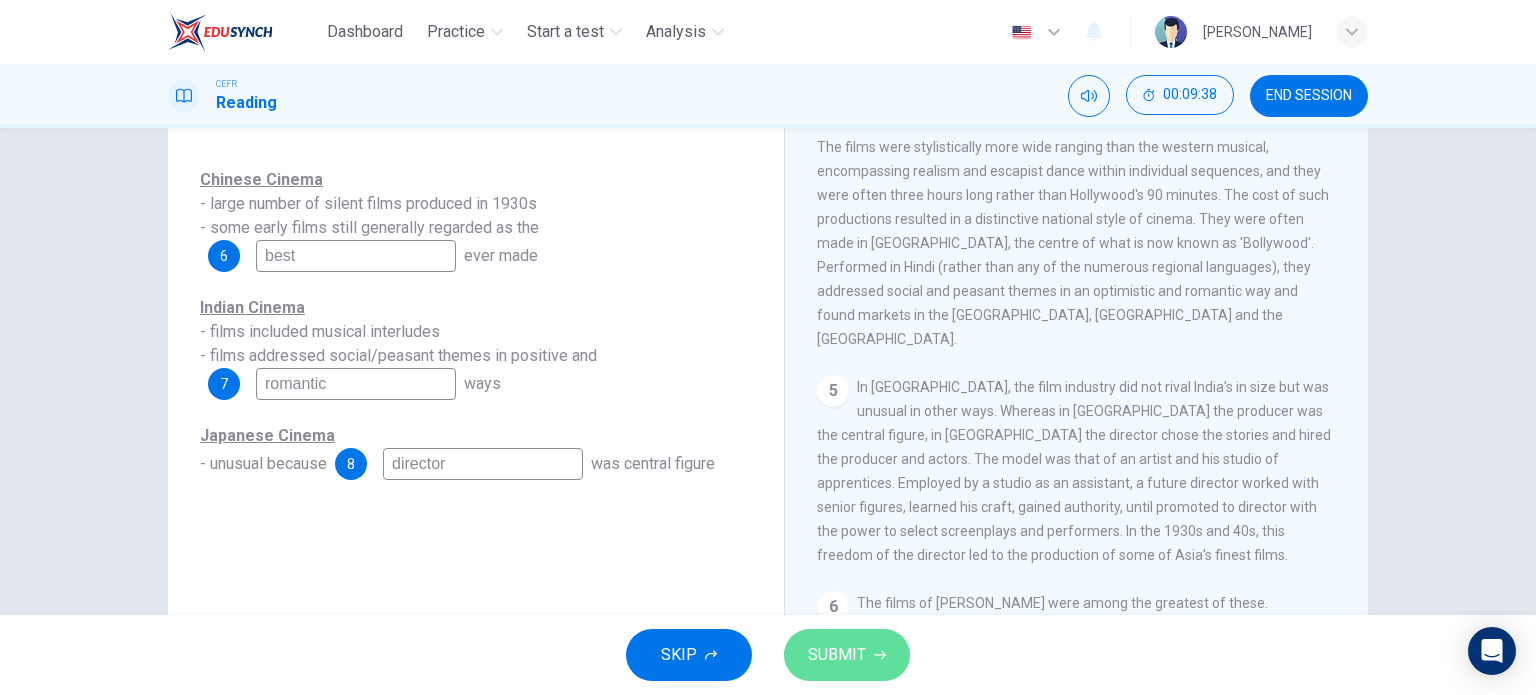 click on "SUBMIT" at bounding box center [837, 655] 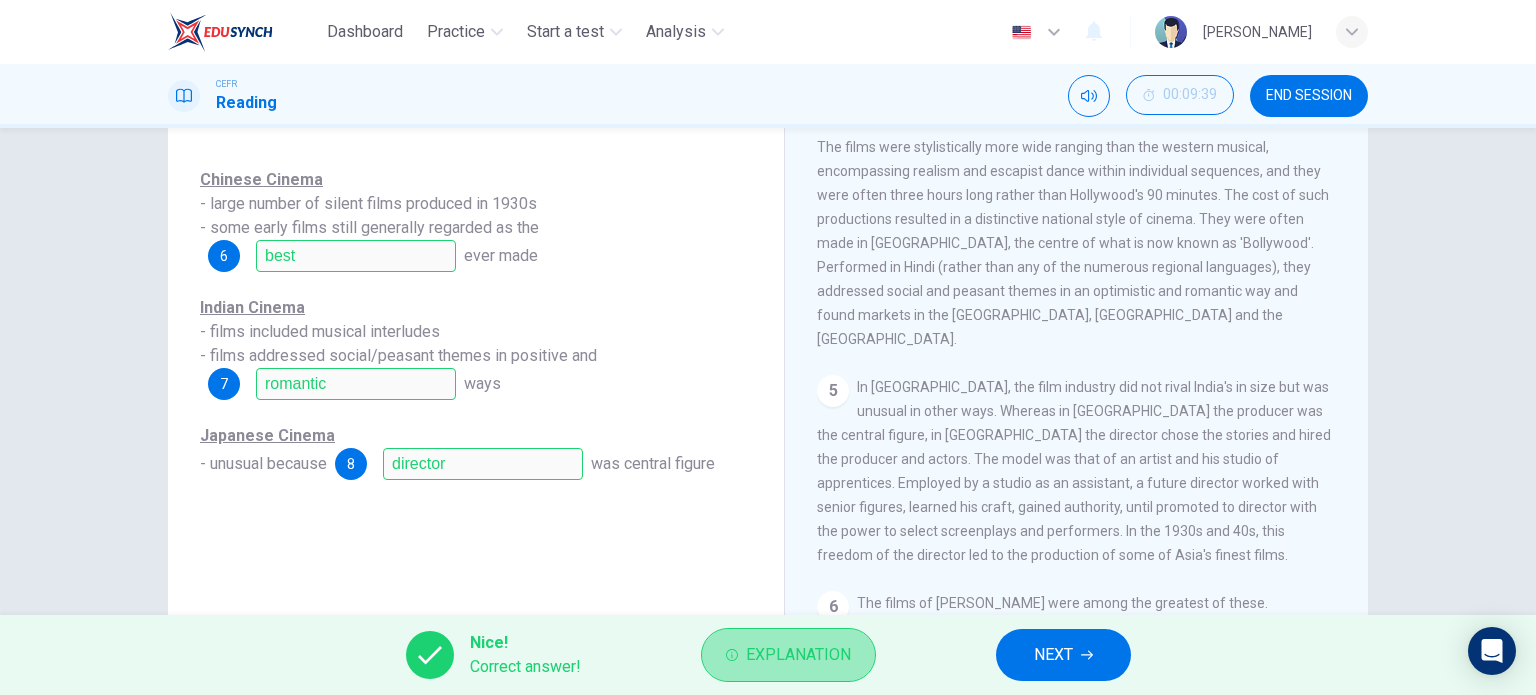 click on "Explanation" at bounding box center (798, 655) 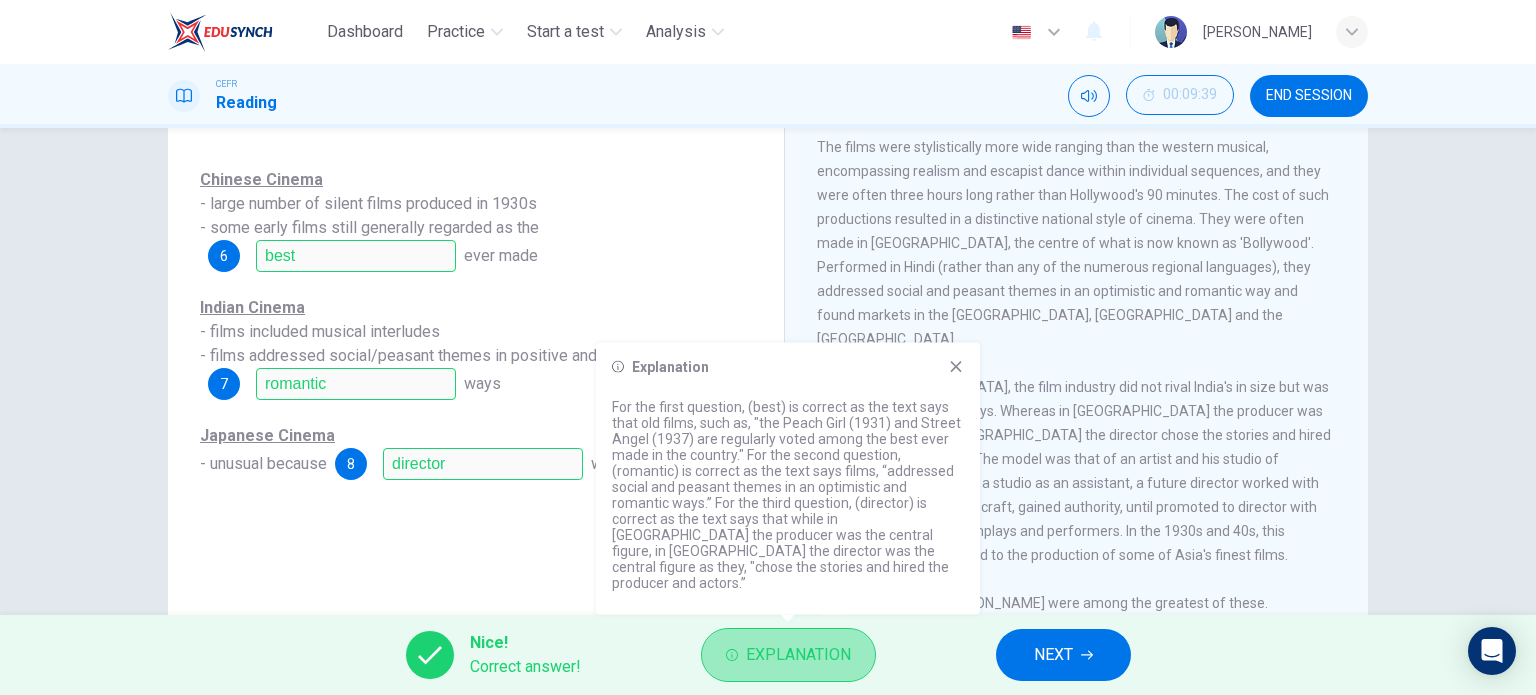 click on "Explanation" at bounding box center [798, 655] 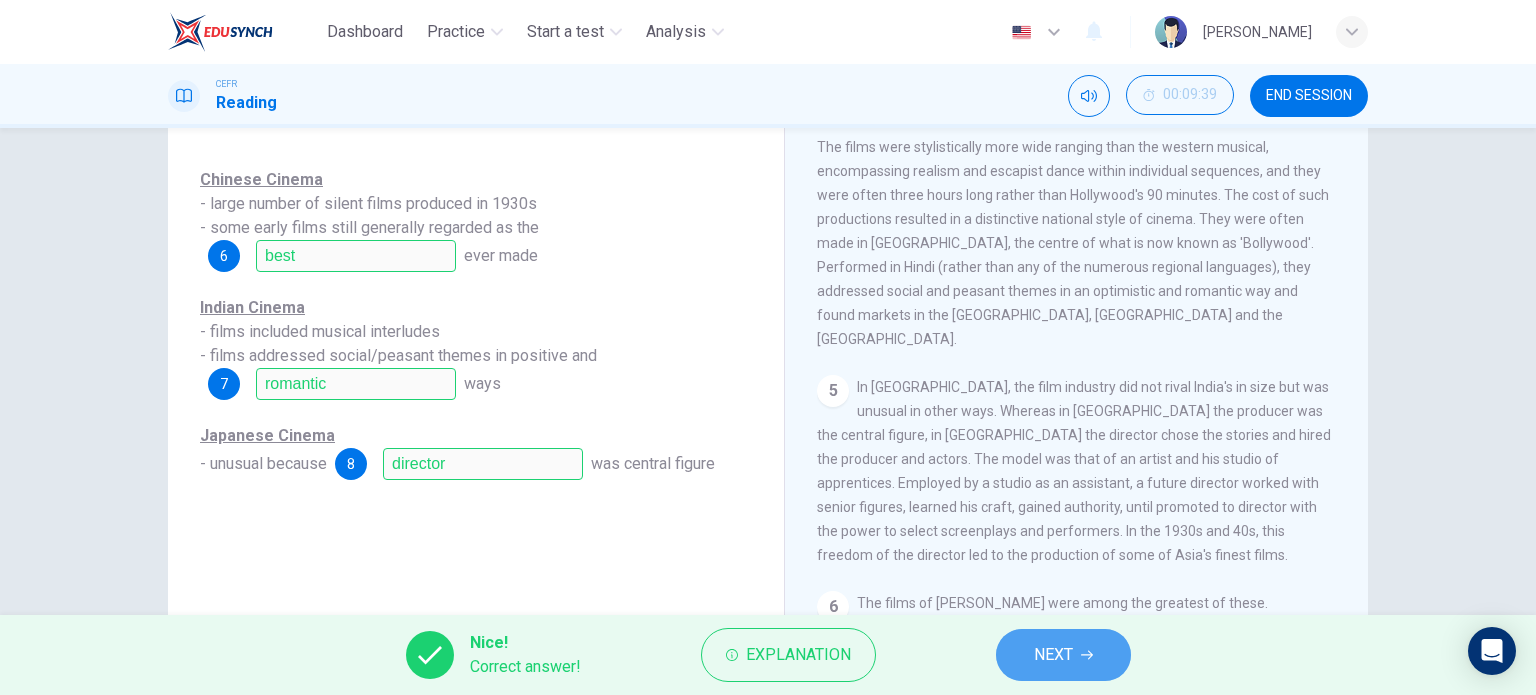 click on "NEXT" at bounding box center [1053, 655] 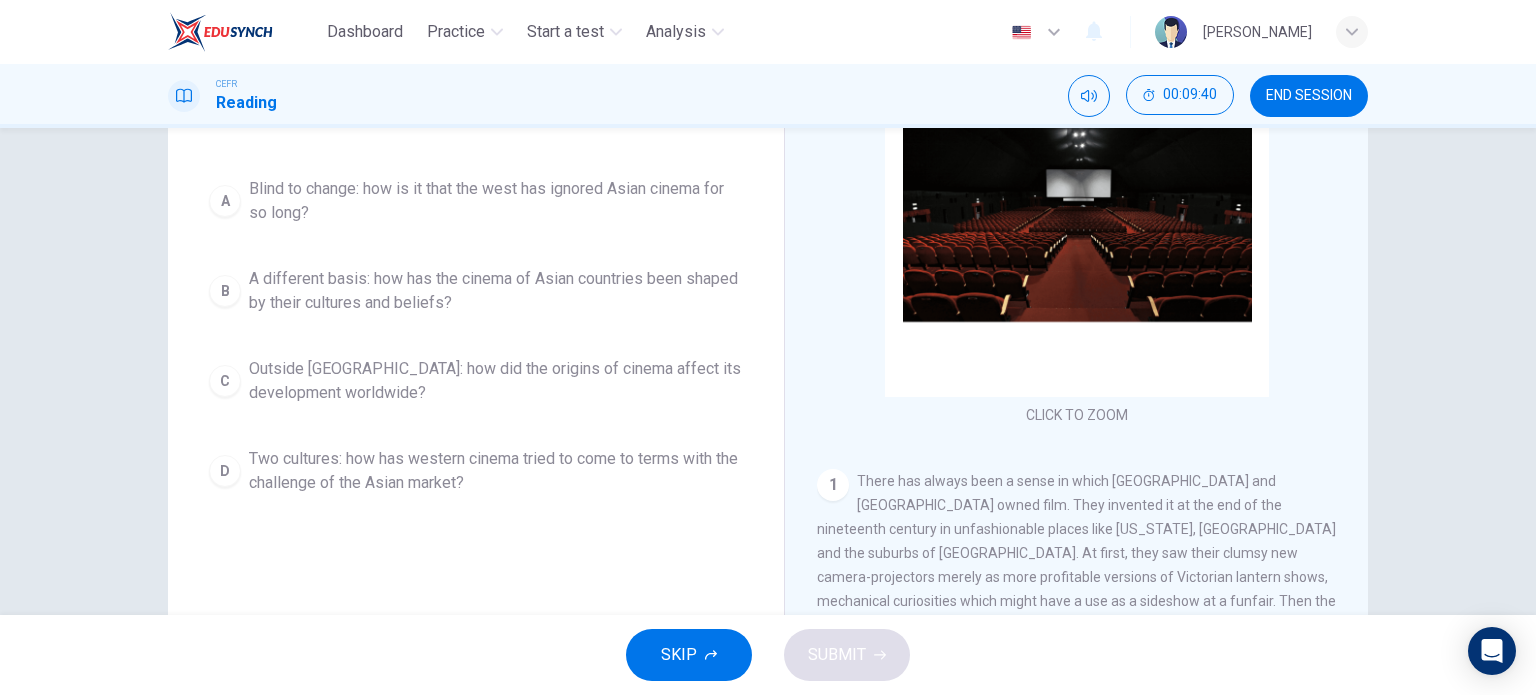 scroll, scrollTop: 0, scrollLeft: 0, axis: both 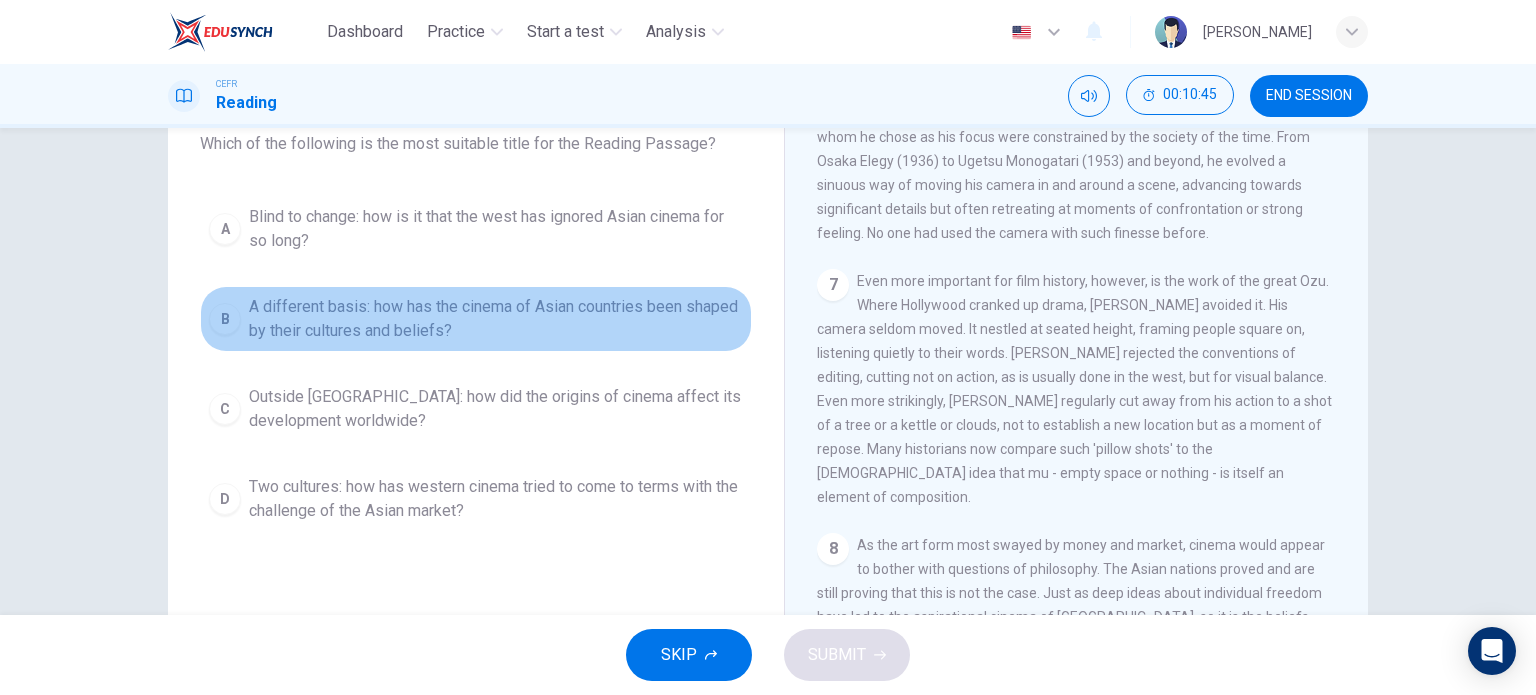 click on "A different basis: how has the cinema of Asian countries been shaped by their cultures and beliefs?" at bounding box center (496, 319) 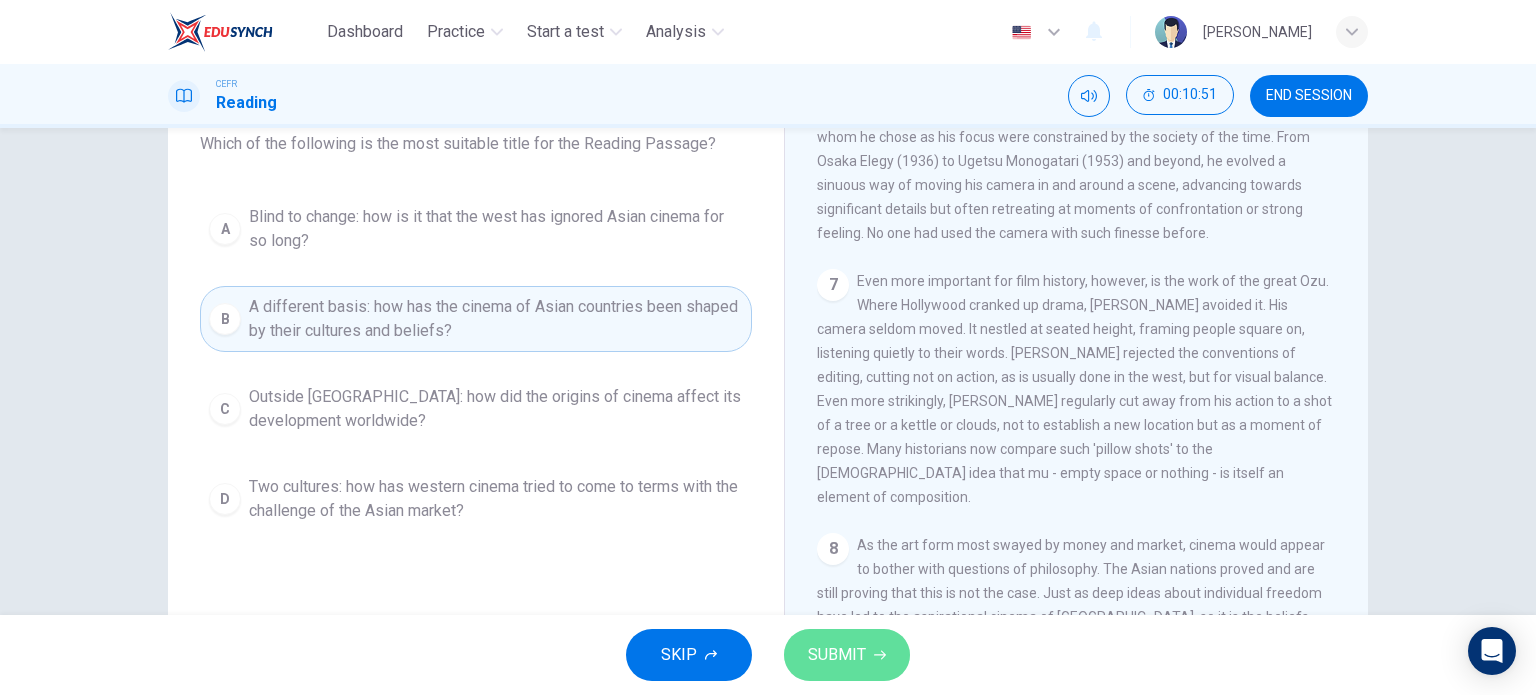 click on "SUBMIT" at bounding box center (837, 655) 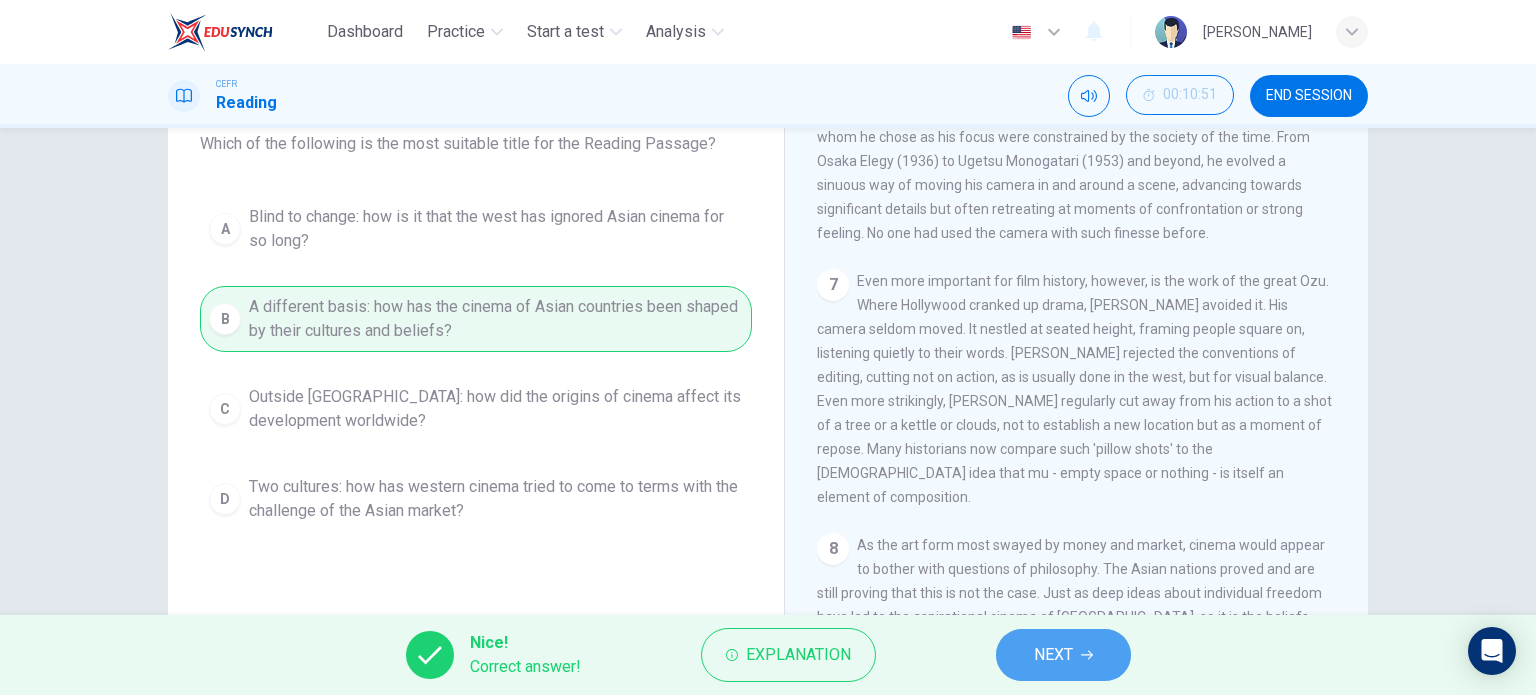 click on "NEXT" at bounding box center (1063, 655) 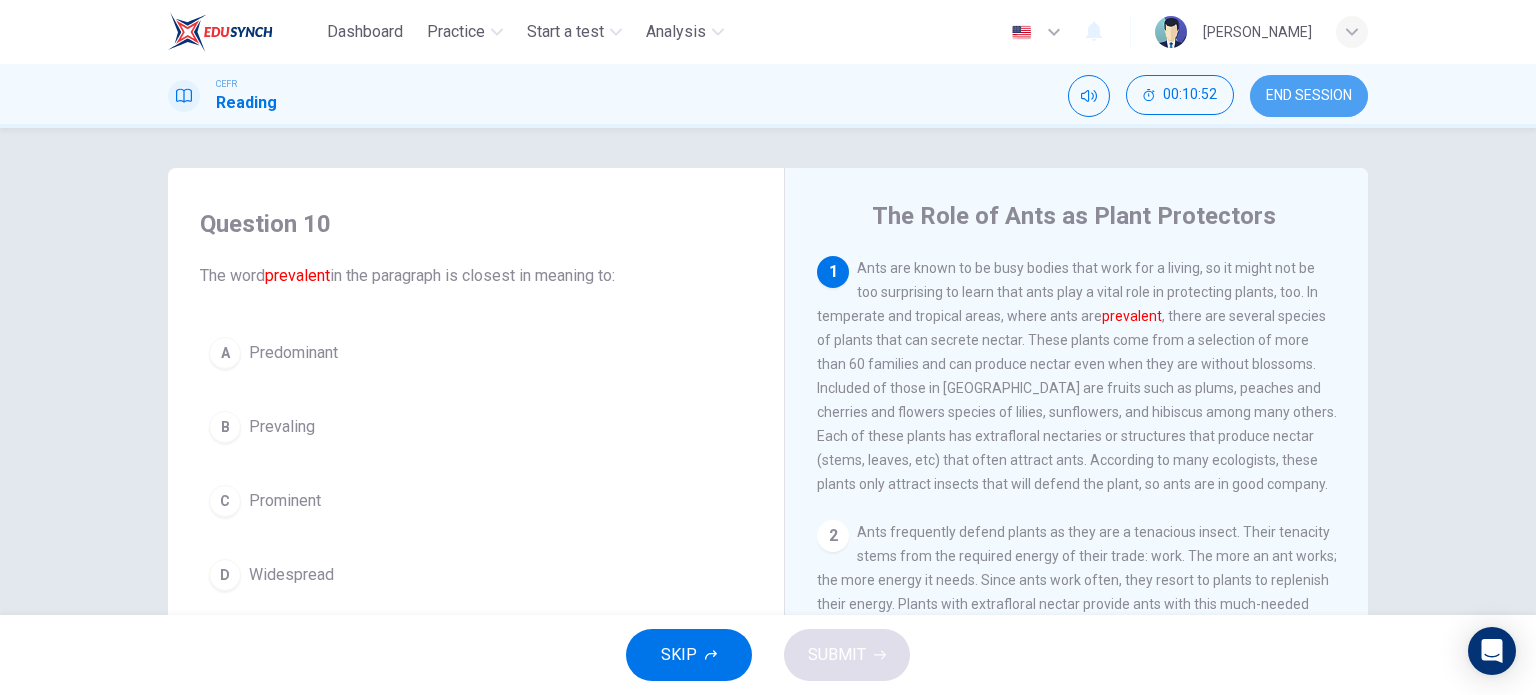 click on "END SESSION" at bounding box center [1309, 96] 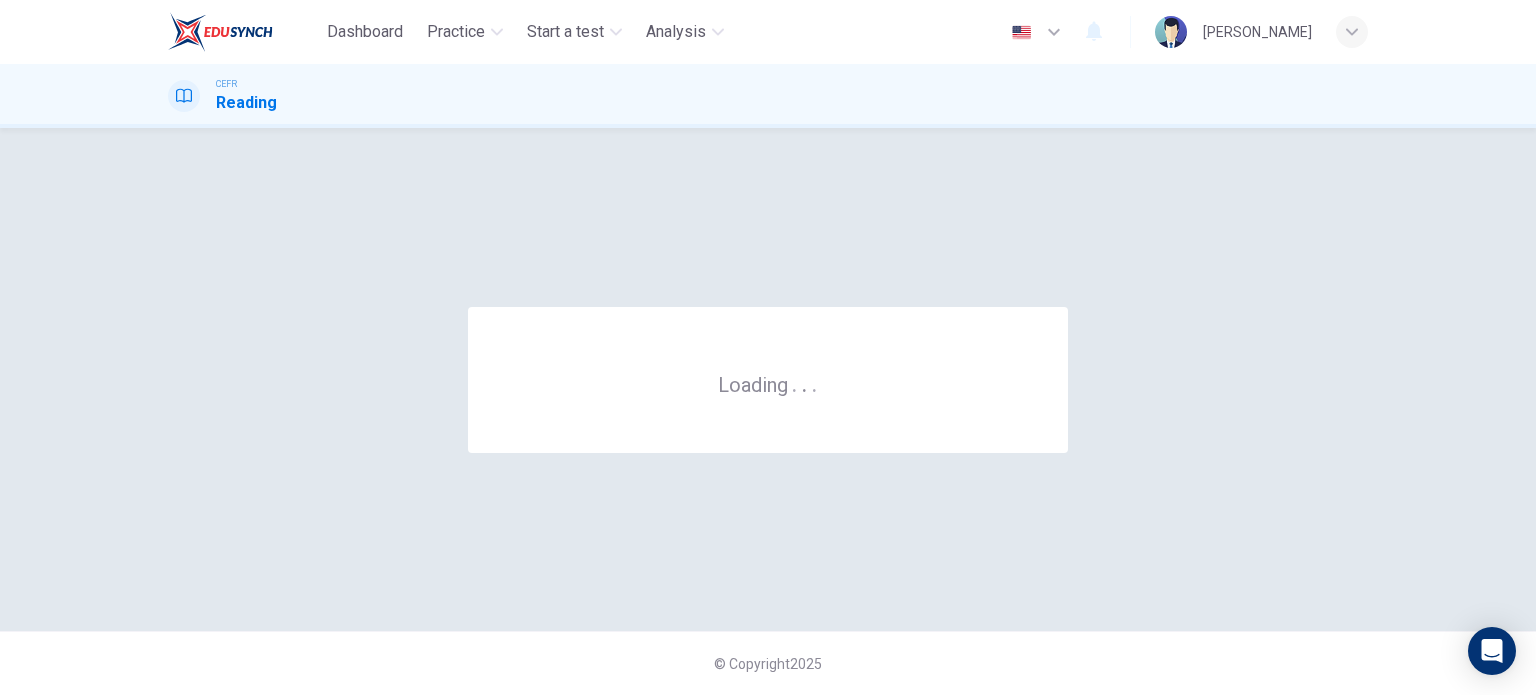 scroll, scrollTop: 0, scrollLeft: 0, axis: both 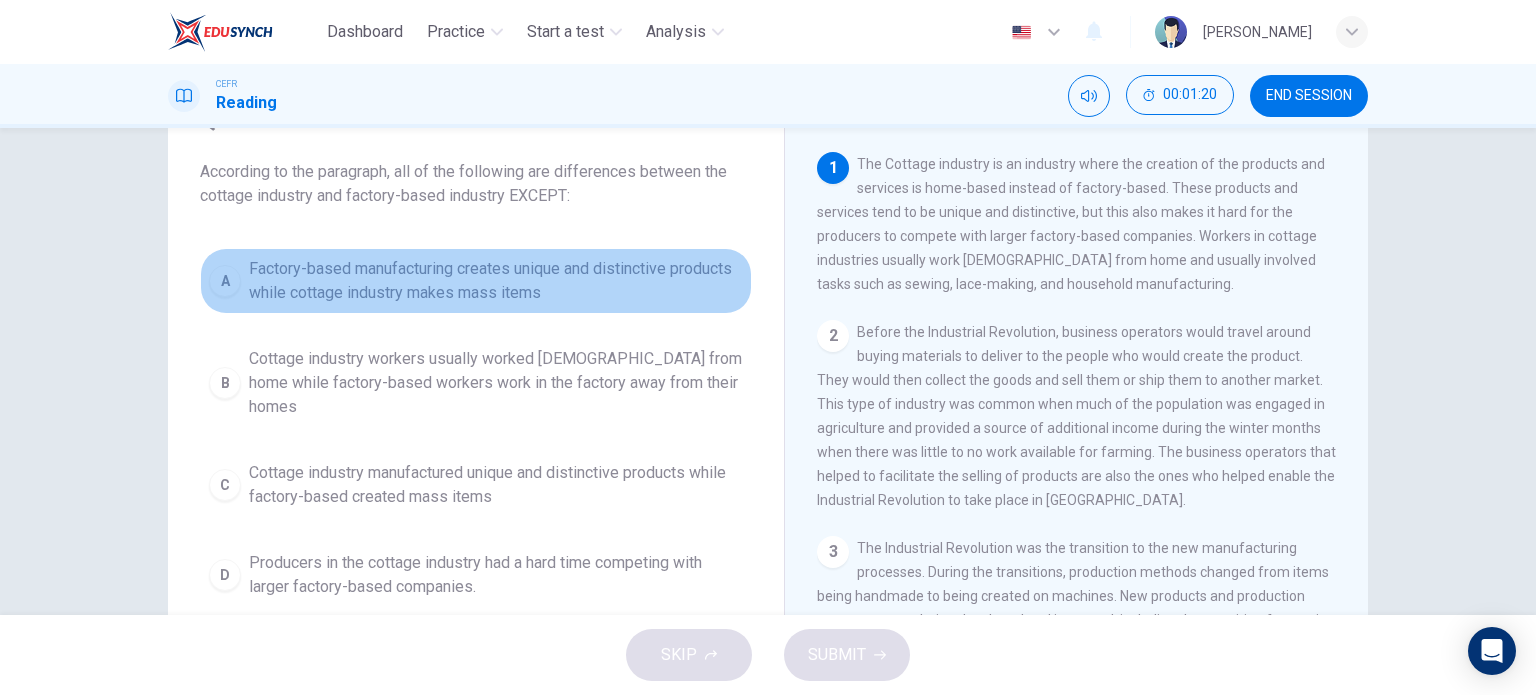 click on "Factory-based manufacturing creates unique and distinctive products while cottage industry makes mass items" at bounding box center (496, 281) 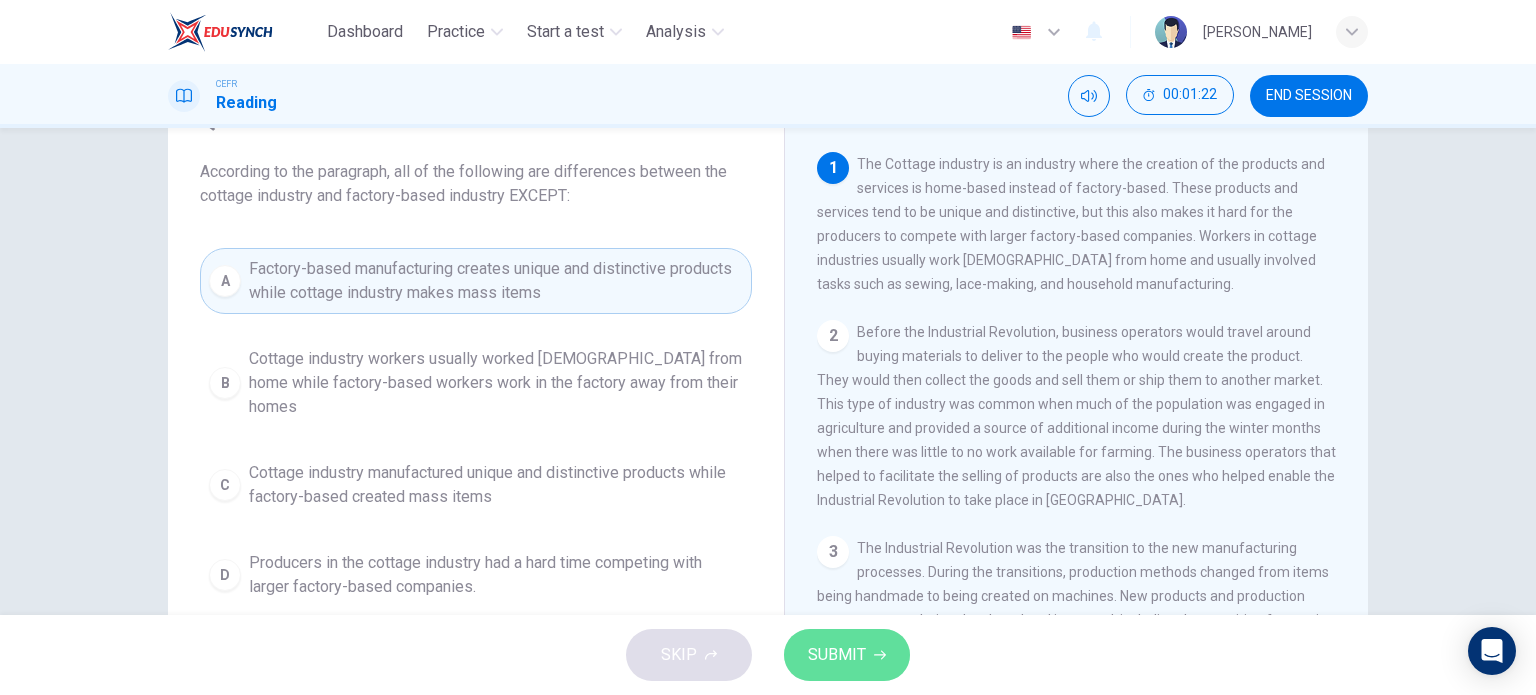 click on "SUBMIT" at bounding box center (837, 655) 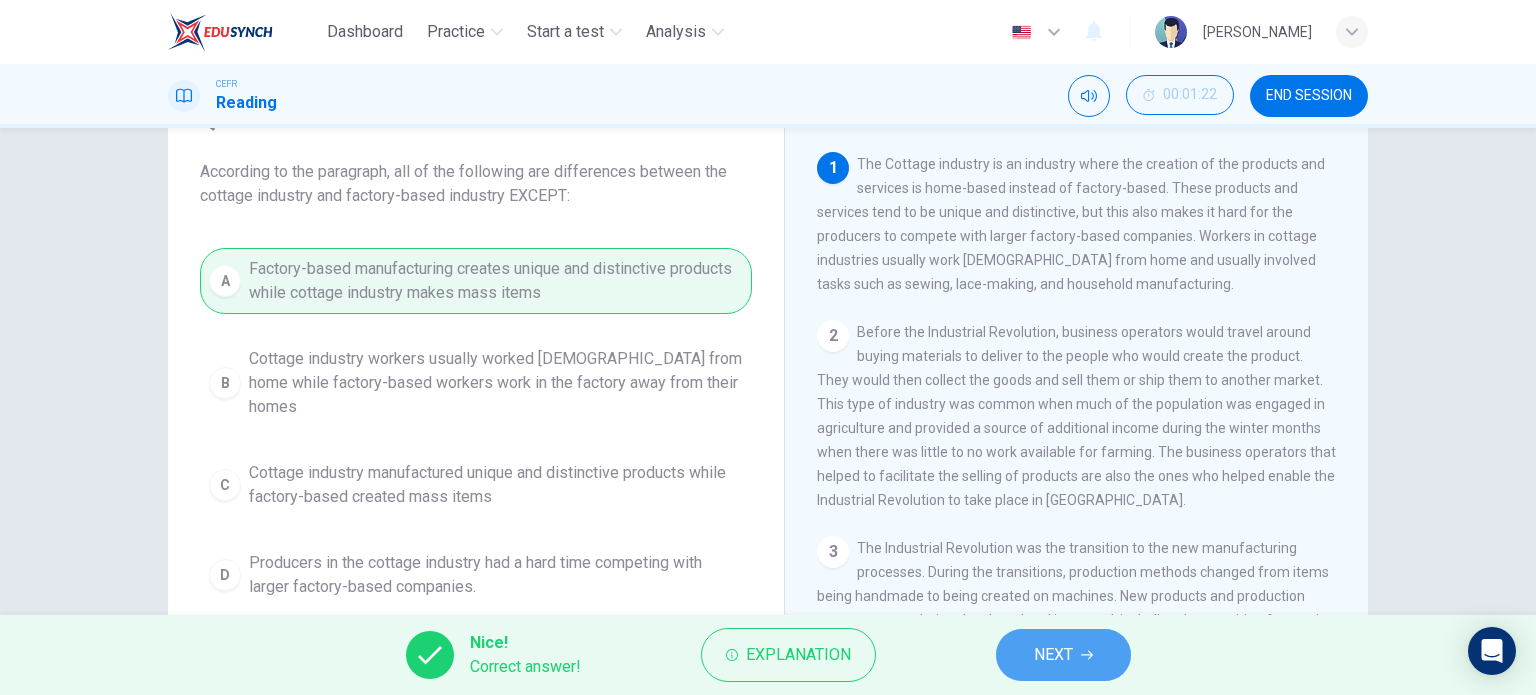 click on "NEXT" at bounding box center [1053, 655] 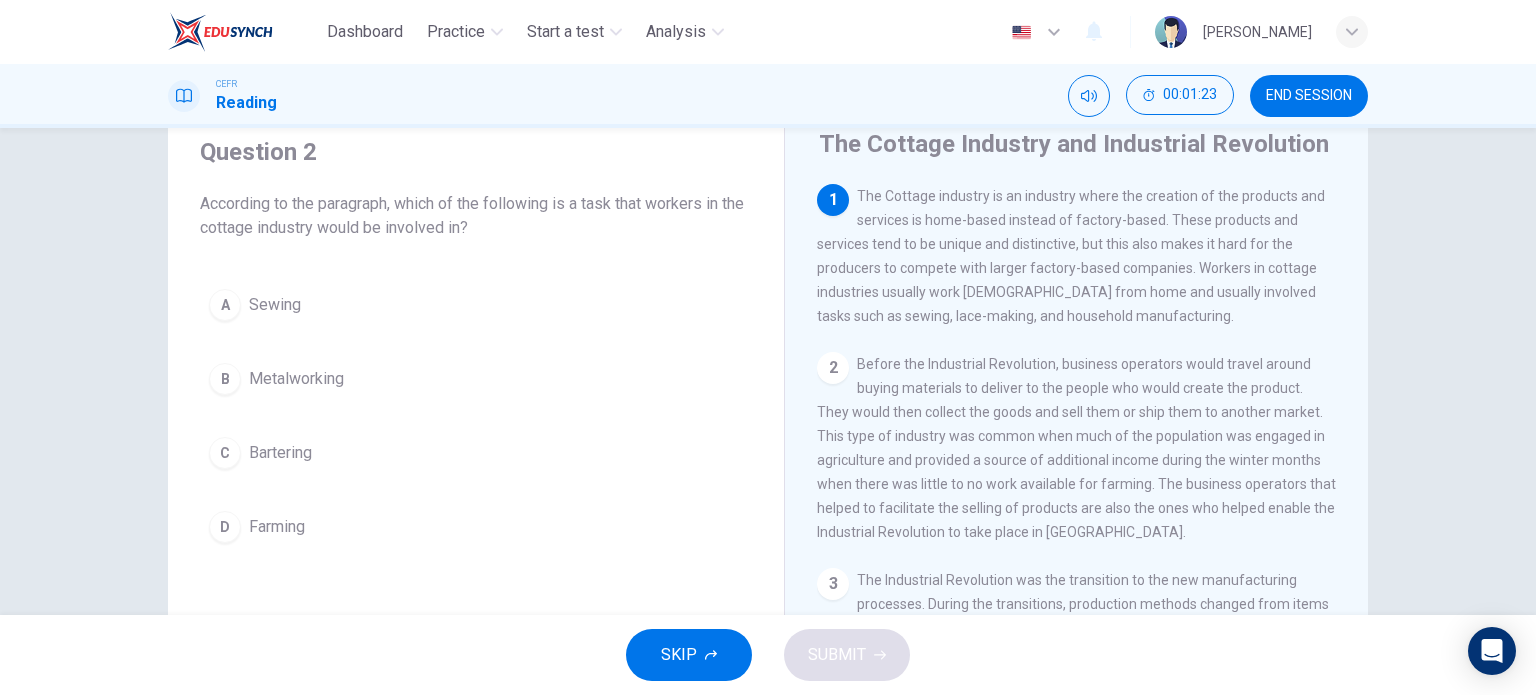 scroll, scrollTop: 71, scrollLeft: 0, axis: vertical 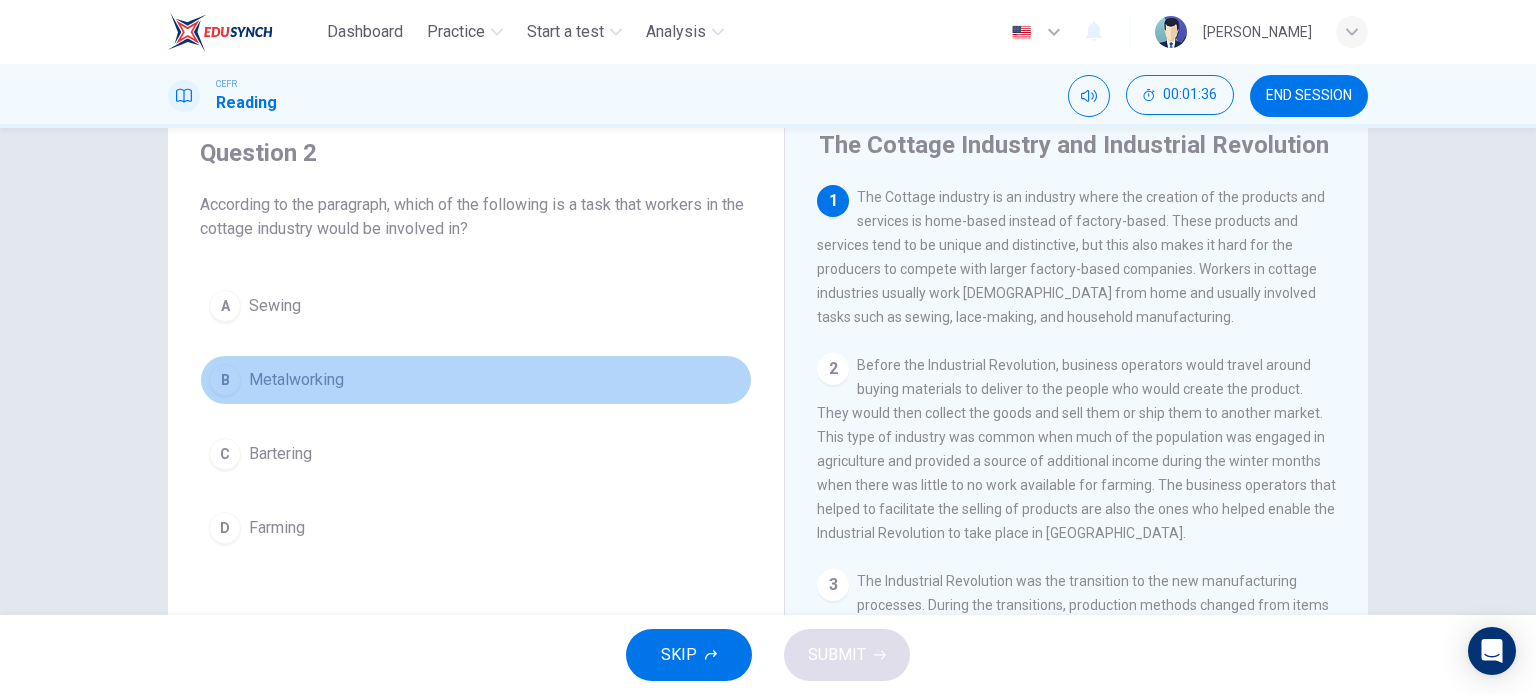 click on "Metalworking" at bounding box center (296, 380) 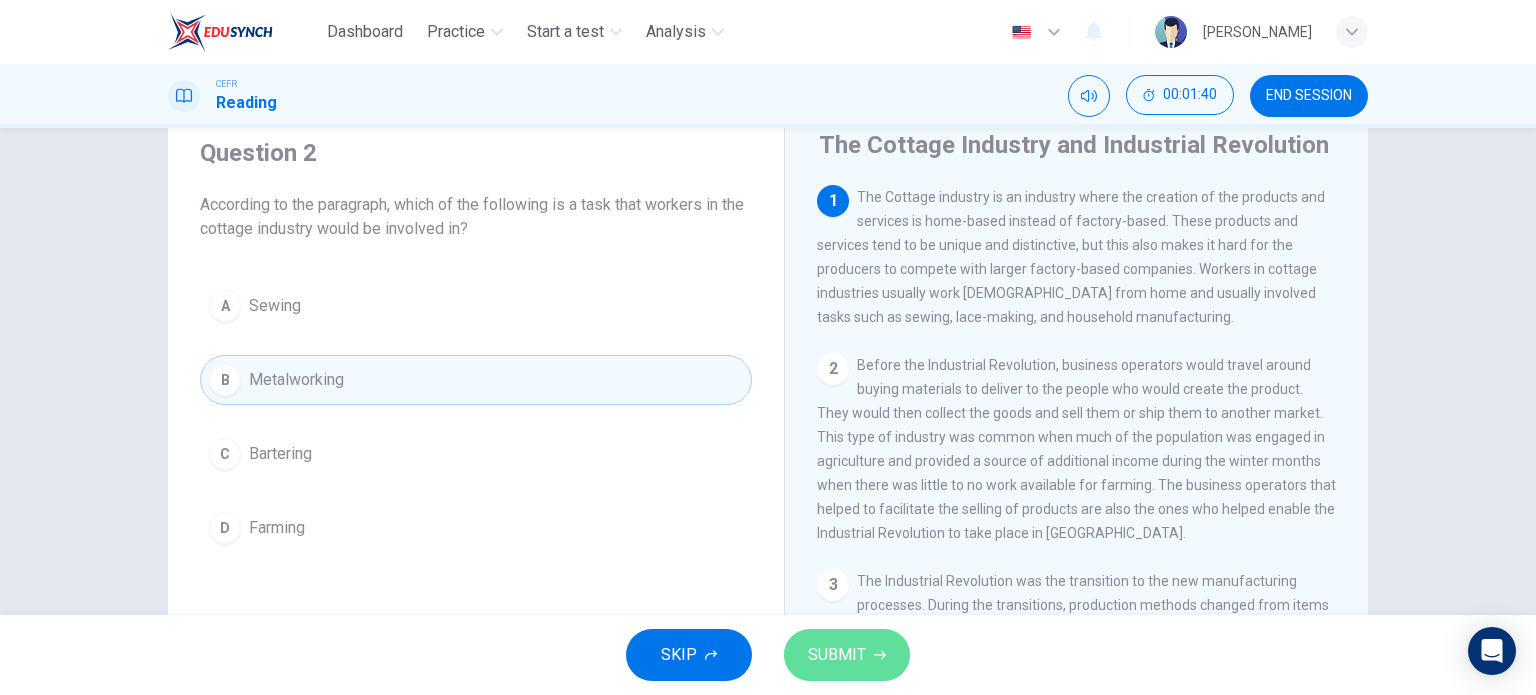 click on "SUBMIT" at bounding box center [847, 655] 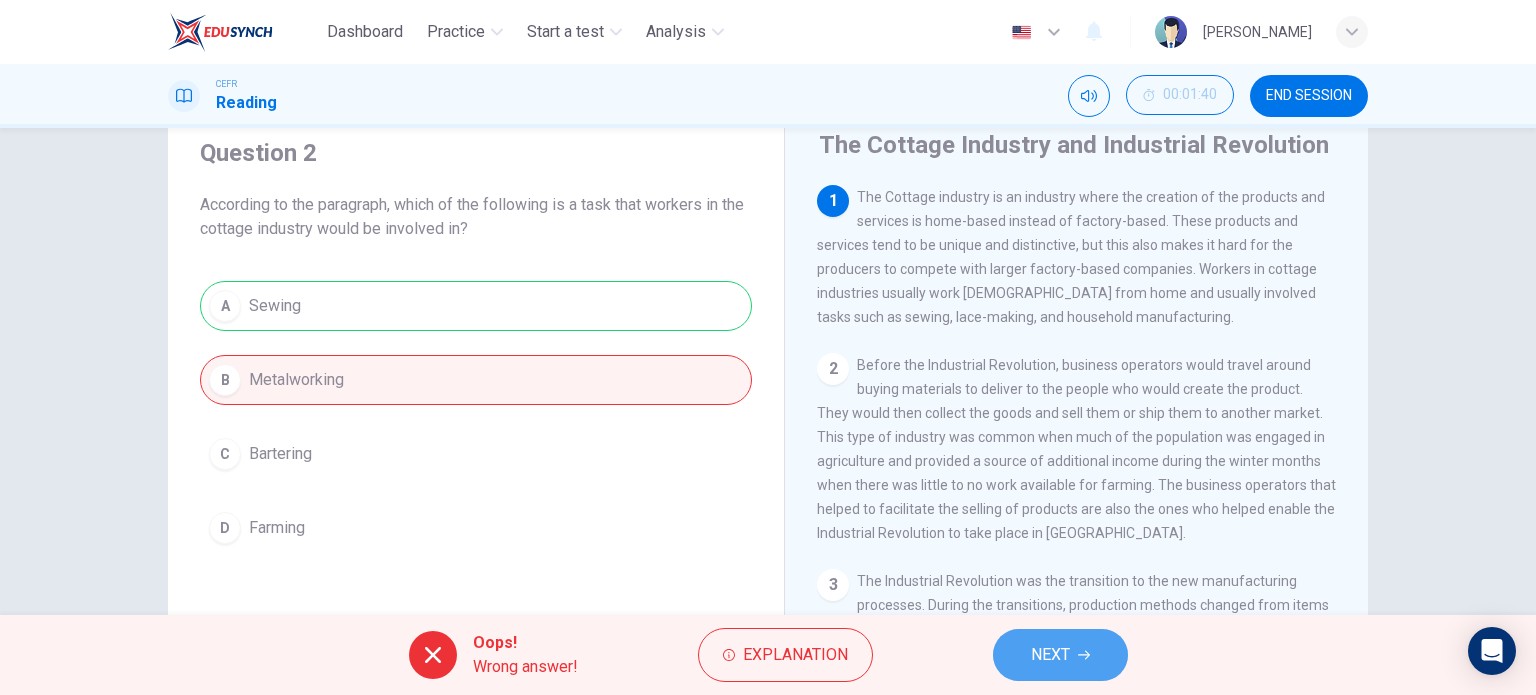 click on "NEXT" at bounding box center (1050, 655) 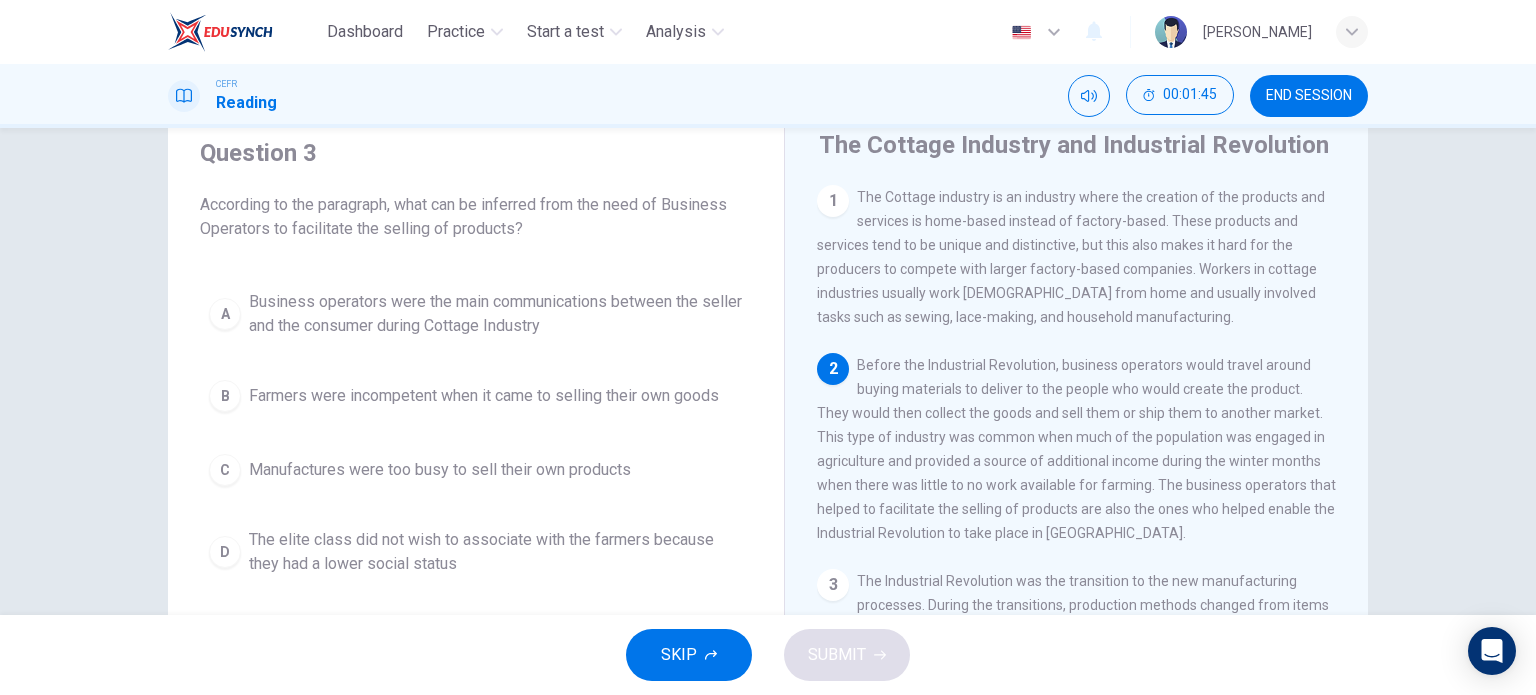 scroll, scrollTop: 0, scrollLeft: 0, axis: both 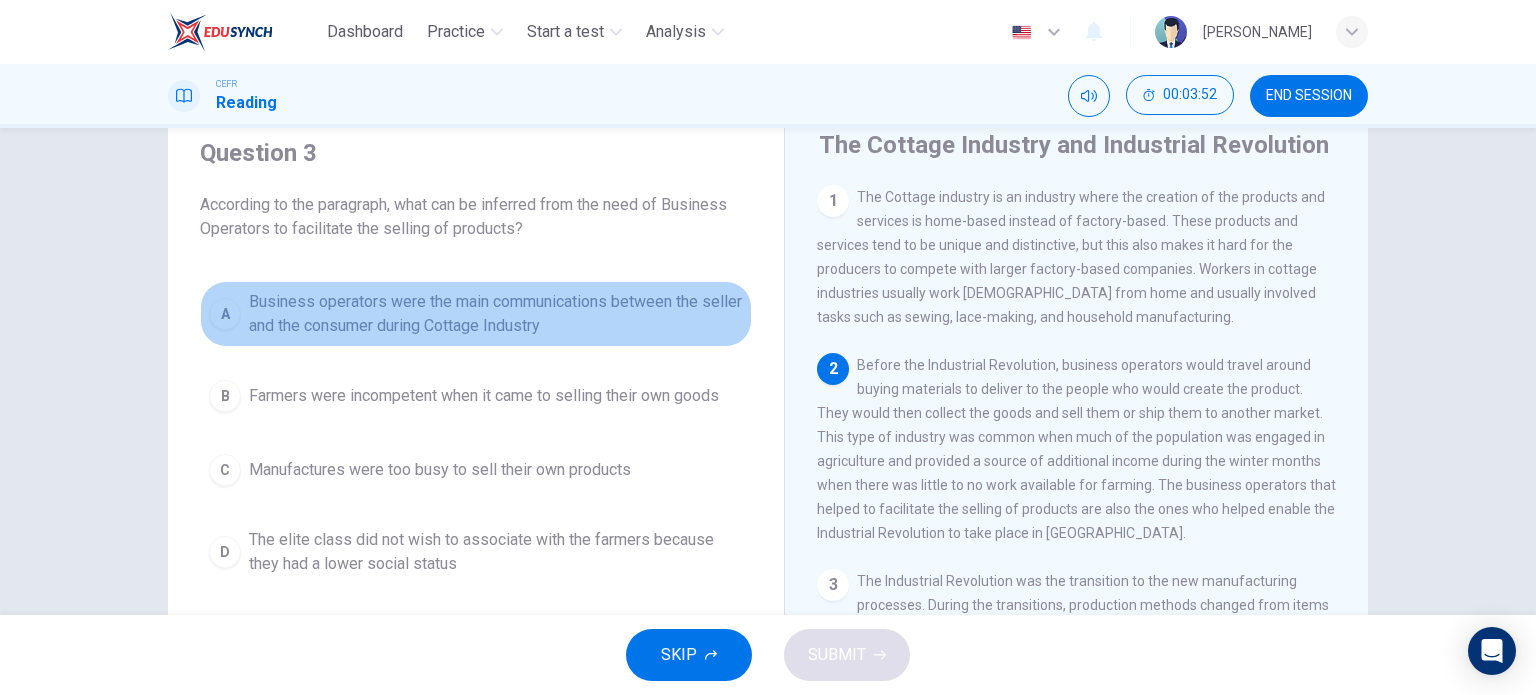 click on "Business operators were the main communications between the seller and the consumer during Cottage Industry" at bounding box center [496, 314] 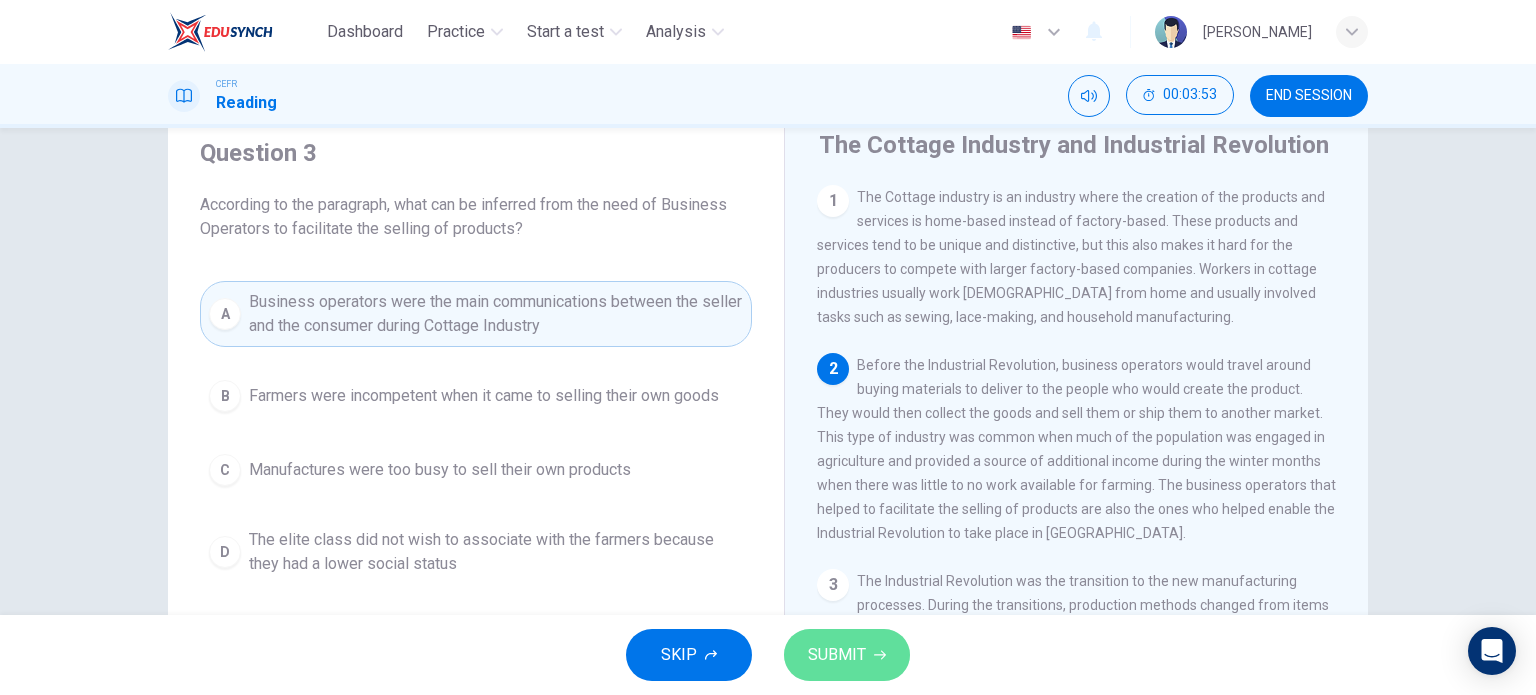 click on "SUBMIT" at bounding box center (837, 655) 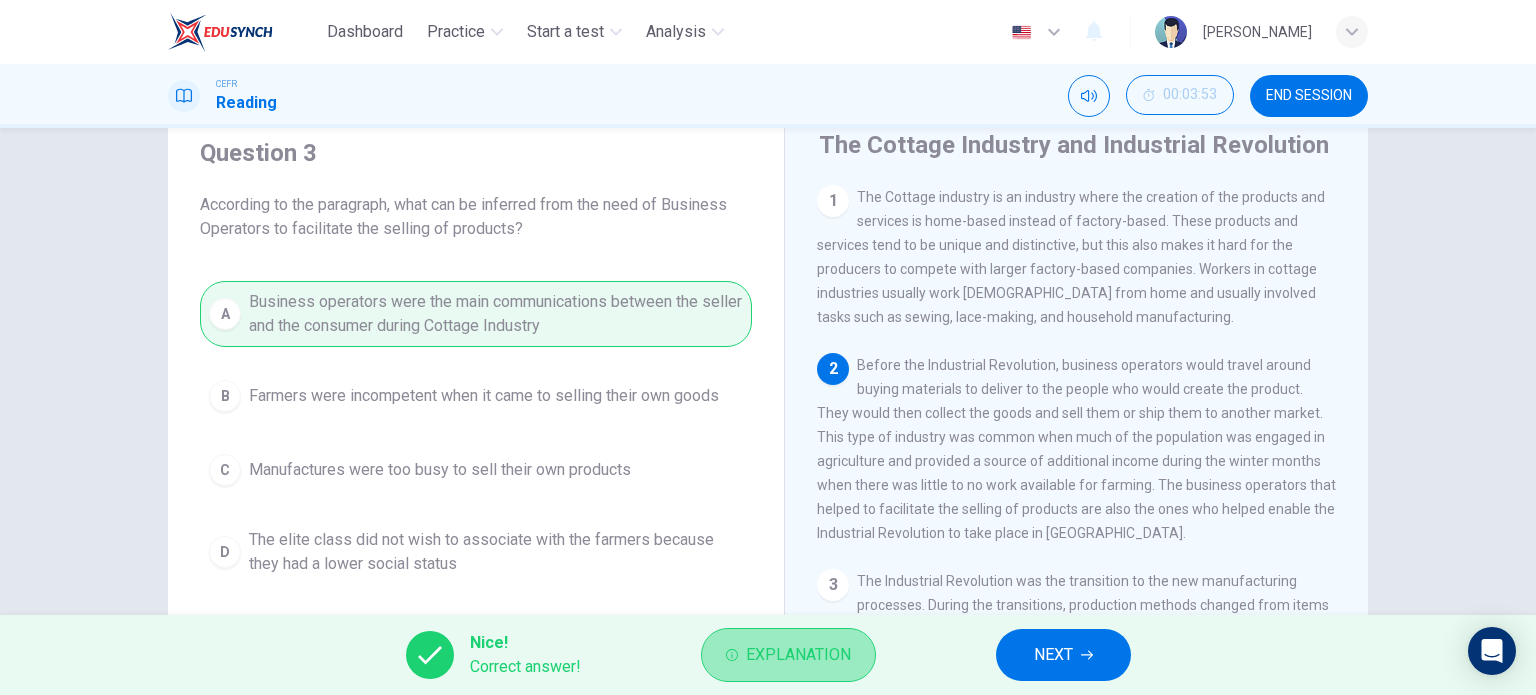 click on "Explanation" at bounding box center (798, 655) 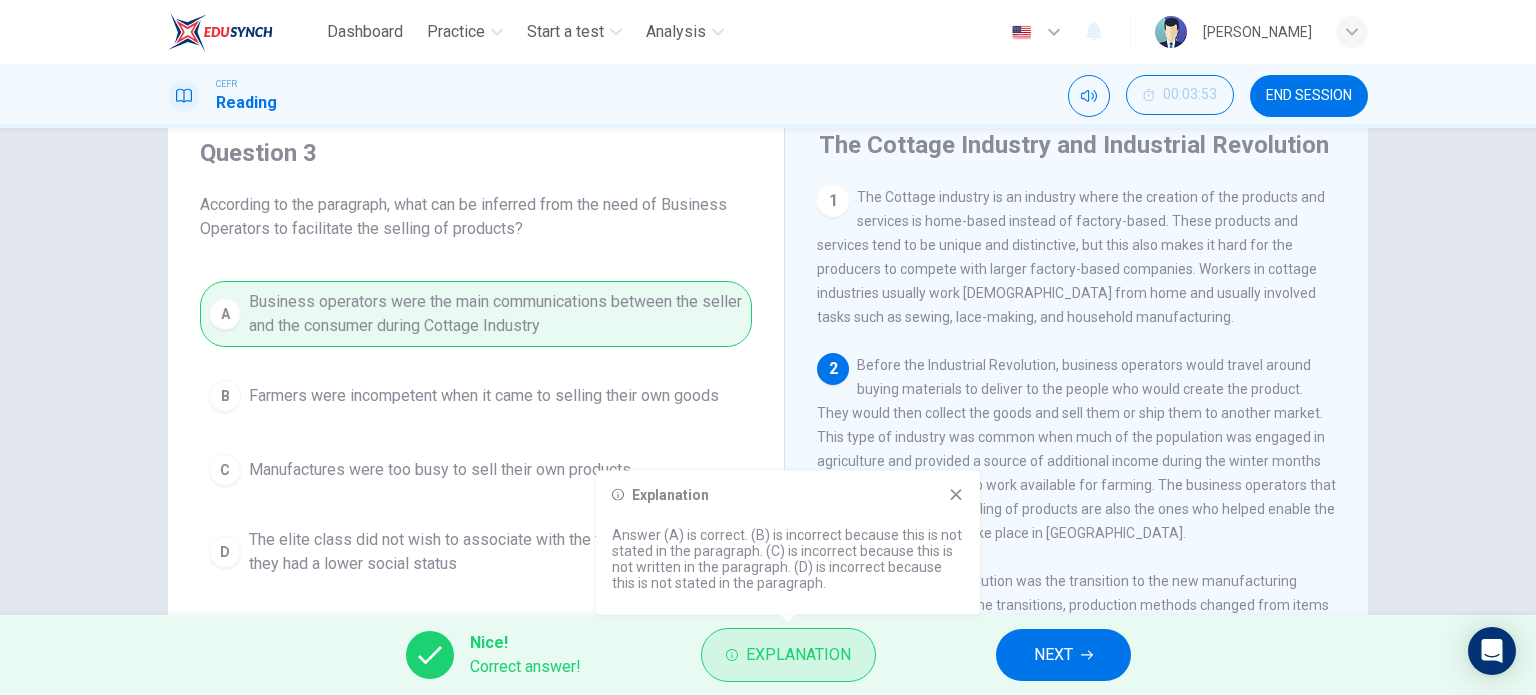 click on "Explanation" at bounding box center [798, 655] 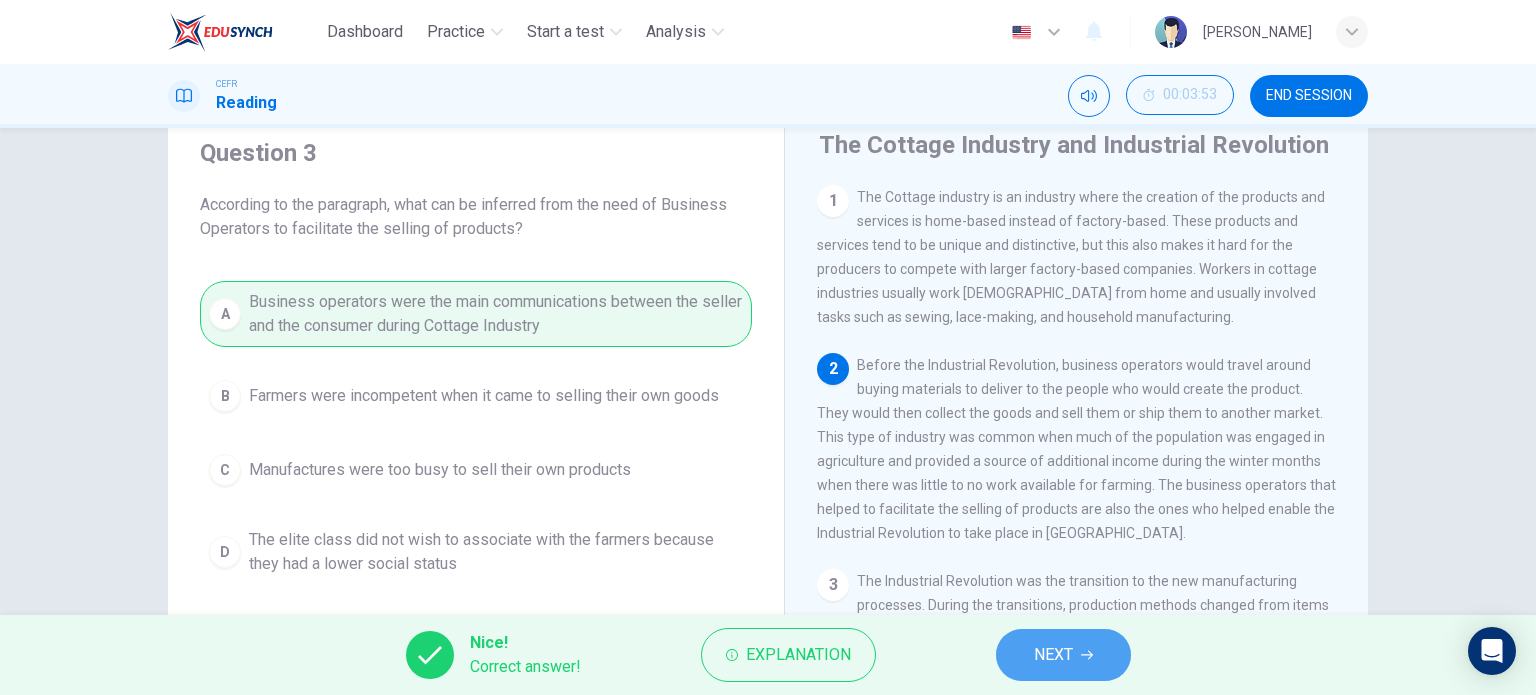 click on "NEXT" at bounding box center (1063, 655) 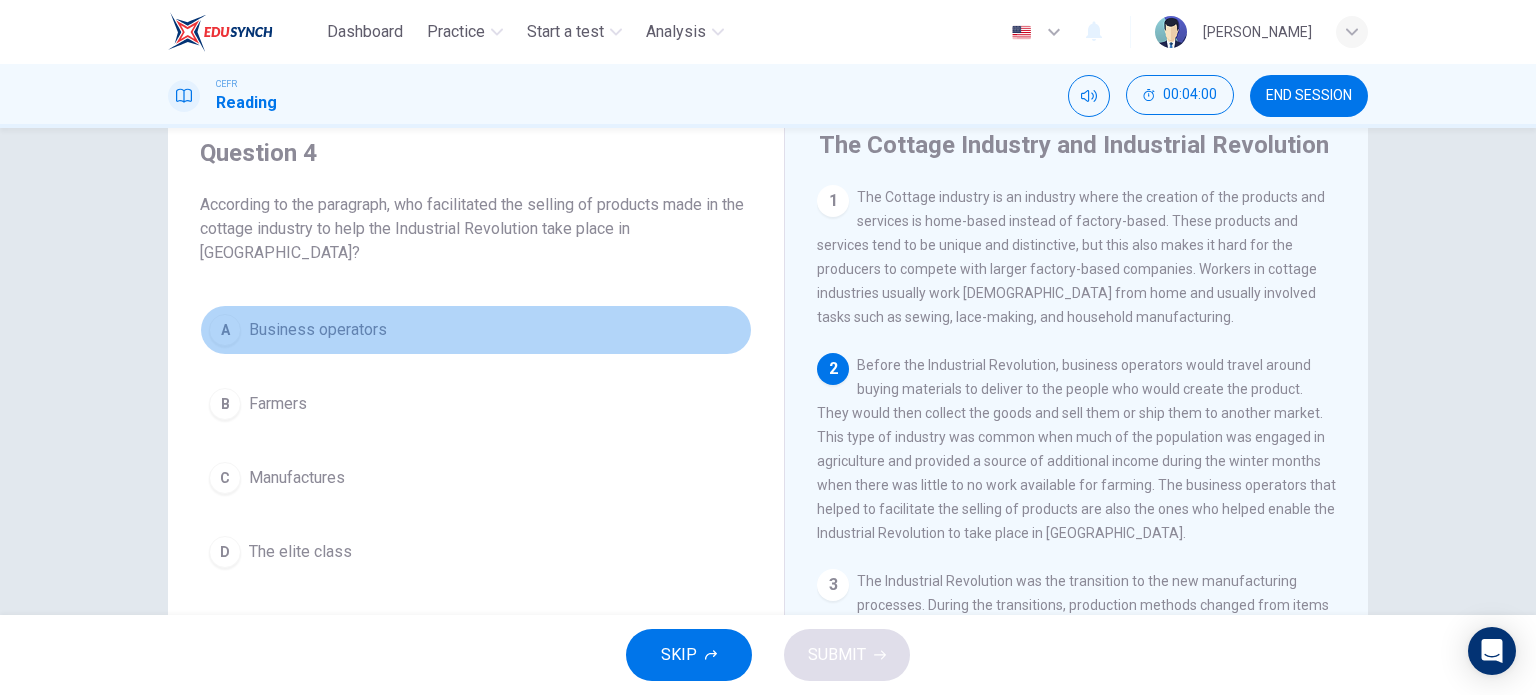 click on "A Business operators" at bounding box center (476, 330) 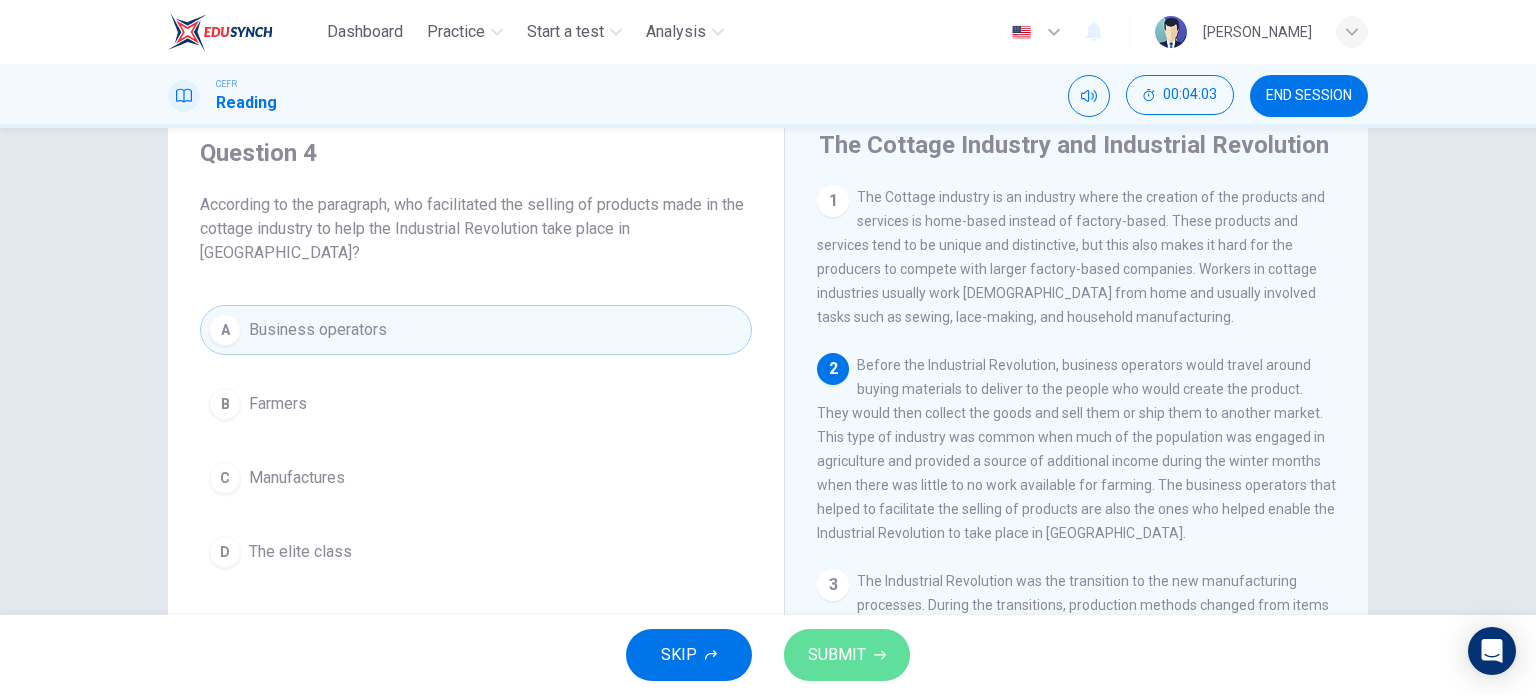 click on "SUBMIT" at bounding box center [837, 655] 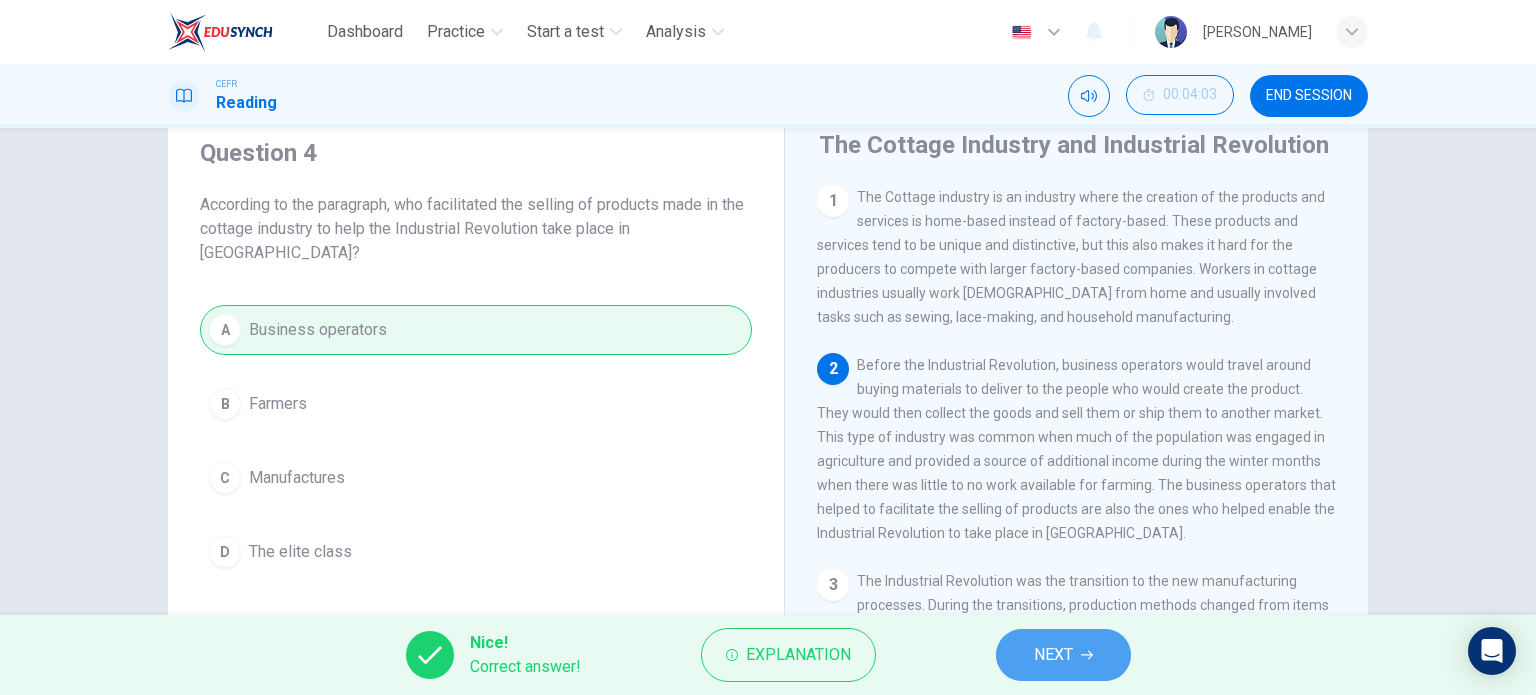 click on "NEXT" at bounding box center (1063, 655) 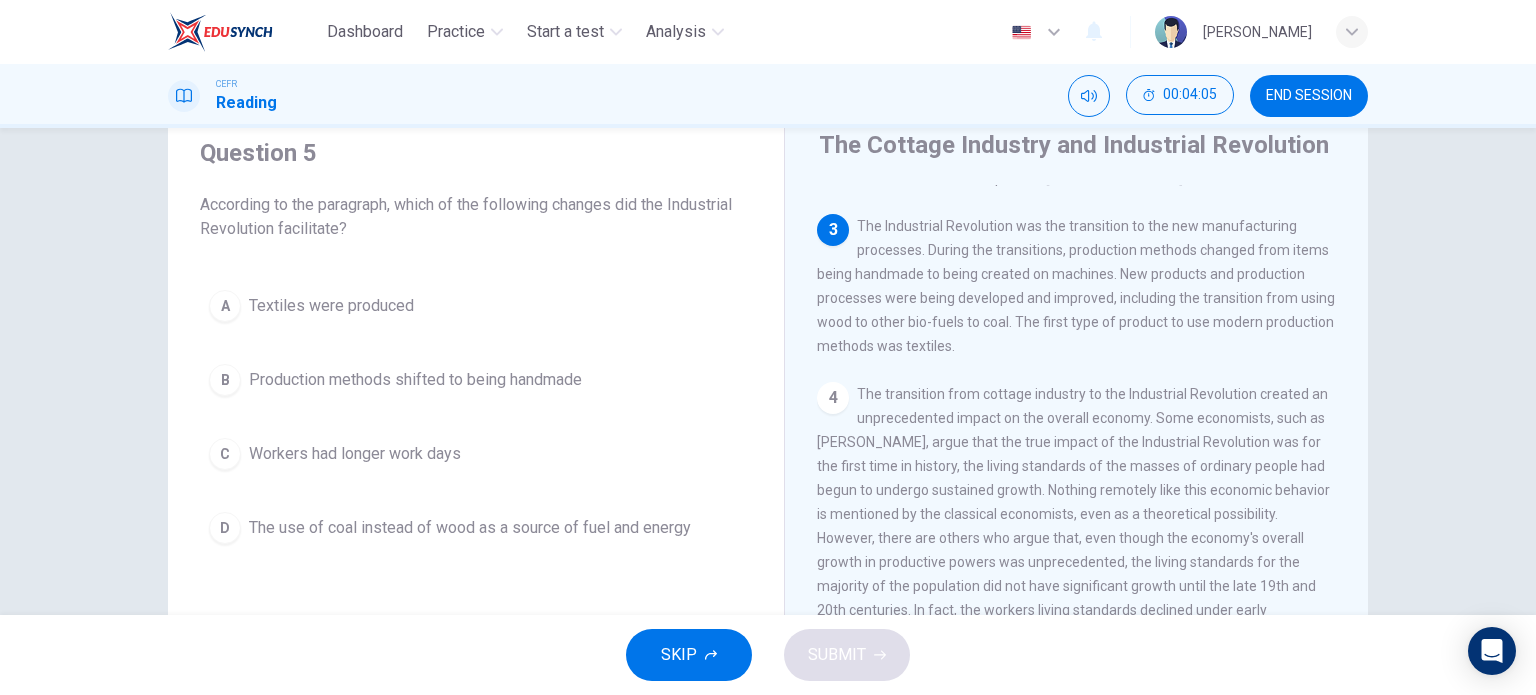 scroll, scrollTop: 354, scrollLeft: 0, axis: vertical 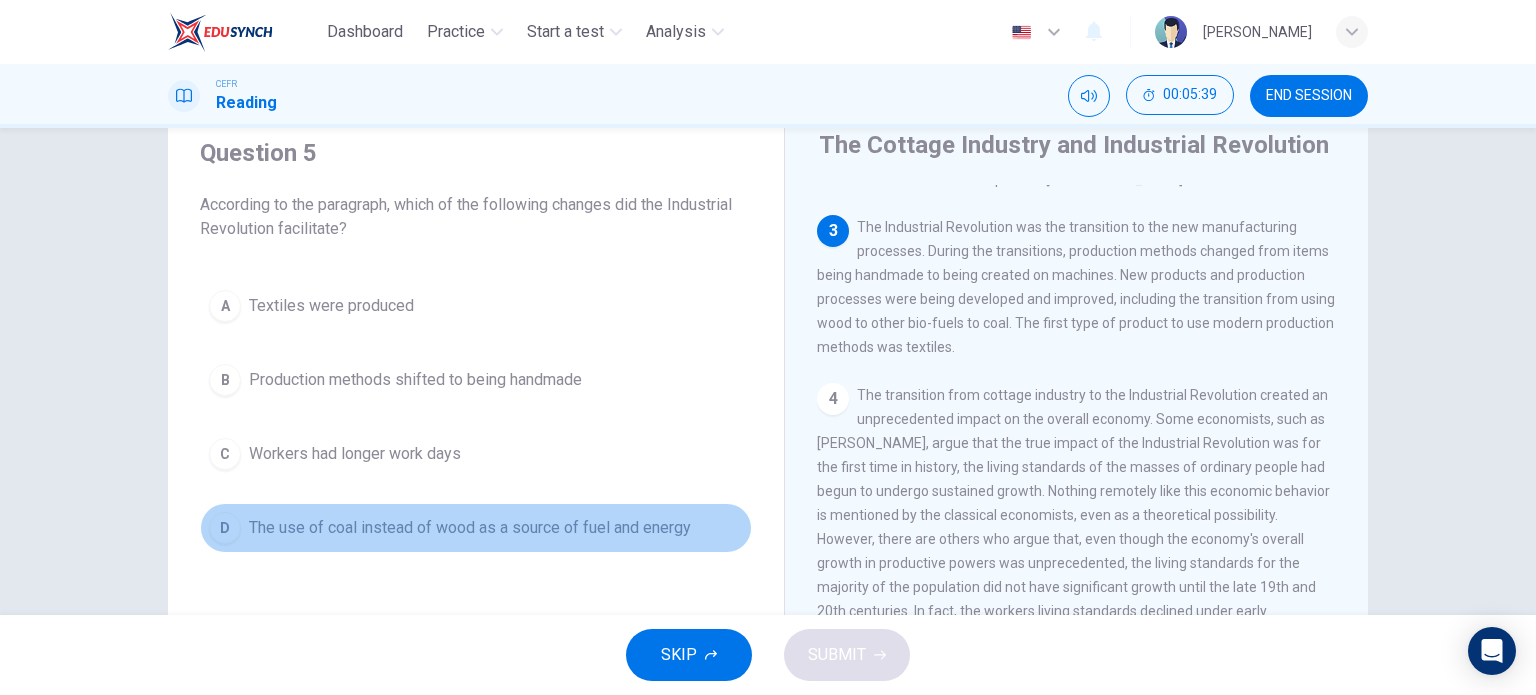 click on "The use of coal instead of wood as a source of fuel and energy" at bounding box center [470, 528] 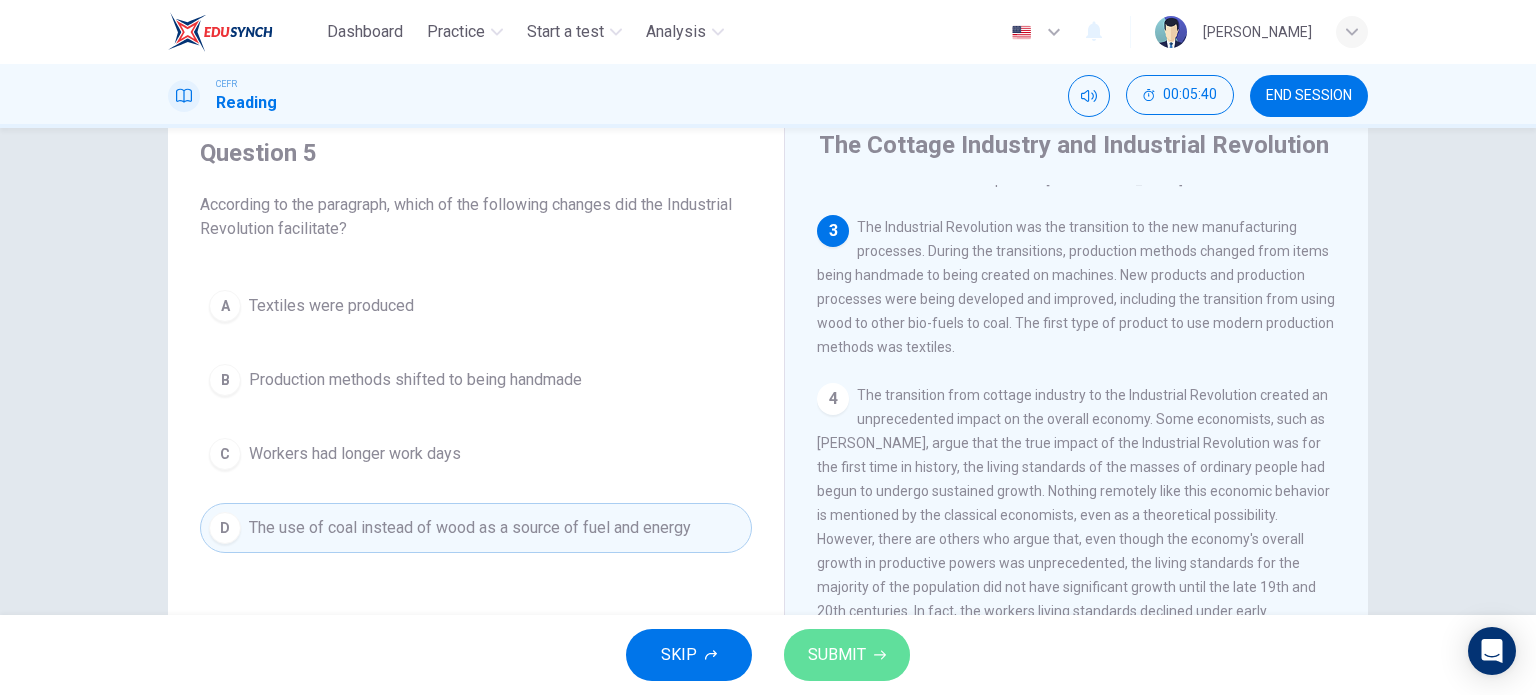 click on "SUBMIT" at bounding box center [837, 655] 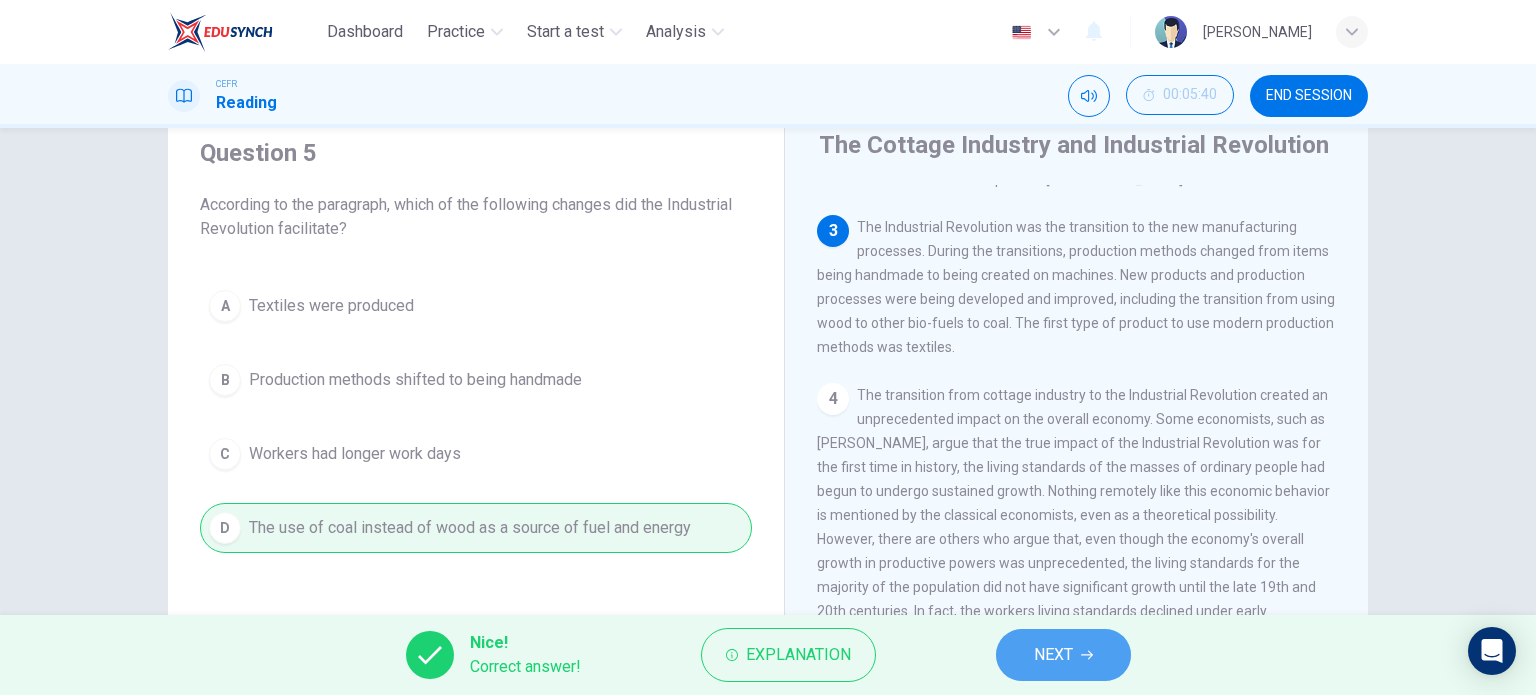 click on "NEXT" at bounding box center (1063, 655) 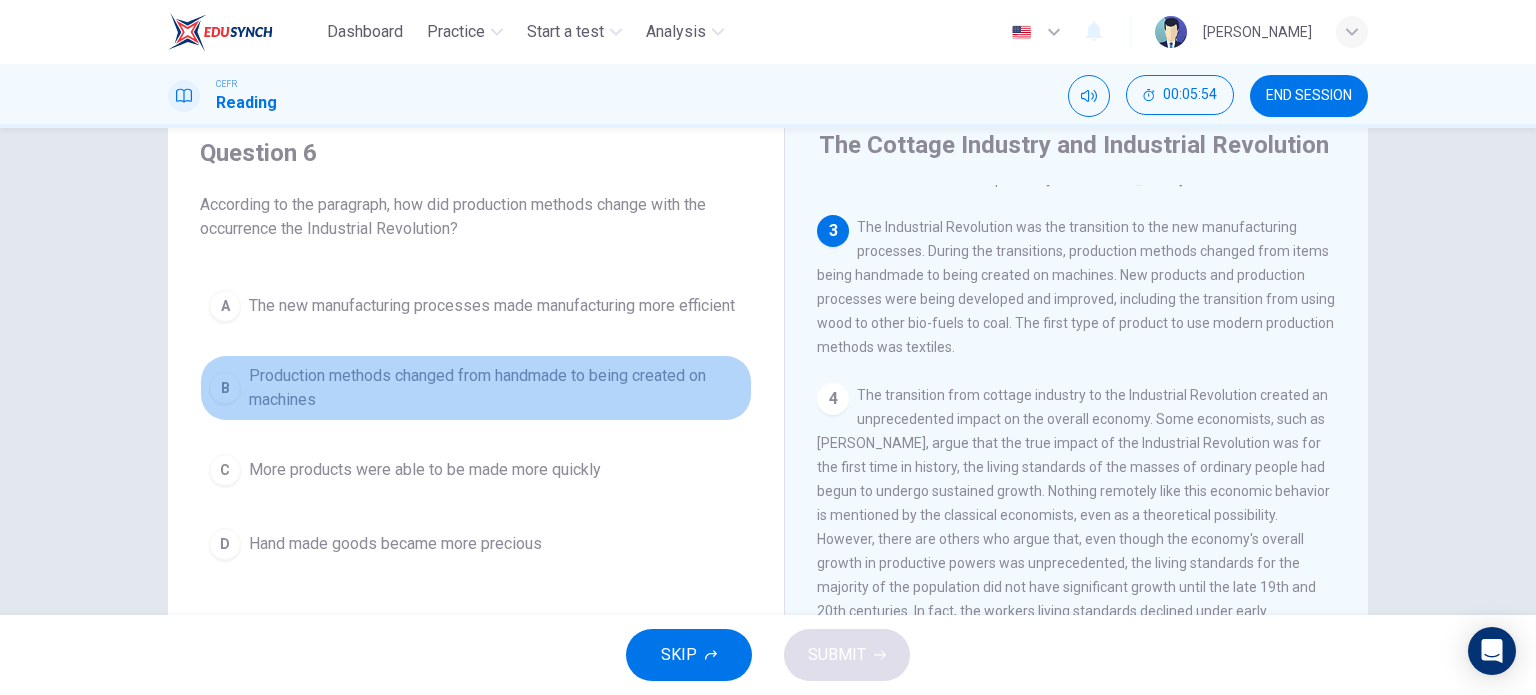click on "Production methods changed from handmade to being created on machines" at bounding box center (496, 388) 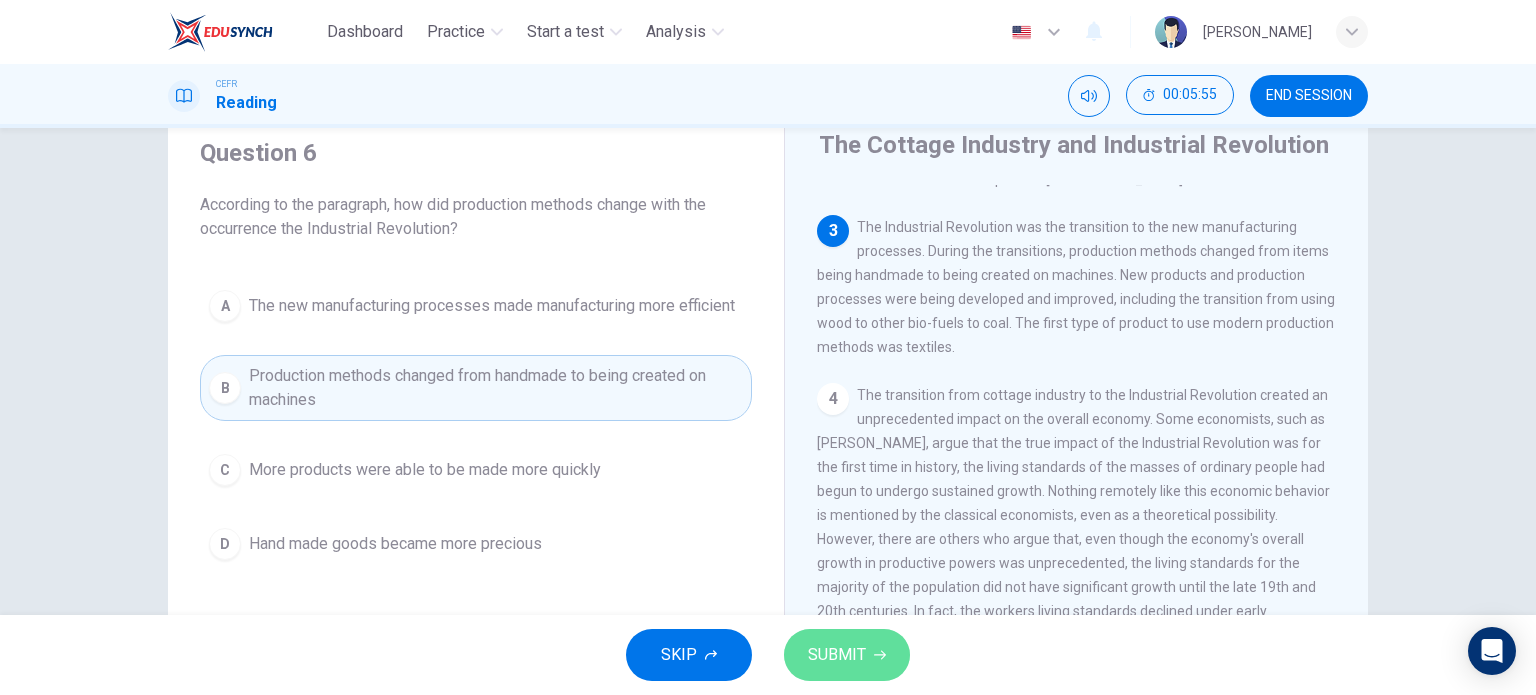 click on "SUBMIT" at bounding box center [837, 655] 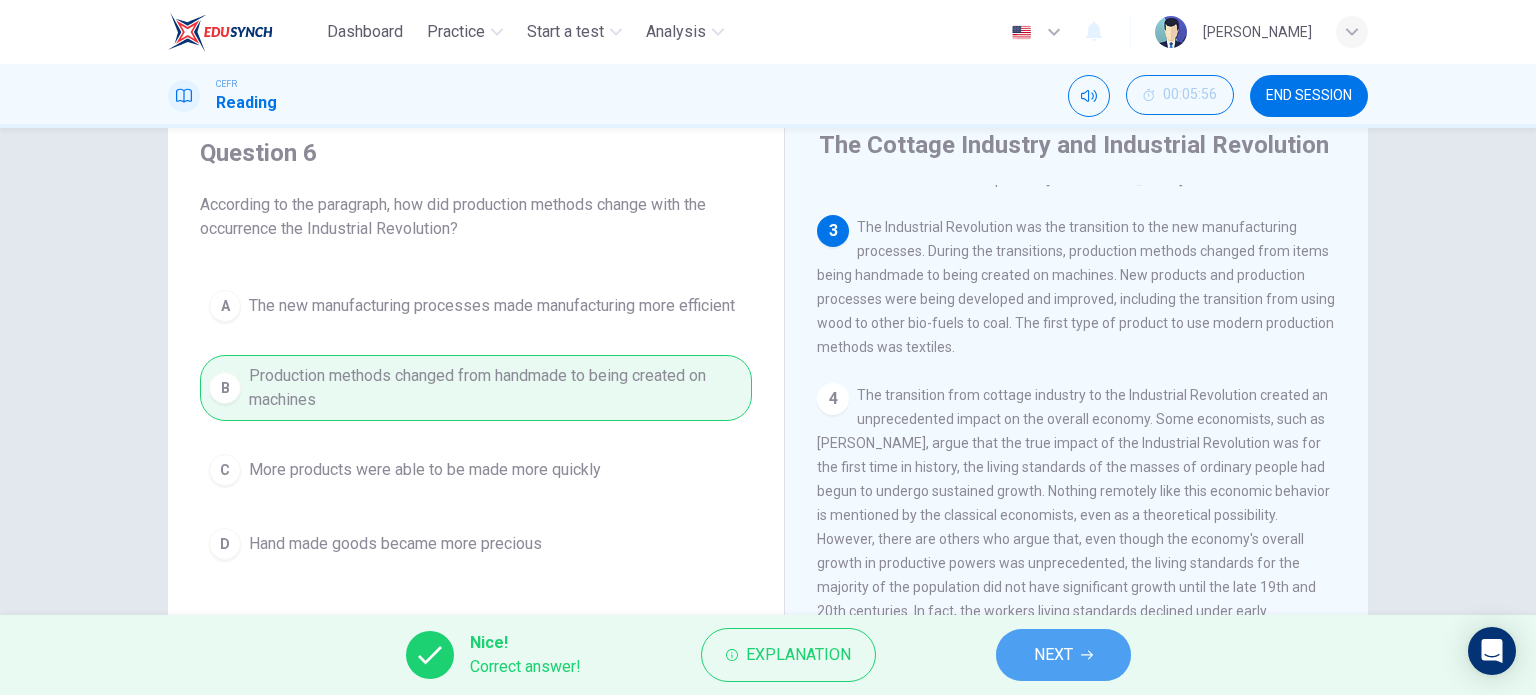 click on "NEXT" at bounding box center (1053, 655) 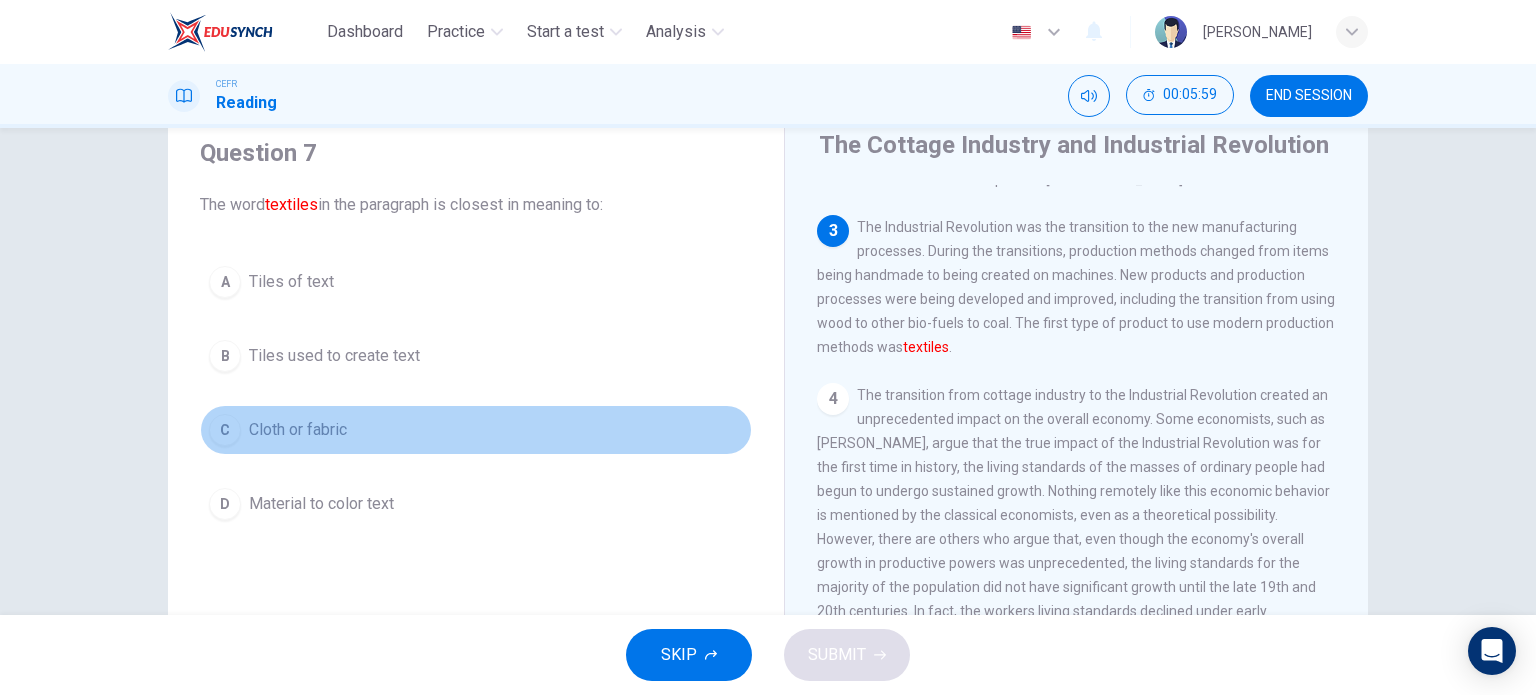 click on "C Cloth or fabric" at bounding box center (476, 430) 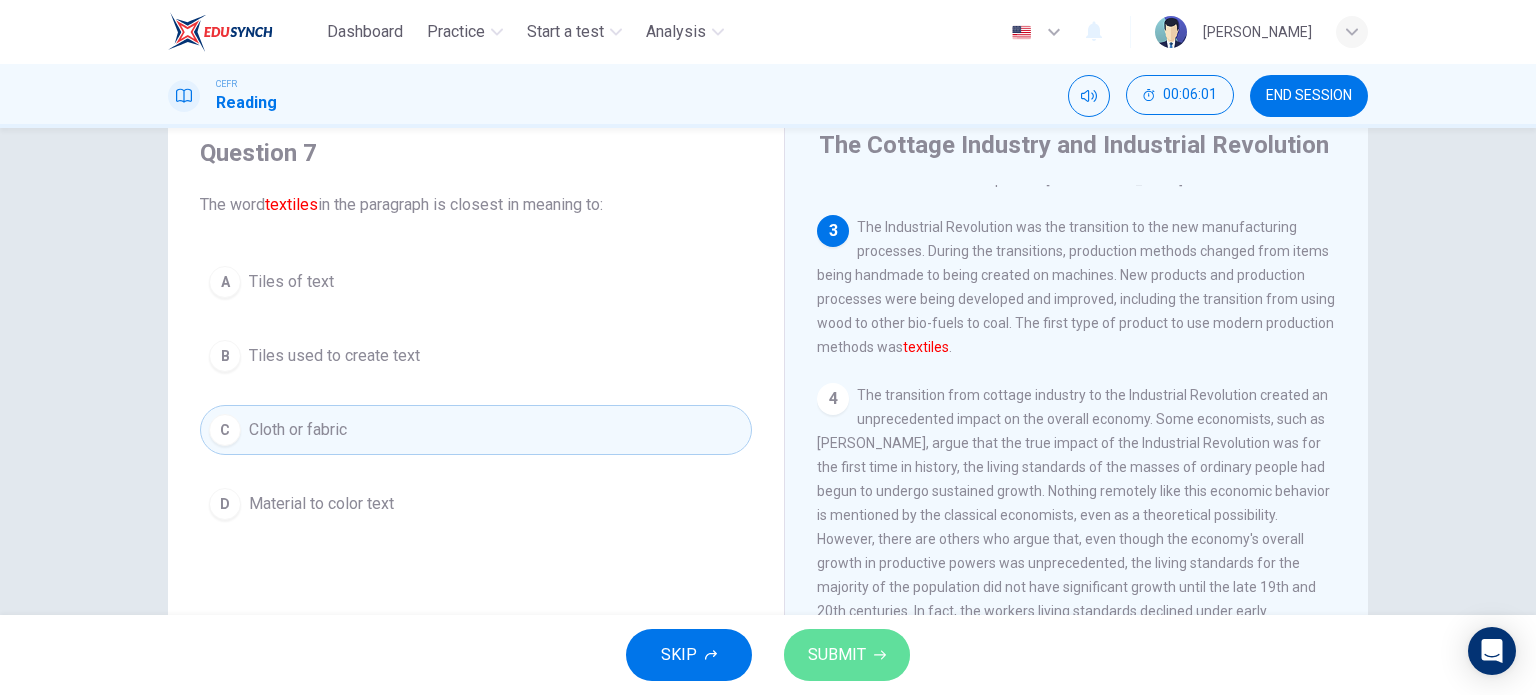 click on "SUBMIT" at bounding box center [837, 655] 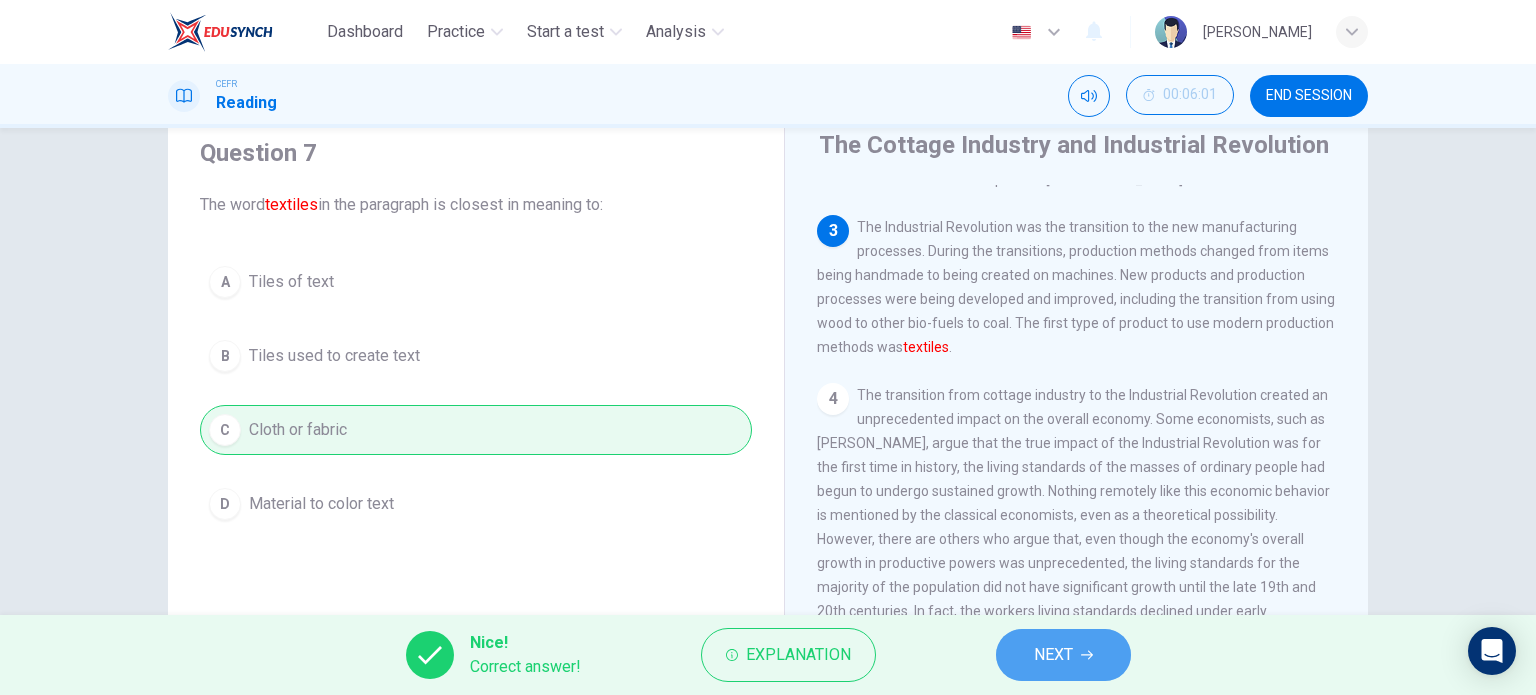 click on "NEXT" at bounding box center [1063, 655] 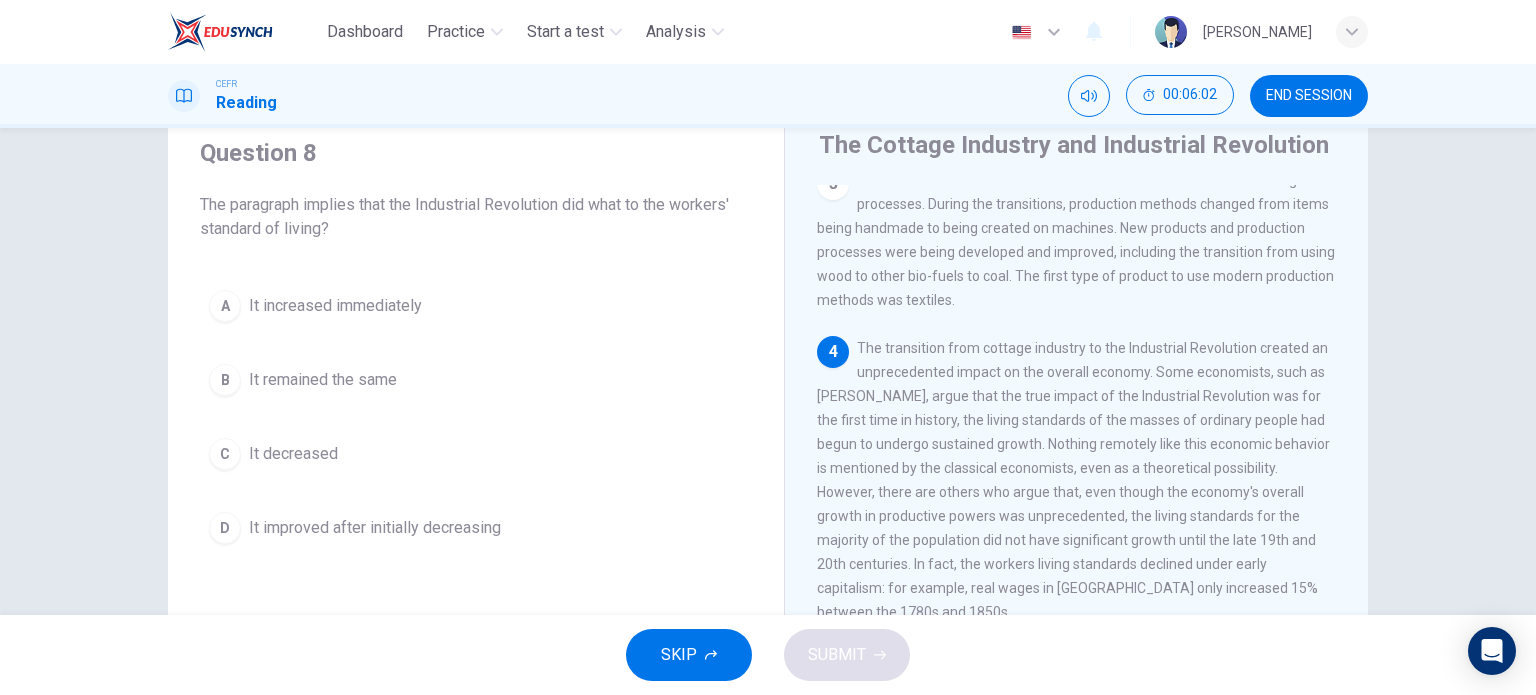 scroll, scrollTop: 430, scrollLeft: 0, axis: vertical 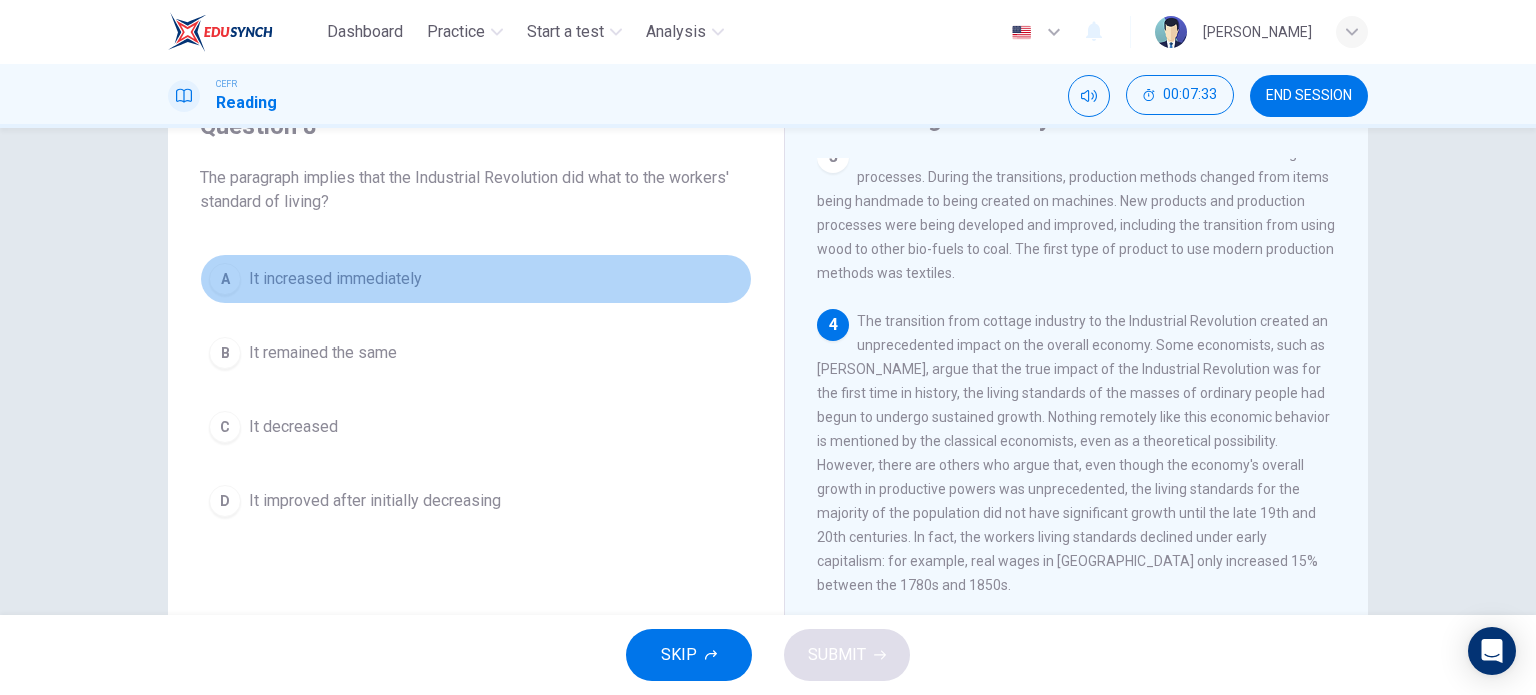 click on "It increased immediately" at bounding box center [335, 279] 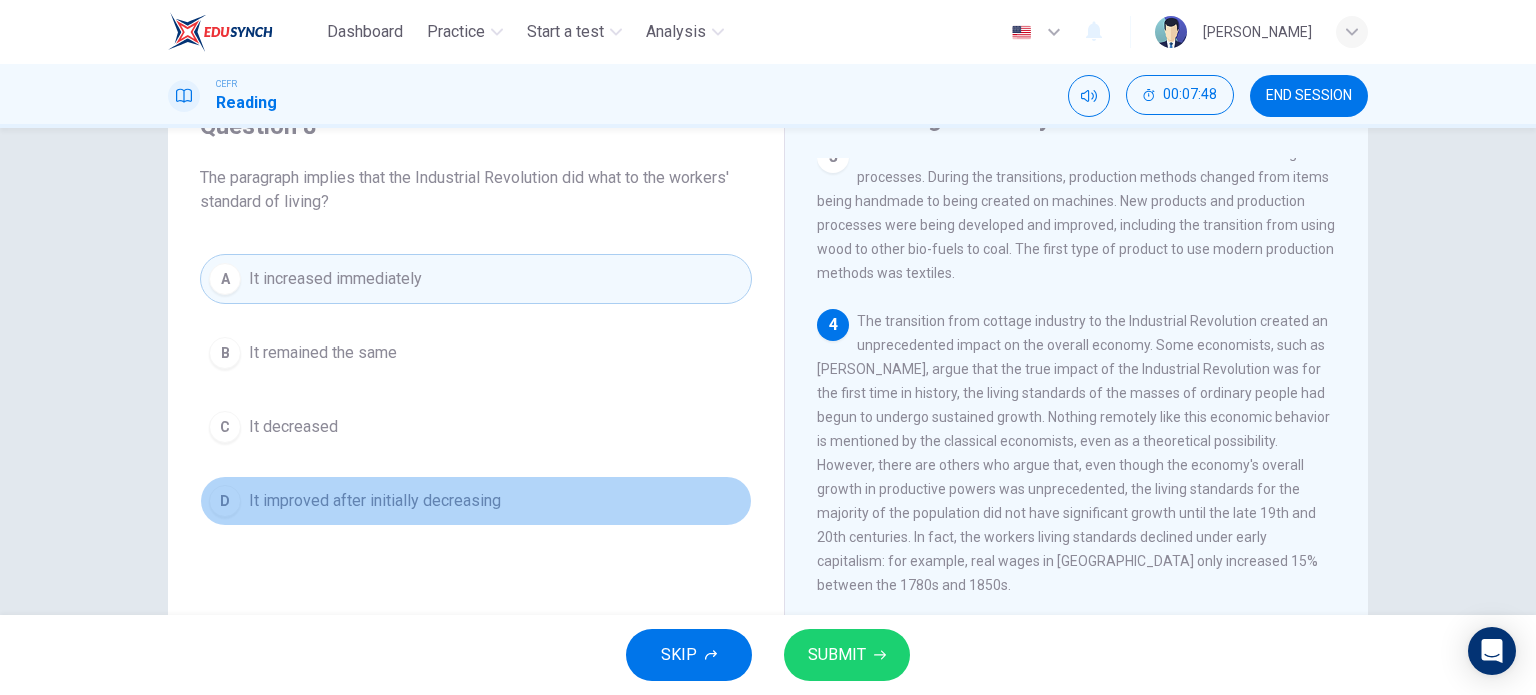 click on "It improved after initially decreasing" at bounding box center [375, 501] 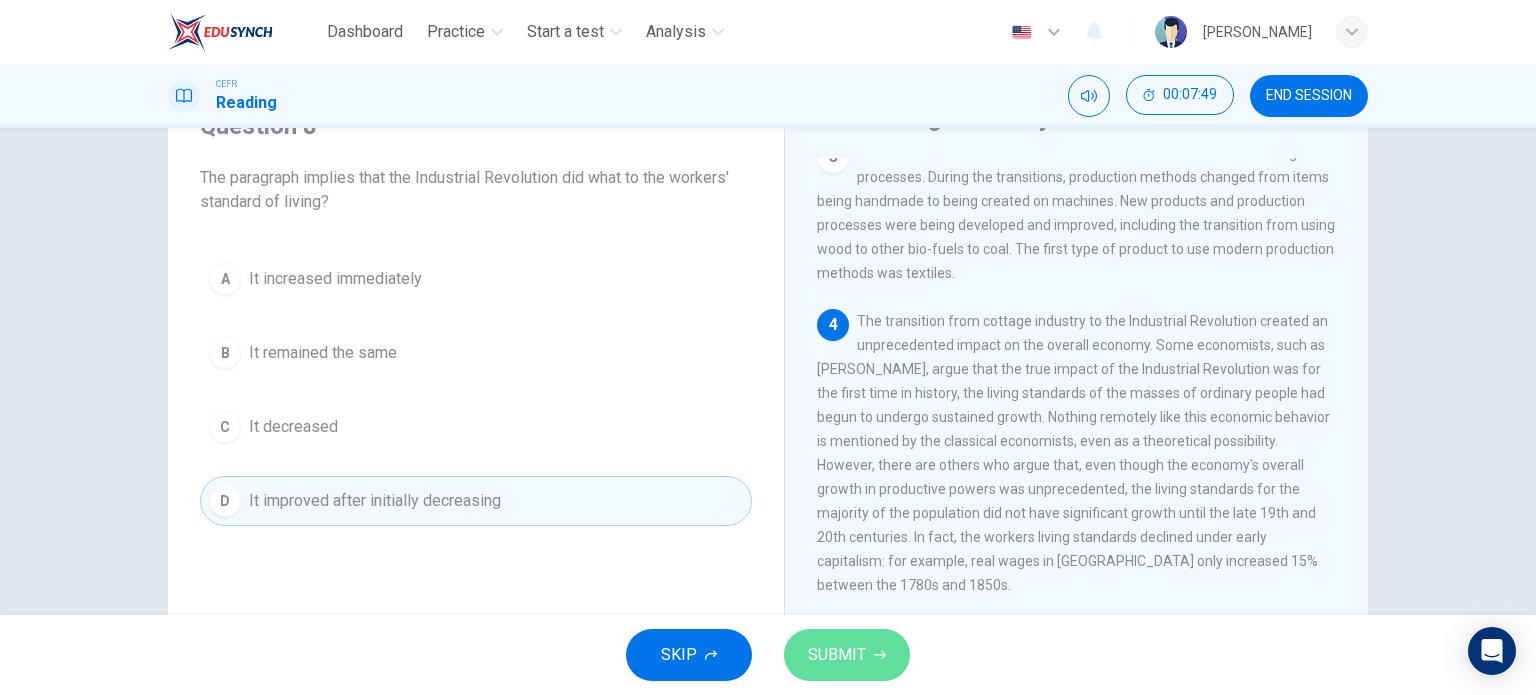 click on "SUBMIT" at bounding box center [837, 655] 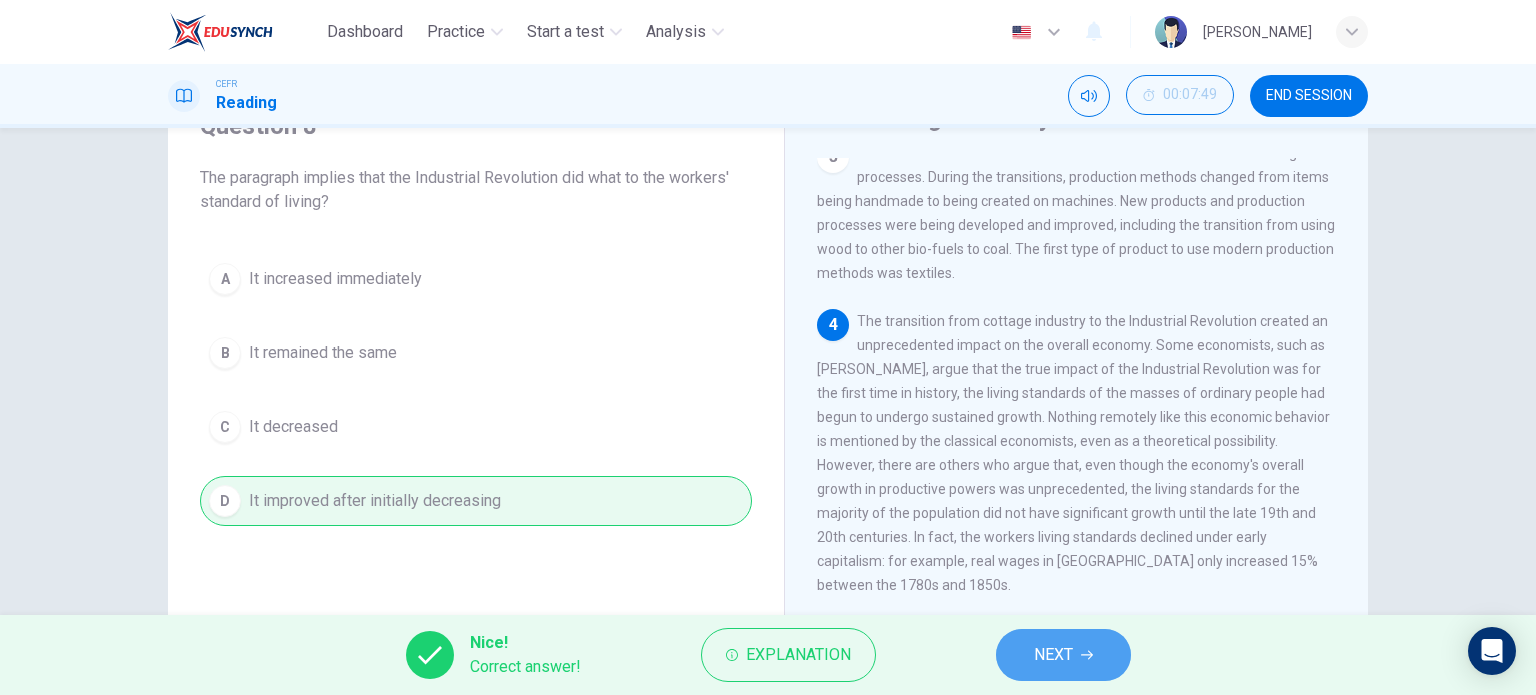 click on "NEXT" at bounding box center [1063, 655] 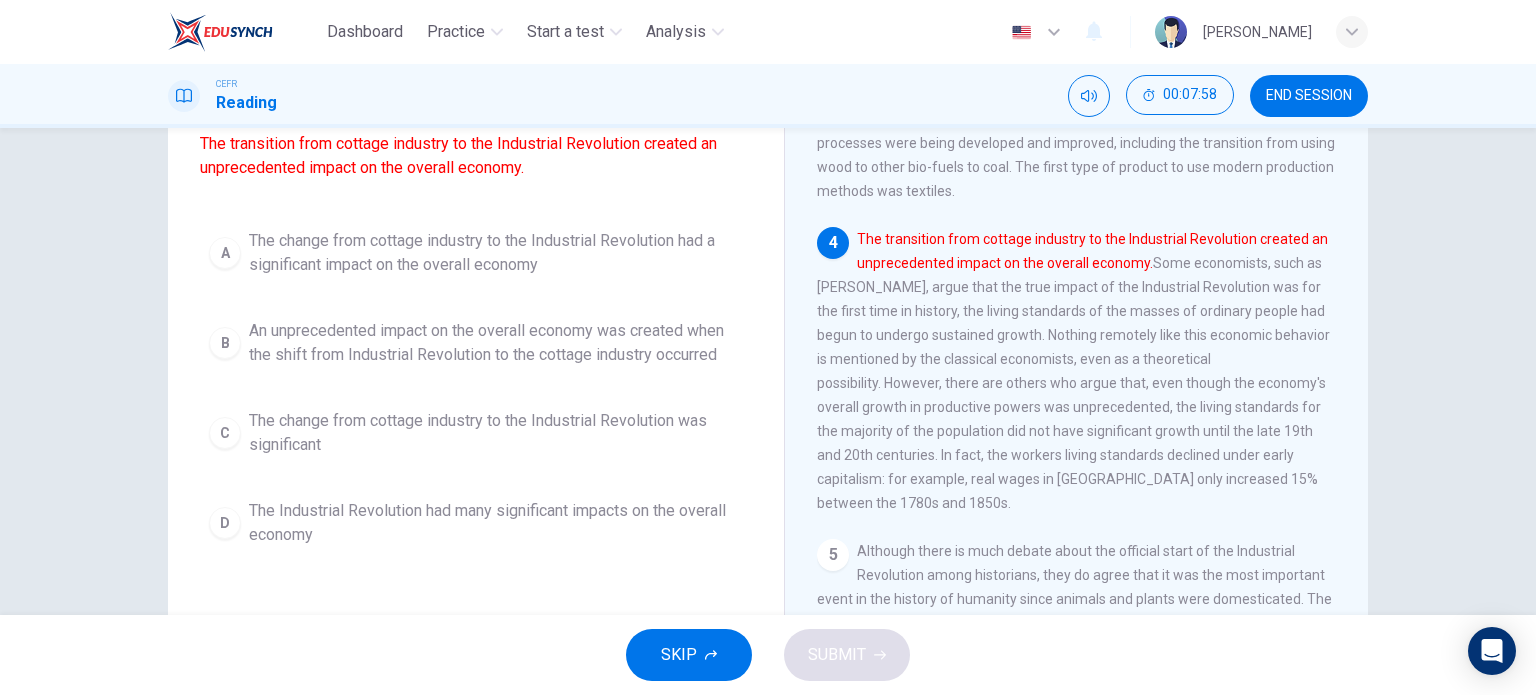 scroll, scrollTop: 191, scrollLeft: 0, axis: vertical 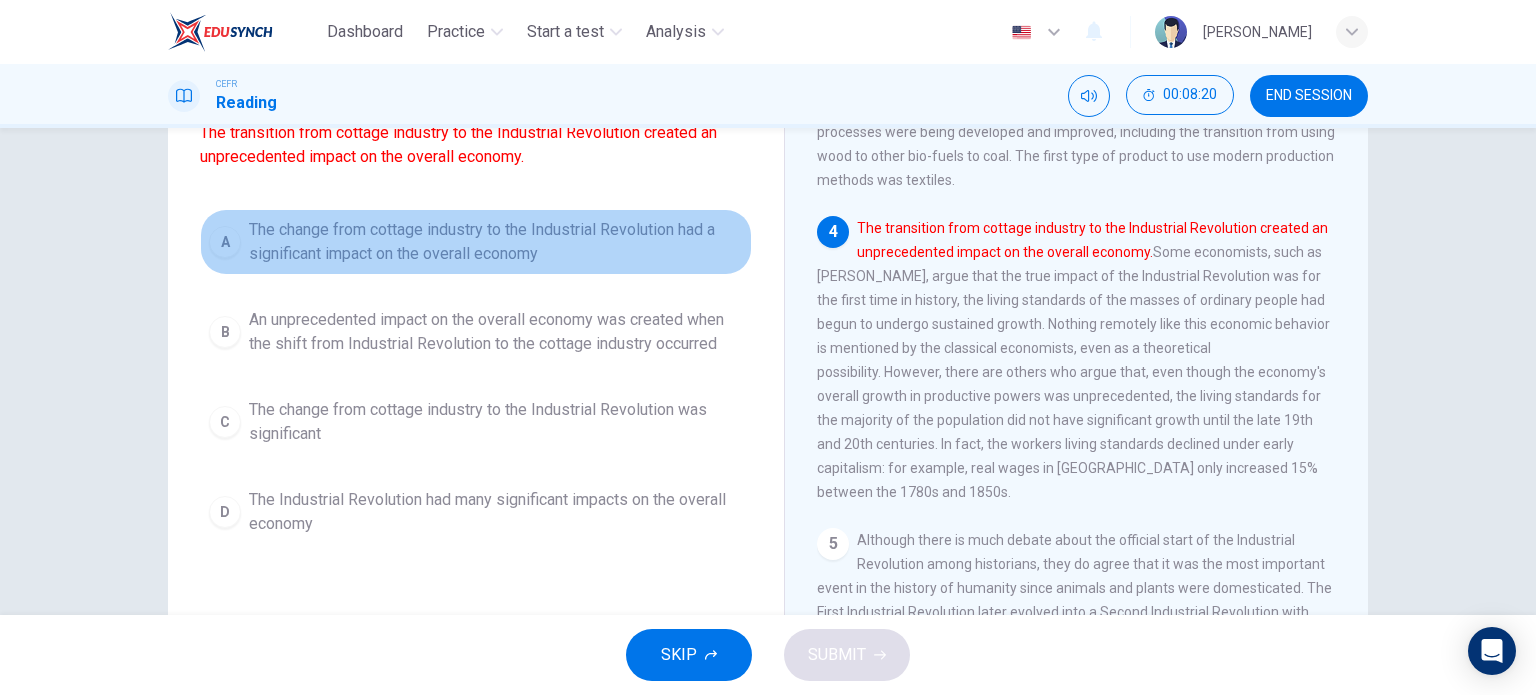 click on "The change from cottage industry to the Industrial Revolution had a significant impact on the overall economy" at bounding box center (496, 242) 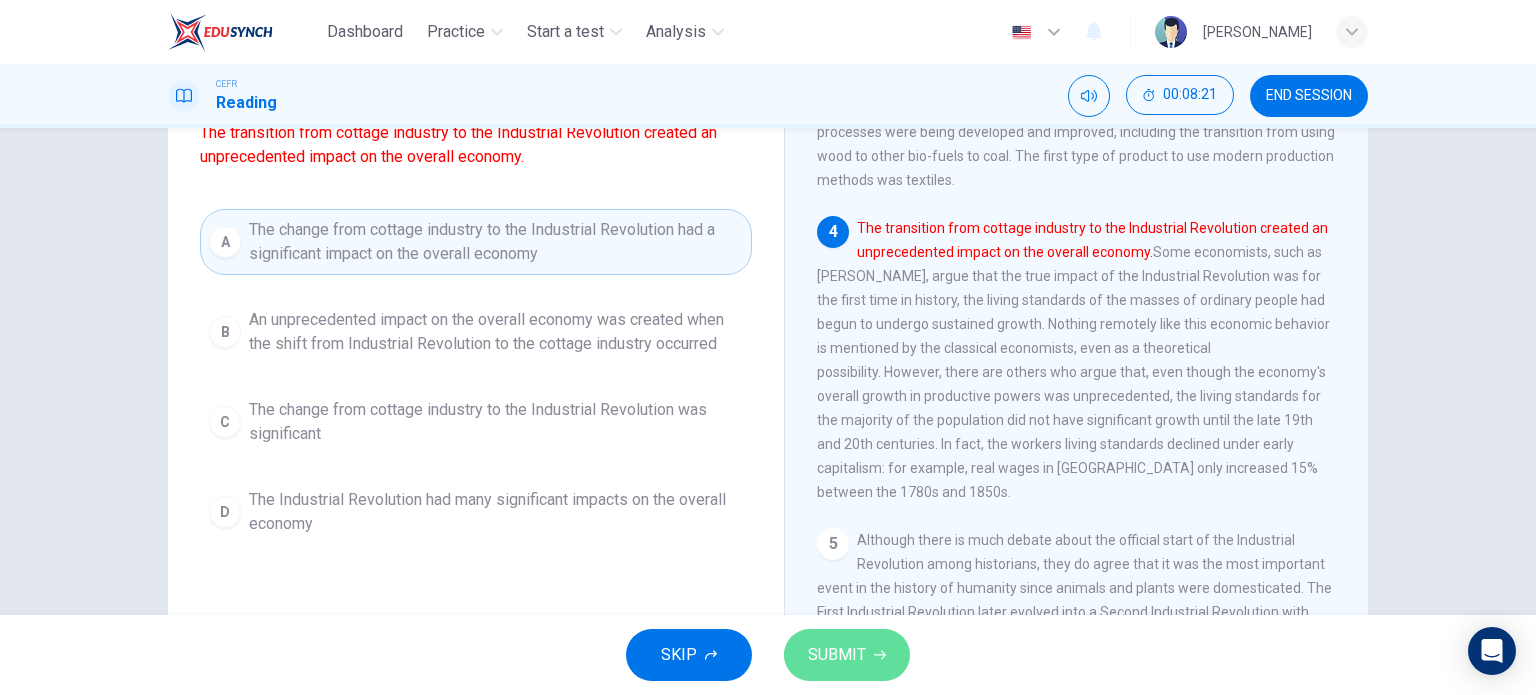 click on "SUBMIT" at bounding box center [847, 655] 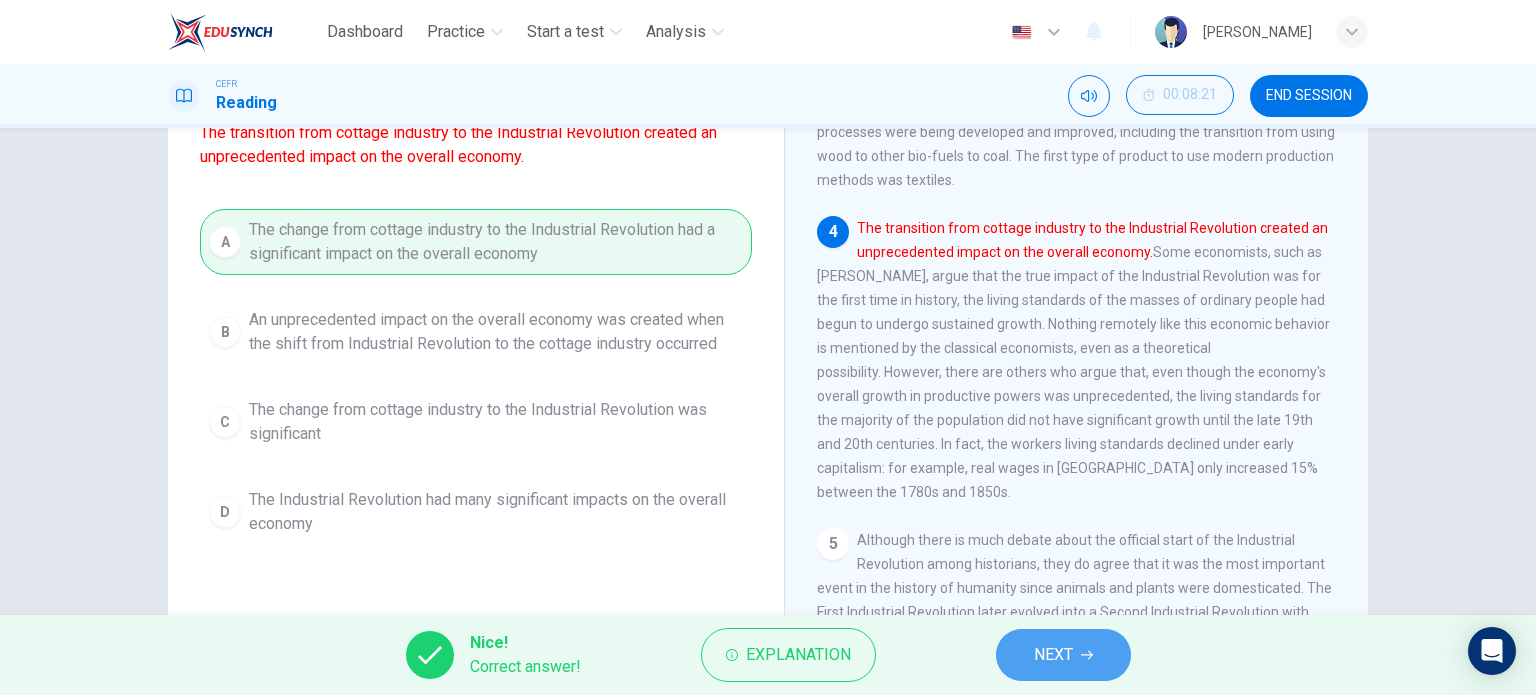 click on "NEXT" at bounding box center [1063, 655] 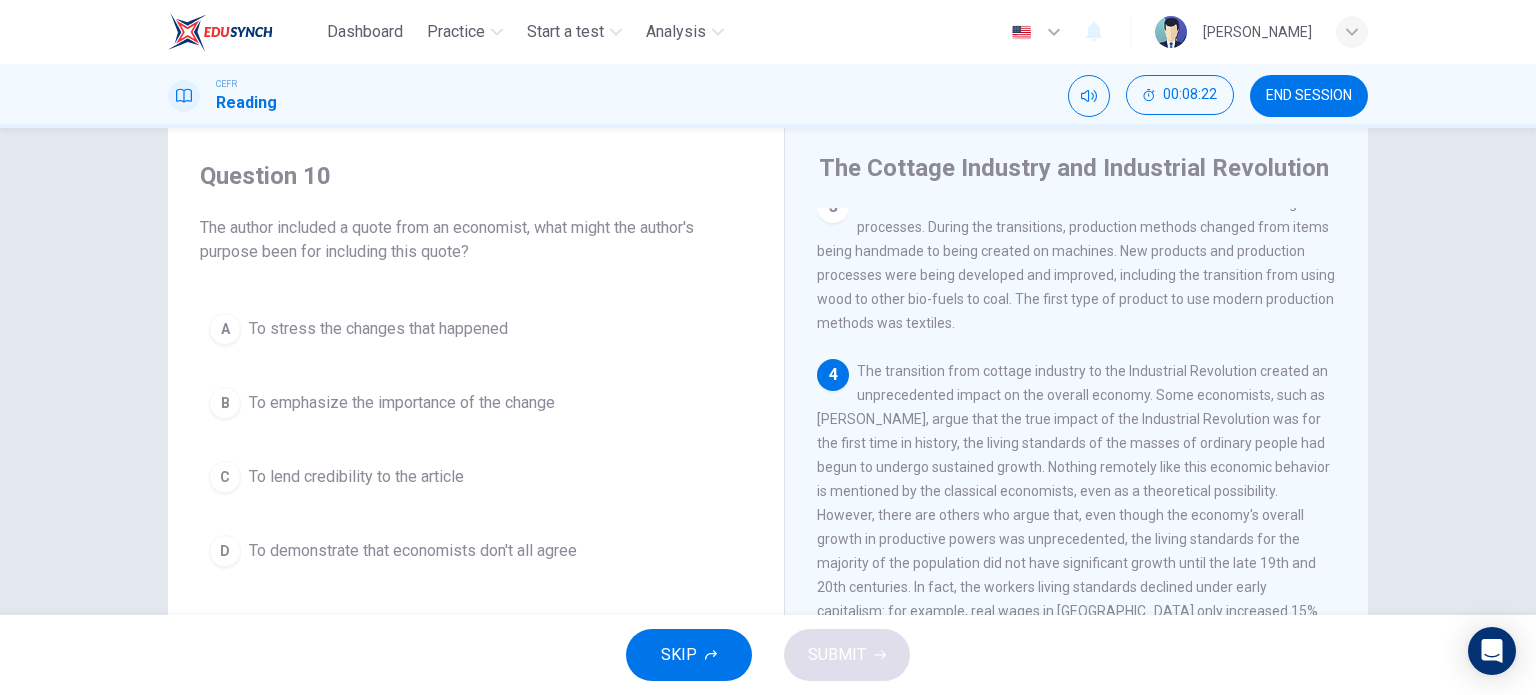 scroll, scrollTop: 47, scrollLeft: 0, axis: vertical 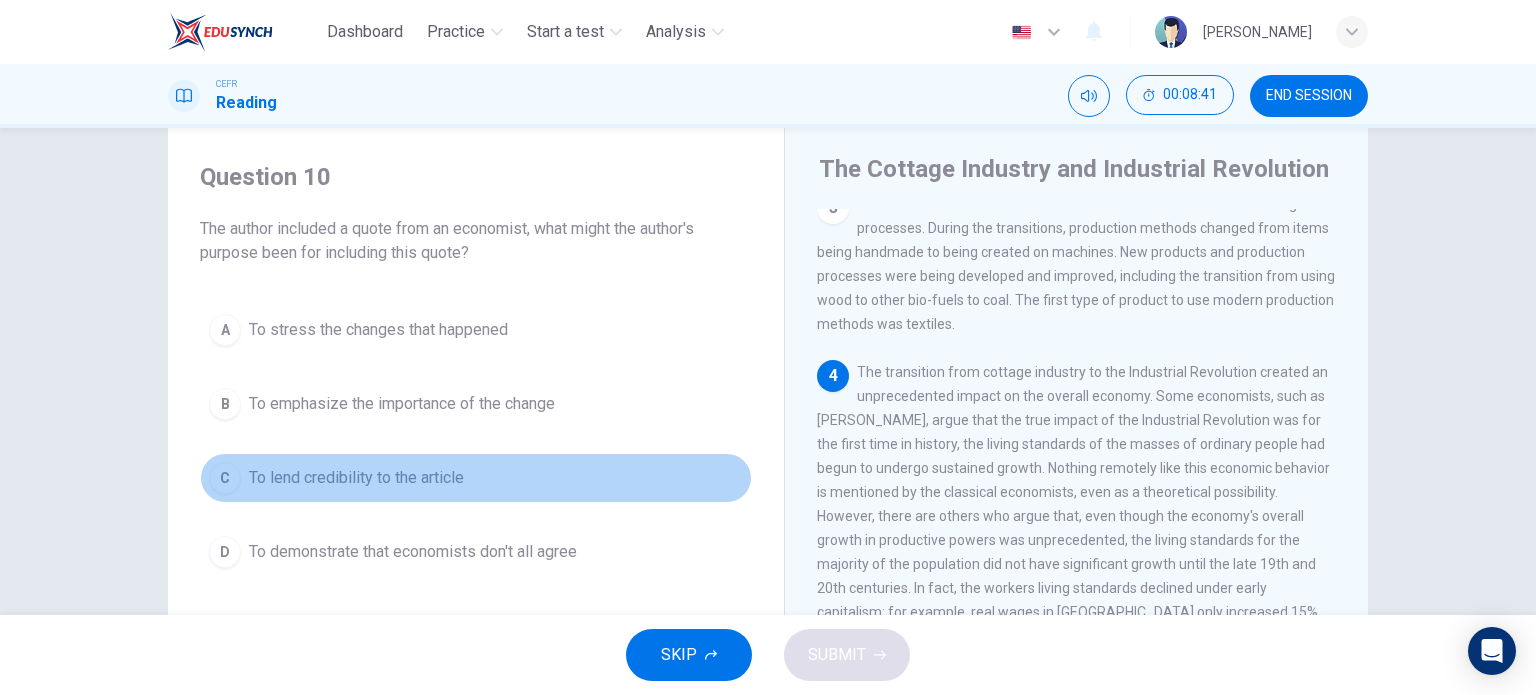 click on "To lend credibility to the article" at bounding box center (356, 478) 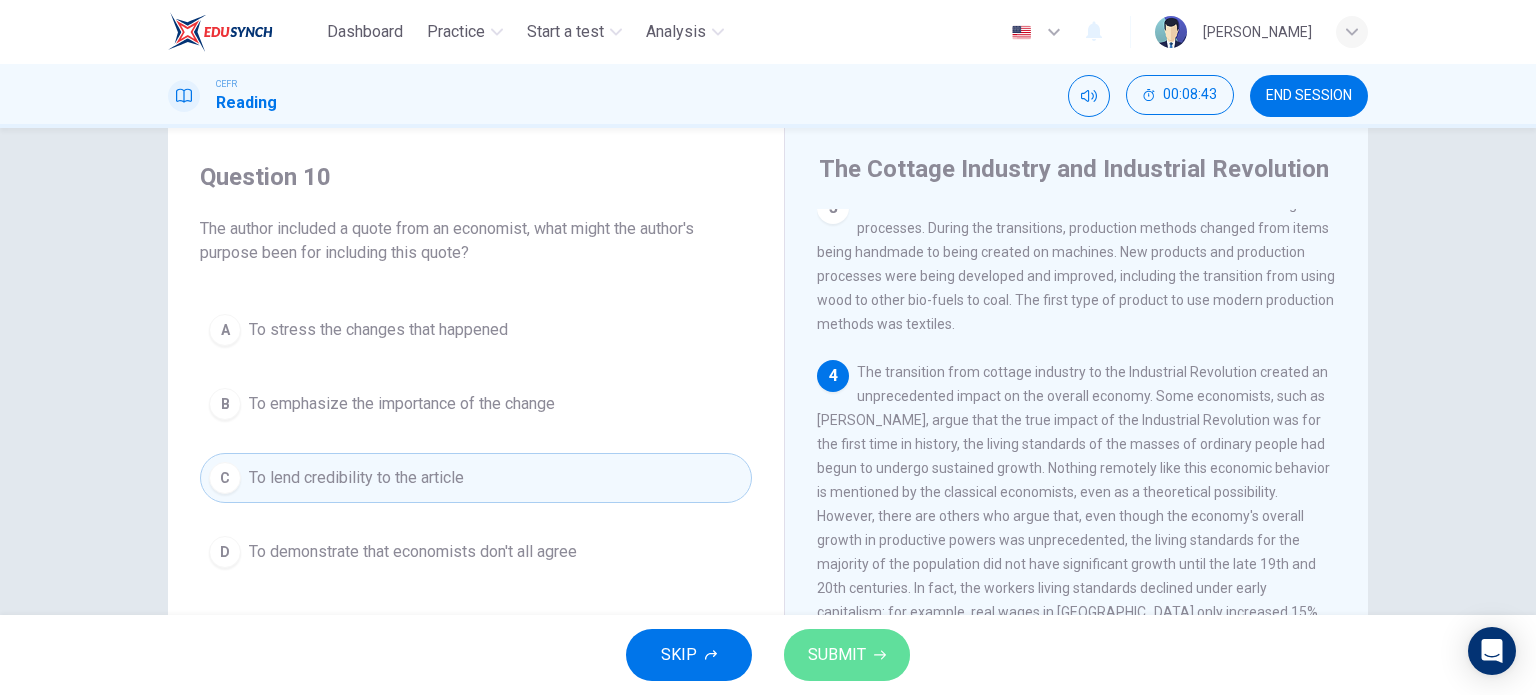 click on "SUBMIT" at bounding box center [837, 655] 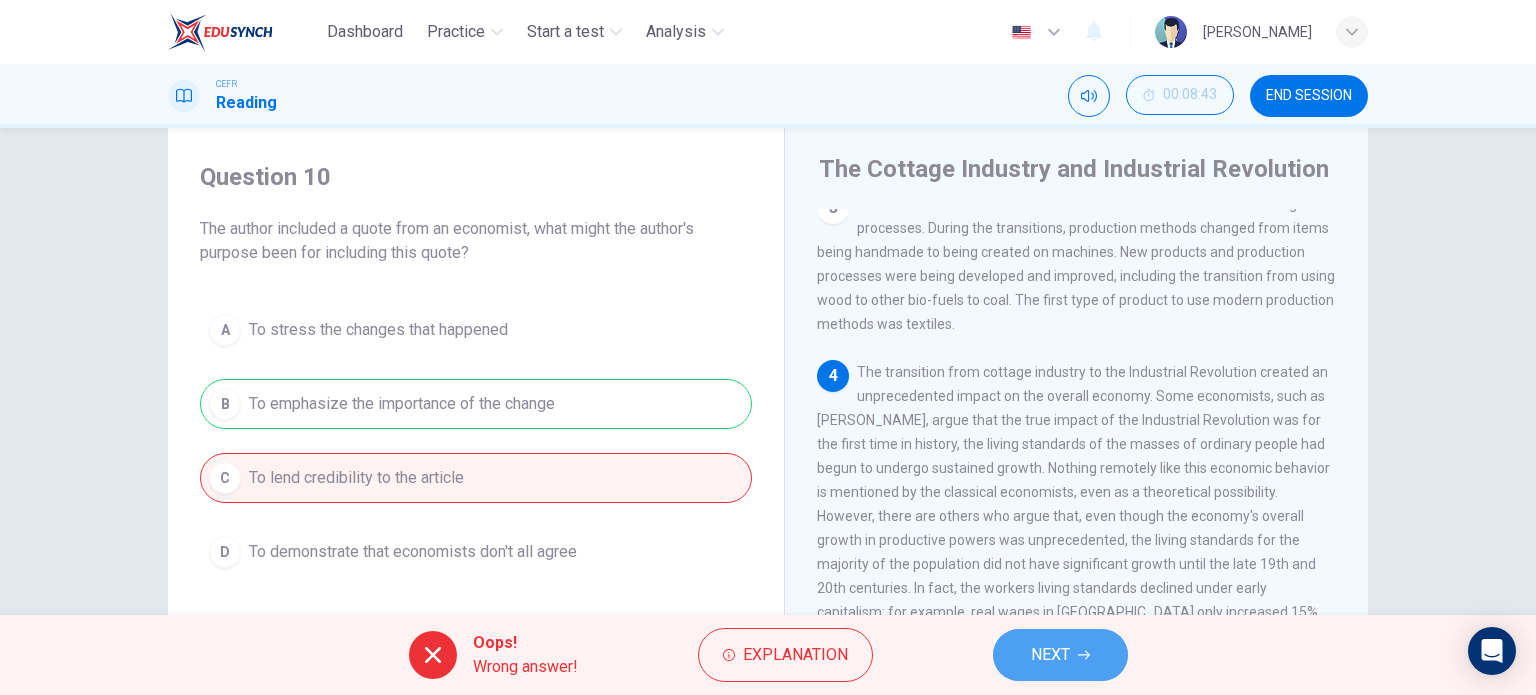 click on "NEXT" at bounding box center (1060, 655) 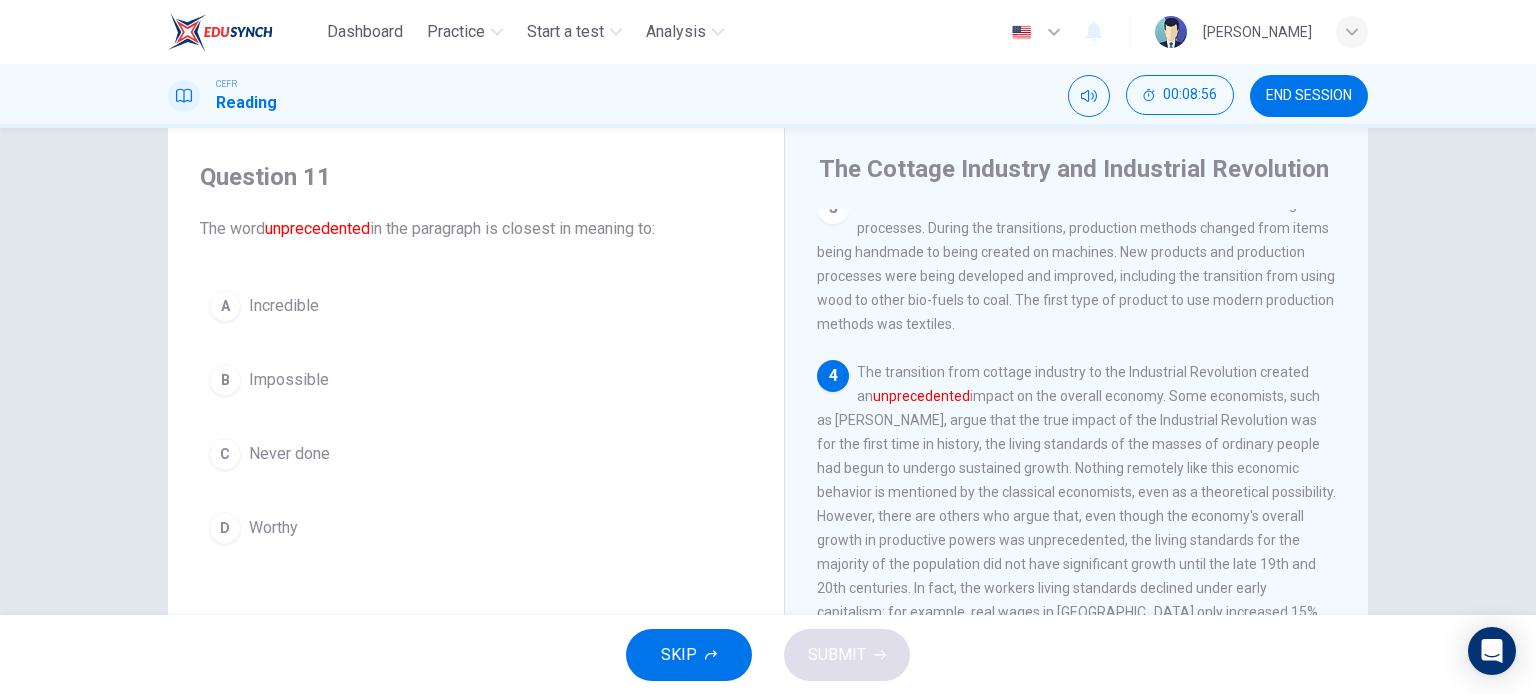 drag, startPoint x: 945, startPoint y: 389, endPoint x: 823, endPoint y: 383, distance: 122.14745 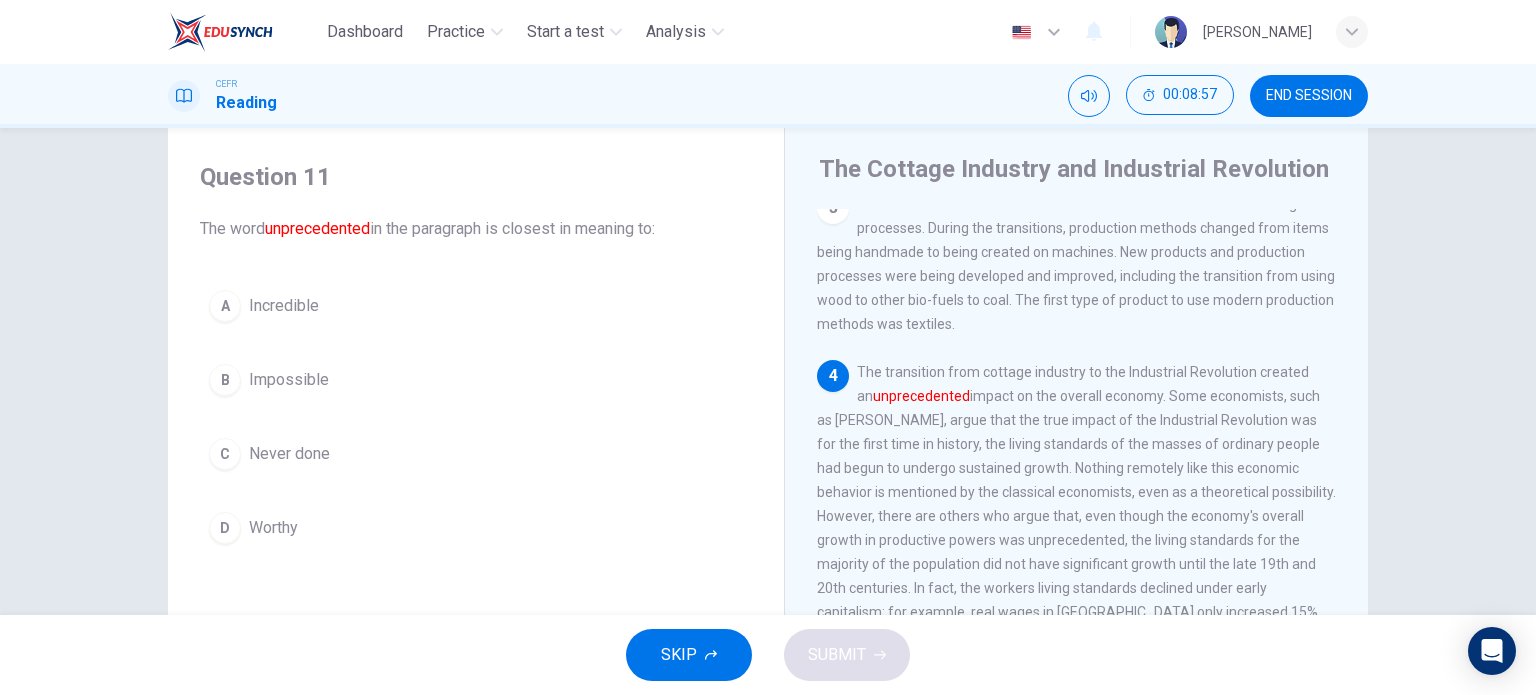drag, startPoint x: 372, startPoint y: 225, endPoint x: 269, endPoint y: 225, distance: 103 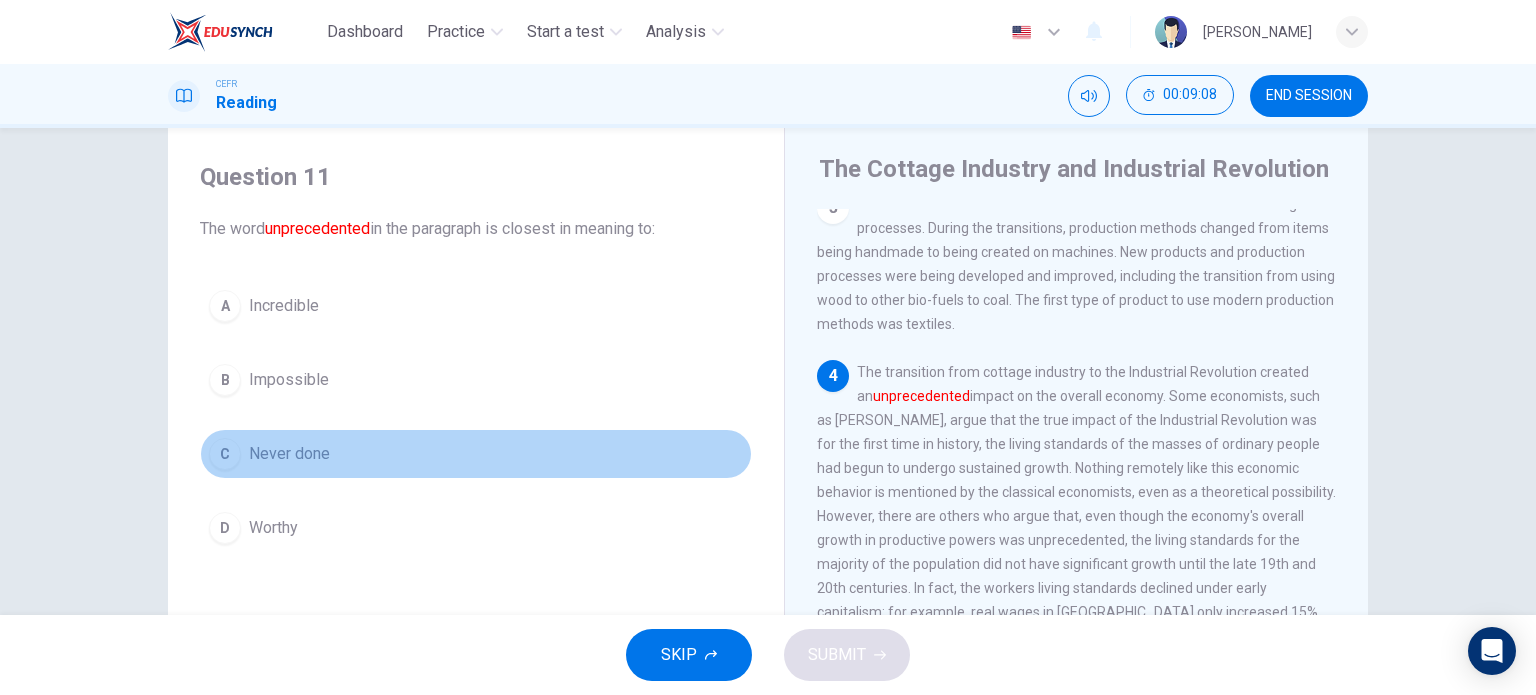 click on "C Never done" at bounding box center (476, 454) 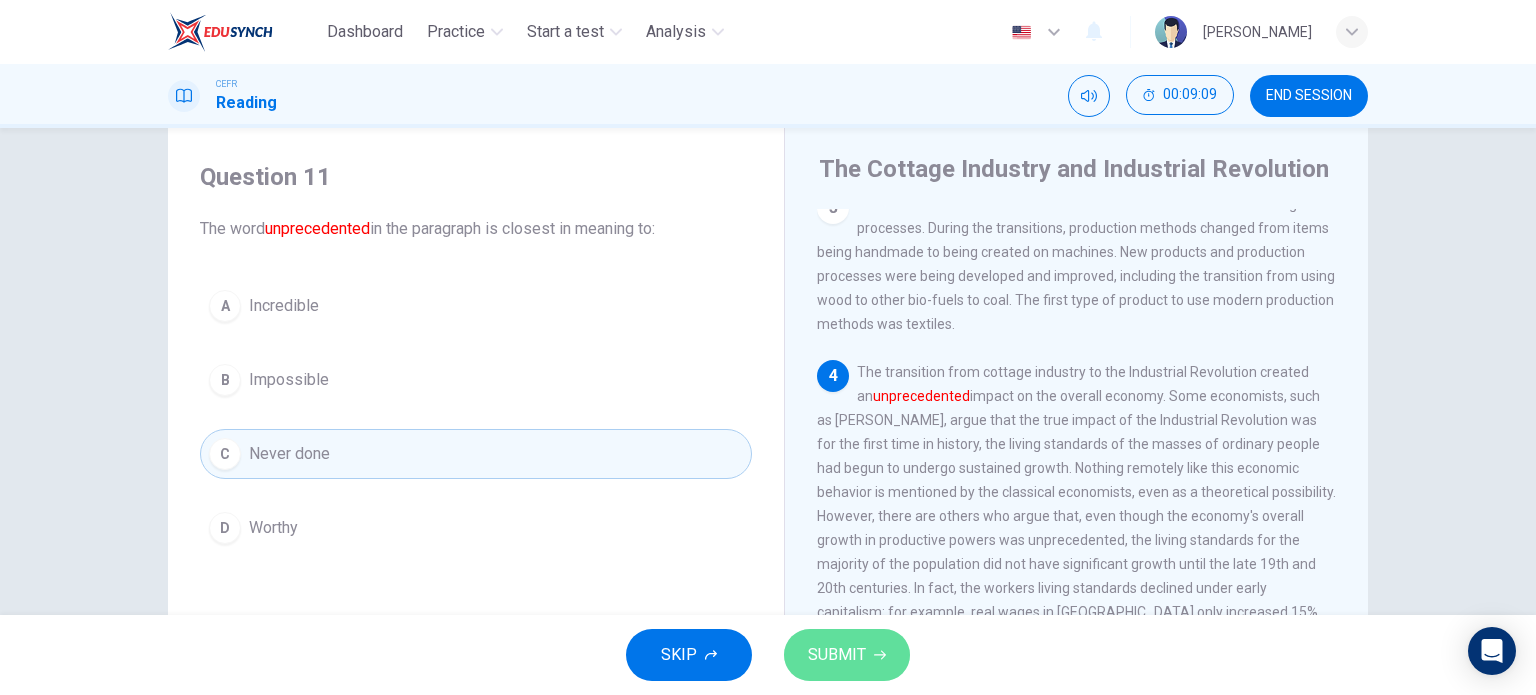 click 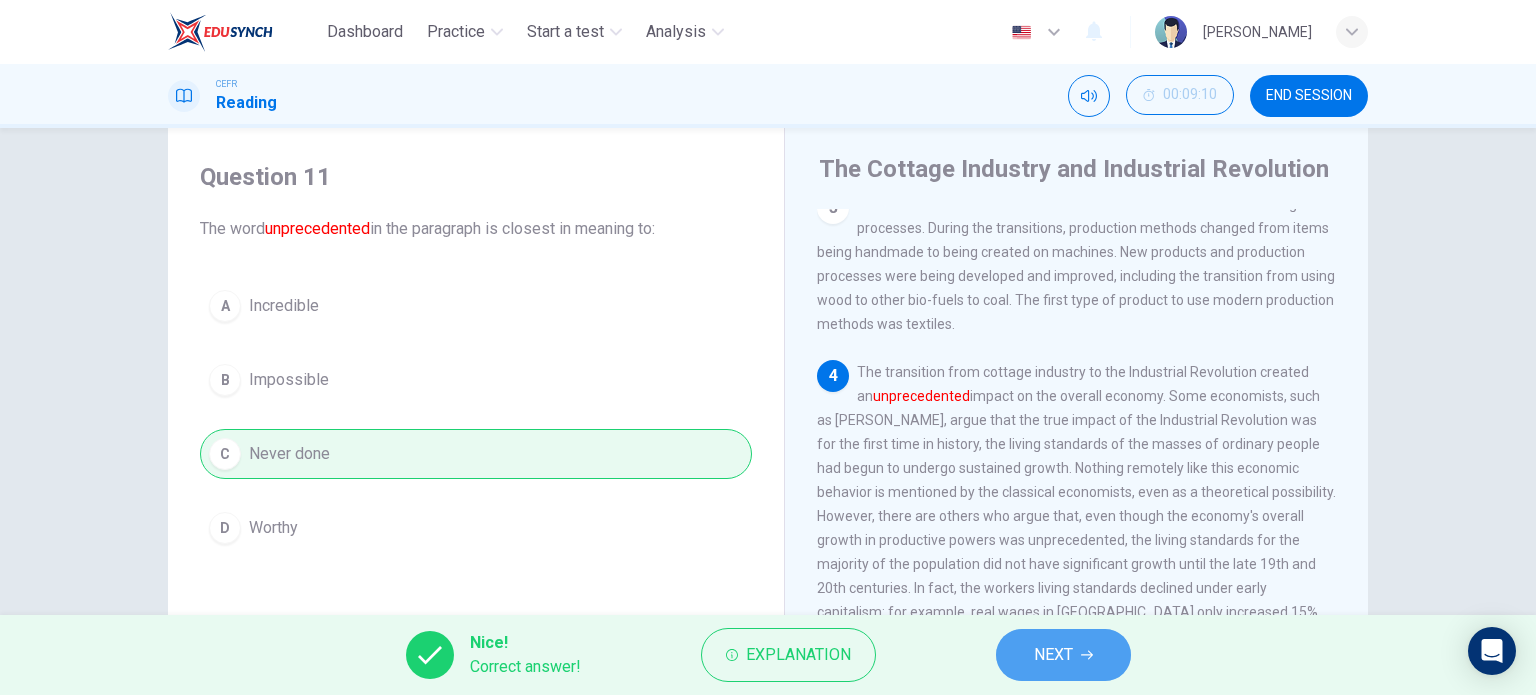 click on "NEXT" at bounding box center [1063, 655] 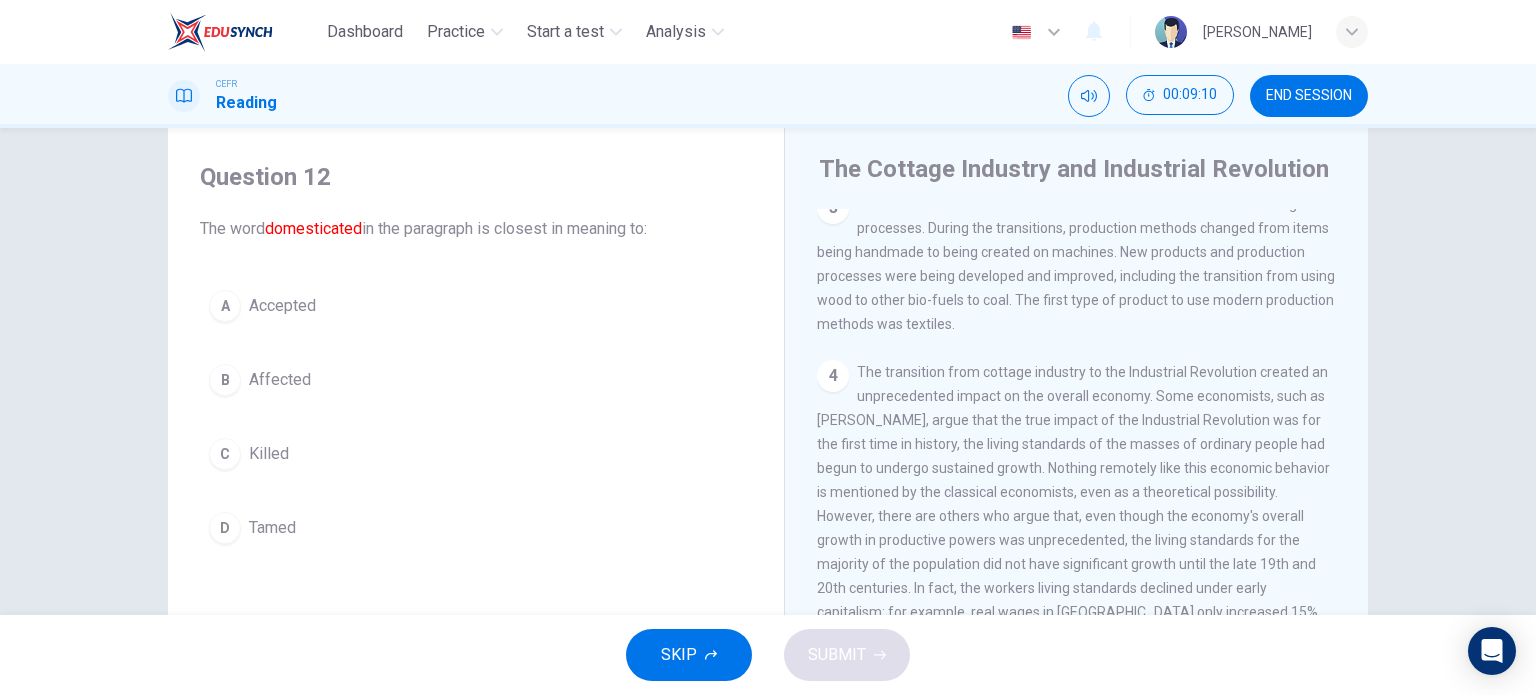 scroll, scrollTop: 430, scrollLeft: 0, axis: vertical 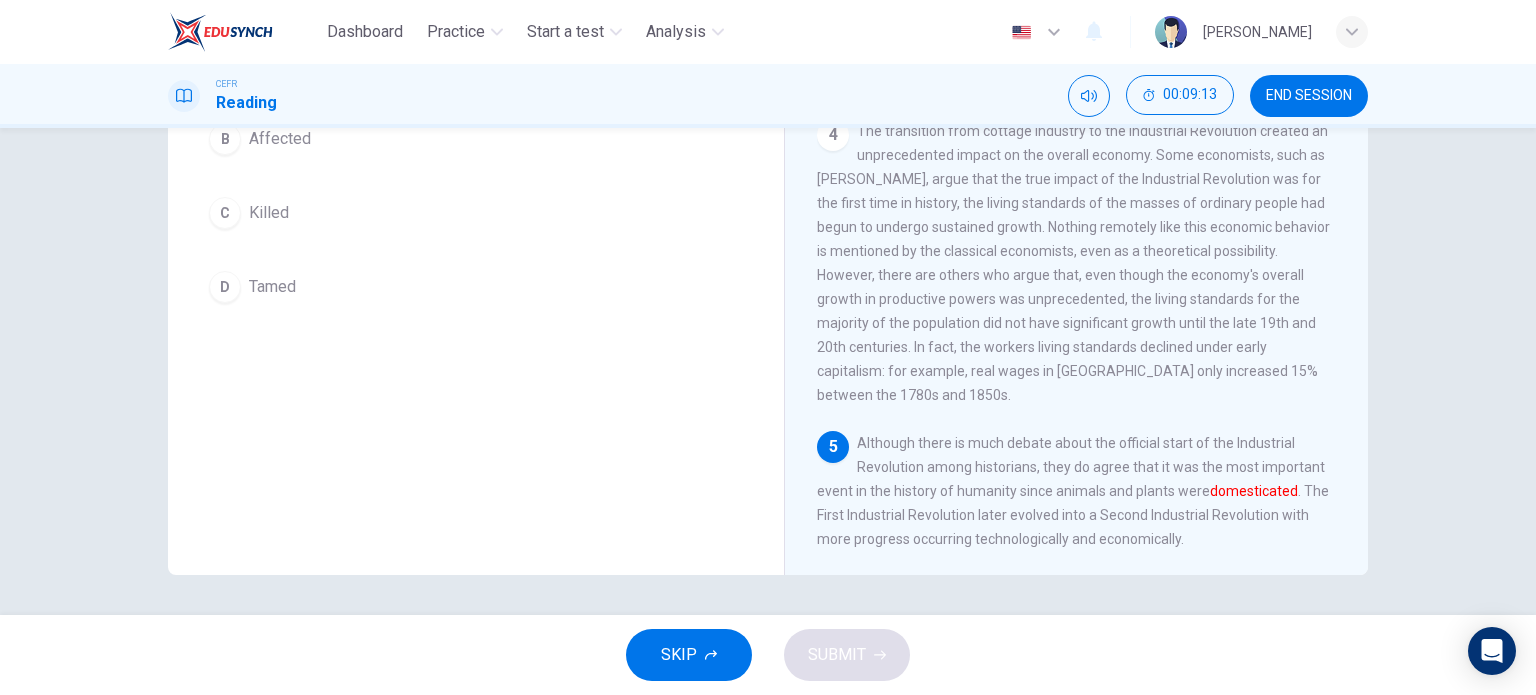click on "Although there is much debate about the official start of the Industrial Revolution among historians, they do agree that it was the most important event in the history of humanity since animals and plants were  domesticated . The First Industrial Revolution later evolved into a Second Industrial Revolution with more progress occurring technologically and economically." at bounding box center [1073, 491] 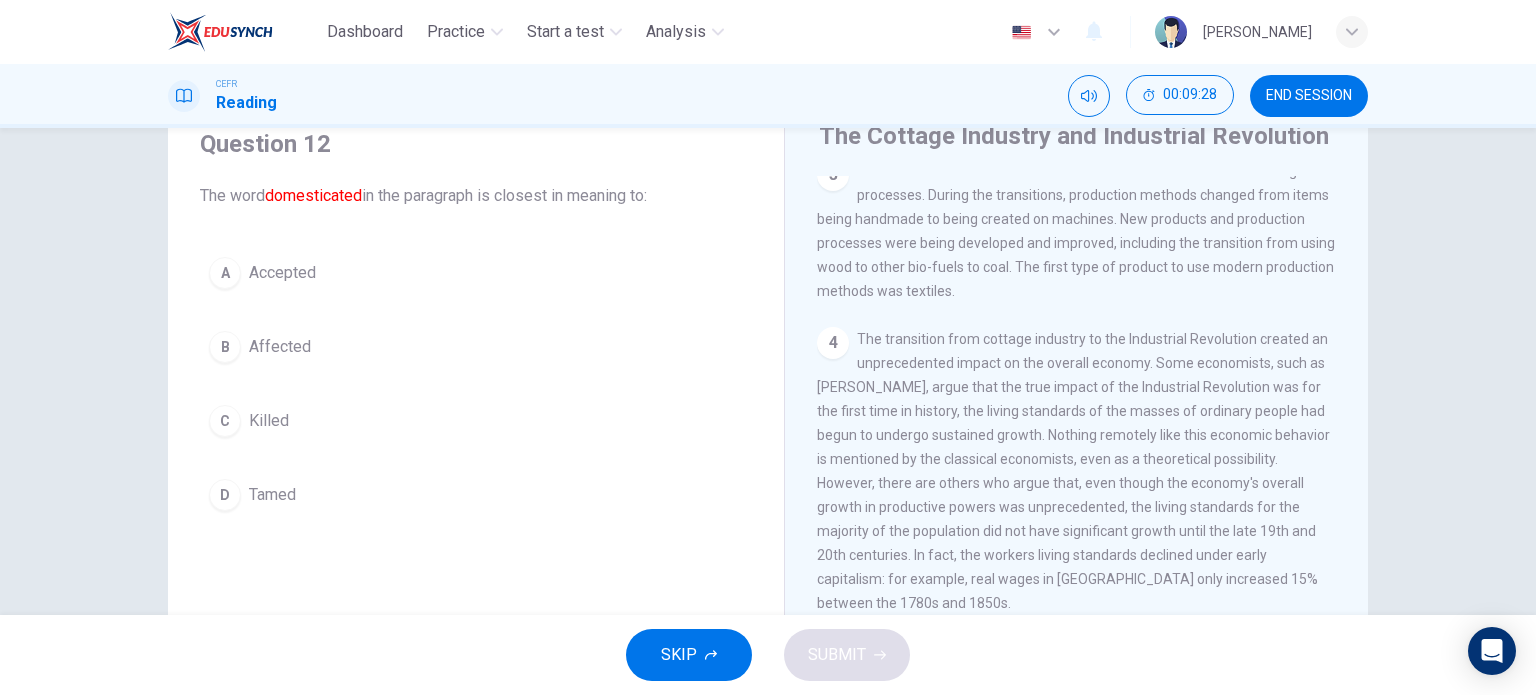 scroll, scrollTop: 78, scrollLeft: 0, axis: vertical 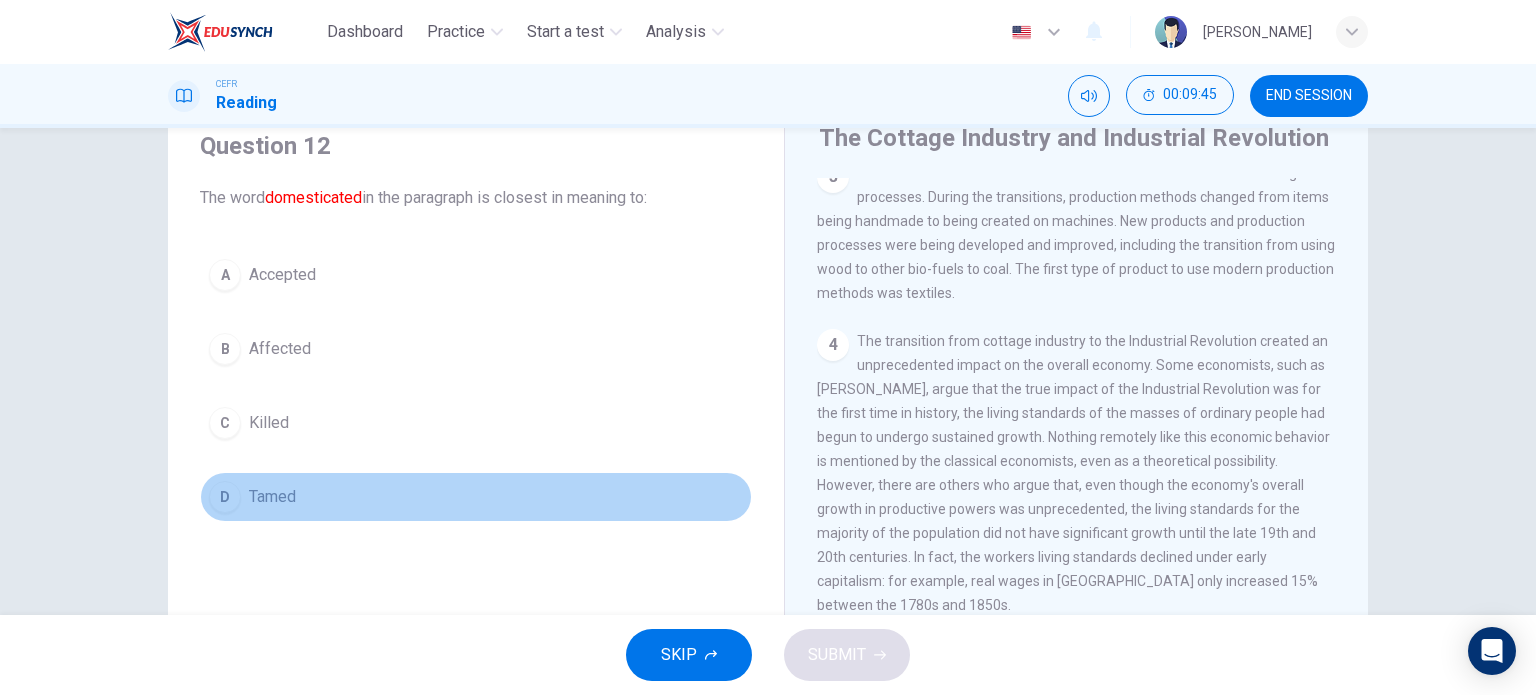 click on "D Tamed" at bounding box center [476, 497] 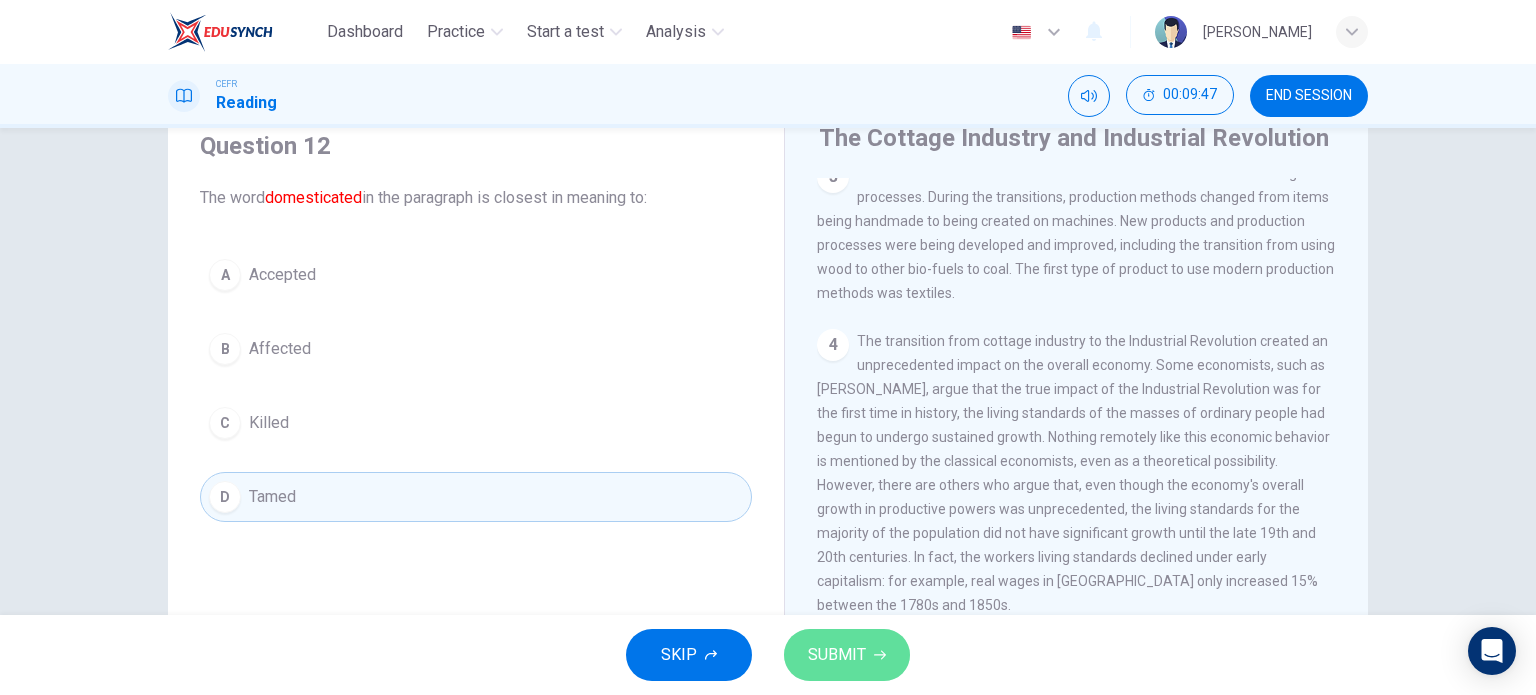 click on "SUBMIT" at bounding box center (837, 655) 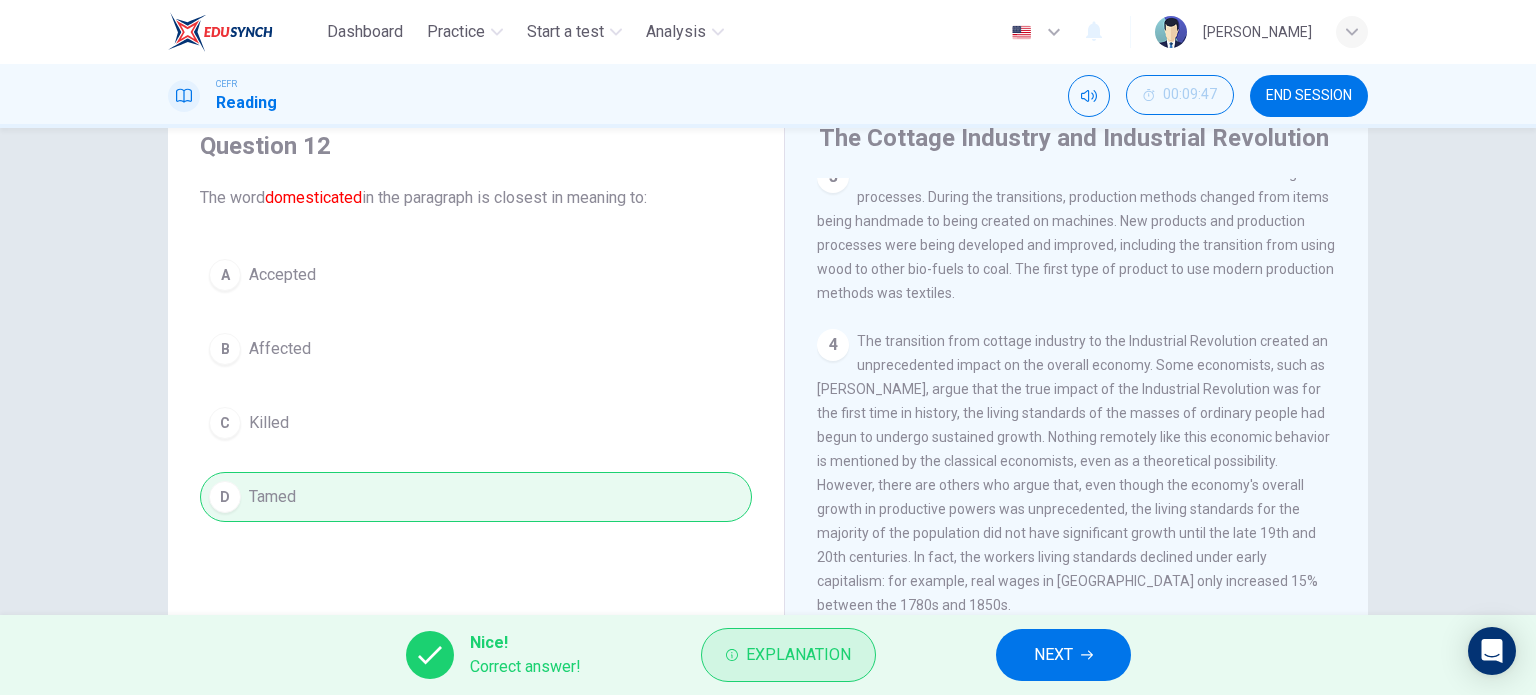 click on "Explanation" at bounding box center (798, 655) 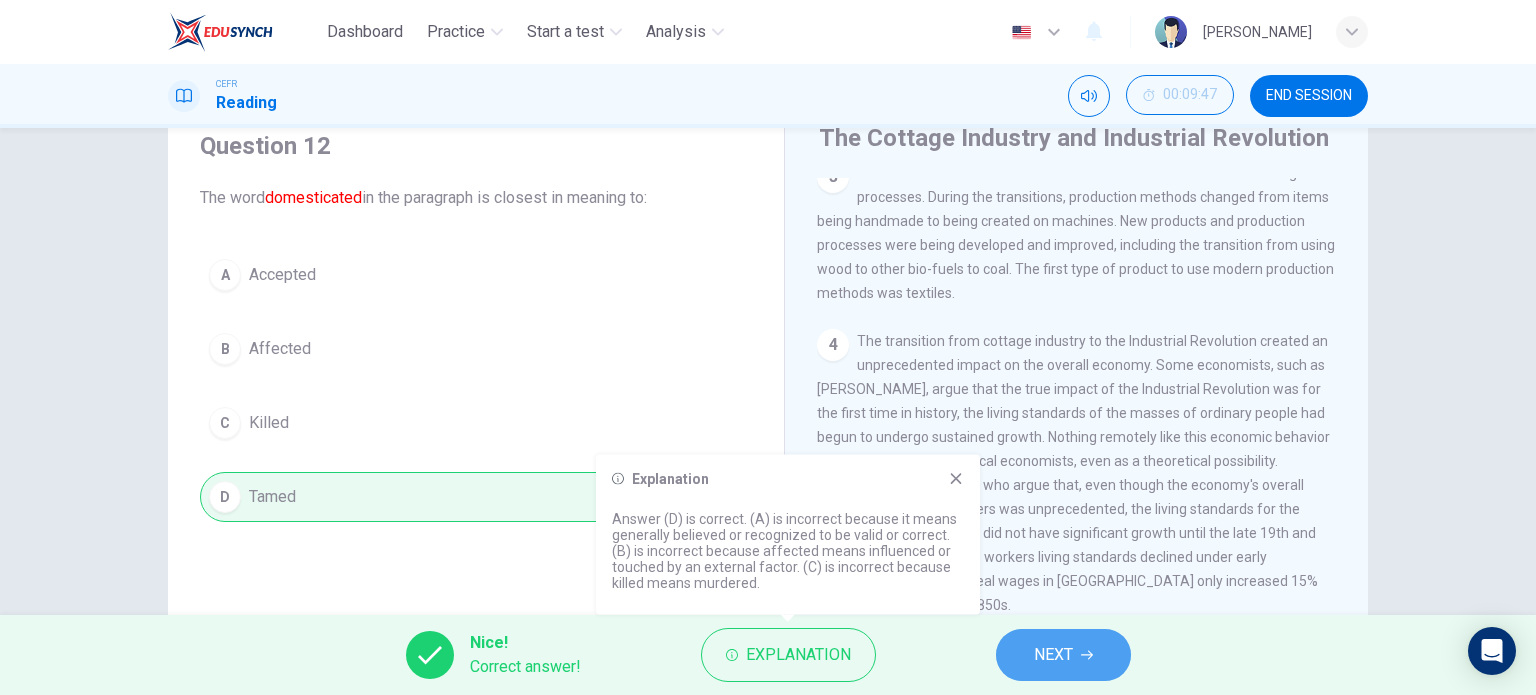 click on "NEXT" at bounding box center (1053, 655) 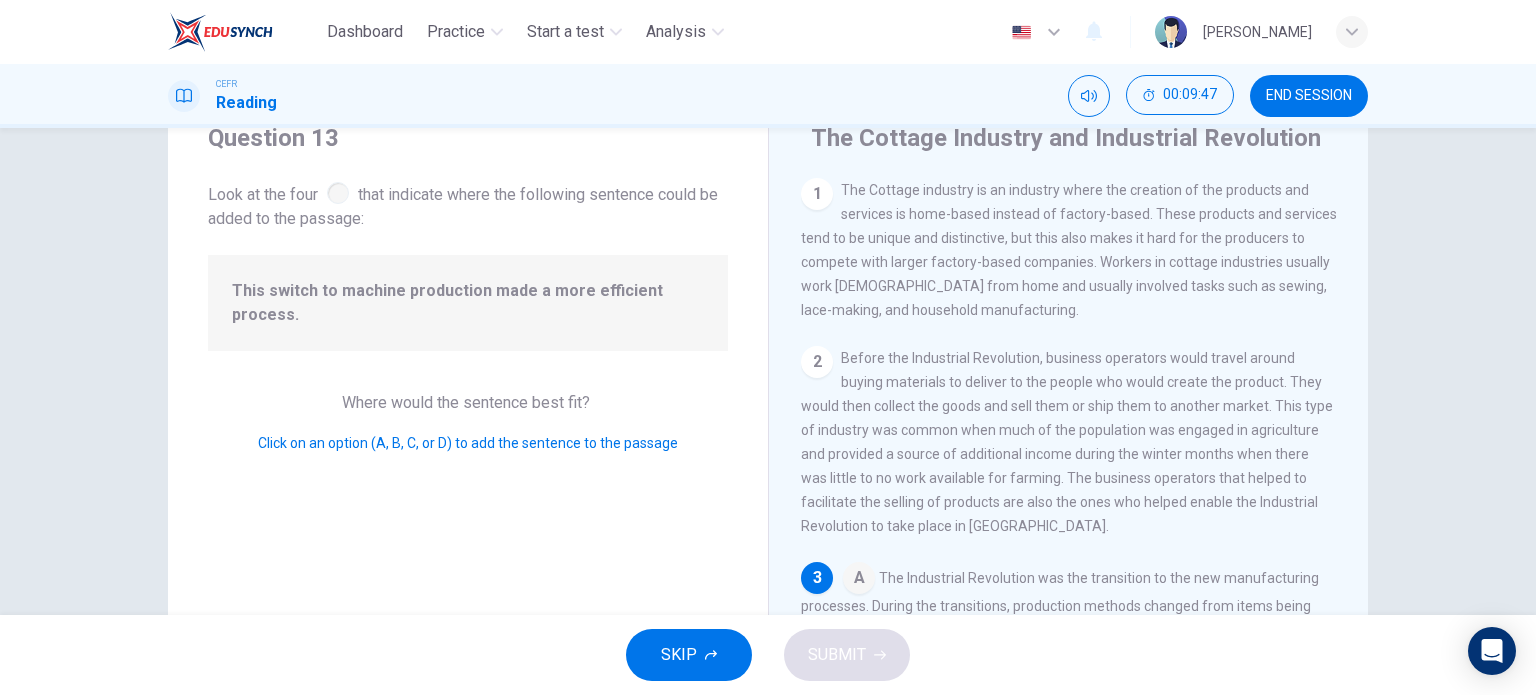 scroll, scrollTop: 196, scrollLeft: 0, axis: vertical 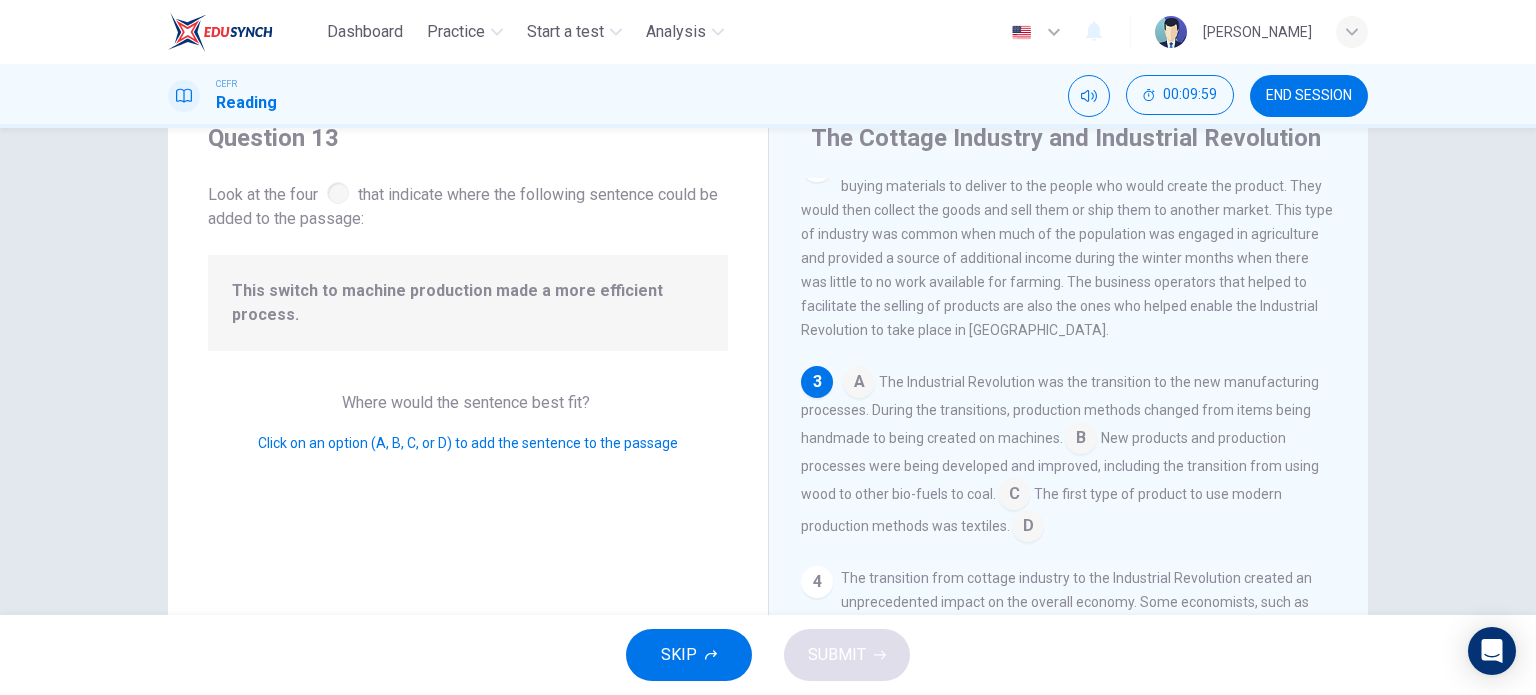 click on "The Industrial Revolution was the transition to the new manufacturing processes. During the transitions, production methods changed from items being handmade to being created on machines." at bounding box center [1060, 410] 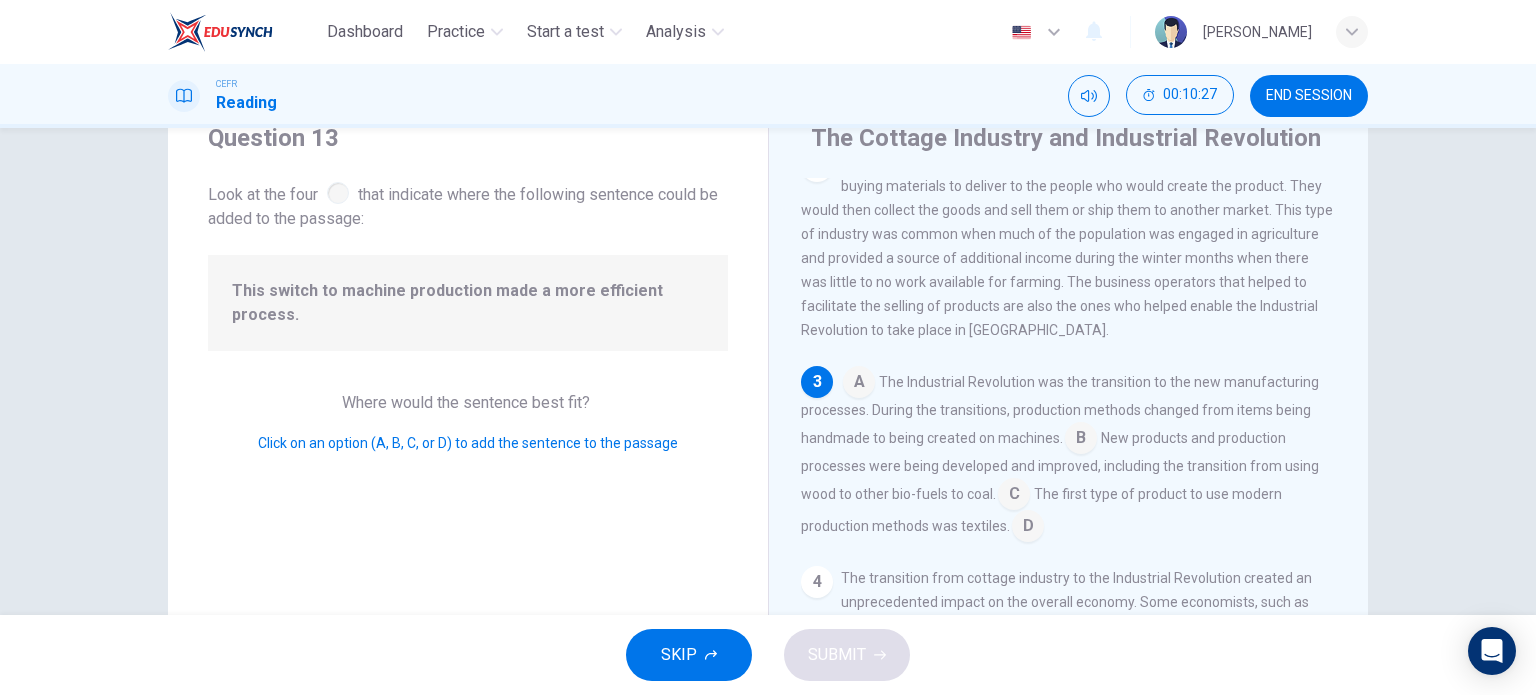 click at bounding box center (1081, 440) 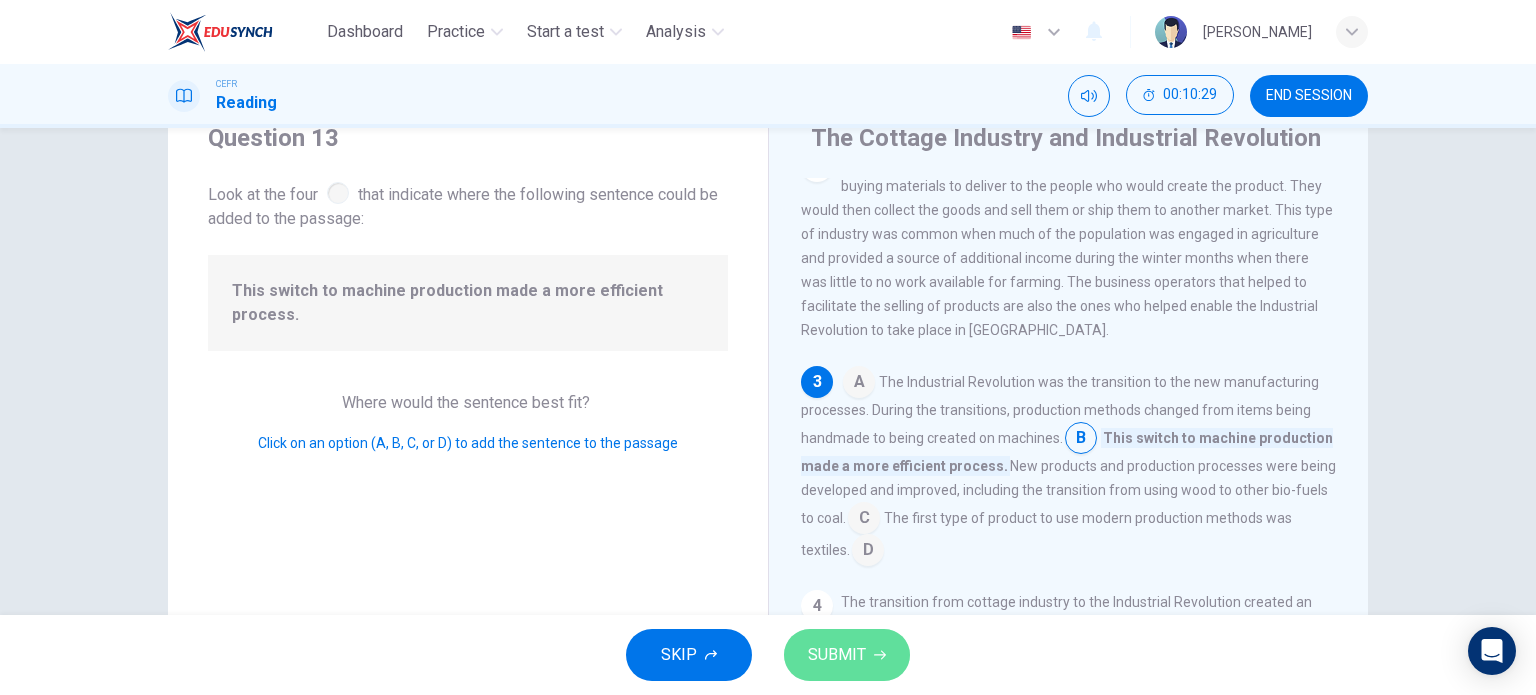 click on "SUBMIT" at bounding box center [837, 655] 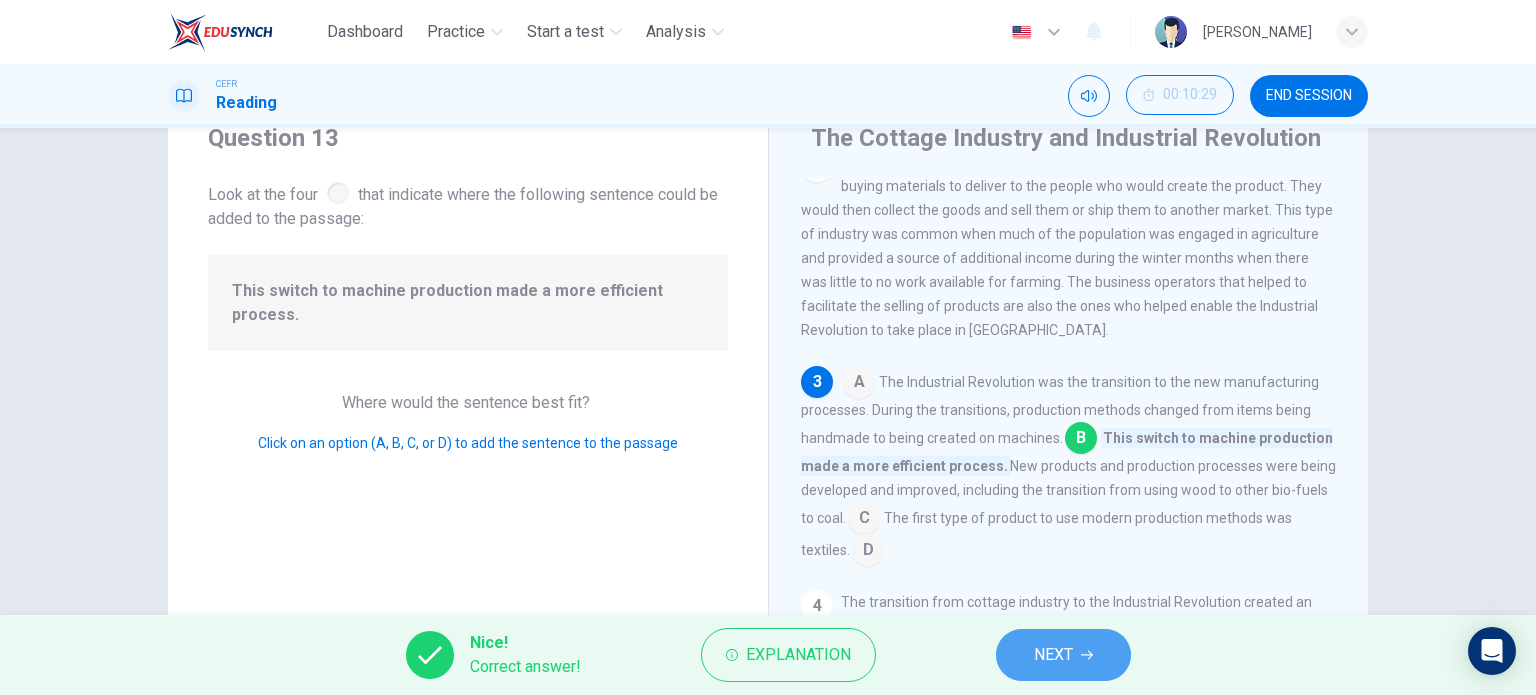 click on "NEXT" at bounding box center [1053, 655] 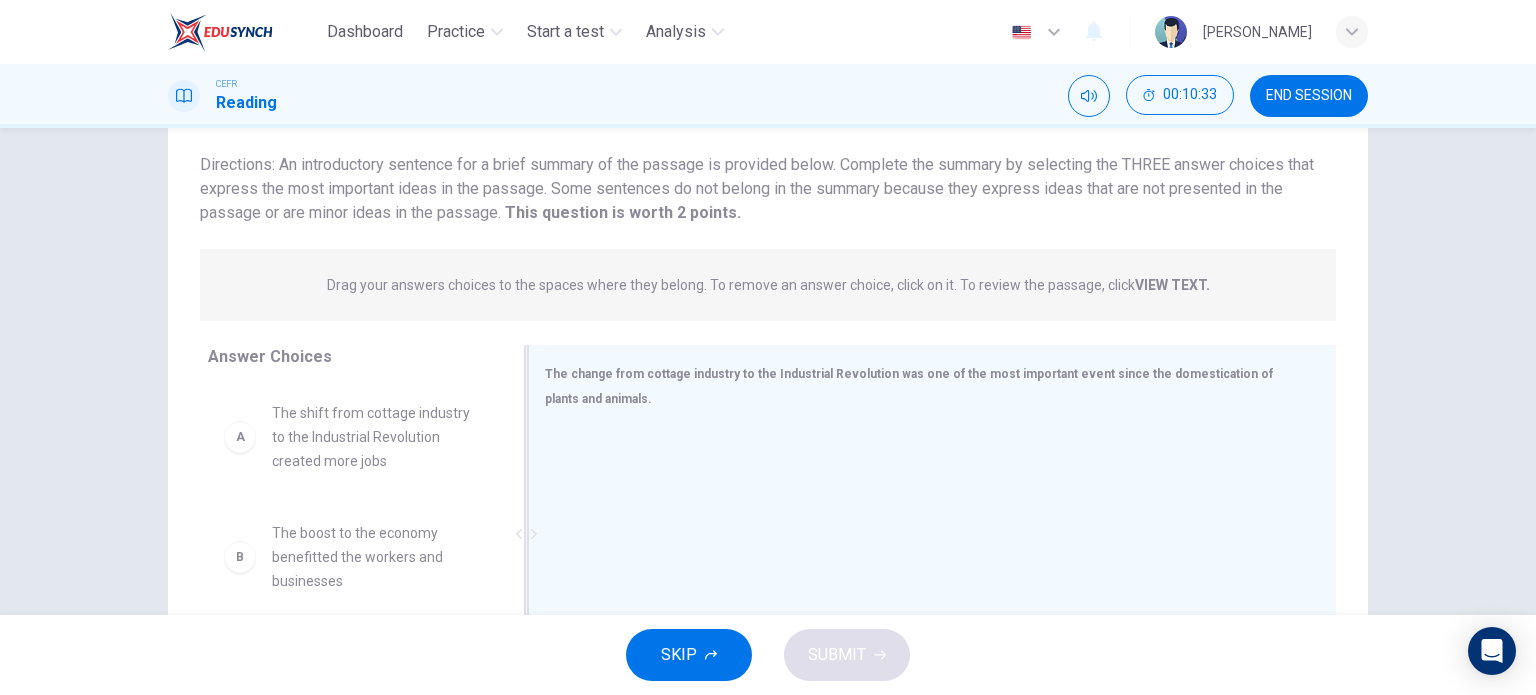 scroll, scrollTop: 148, scrollLeft: 0, axis: vertical 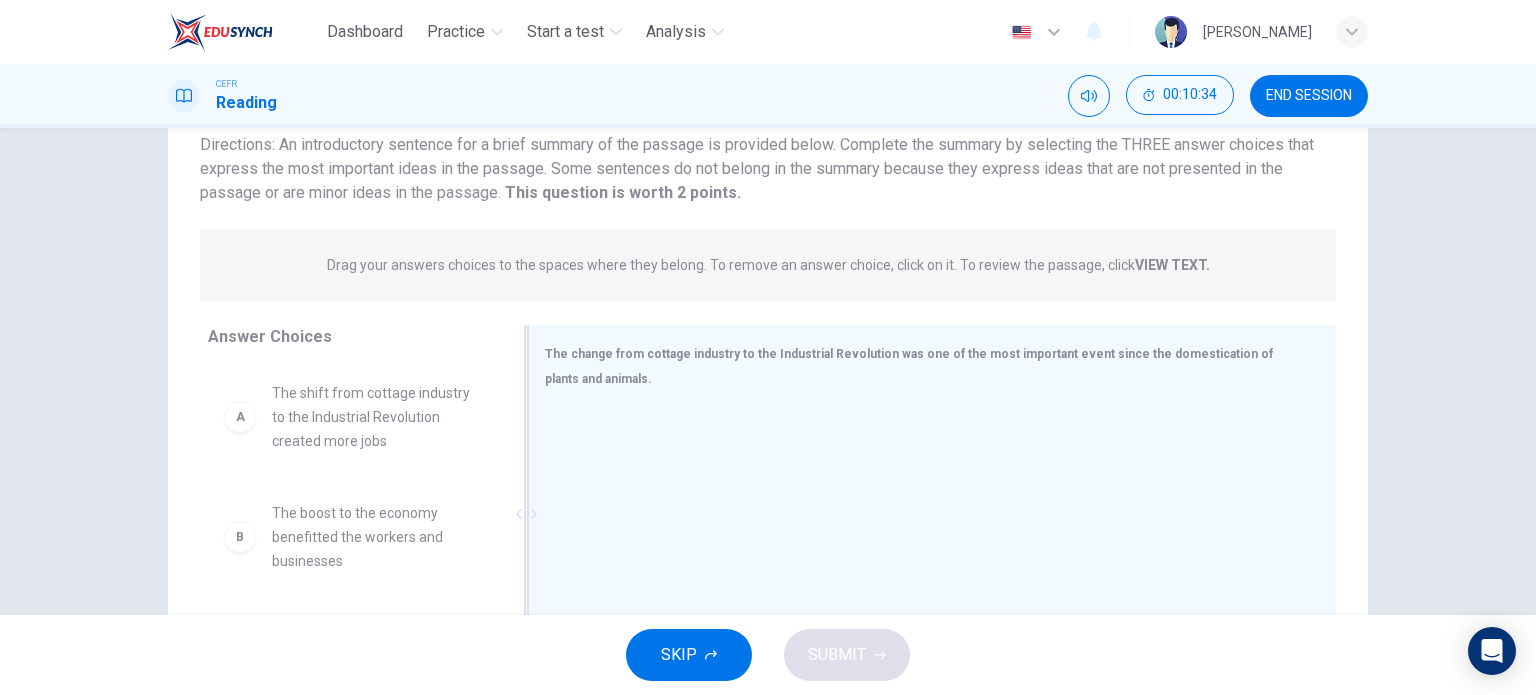 click at bounding box center (924, 541) 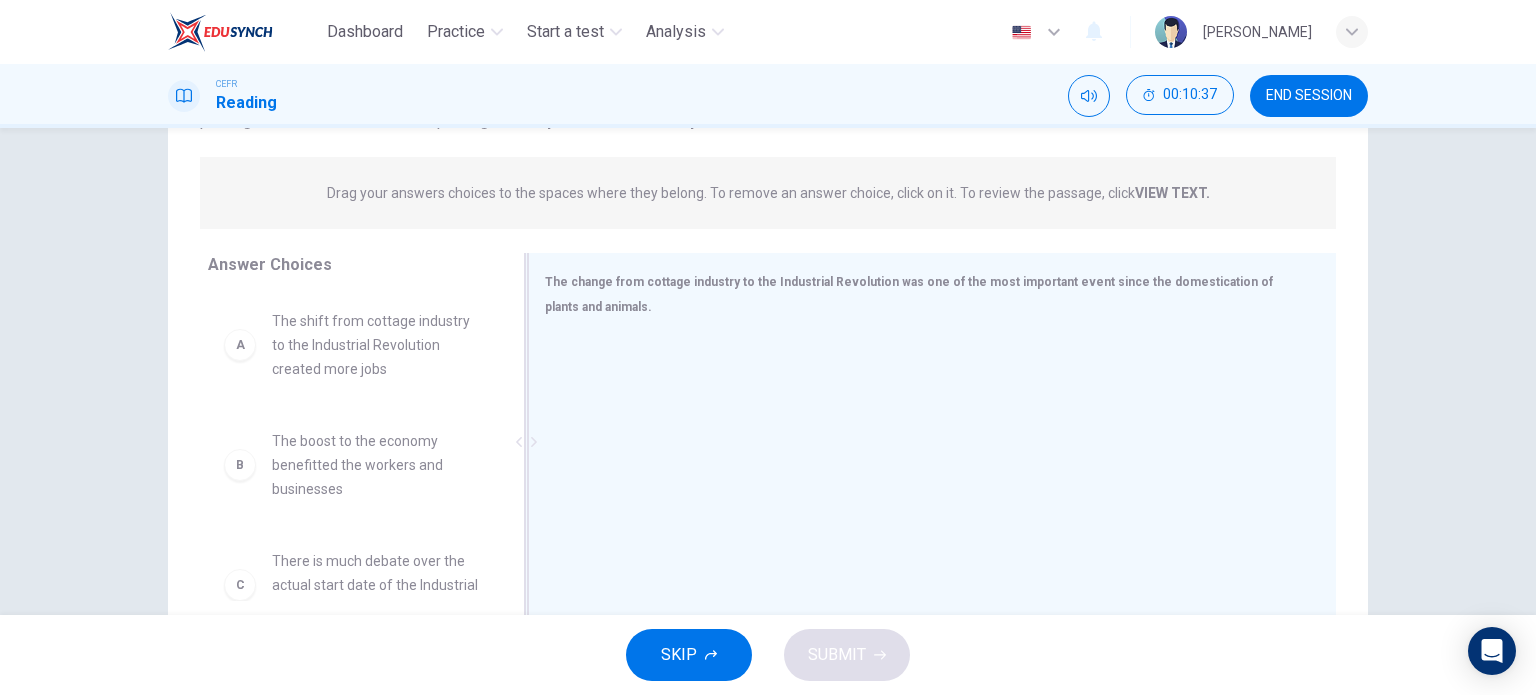 scroll, scrollTop: 220, scrollLeft: 0, axis: vertical 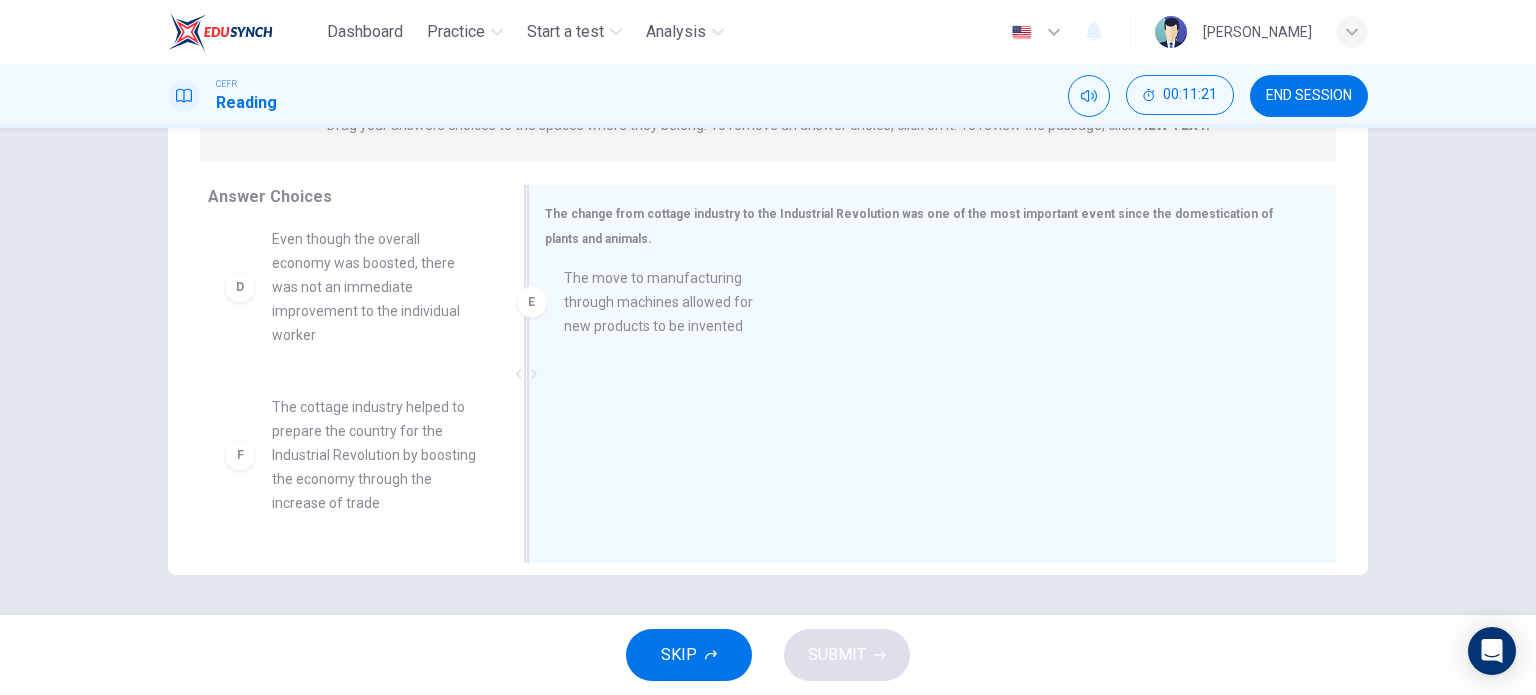 drag, startPoint x: 409, startPoint y: 454, endPoint x: 713, endPoint y: 323, distance: 331.02417 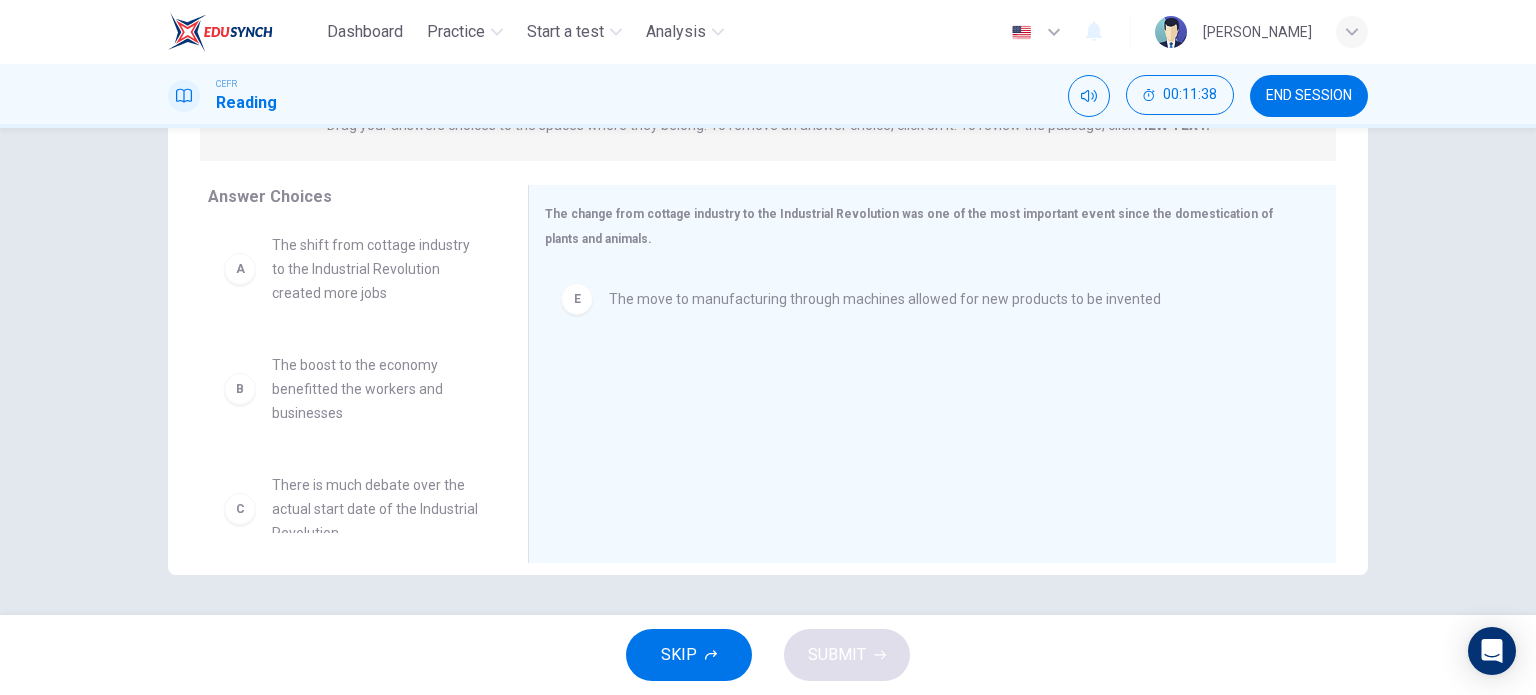 scroll, scrollTop: 0, scrollLeft: 0, axis: both 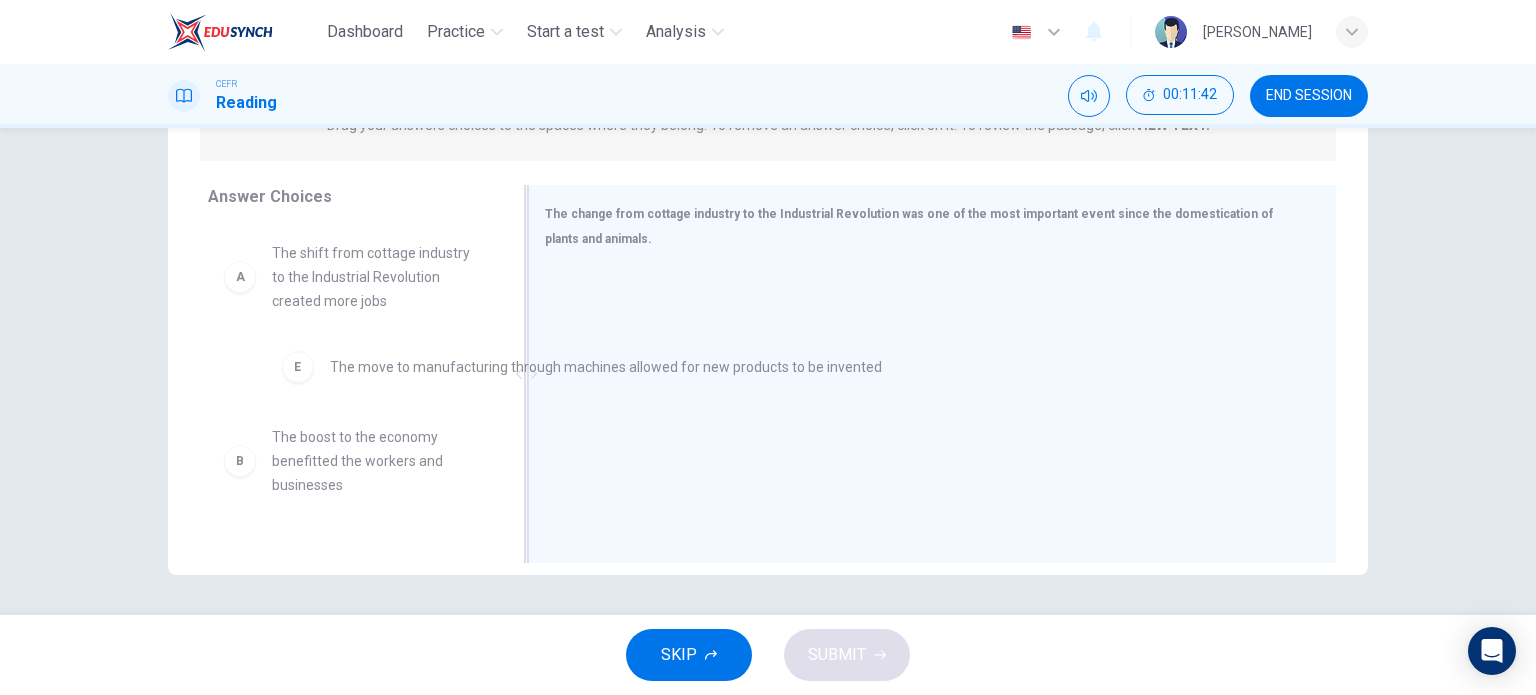 drag, startPoint x: 622, startPoint y: 300, endPoint x: 298, endPoint y: 363, distance: 330.06818 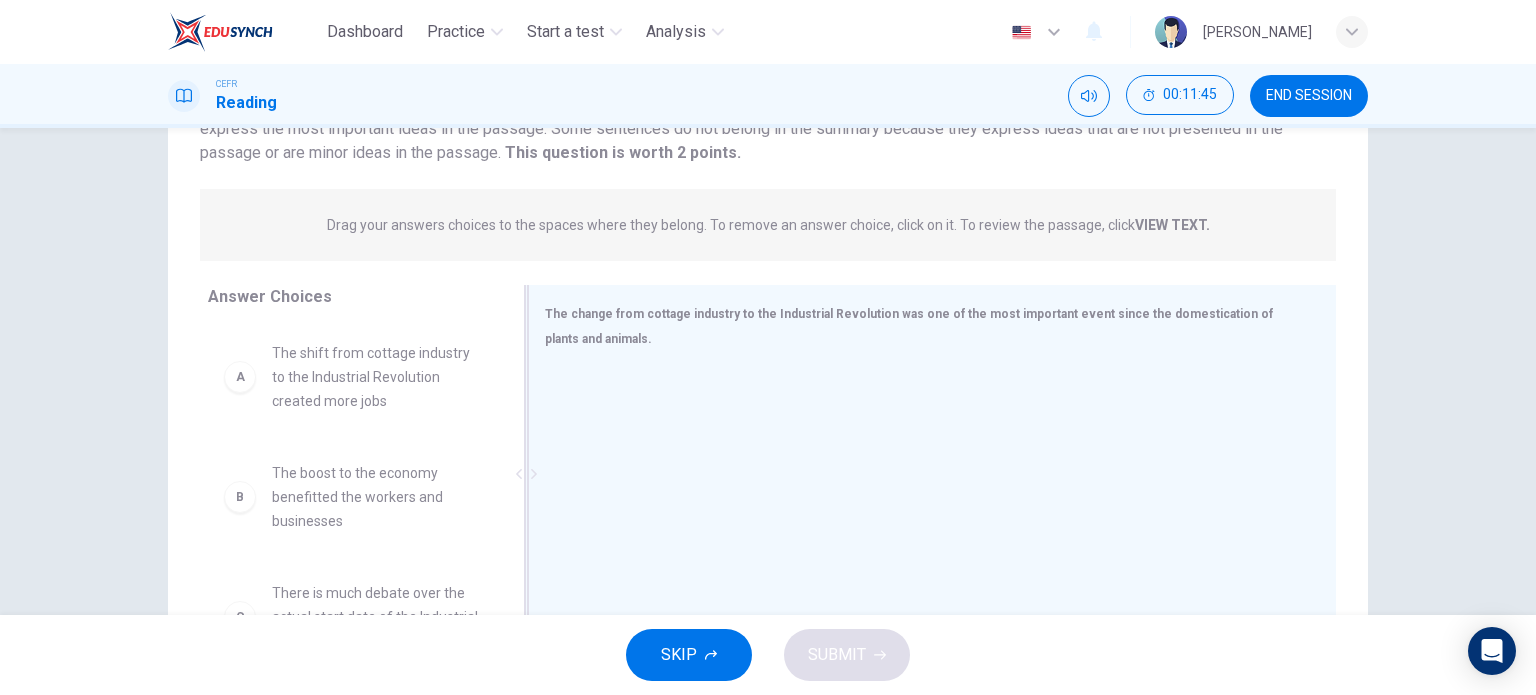 scroll, scrollTop: 0, scrollLeft: 0, axis: both 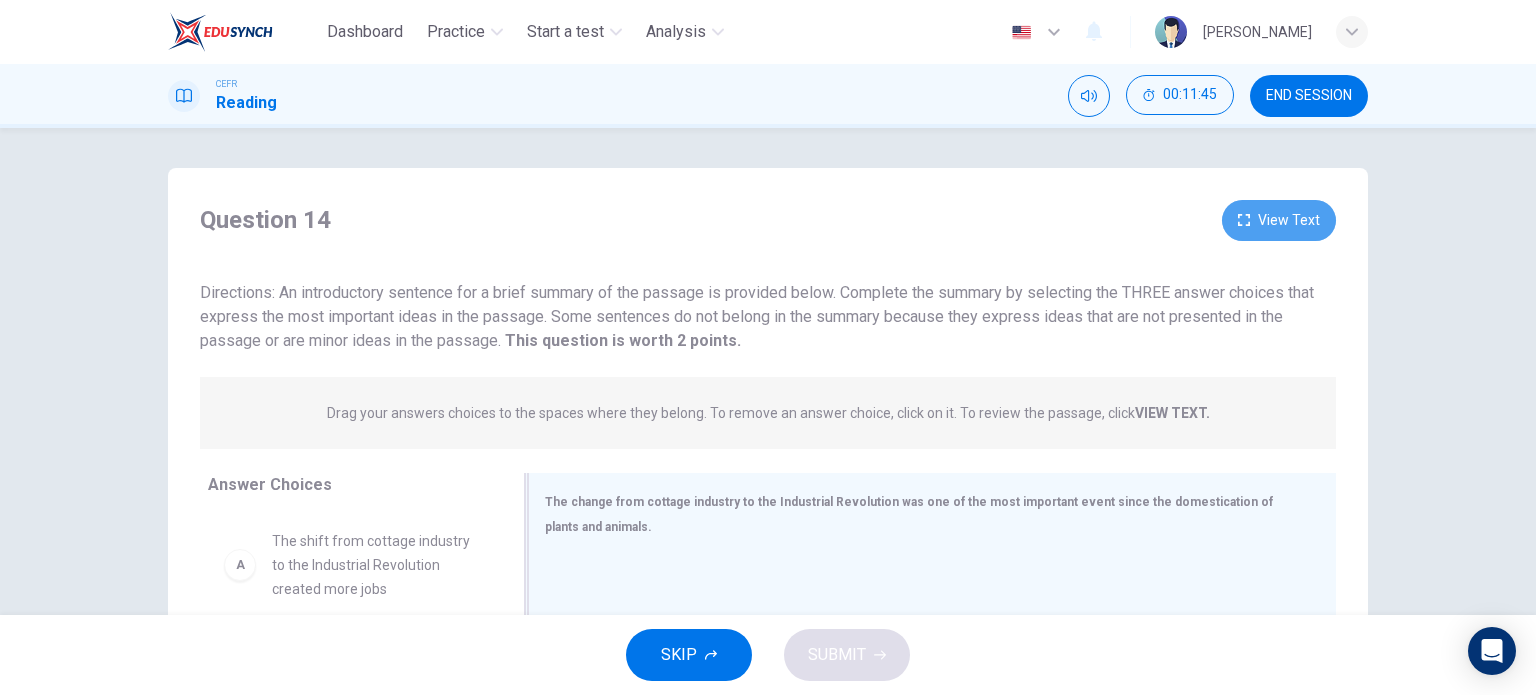click on "View Text" at bounding box center (1279, 220) 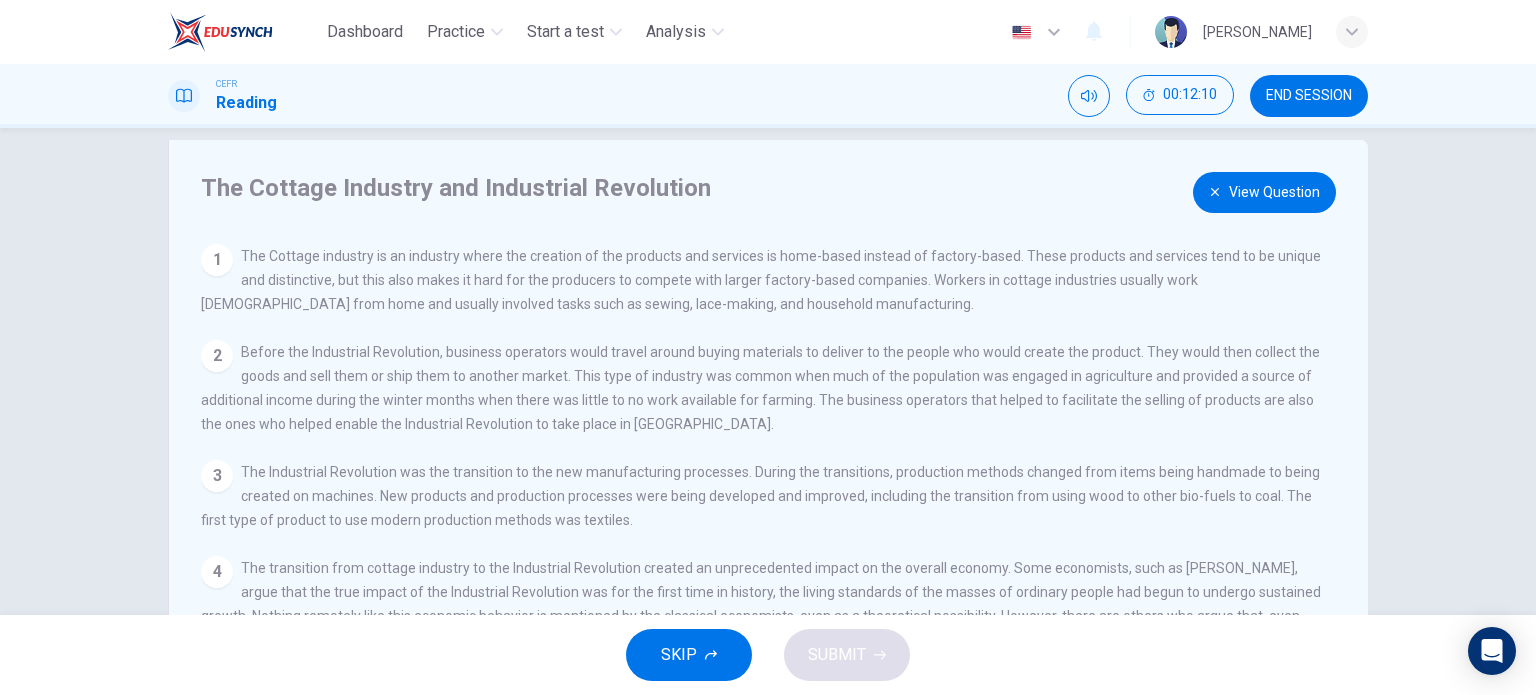 scroll, scrollTop: 16, scrollLeft: 0, axis: vertical 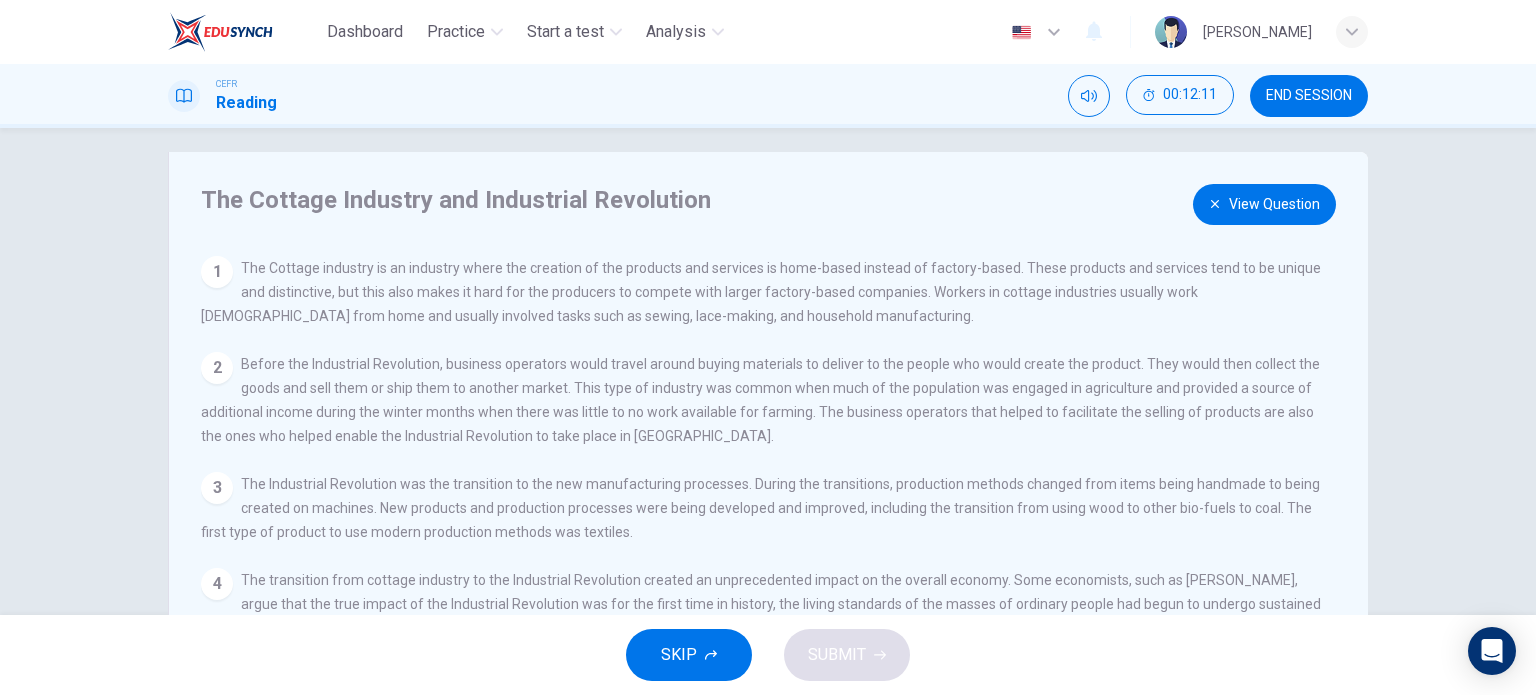 click on "View Question" at bounding box center (1264, 204) 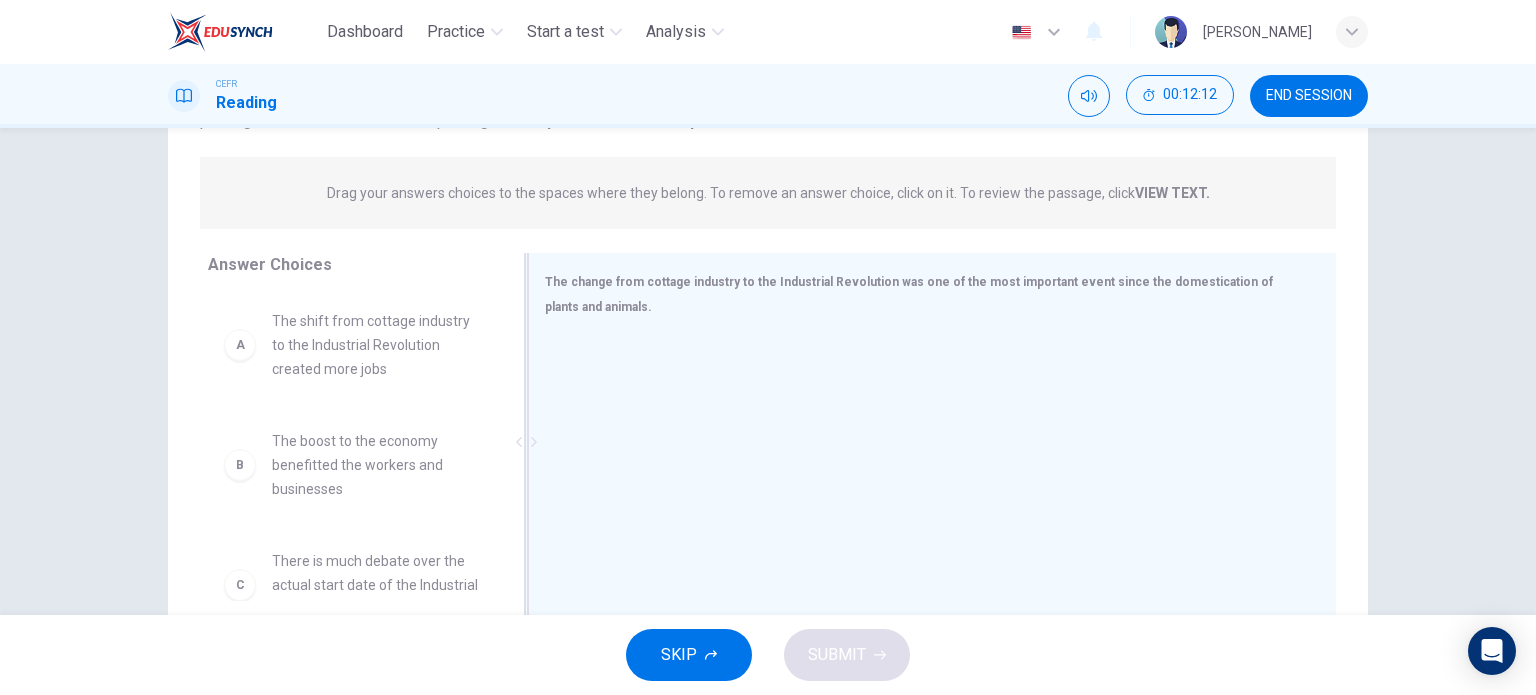 scroll, scrollTop: 264, scrollLeft: 0, axis: vertical 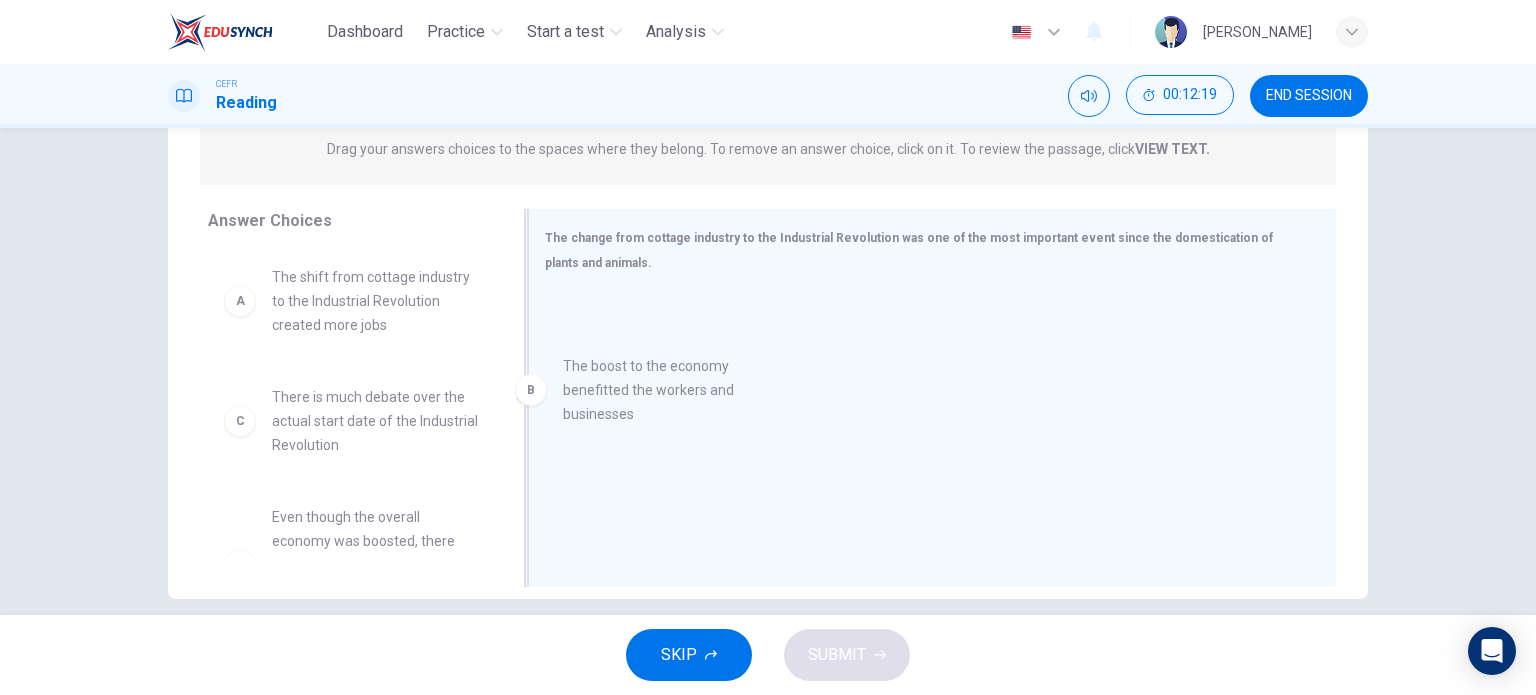 drag, startPoint x: 356, startPoint y: 435, endPoint x: 660, endPoint y: 403, distance: 305.67957 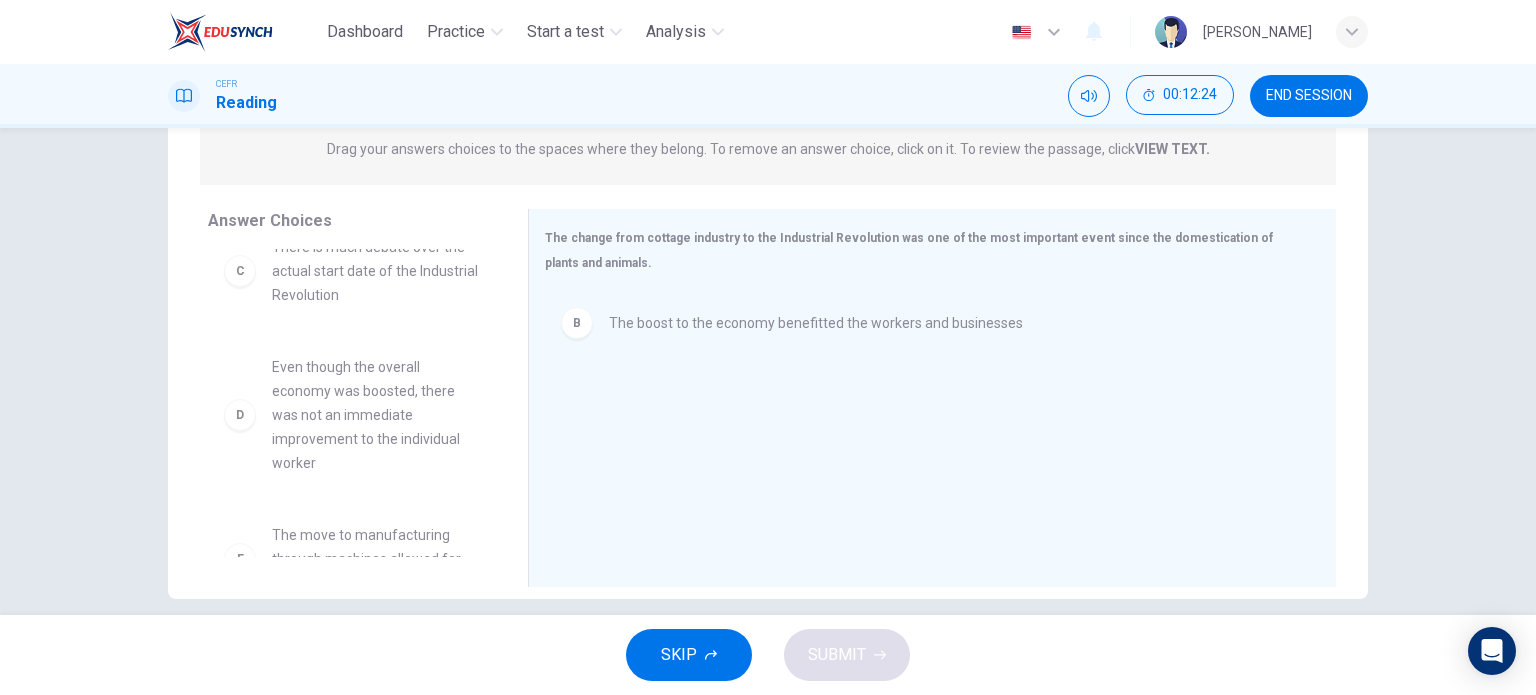 scroll, scrollTop: 151, scrollLeft: 0, axis: vertical 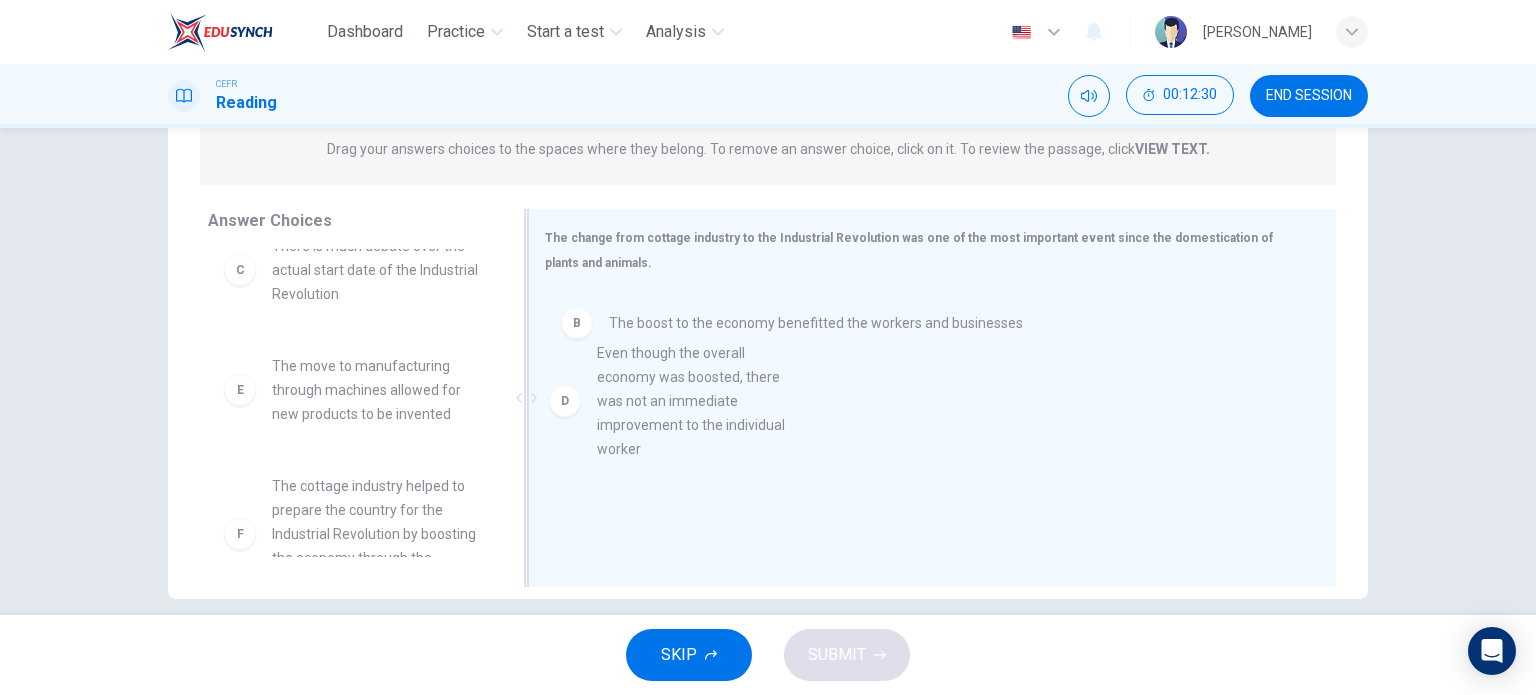drag, startPoint x: 343, startPoint y: 464, endPoint x: 684, endPoint y: 452, distance: 341.2111 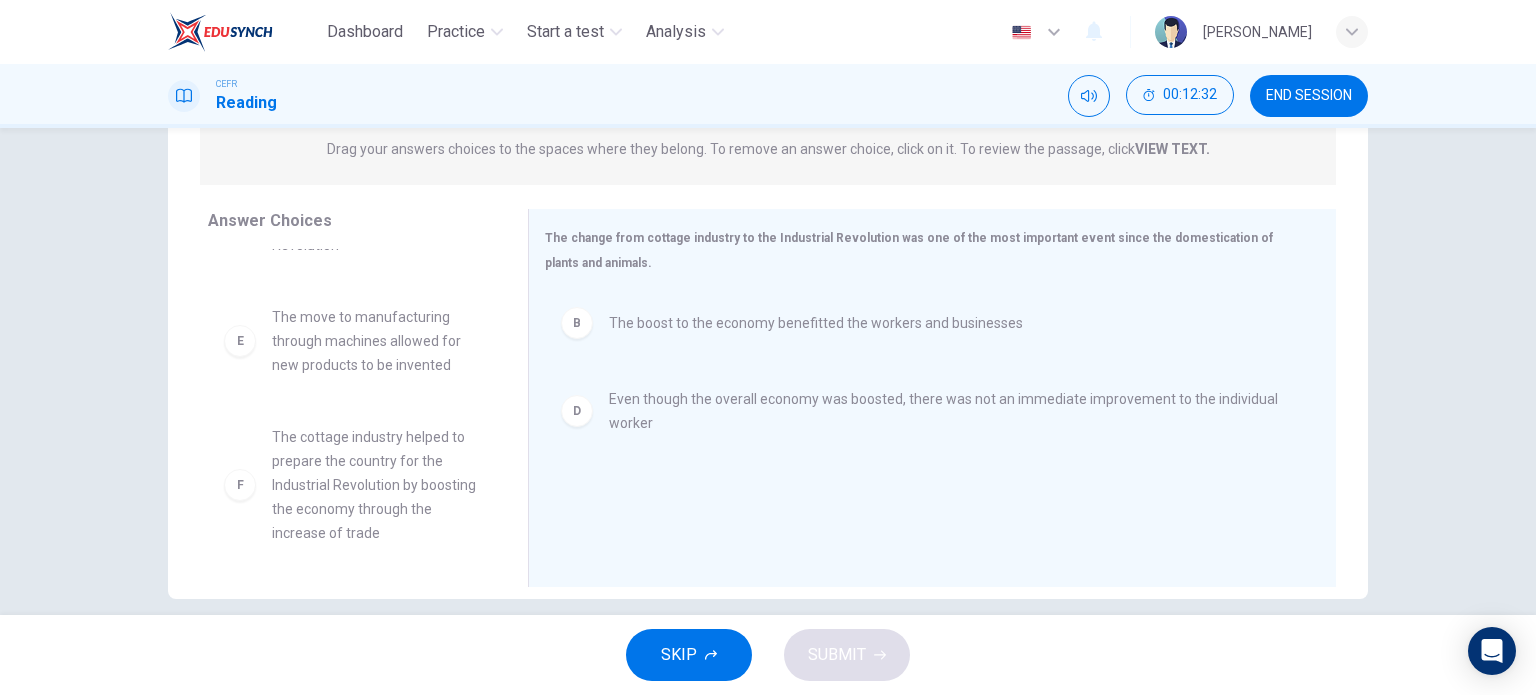 scroll, scrollTop: 204, scrollLeft: 0, axis: vertical 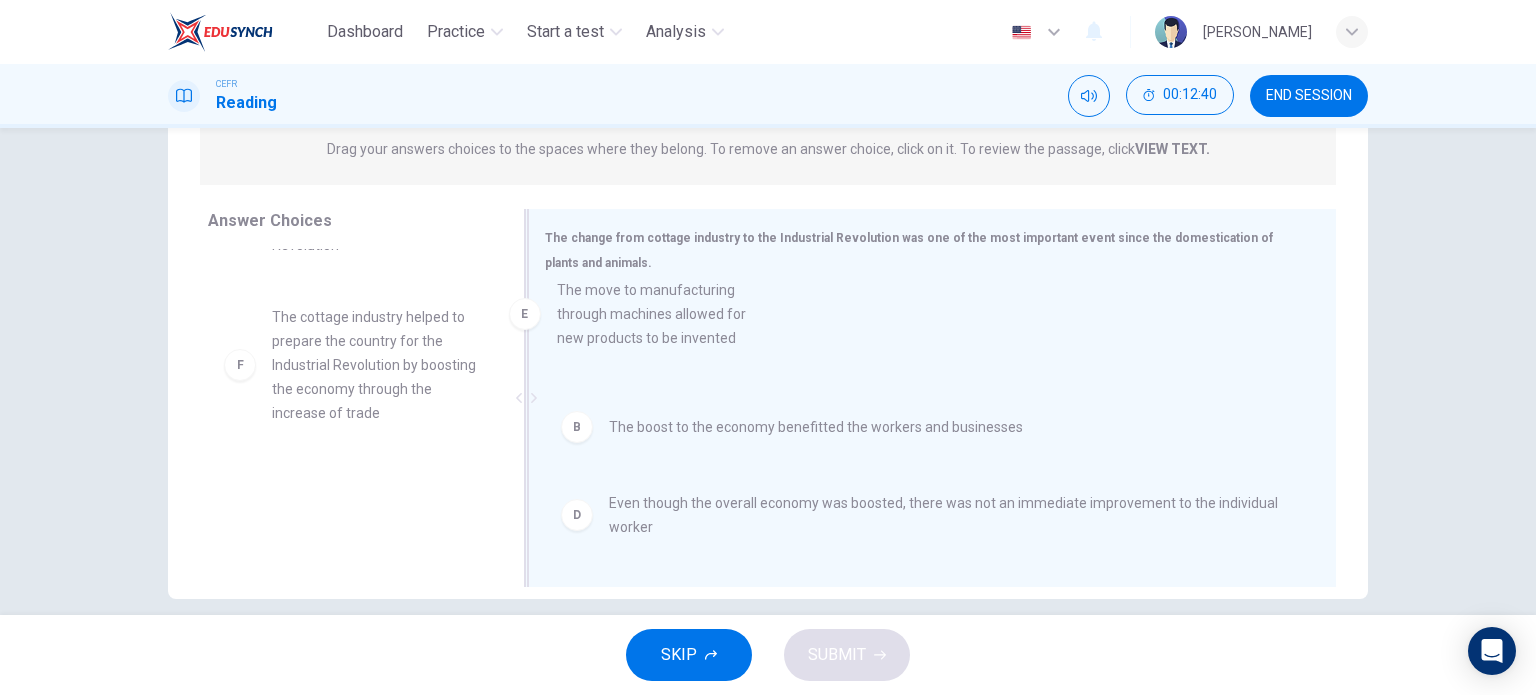 drag, startPoint x: 378, startPoint y: 377, endPoint x: 676, endPoint y: 353, distance: 298.96487 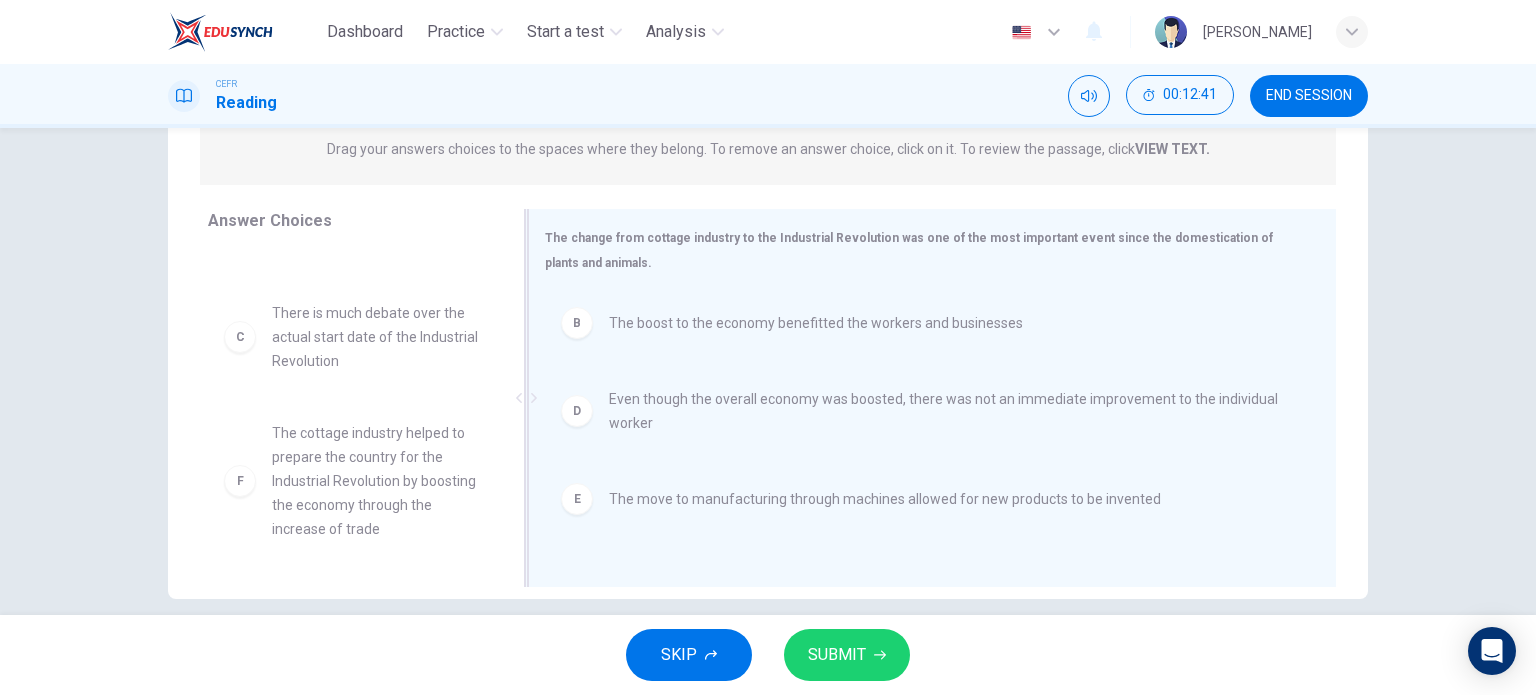 scroll, scrollTop: 84, scrollLeft: 0, axis: vertical 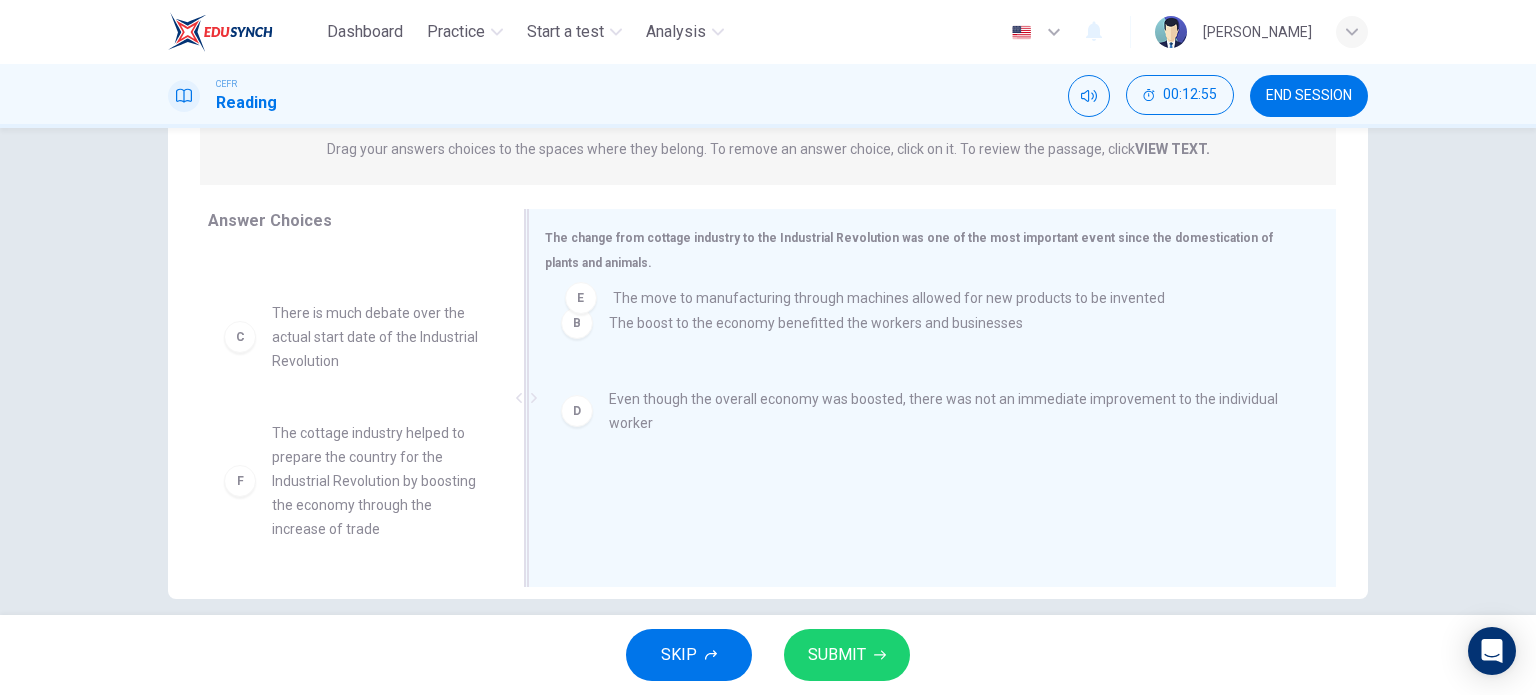 drag, startPoint x: 856, startPoint y: 523, endPoint x: 865, endPoint y: 315, distance: 208.19463 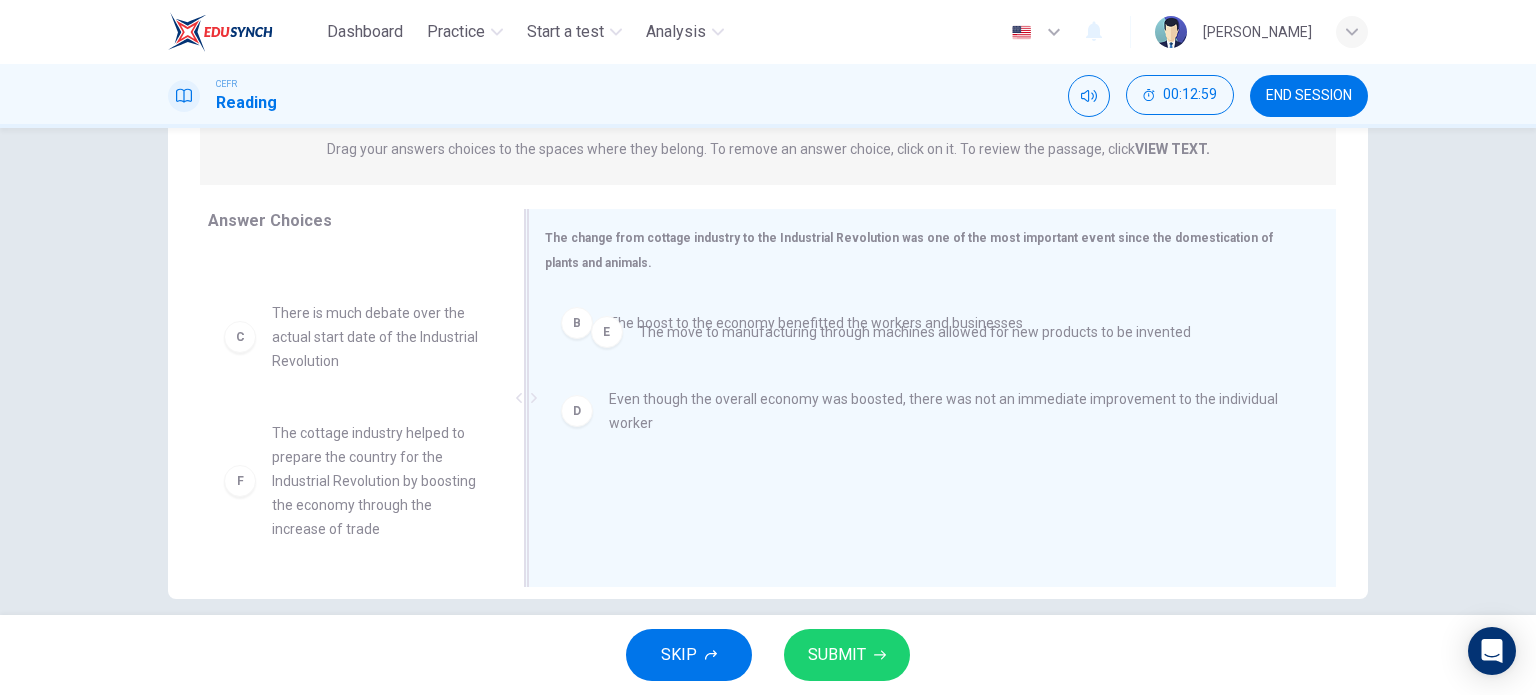 drag, startPoint x: 737, startPoint y: 515, endPoint x: 765, endPoint y: 290, distance: 226.73553 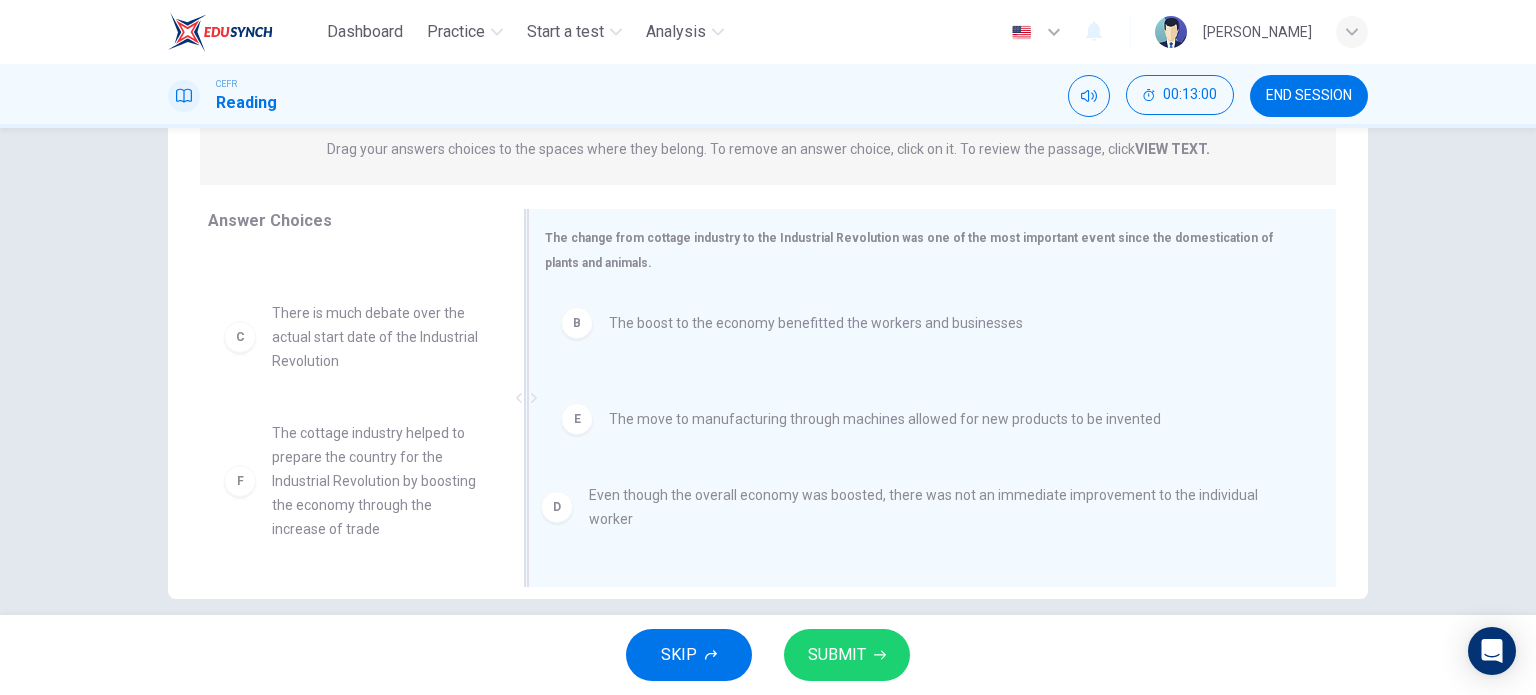 drag, startPoint x: 688, startPoint y: 426, endPoint x: 673, endPoint y: 531, distance: 106.06602 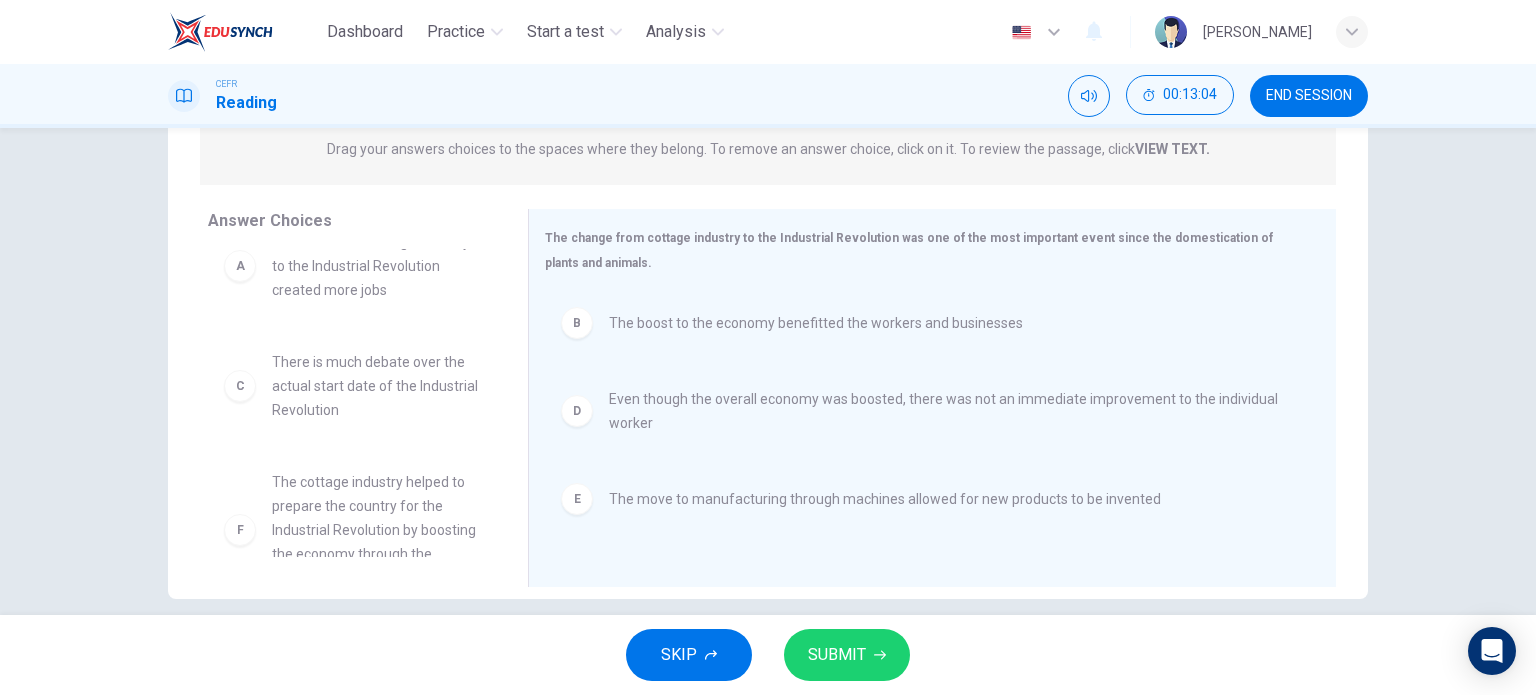 scroll, scrollTop: 0, scrollLeft: 0, axis: both 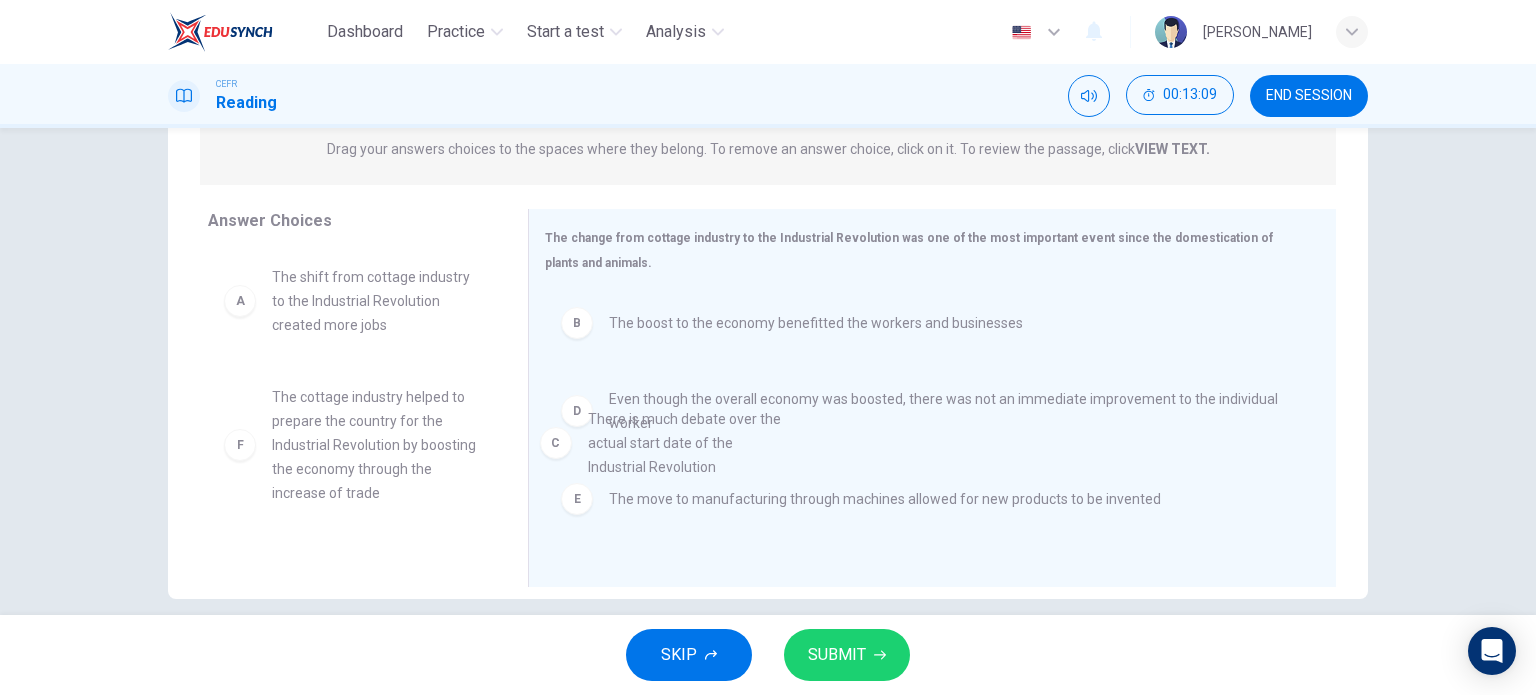 drag, startPoint x: 332, startPoint y: 433, endPoint x: 687, endPoint y: 450, distance: 355.4068 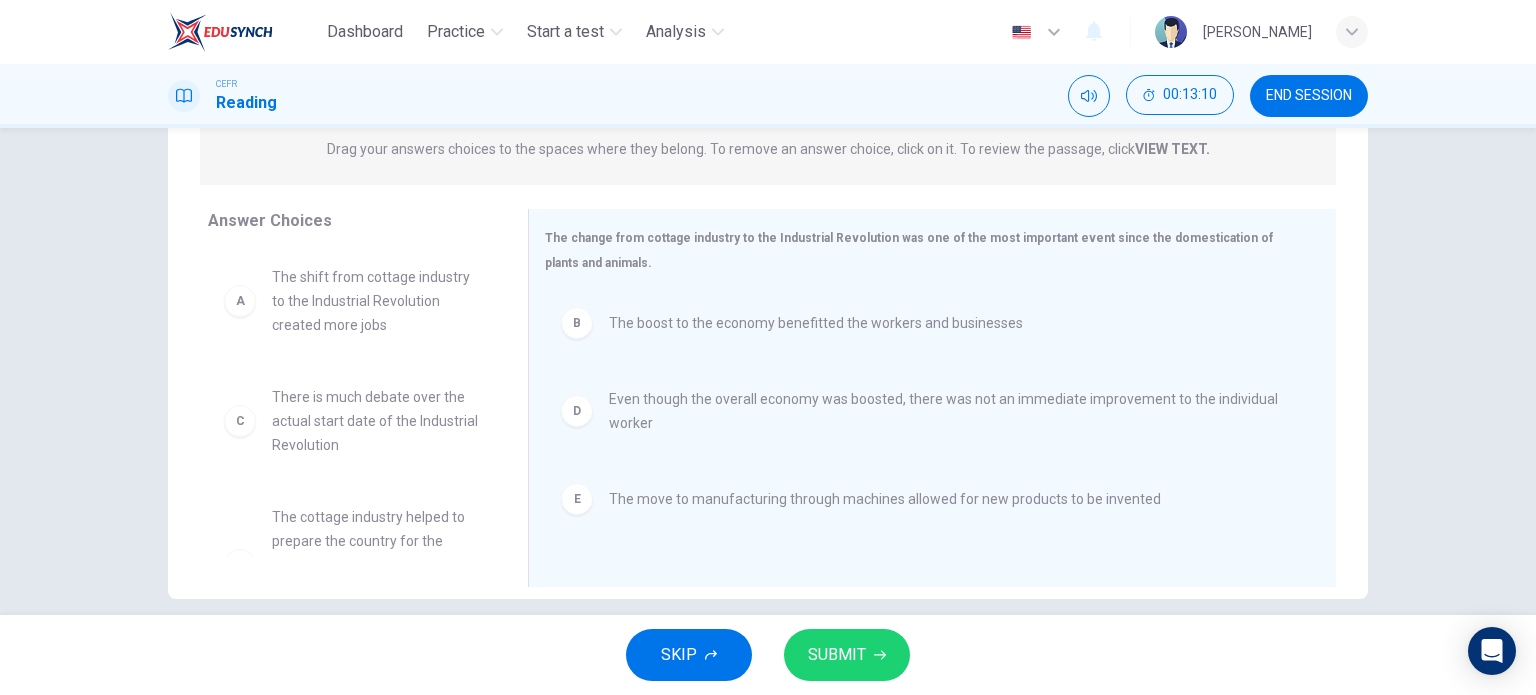 click on "There is much debate over the actual start date of the Industrial Revolution" at bounding box center [376, 421] 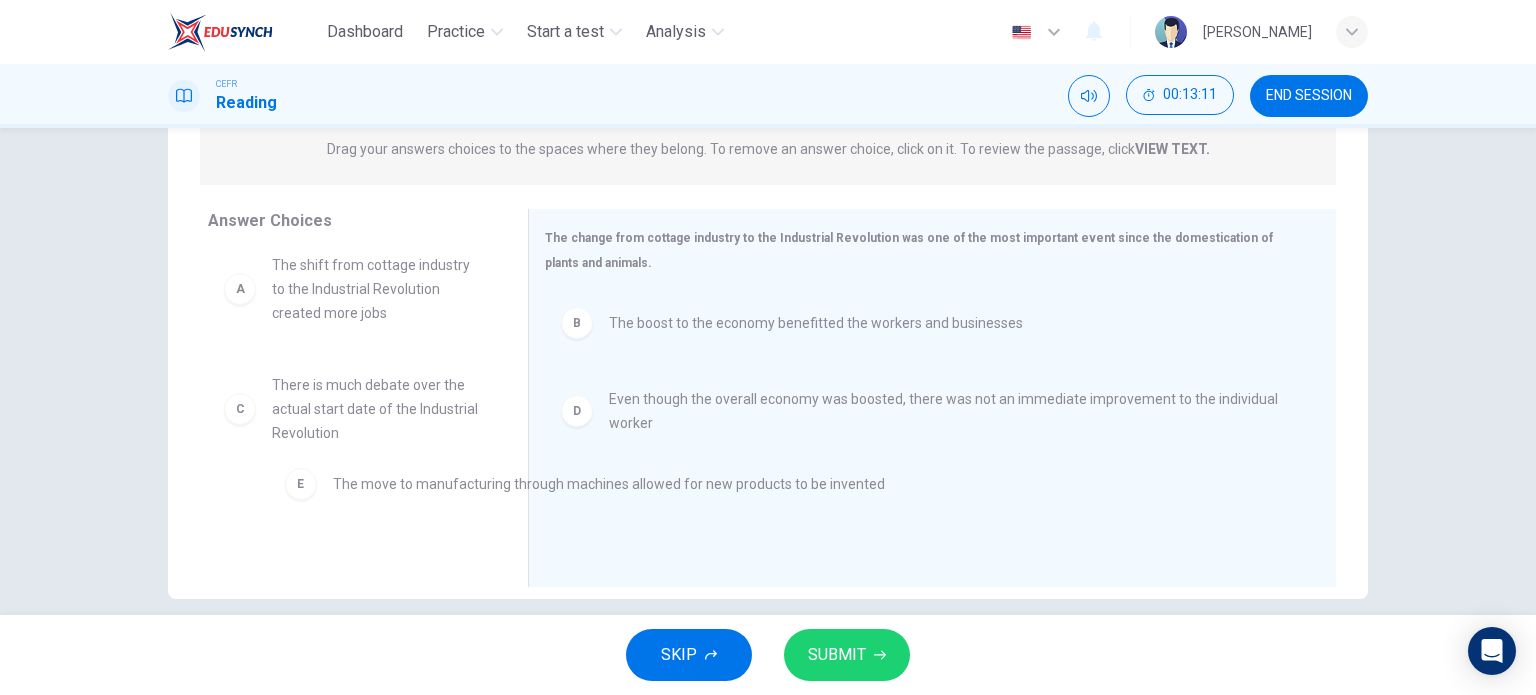 drag, startPoint x: 645, startPoint y: 503, endPoint x: 296, endPoint y: 484, distance: 349.5168 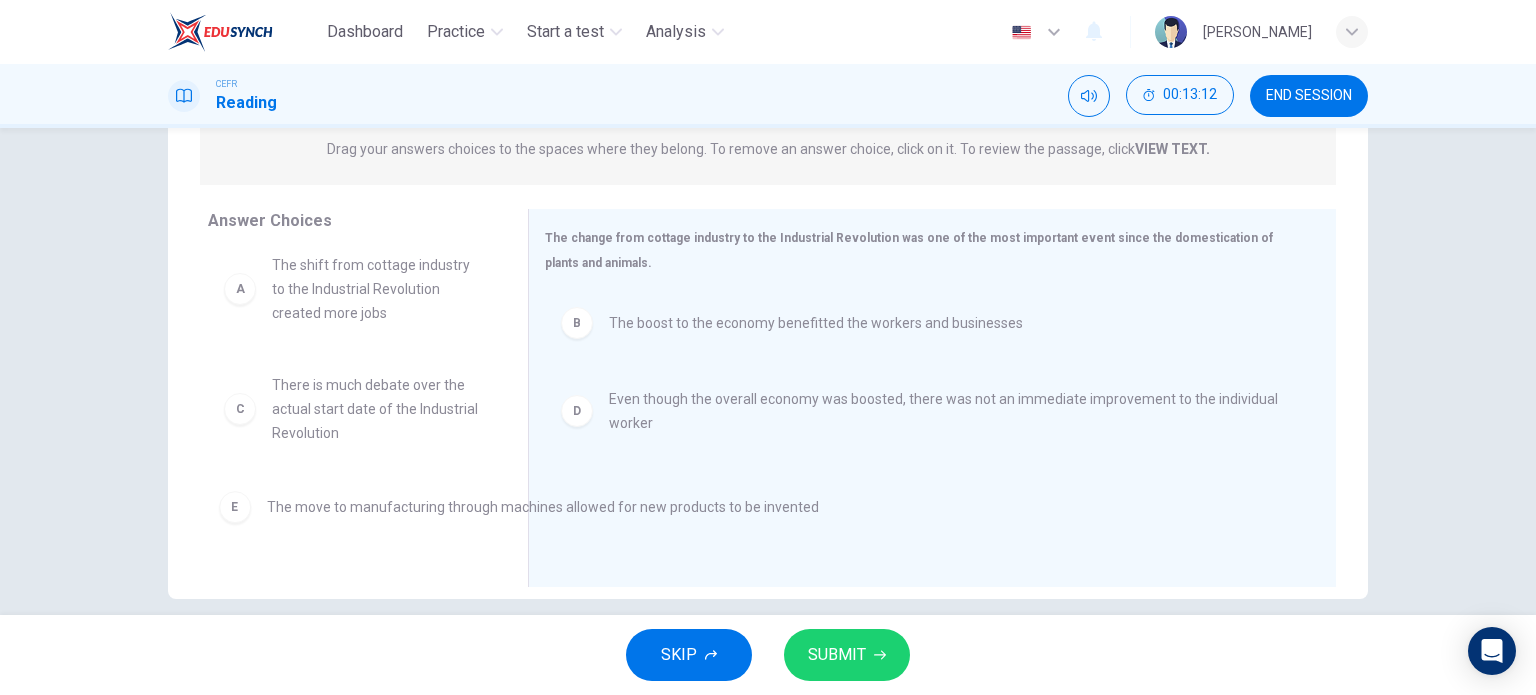 scroll, scrollTop: 13, scrollLeft: 0, axis: vertical 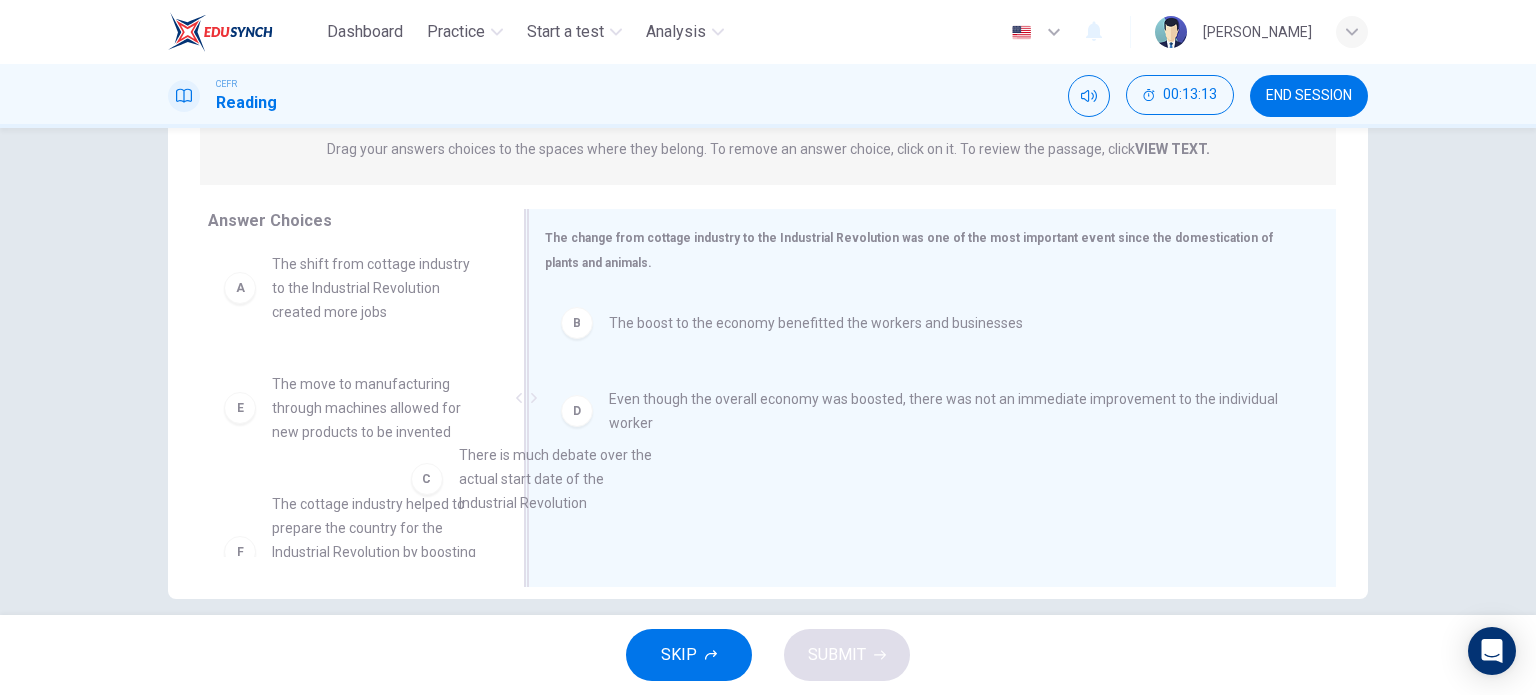 drag, startPoint x: 338, startPoint y: 433, endPoint x: 669, endPoint y: 517, distance: 341.4923 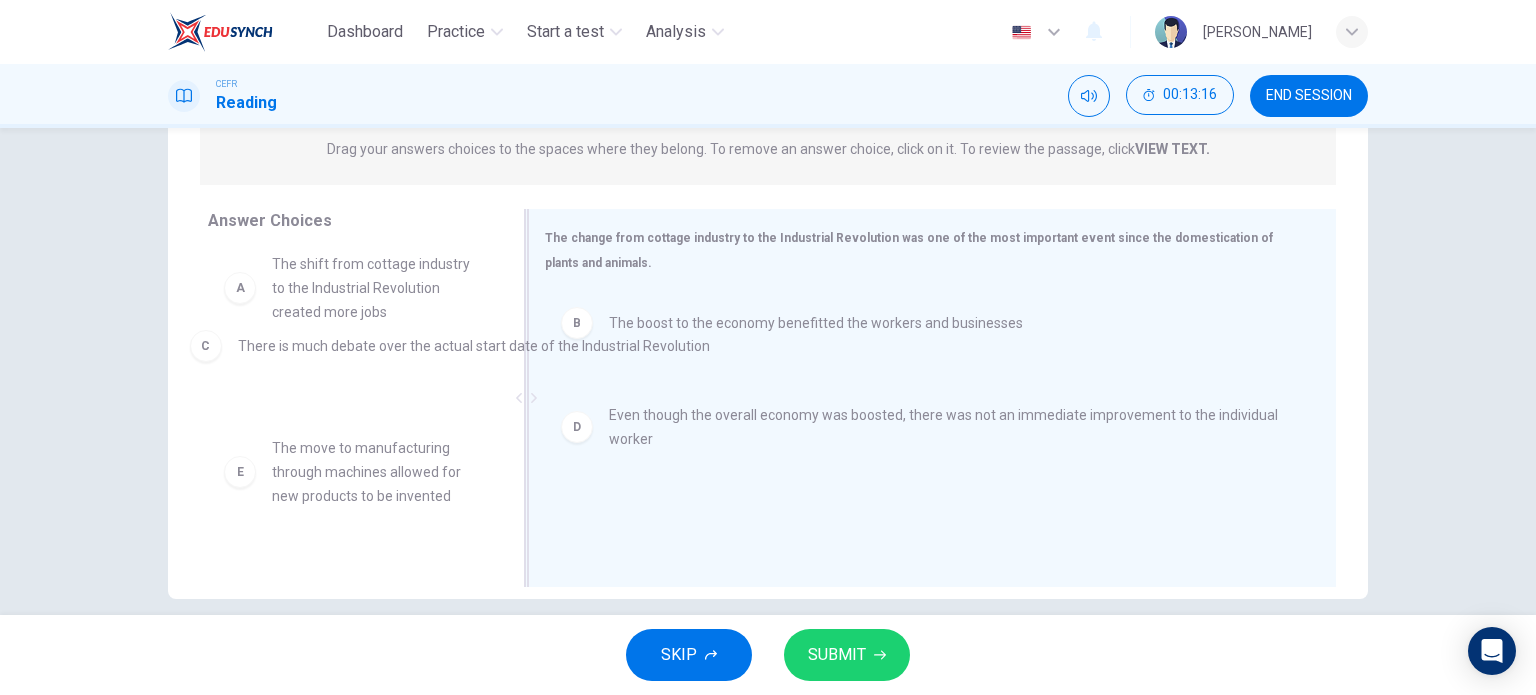 drag, startPoint x: 687, startPoint y: 402, endPoint x: 312, endPoint y: 344, distance: 379.45883 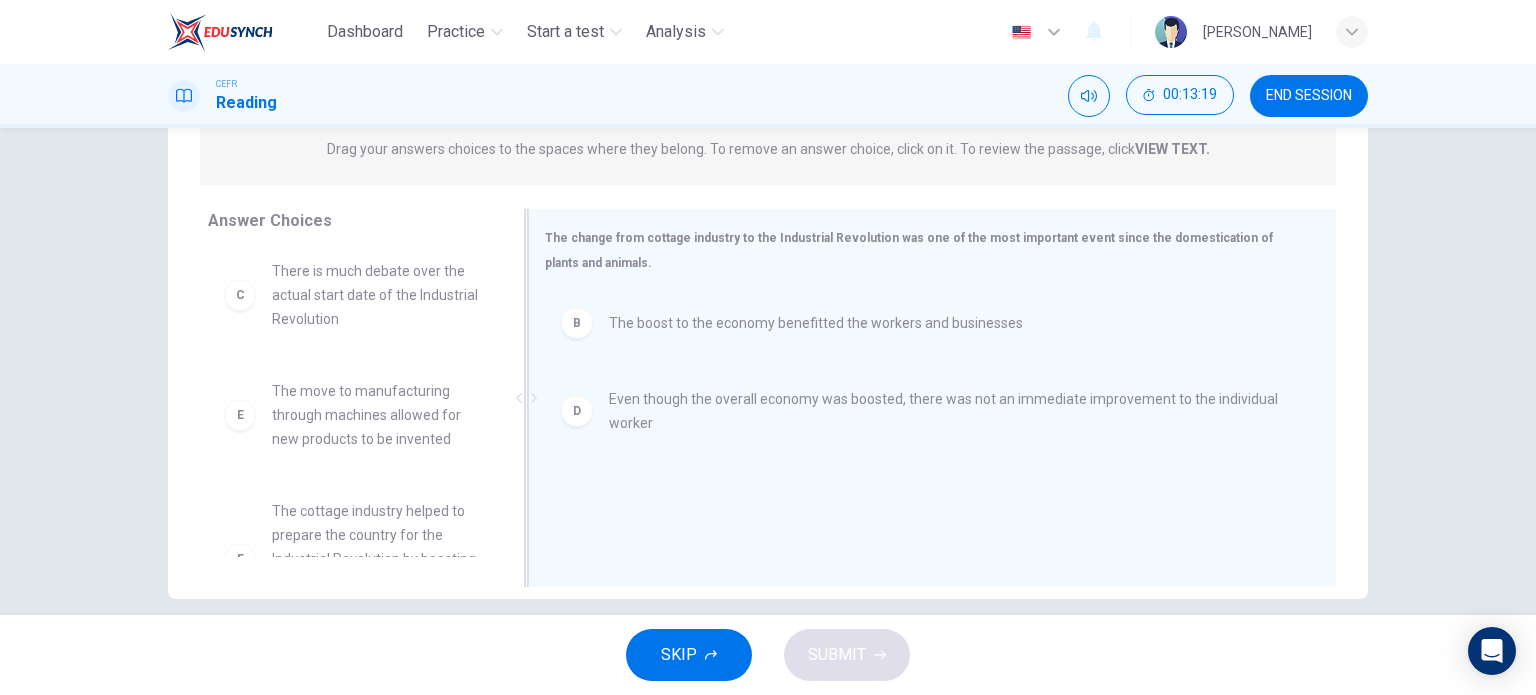scroll, scrollTop: 128, scrollLeft: 0, axis: vertical 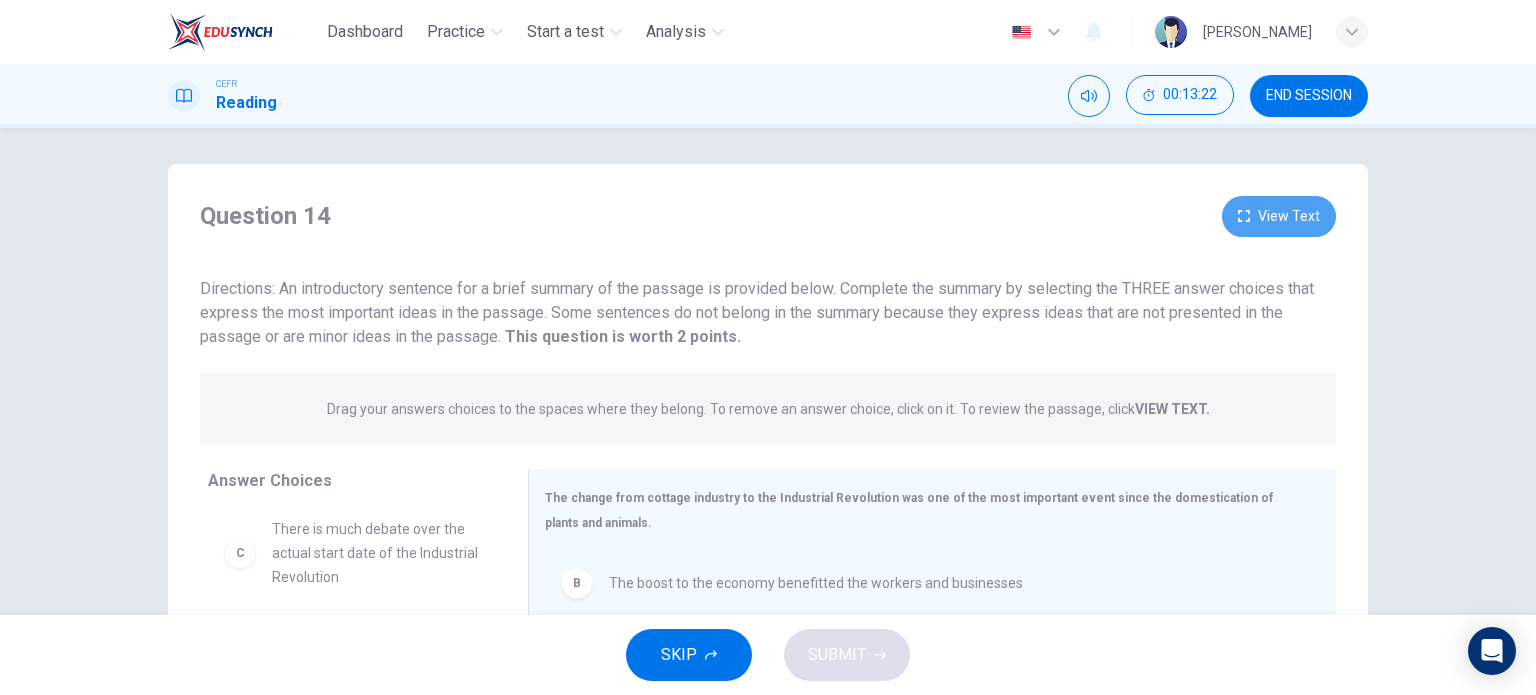 click 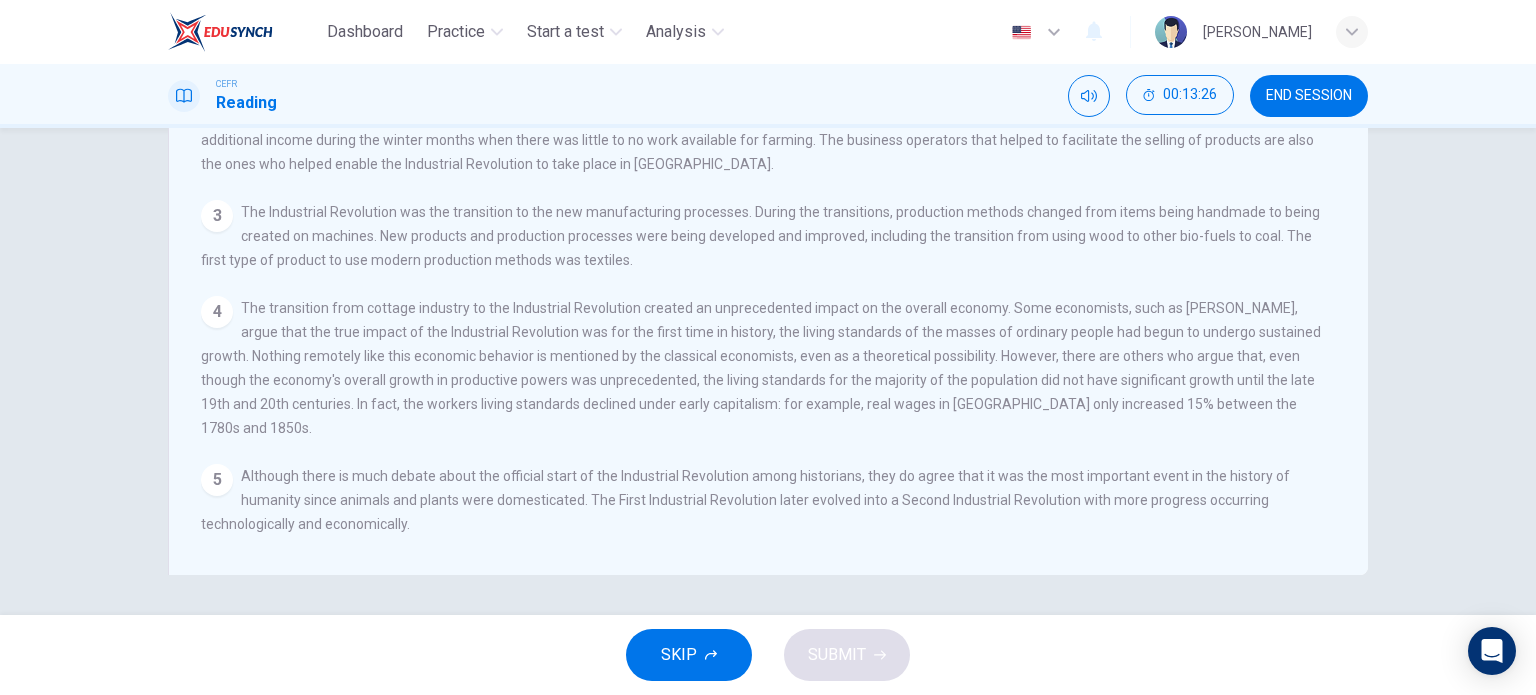 scroll, scrollTop: 0, scrollLeft: 0, axis: both 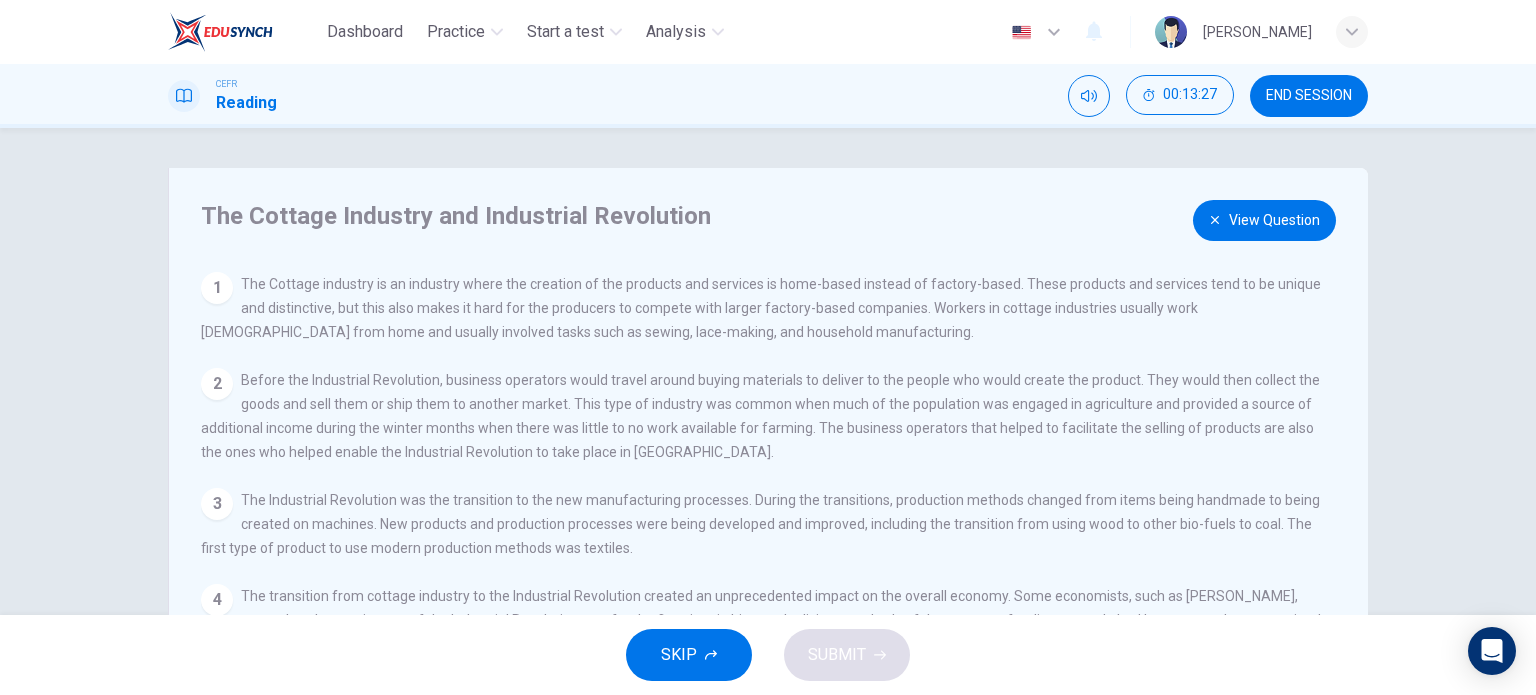 drag, startPoint x: 1217, startPoint y: 207, endPoint x: 618, endPoint y: 474, distance: 655.8125 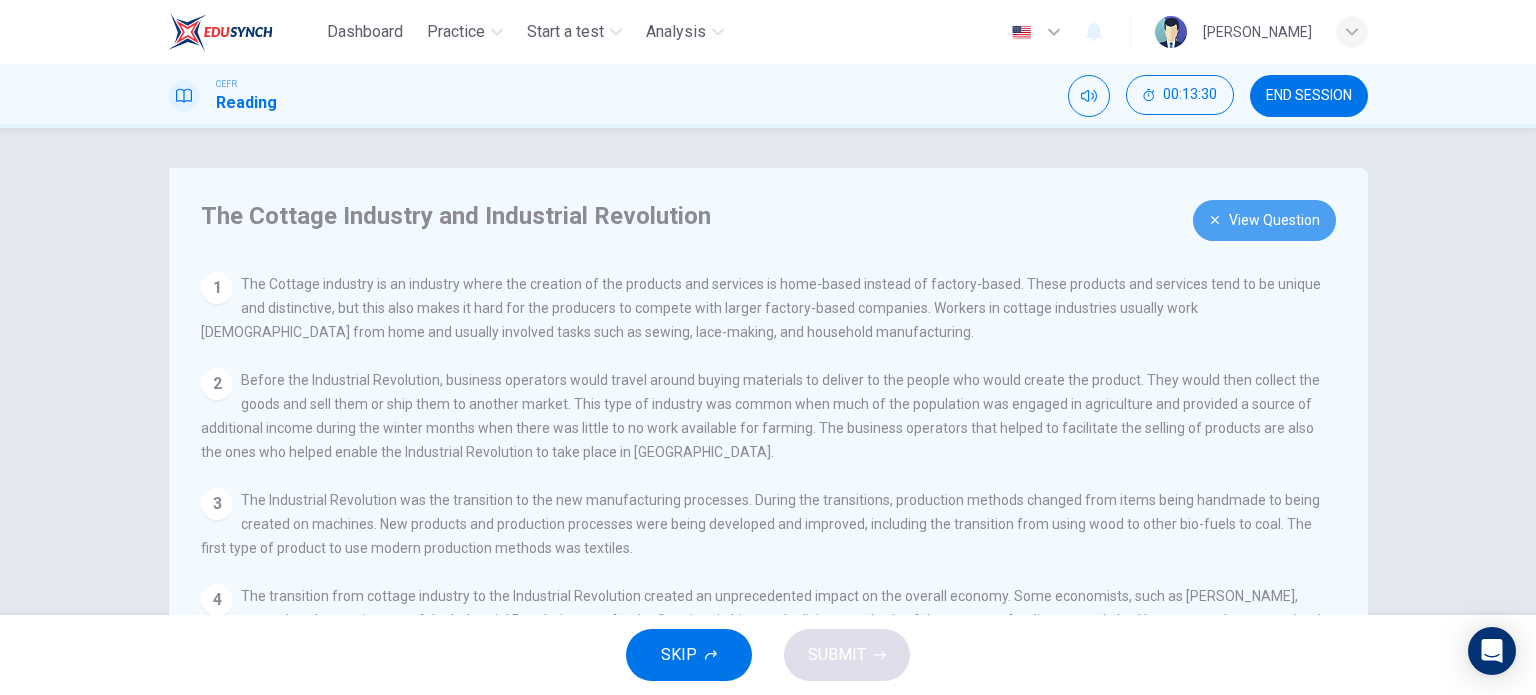 click on "View Question" at bounding box center [1264, 220] 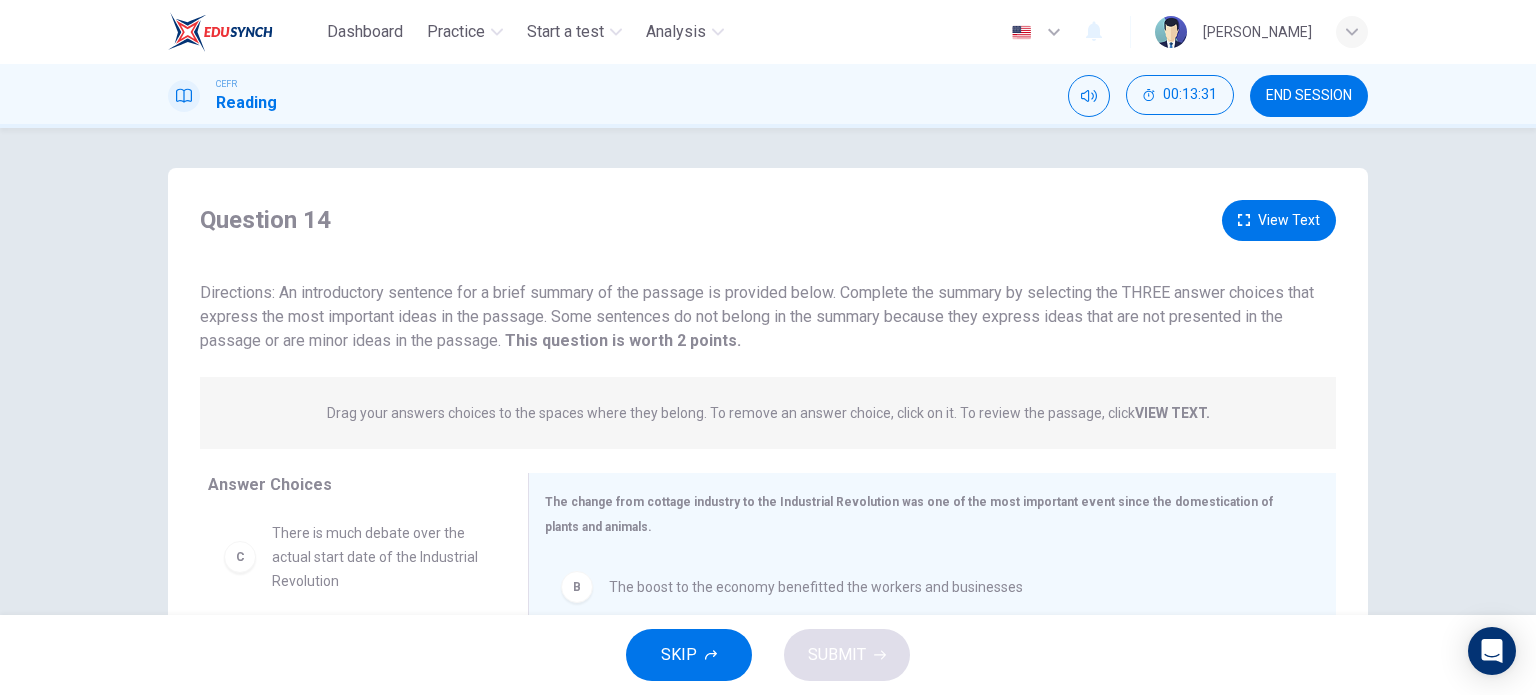 scroll, scrollTop: 204, scrollLeft: 0, axis: vertical 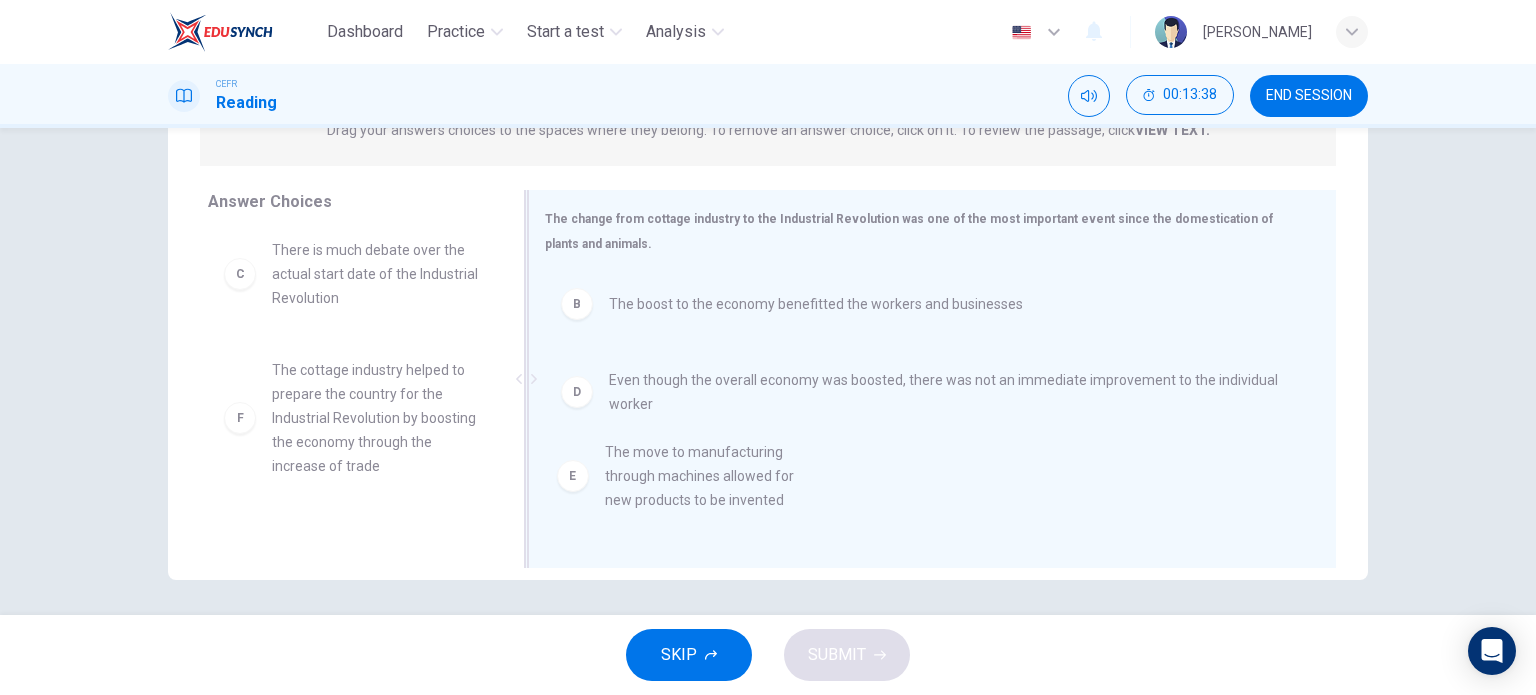 drag, startPoint x: 354, startPoint y: 416, endPoint x: 717, endPoint y: 504, distance: 373.5144 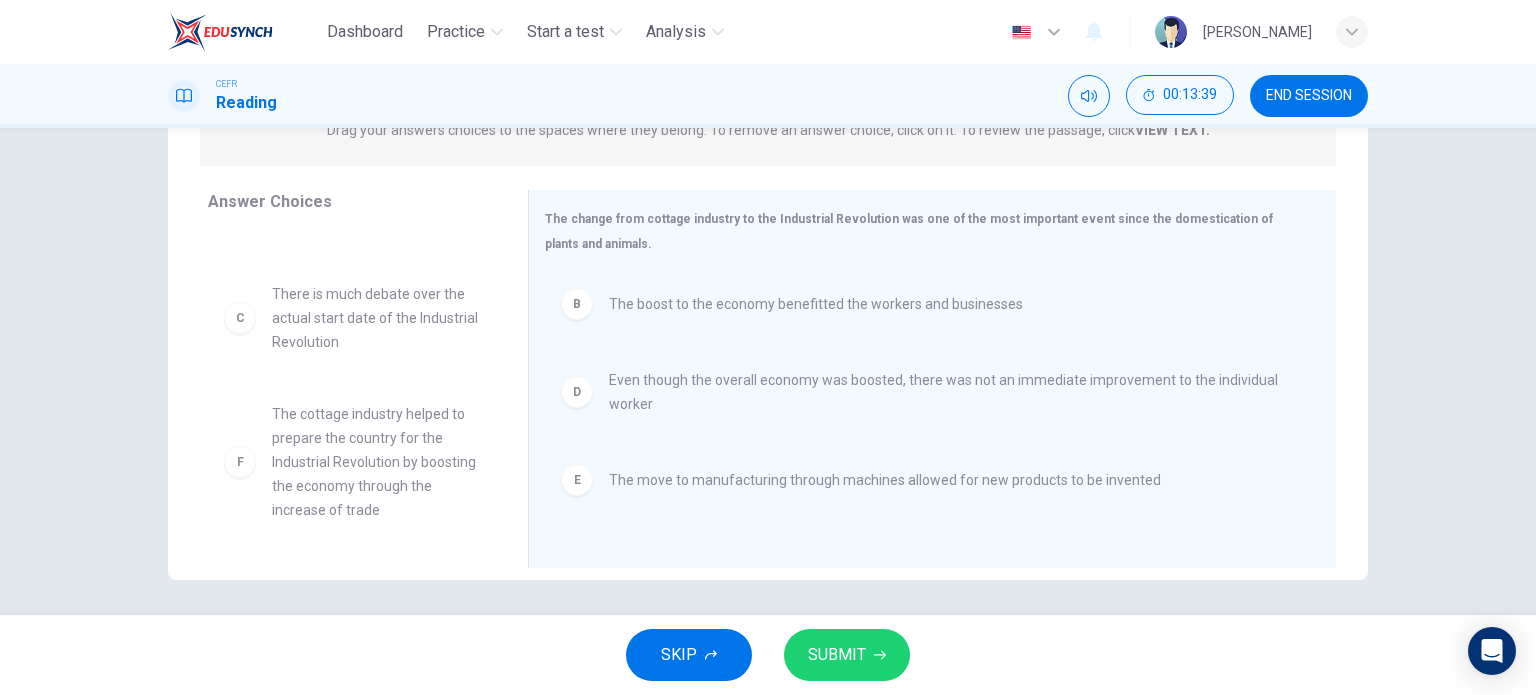 scroll, scrollTop: 84, scrollLeft: 0, axis: vertical 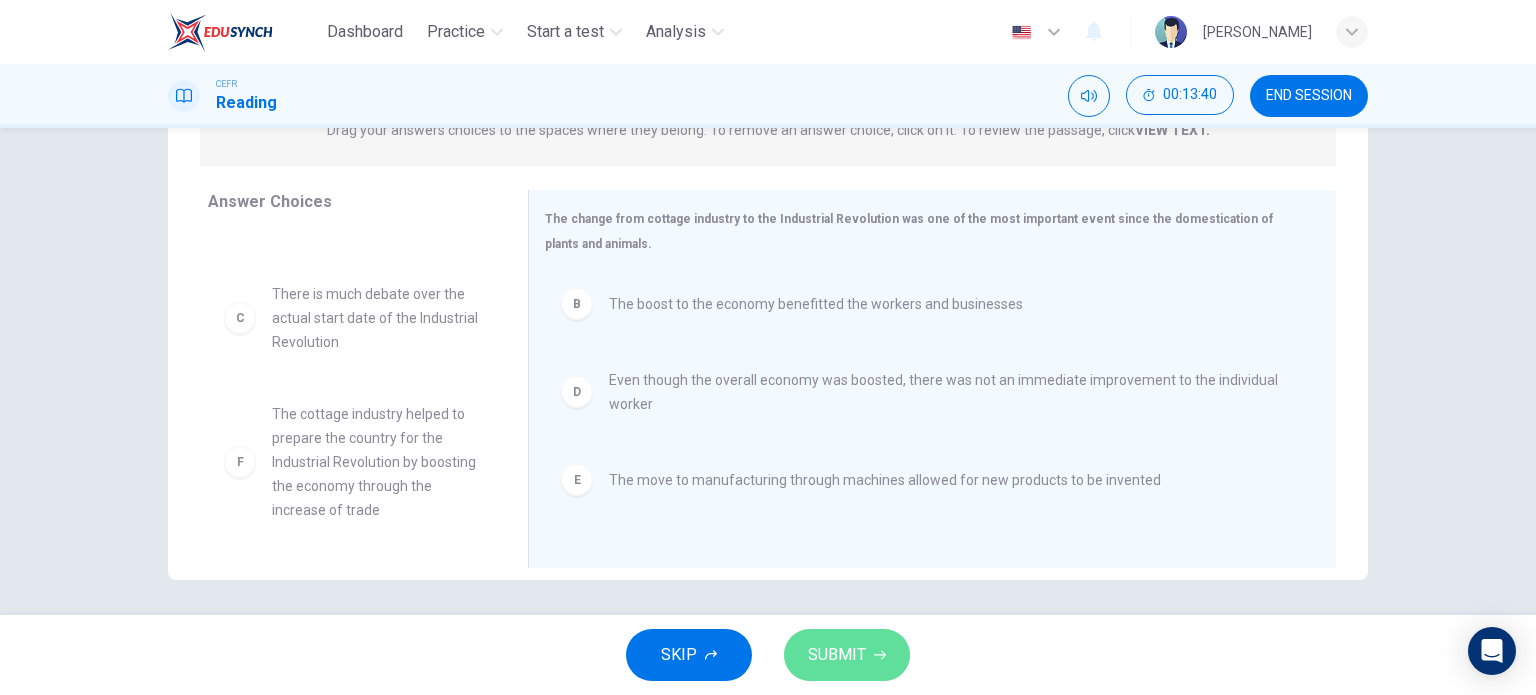 click 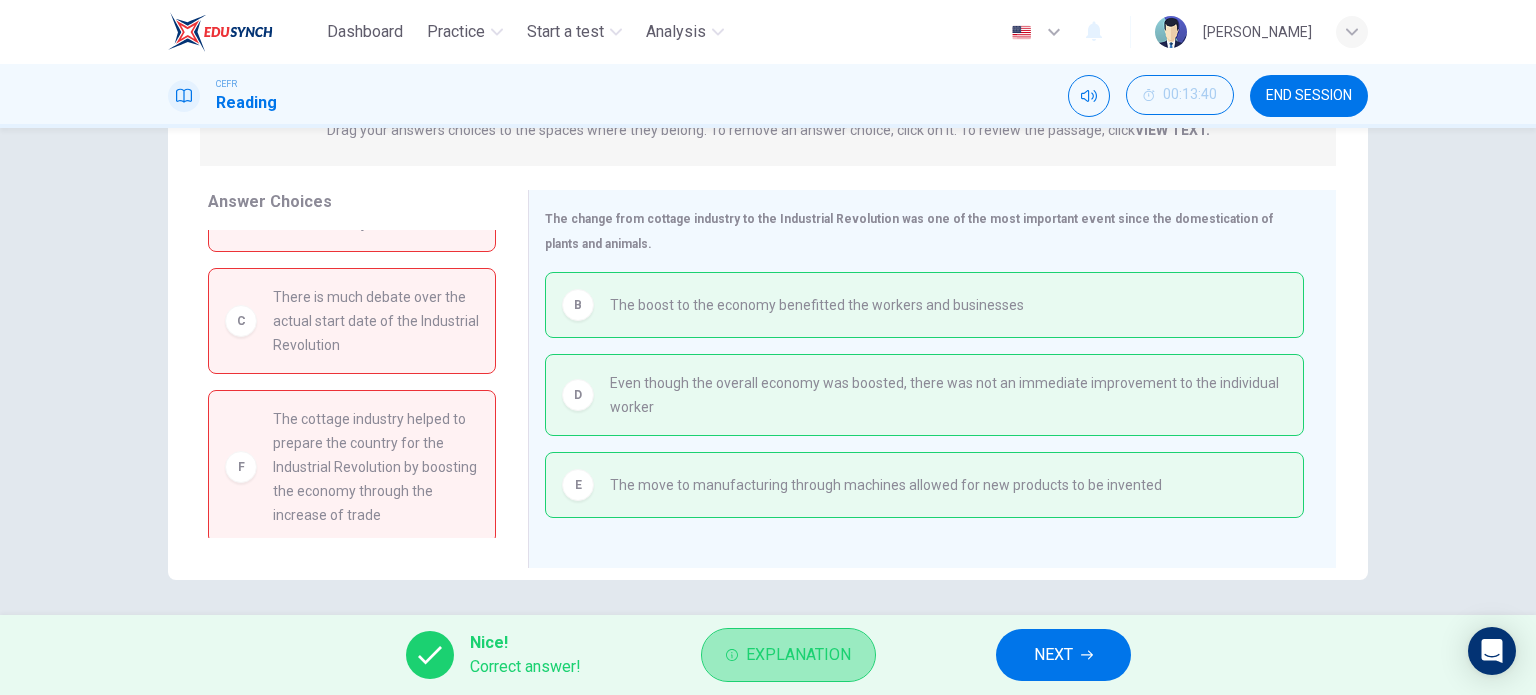 click on "Explanation" at bounding box center [788, 655] 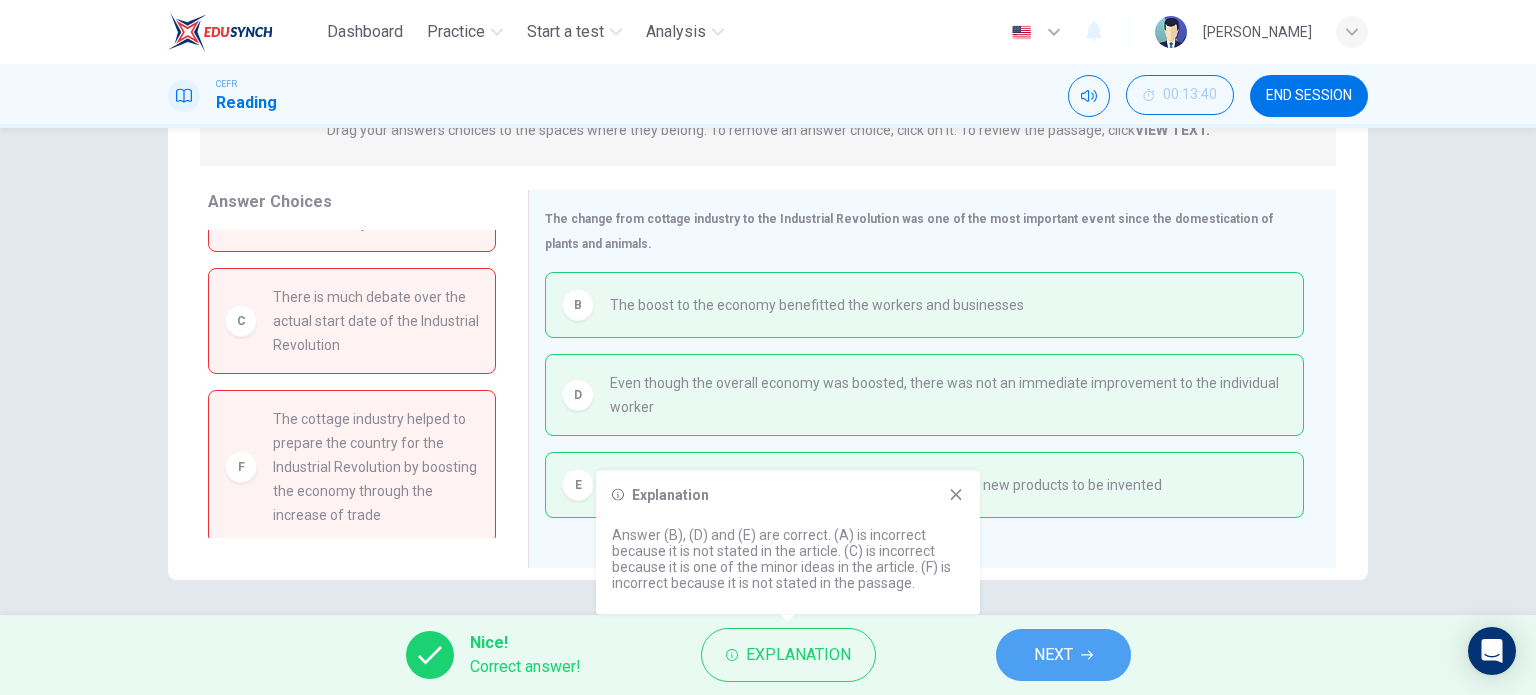 click on "NEXT" at bounding box center (1053, 655) 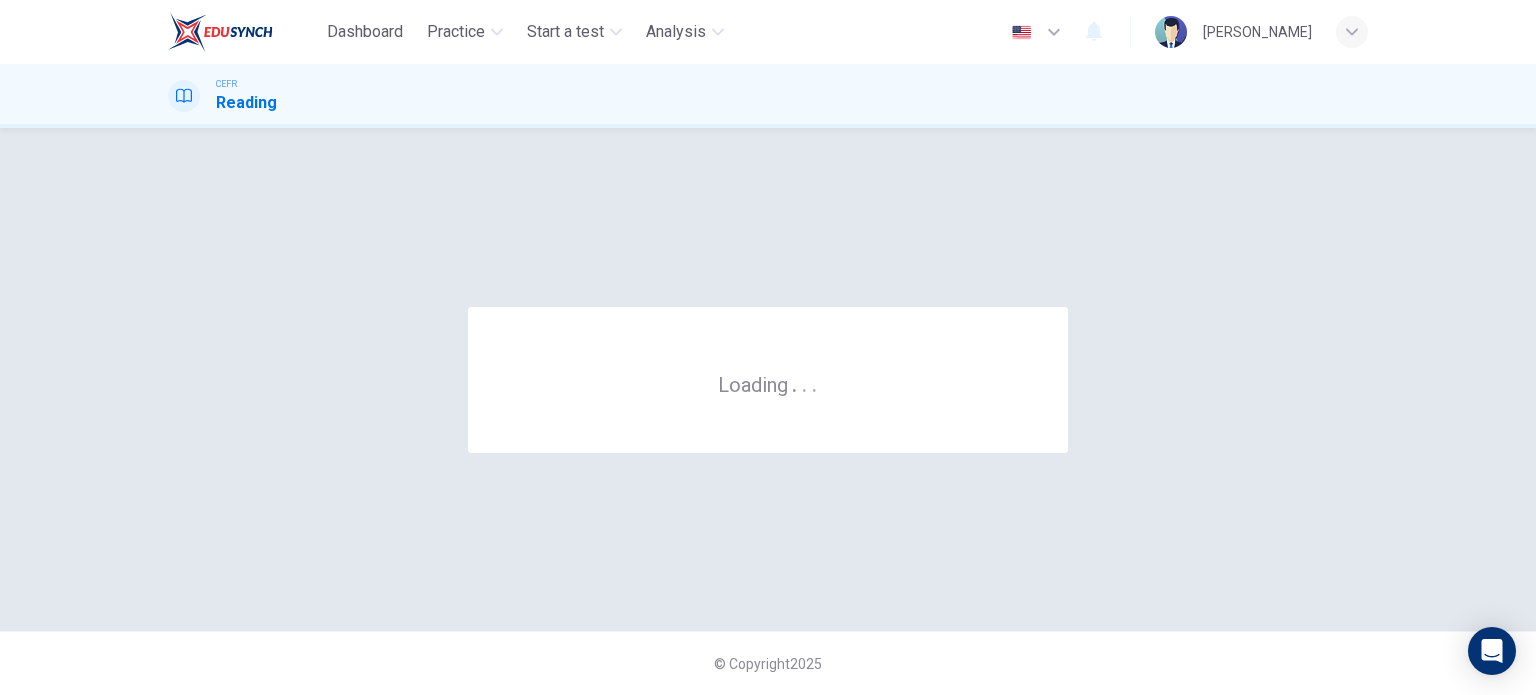 scroll, scrollTop: 0, scrollLeft: 0, axis: both 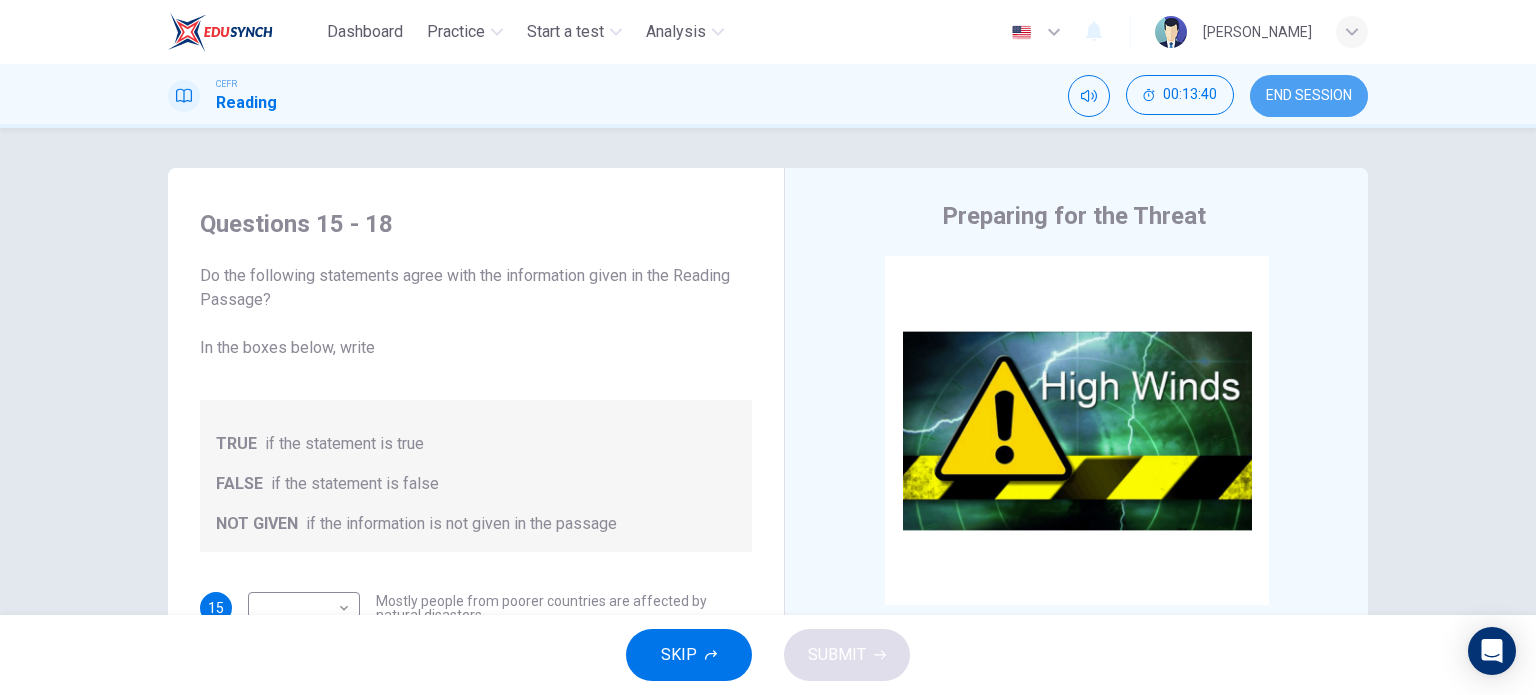 click on "END SESSION" at bounding box center [1309, 96] 